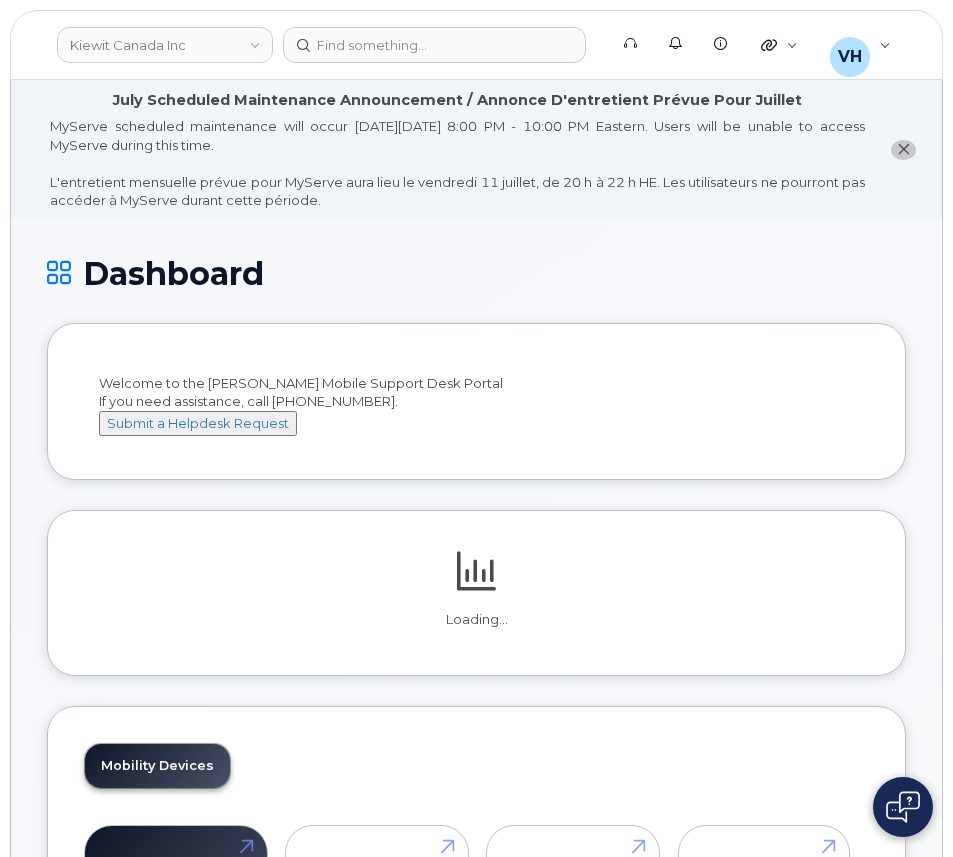 scroll, scrollTop: 0, scrollLeft: 0, axis: both 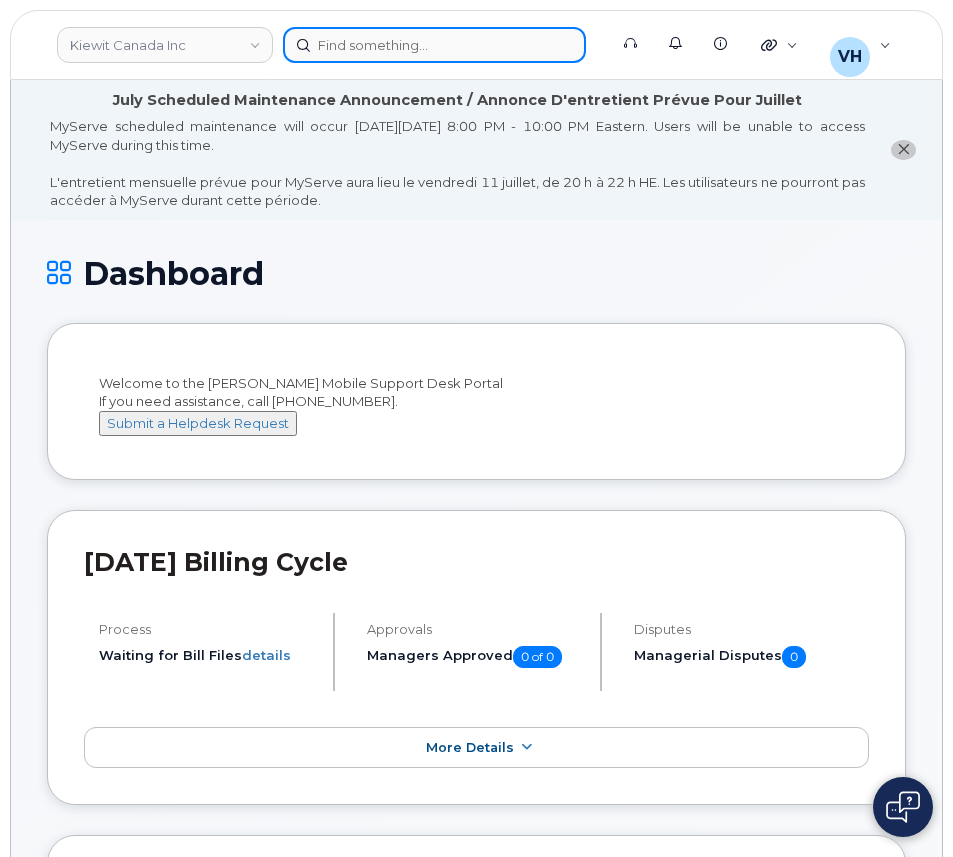 click at bounding box center (438, 45) 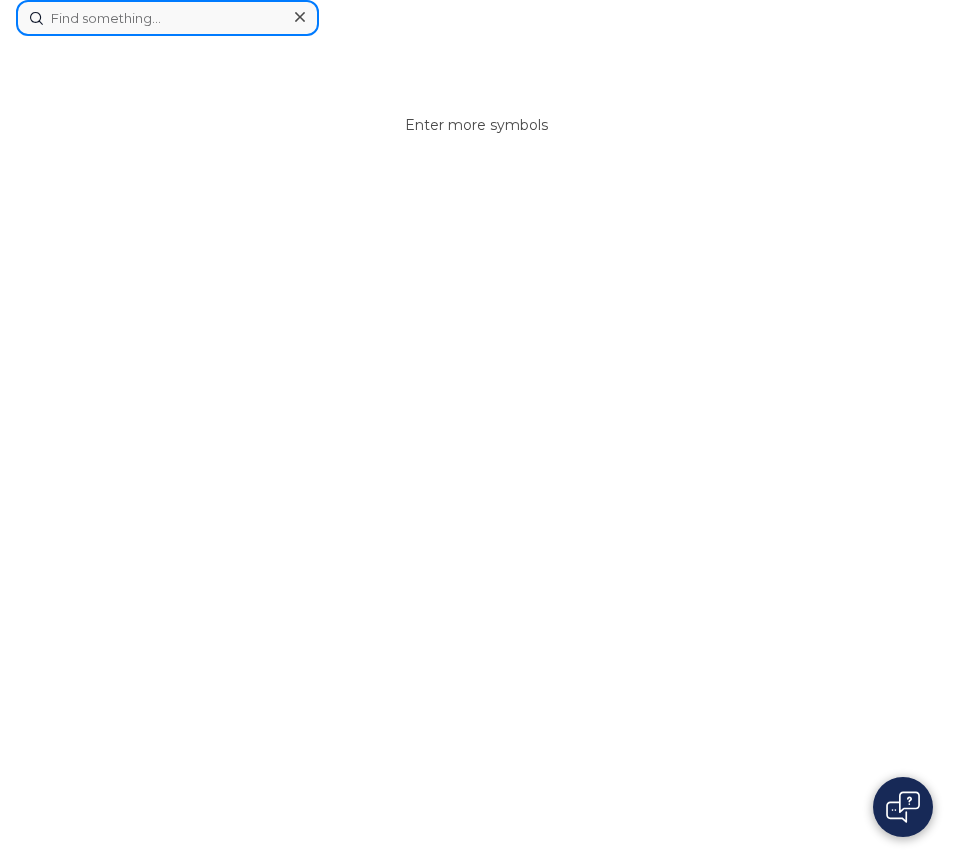 click at bounding box center [167, 18] 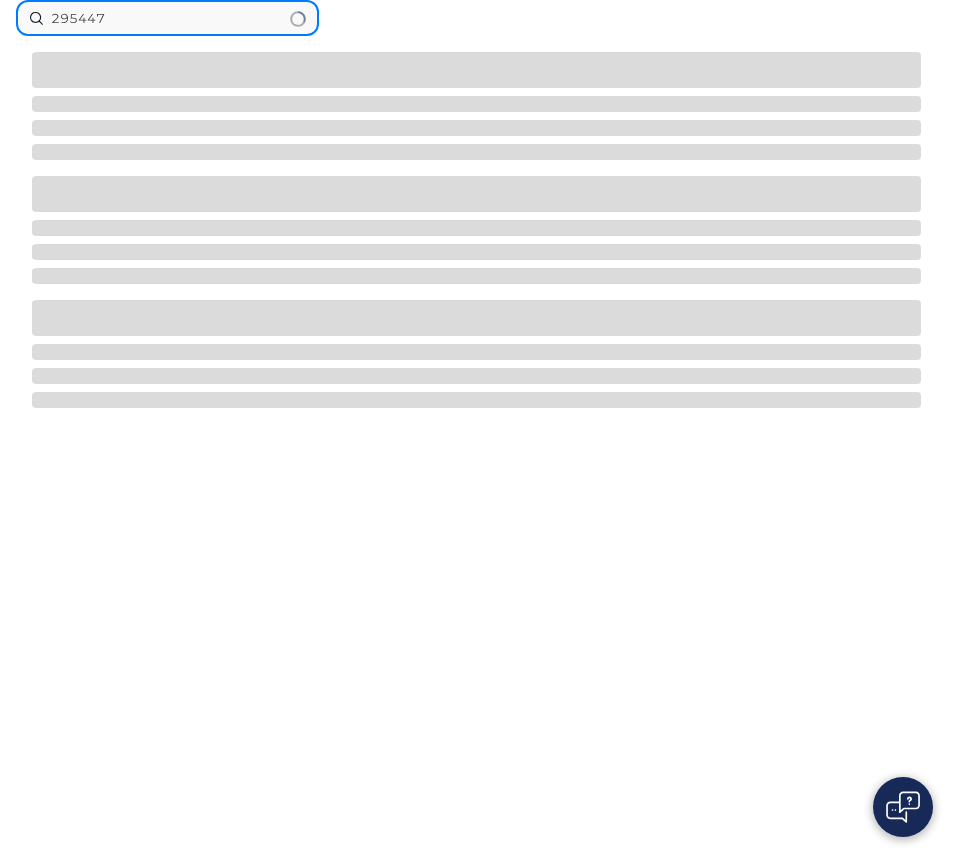type on "295447" 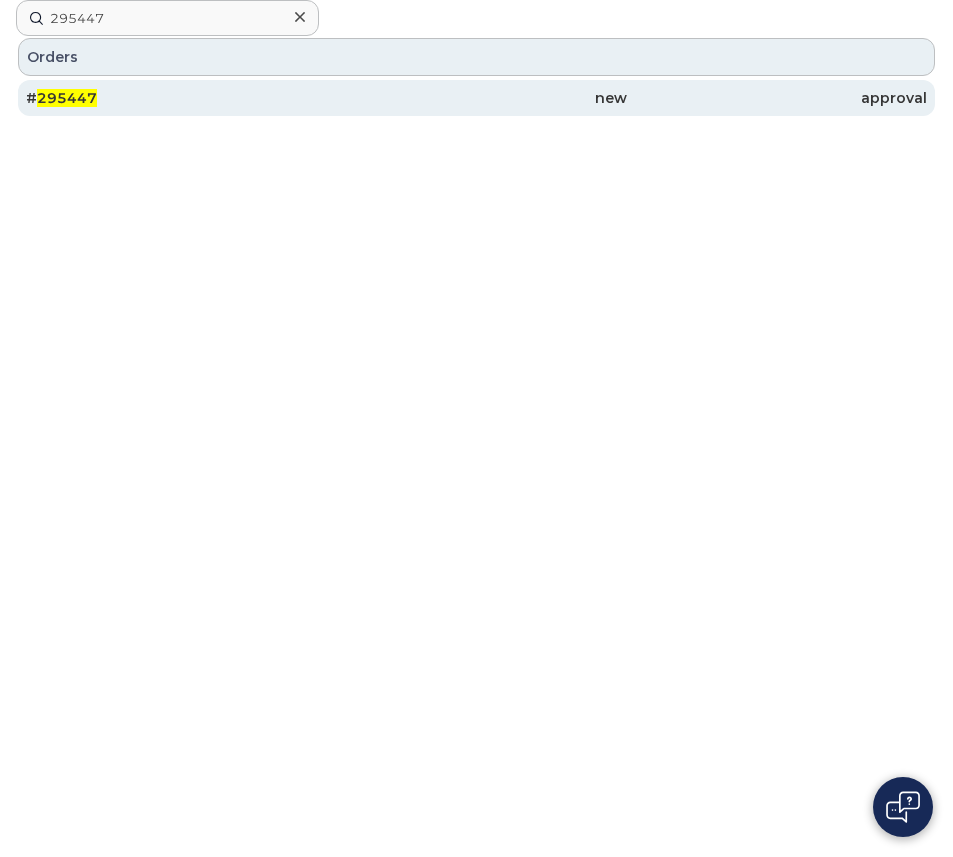 click on "# 295447" at bounding box center (176, 98) 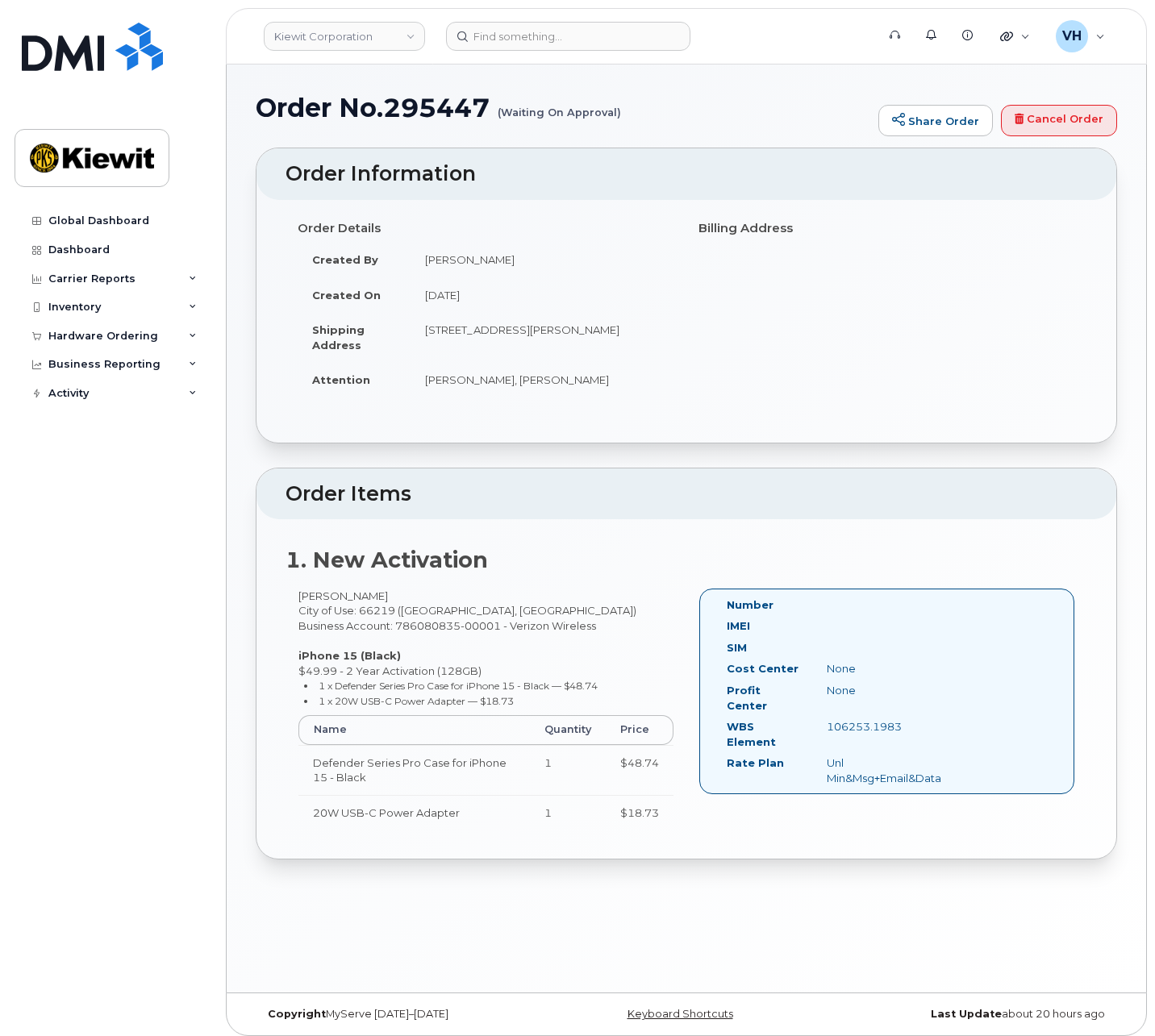 scroll, scrollTop: 0, scrollLeft: 0, axis: both 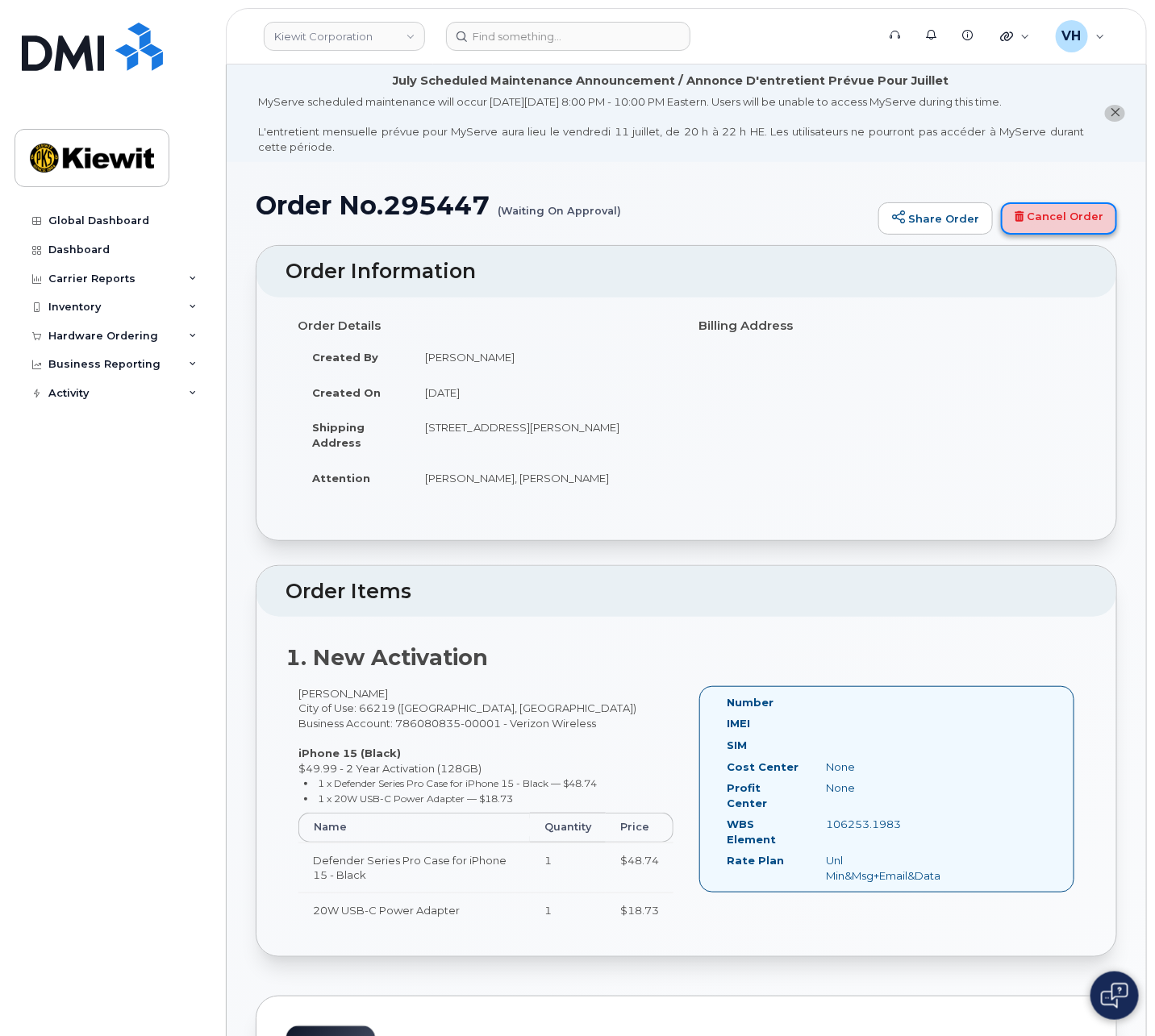 click on "Cancel Order" 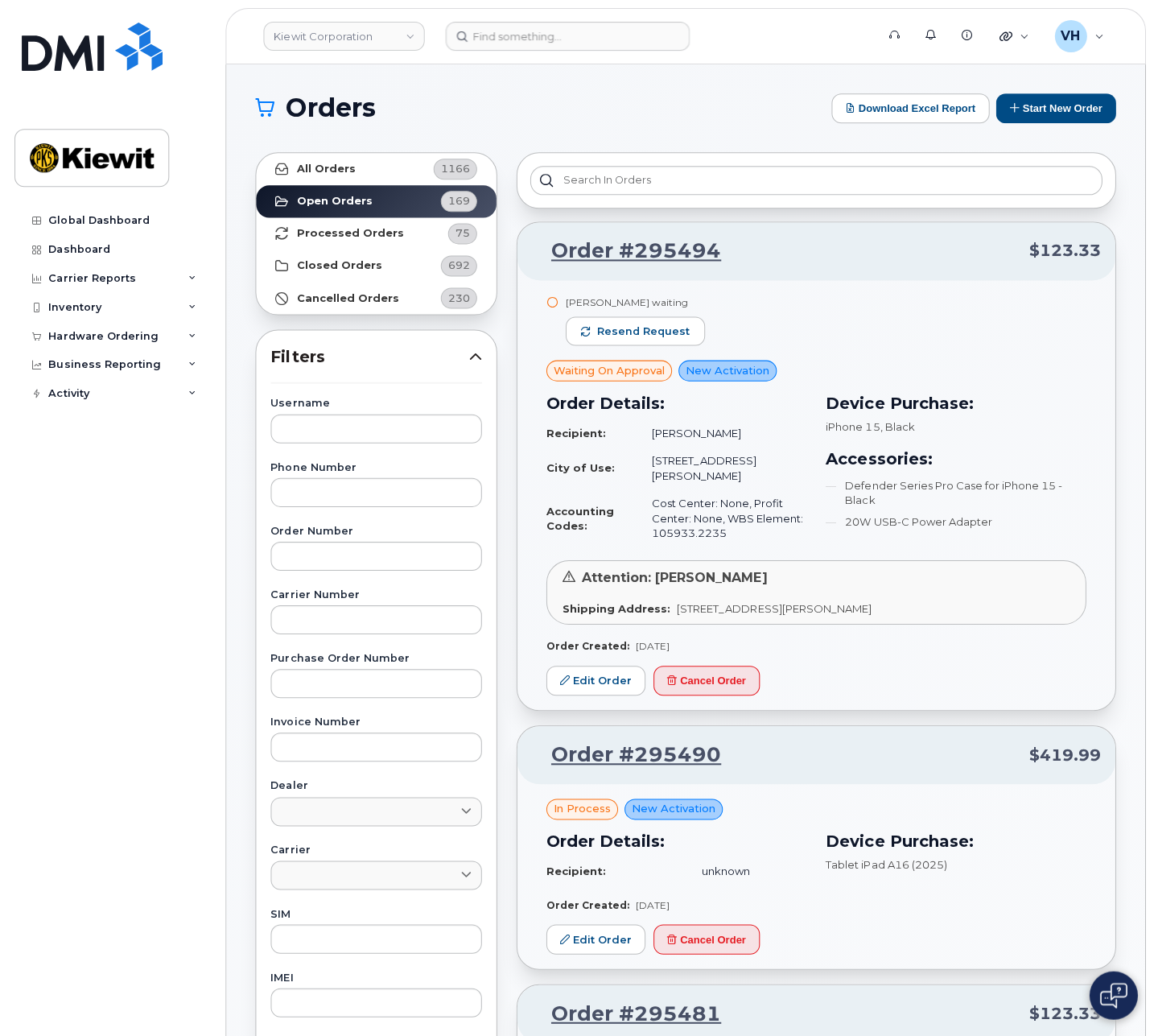 scroll, scrollTop: 0, scrollLeft: 0, axis: both 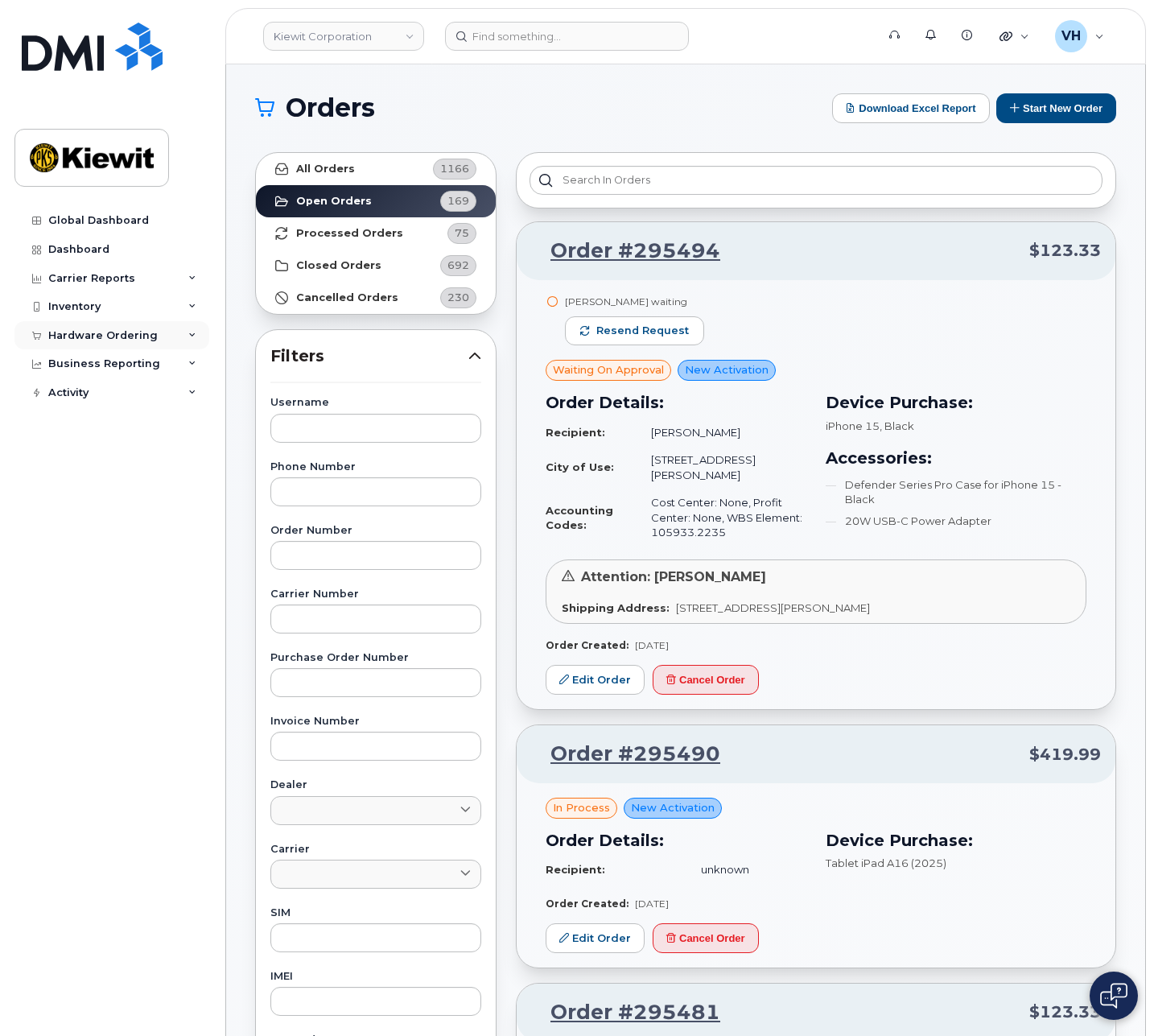 click on "Hardware Ordering" 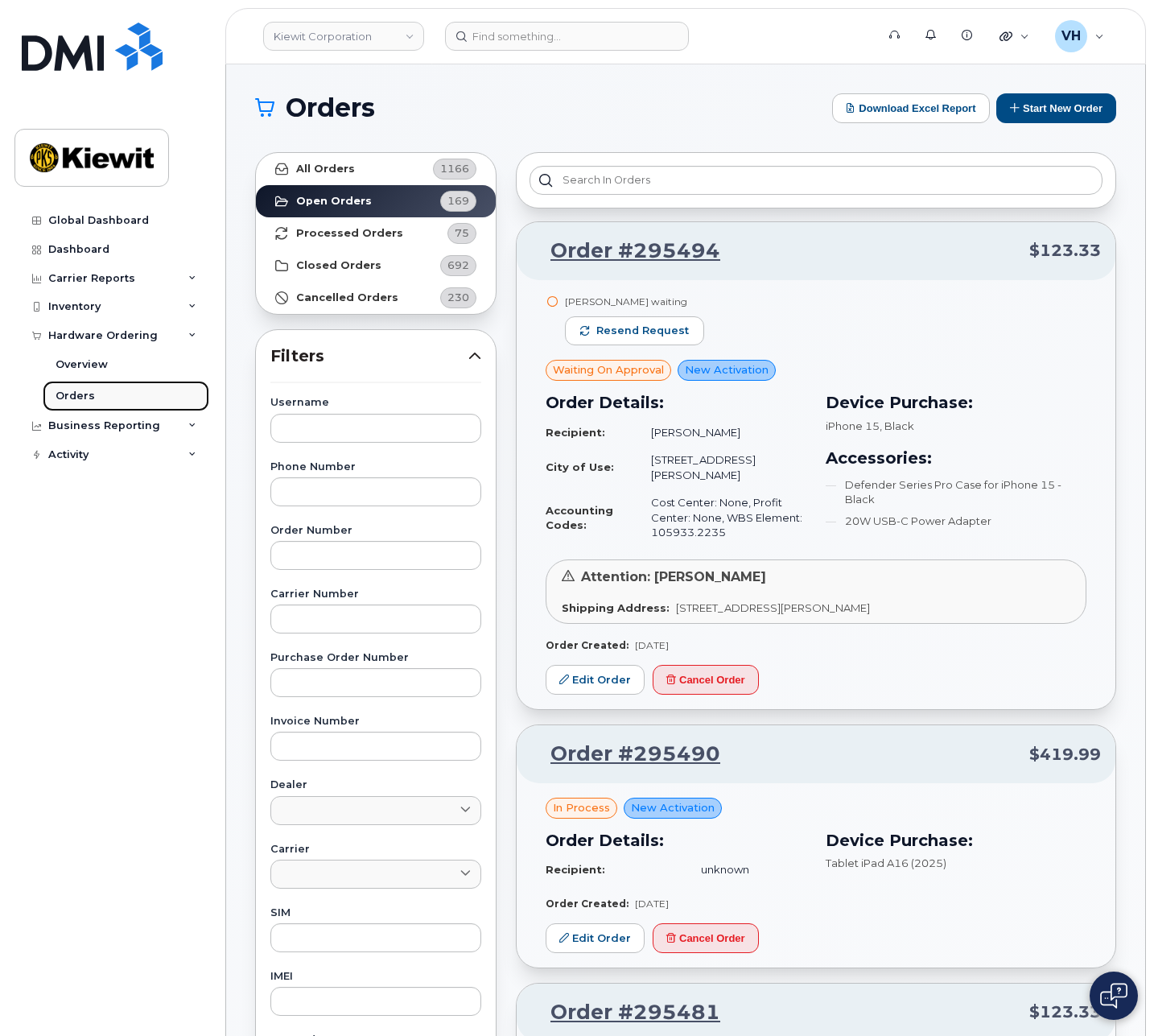 click on "Orders" 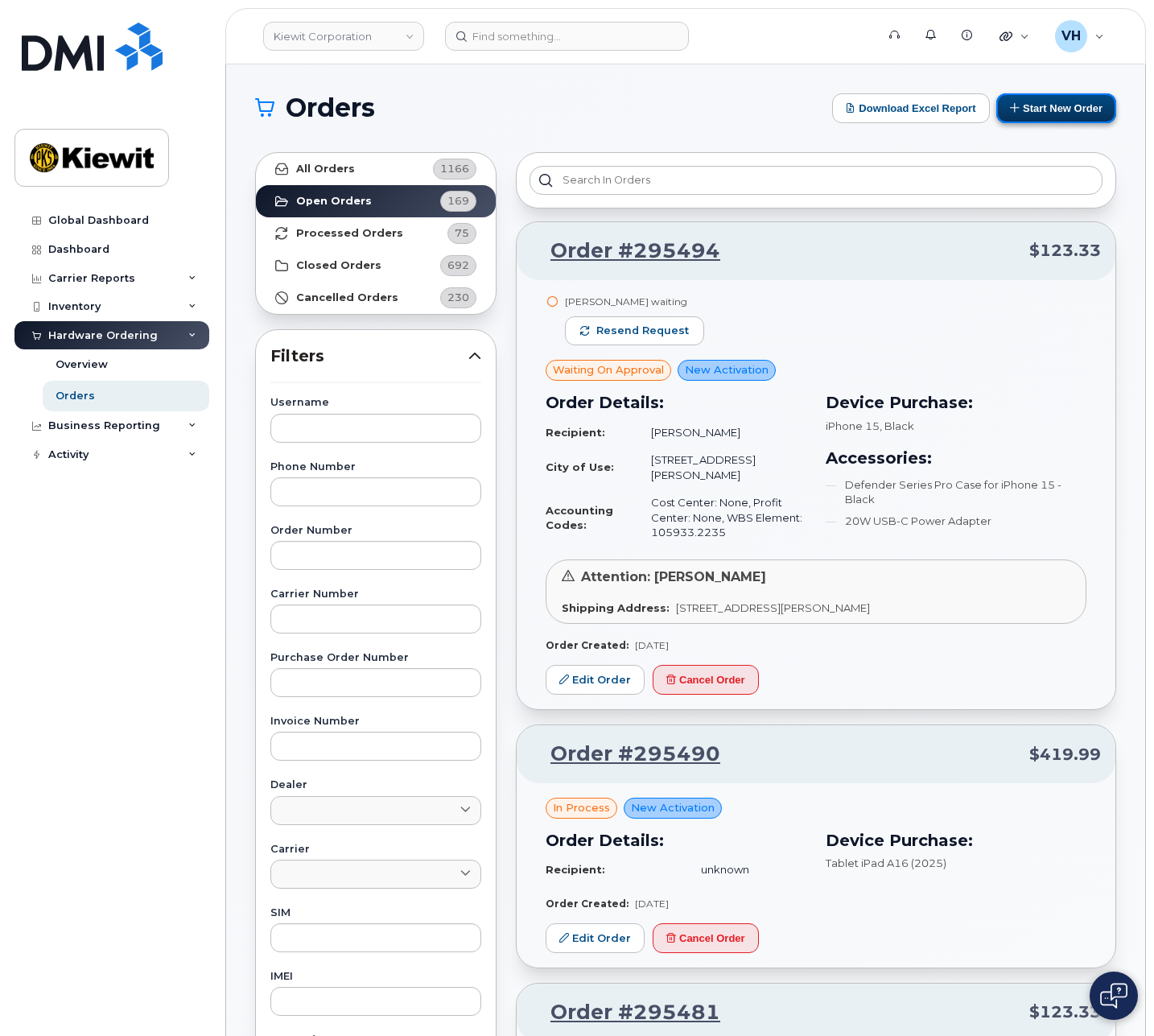 click on "Start New Order" 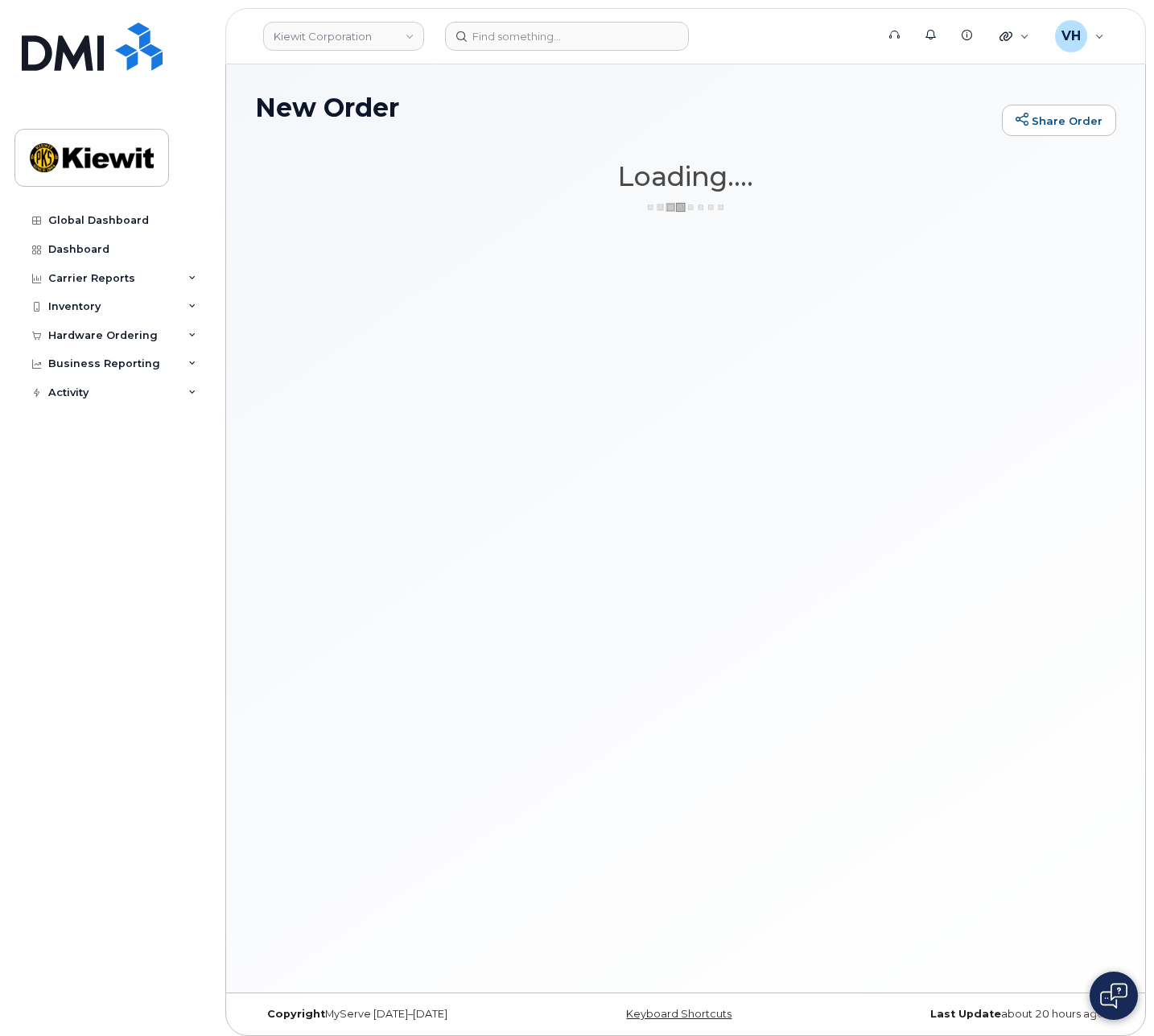 scroll, scrollTop: 0, scrollLeft: 0, axis: both 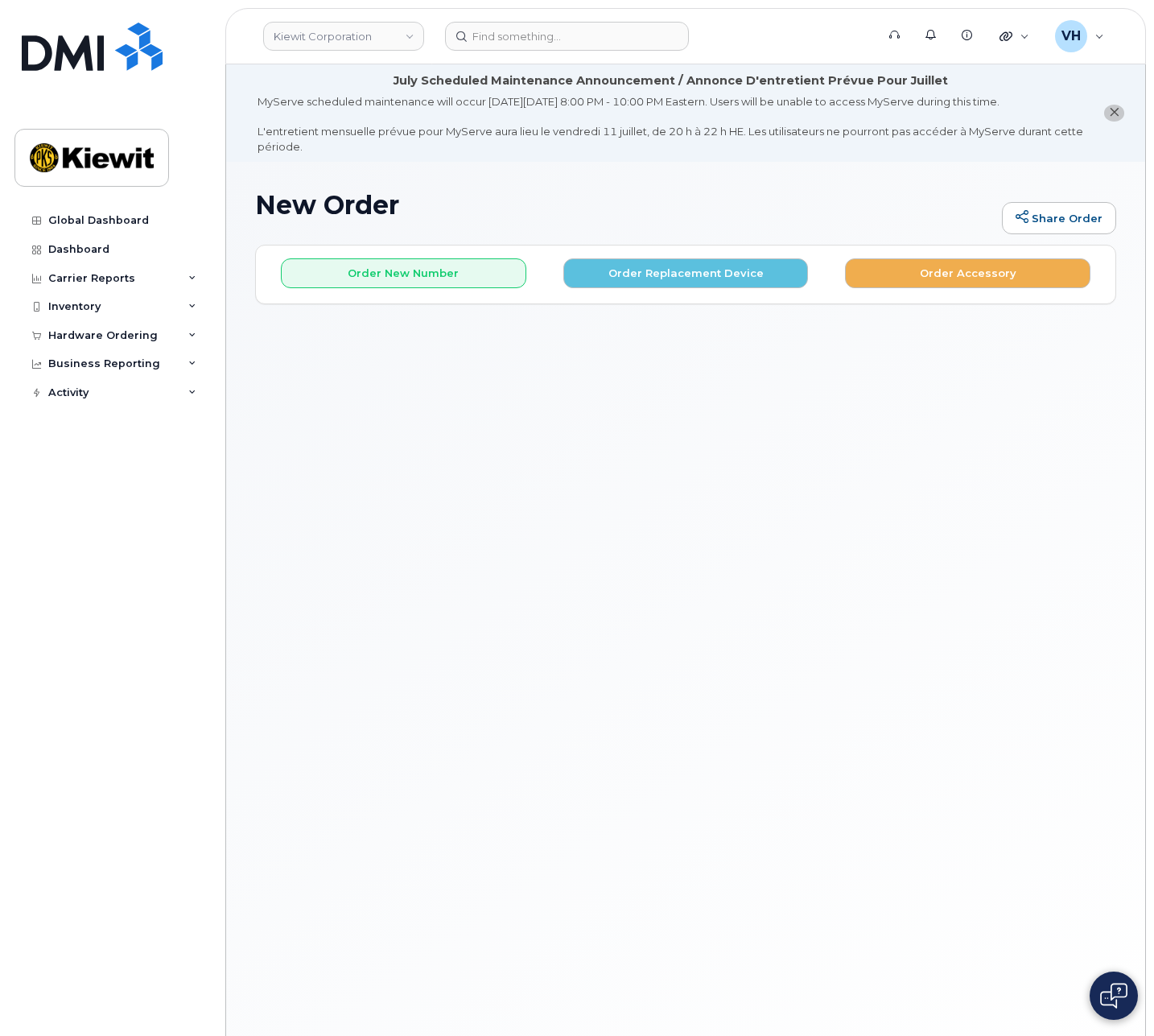 click on "Order New Number
Order Replacement Device
Order Accessory
Please choose the carrier to which you'd like to order the new device on" 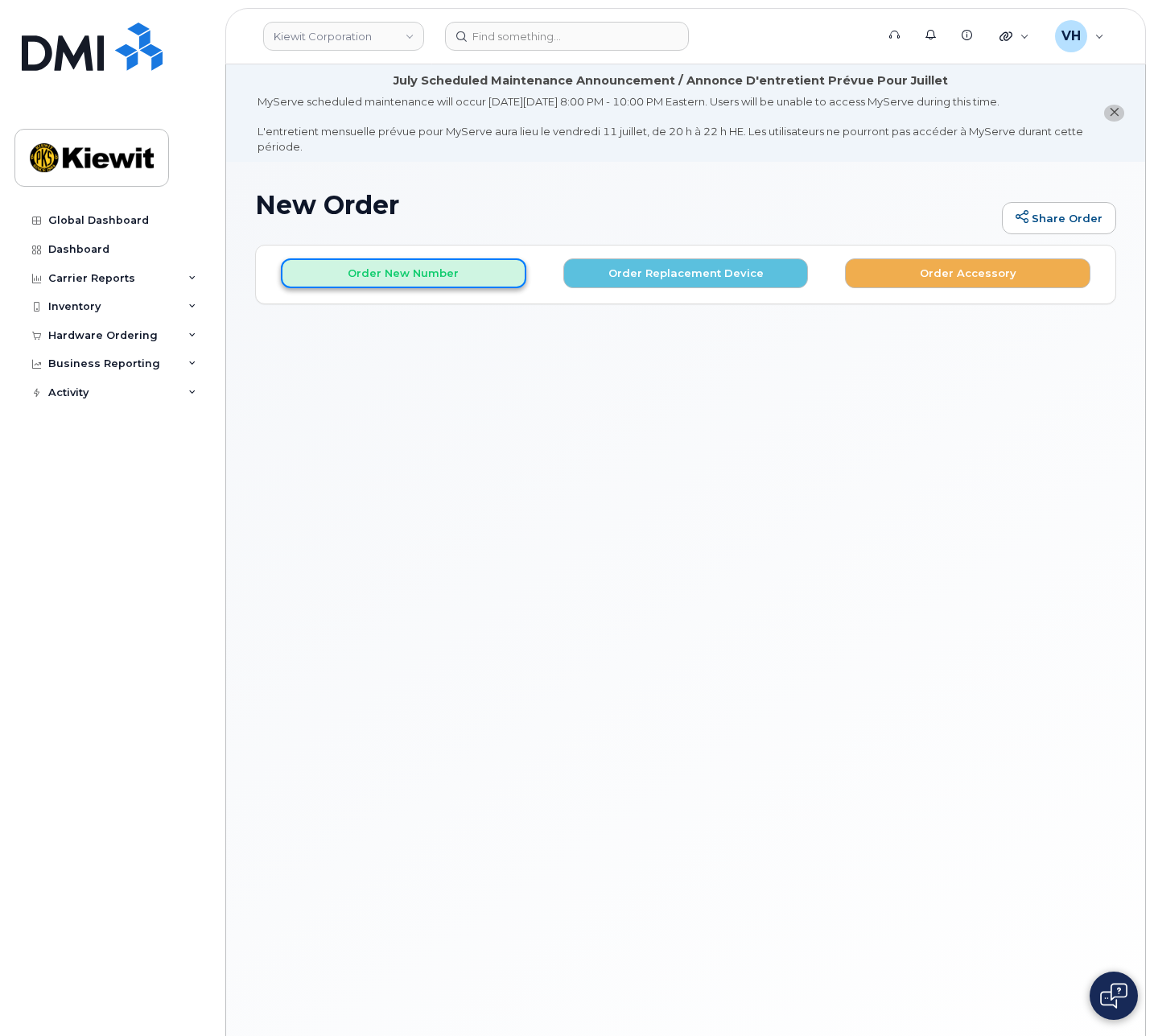 click on "Order New Number" 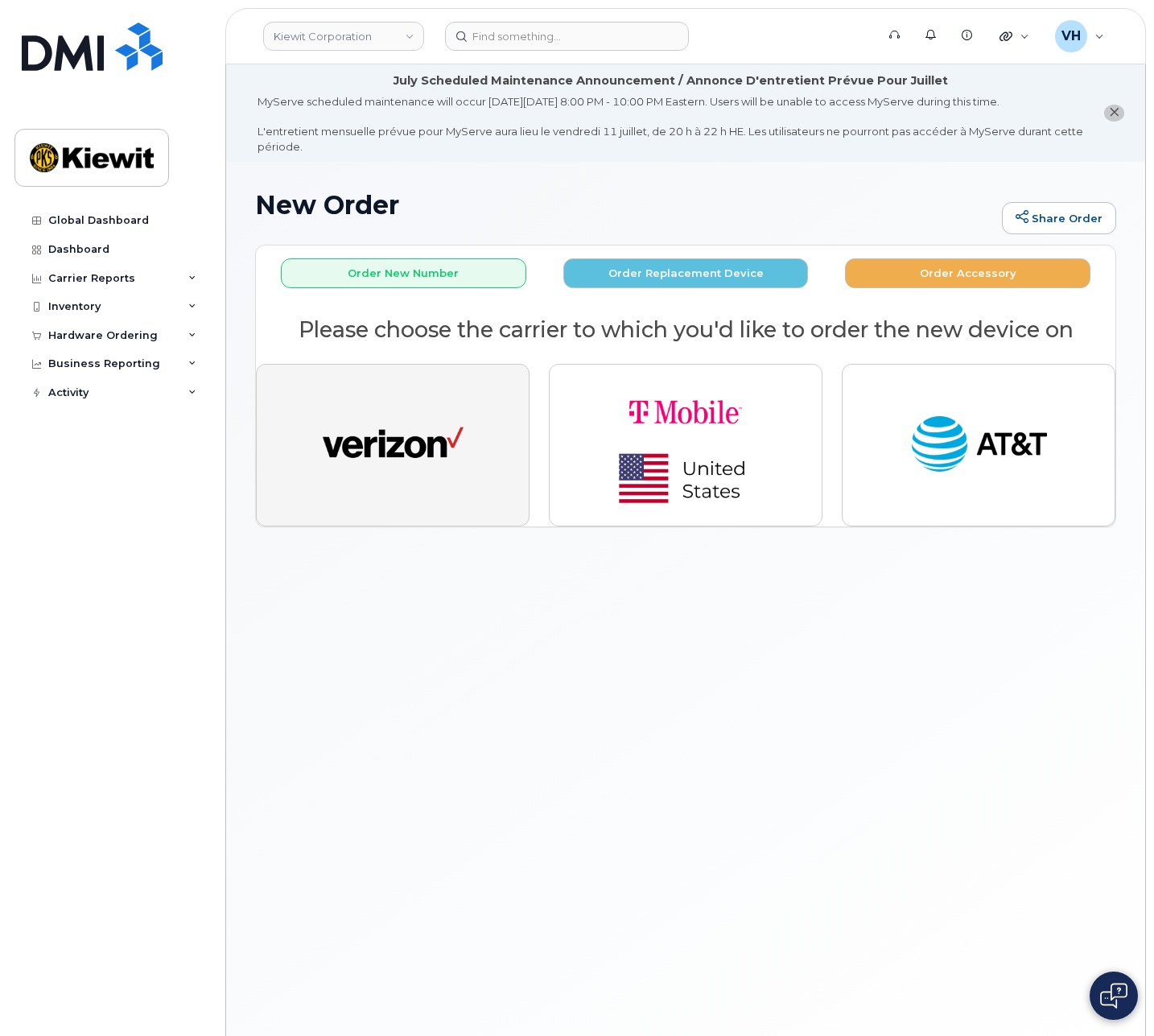 click 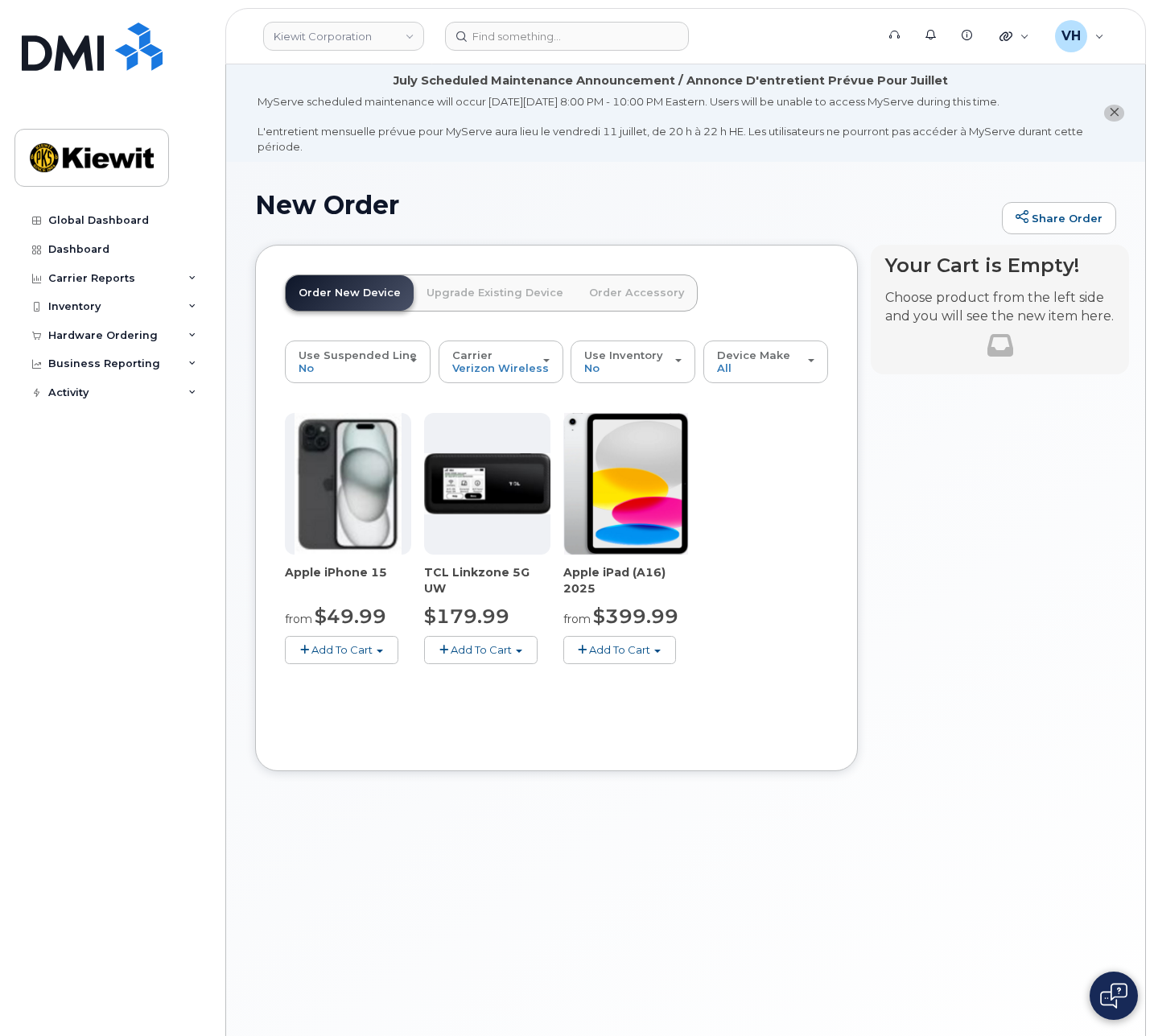 click on "Add To Cart" 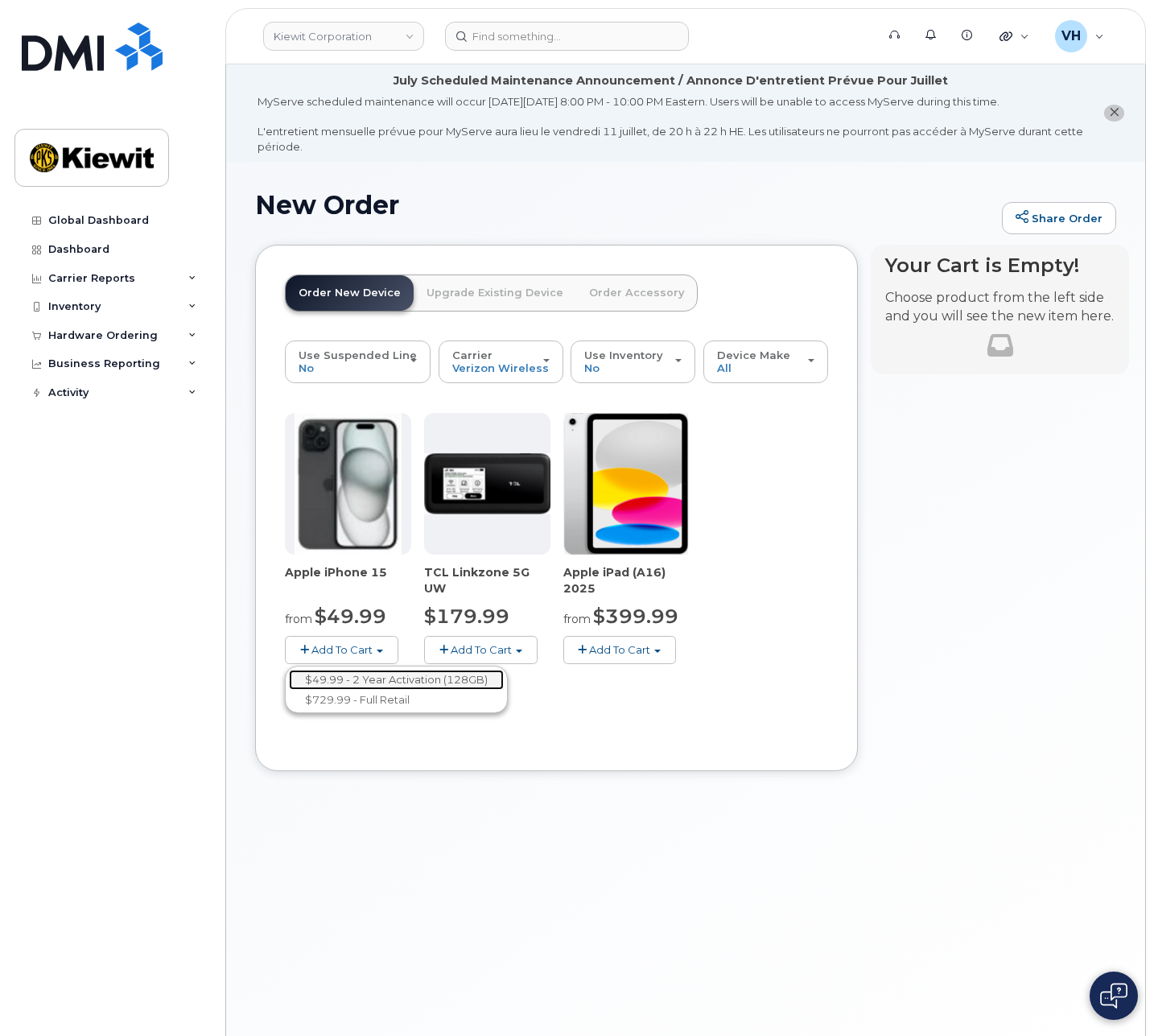 click on "$49.99 - 2 Year Activation (128GB)" 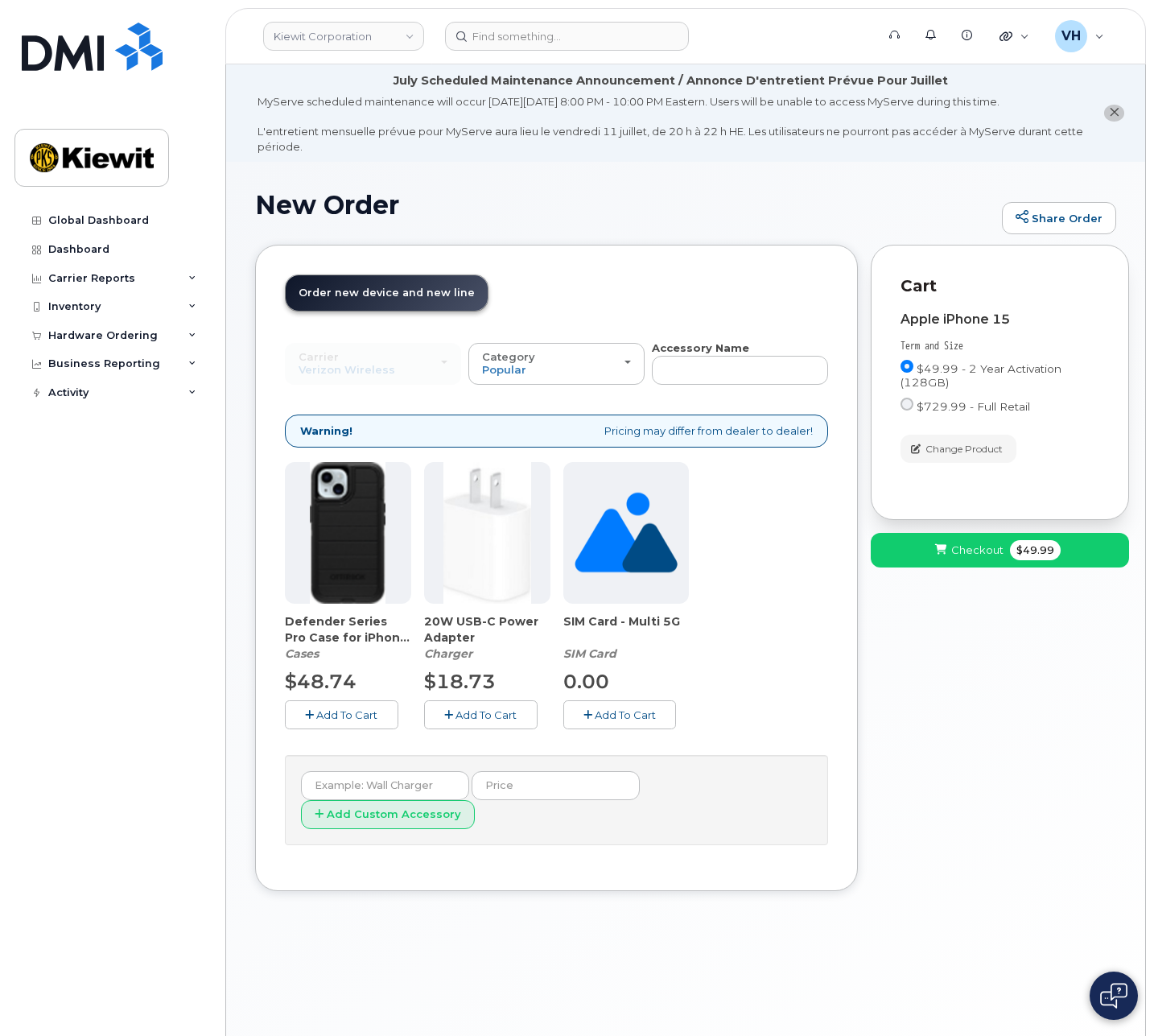 drag, startPoint x: 357, startPoint y: 706, endPoint x: 420, endPoint y: 710, distance: 63.126856 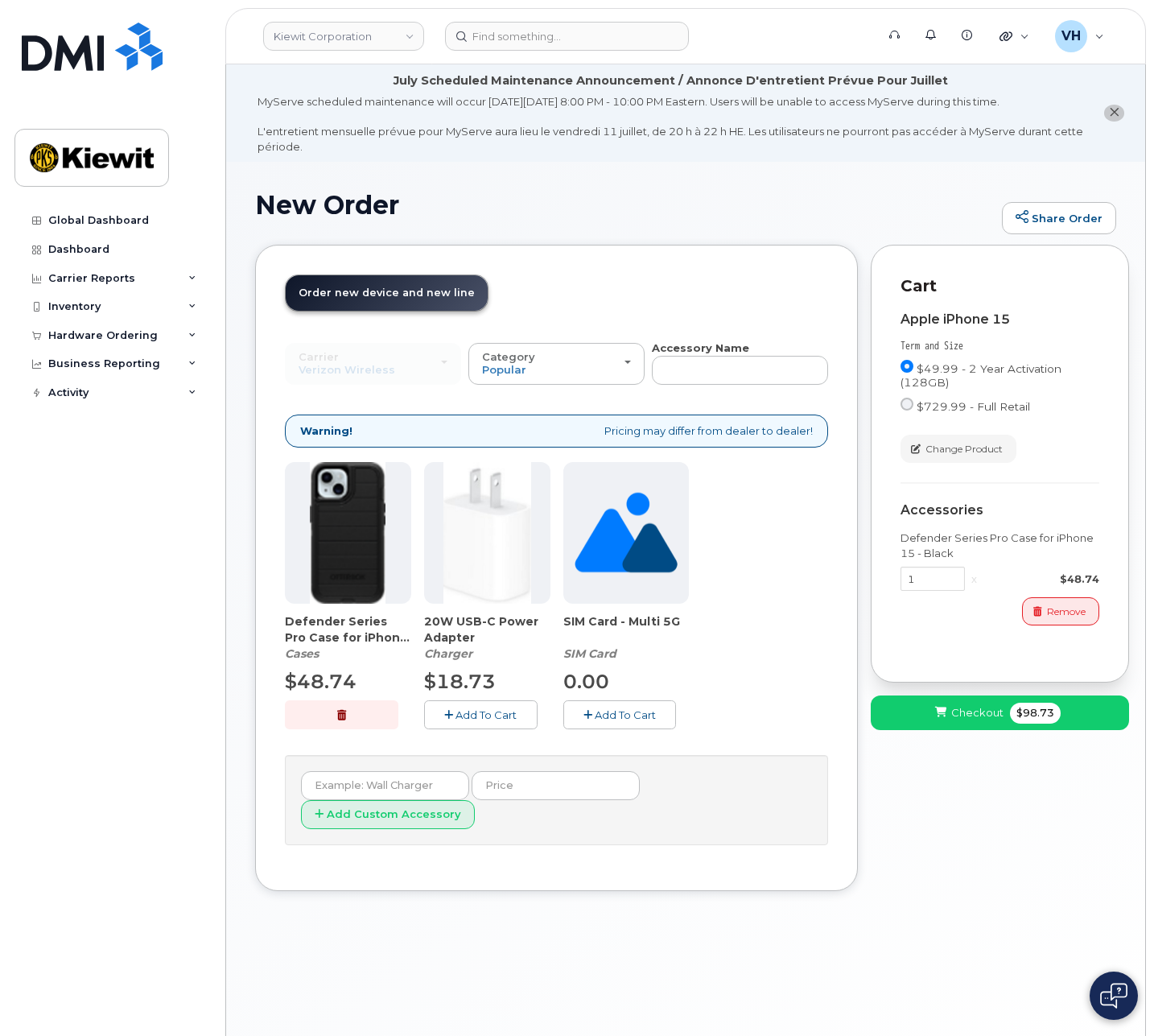 drag, startPoint x: 479, startPoint y: 713, endPoint x: 505, endPoint y: 715, distance: 26.07681 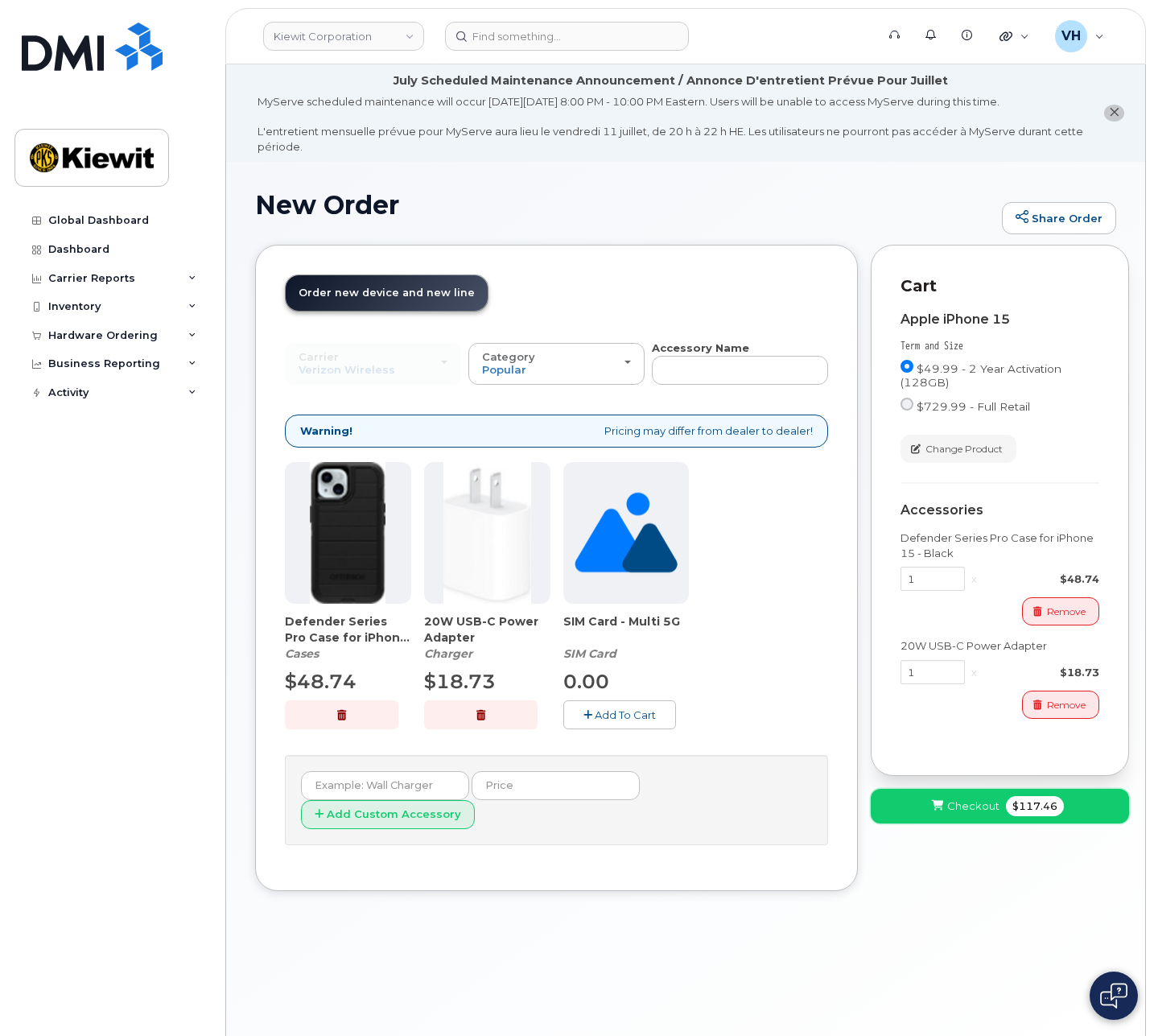 click on "Checkout
$117.46" 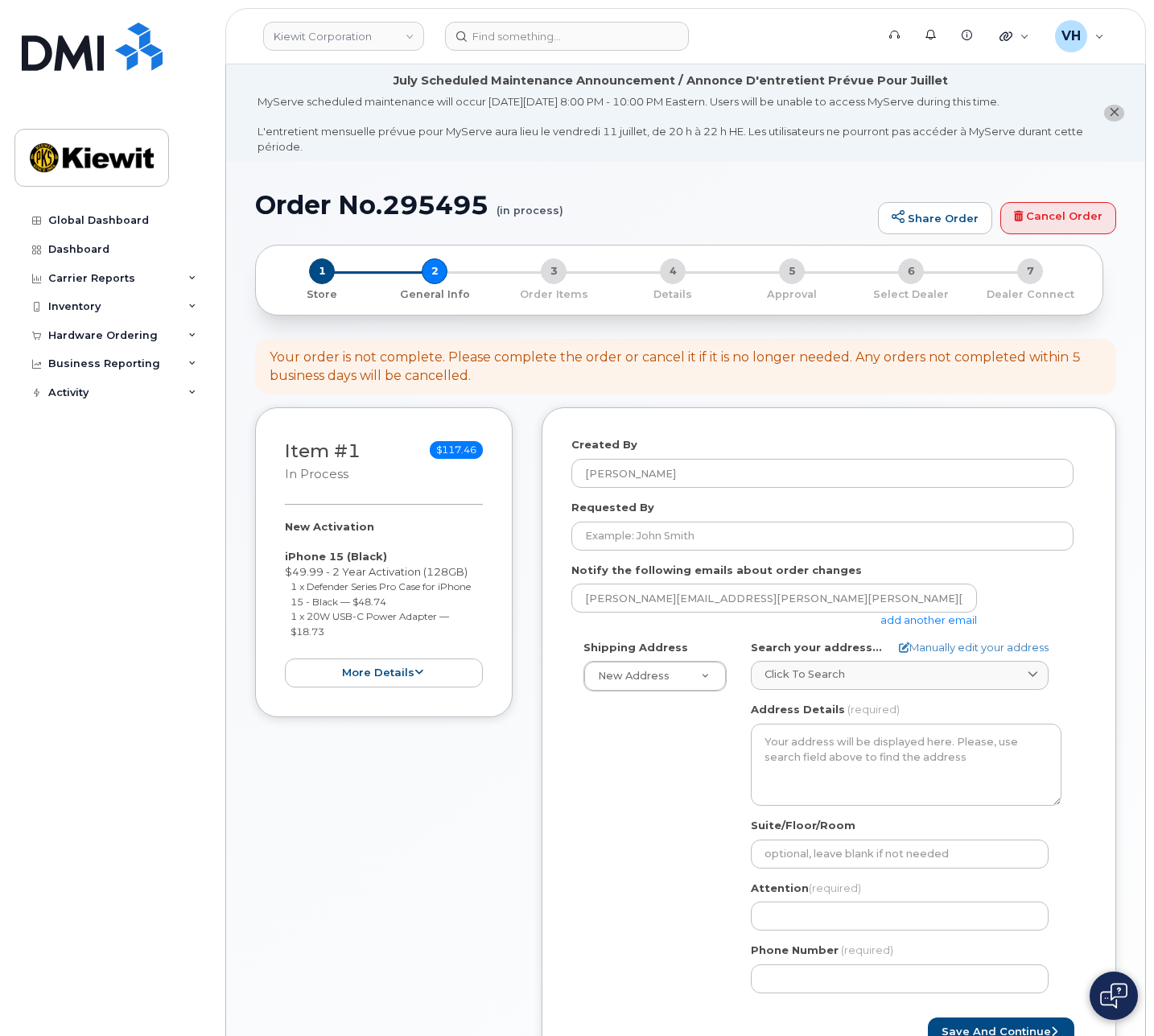select 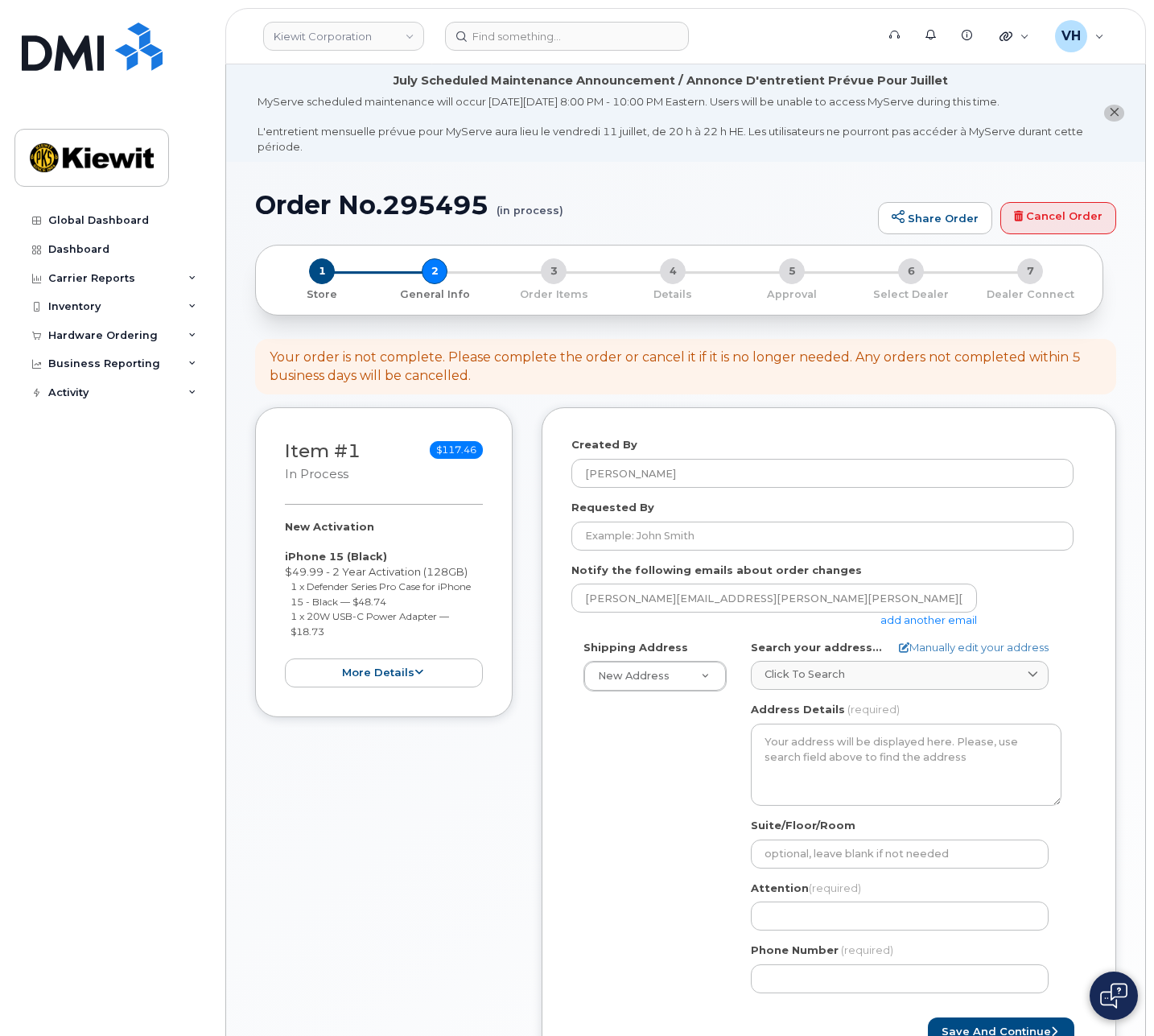 click on "add another email" 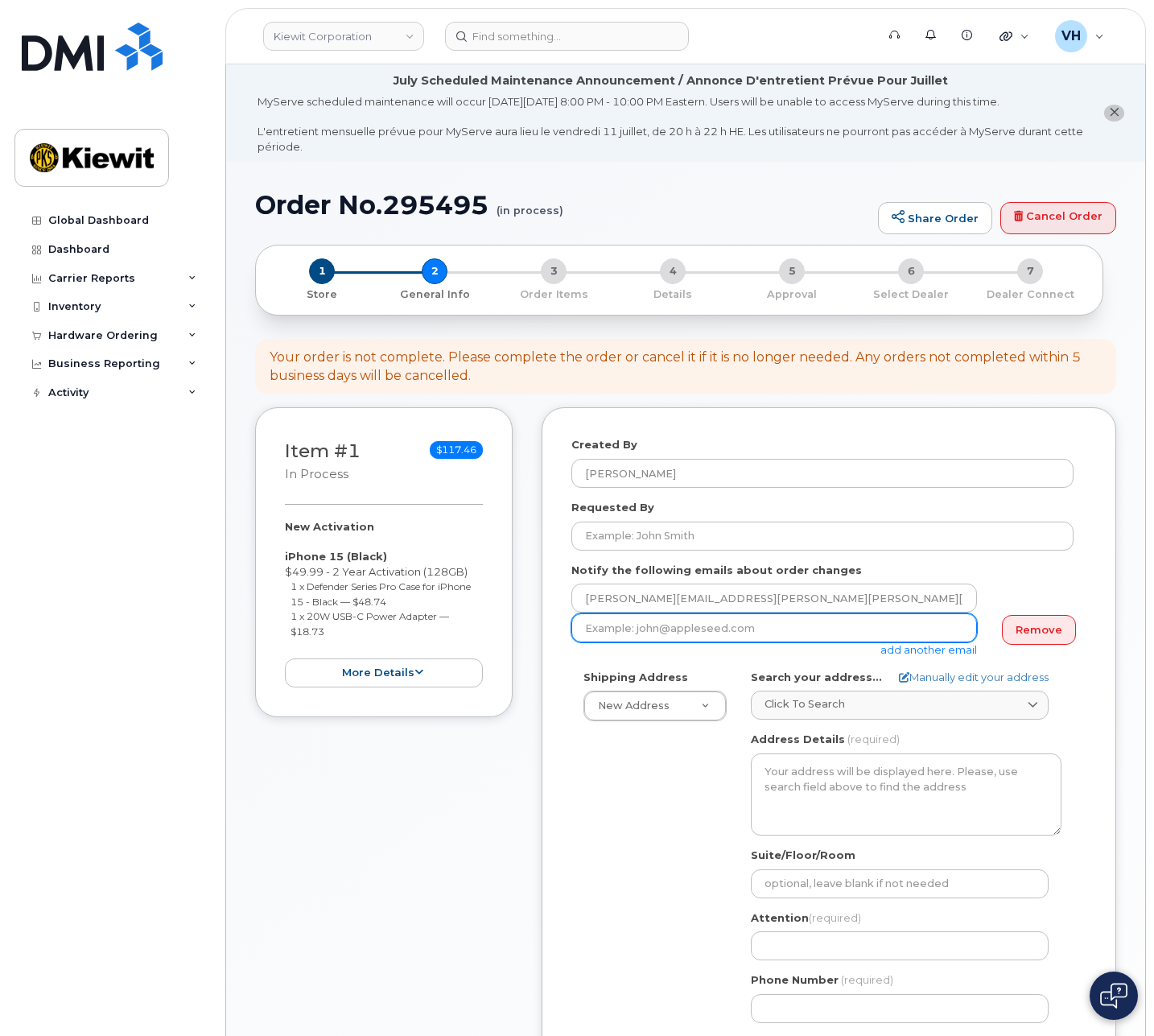 drag, startPoint x: 913, startPoint y: 621, endPoint x: 1033, endPoint y: 595, distance: 122.7844 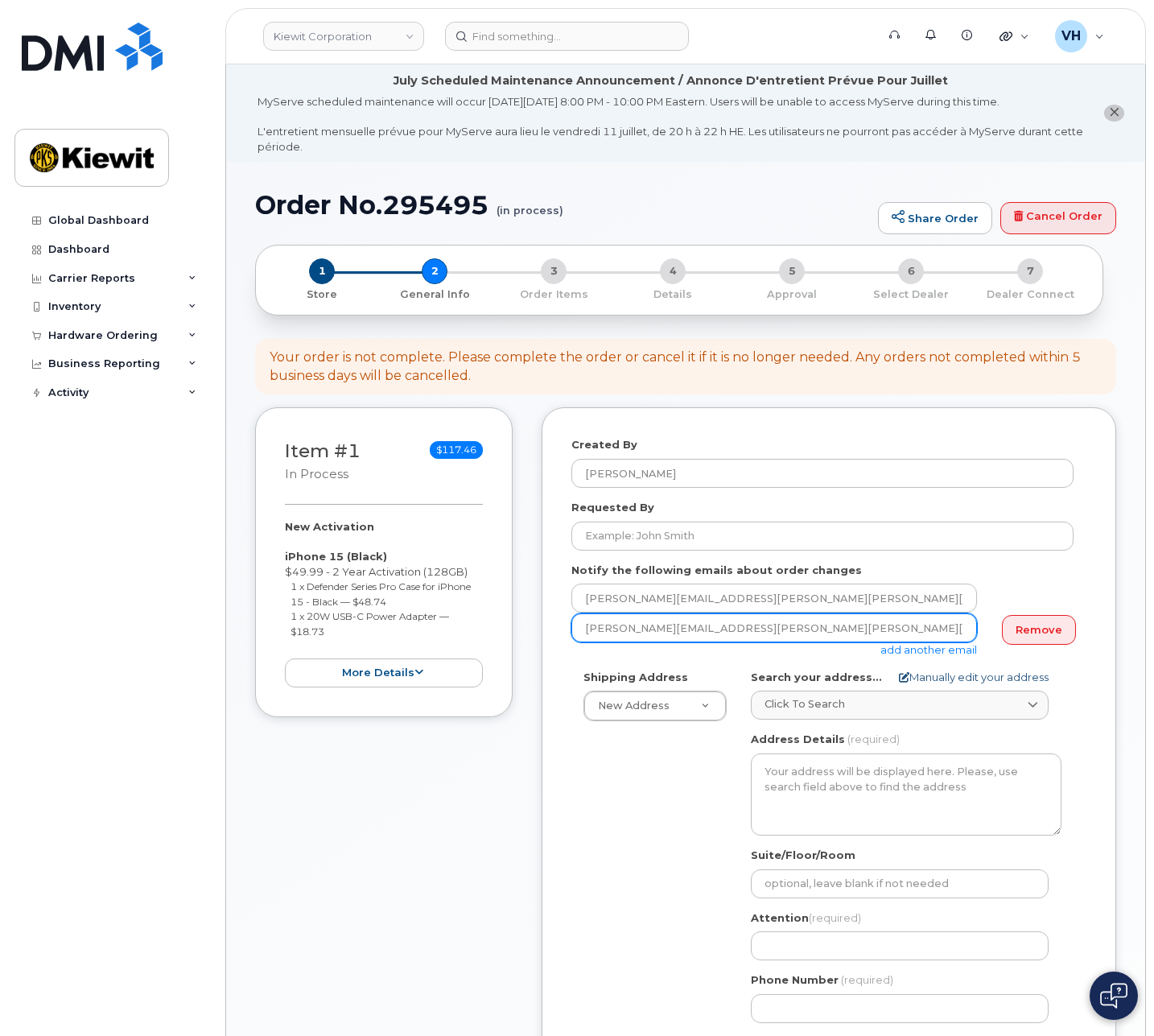 type on "[PERSON_NAME][EMAIL_ADDRESS][PERSON_NAME][PERSON_NAME][DOMAIN_NAME]" 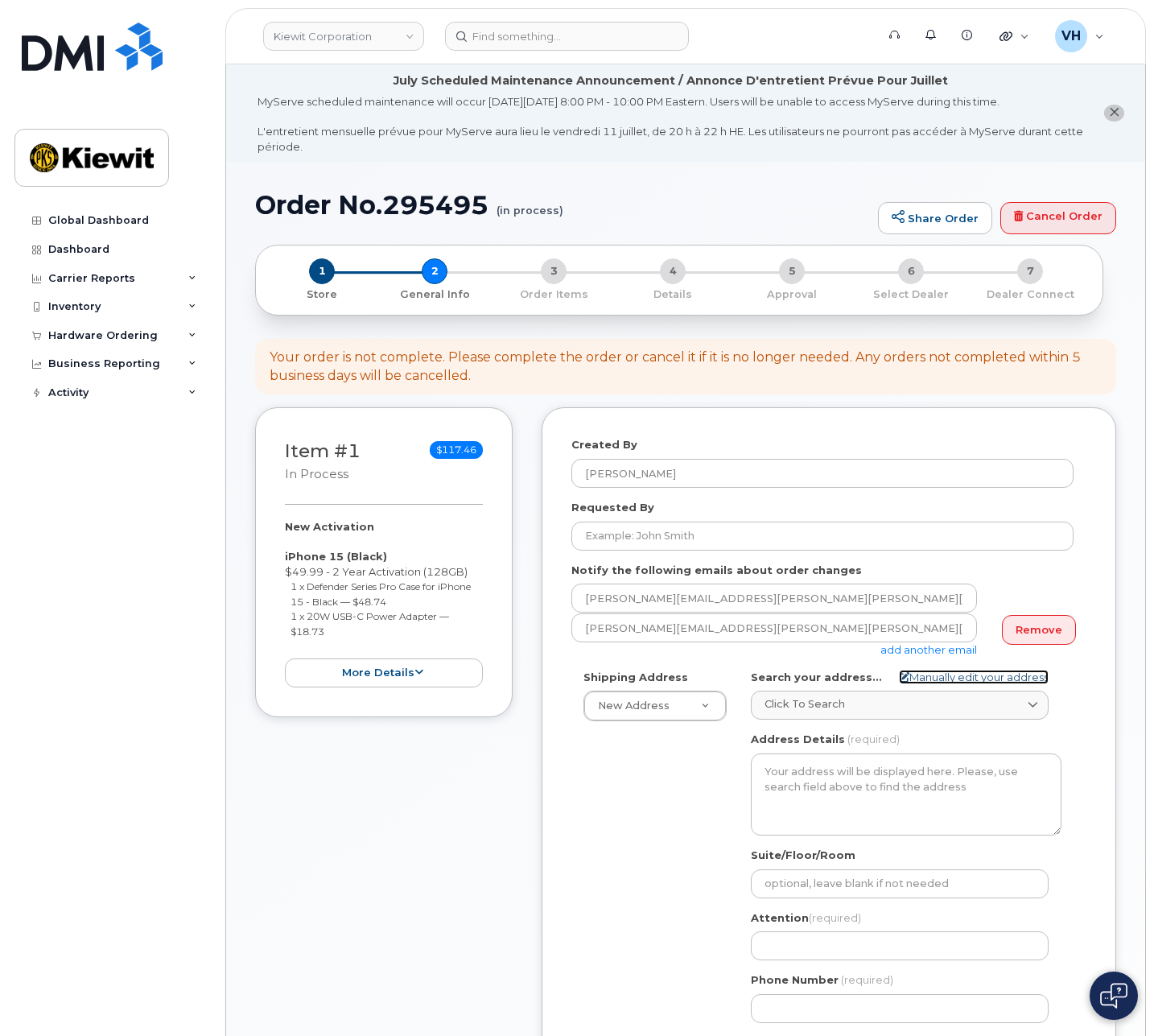 click on "Manually edit your address" 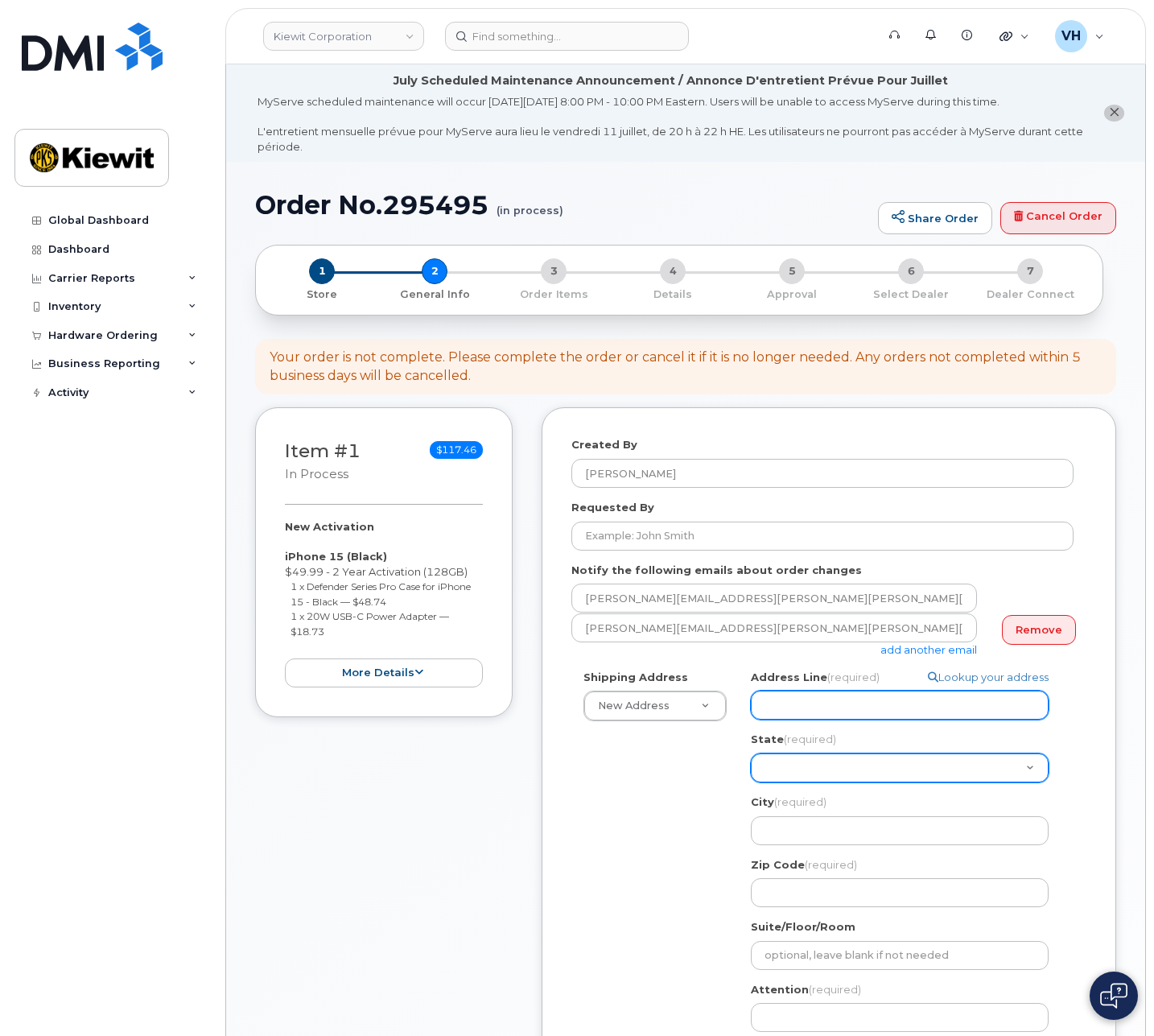 drag, startPoint x: 838, startPoint y: 695, endPoint x: 800, endPoint y: 771, distance: 84.97058 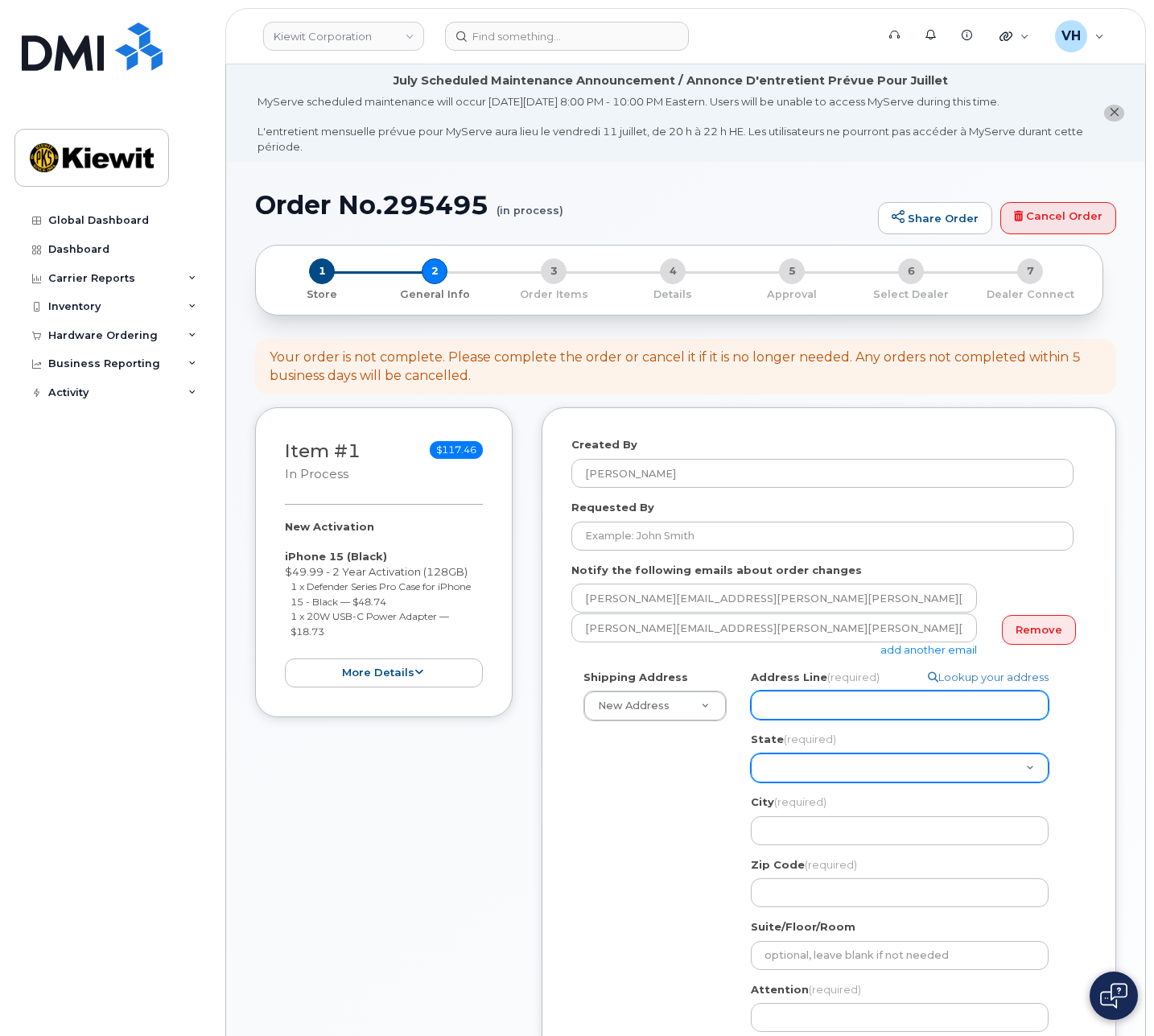 paste on "8900 Renner Blvd" 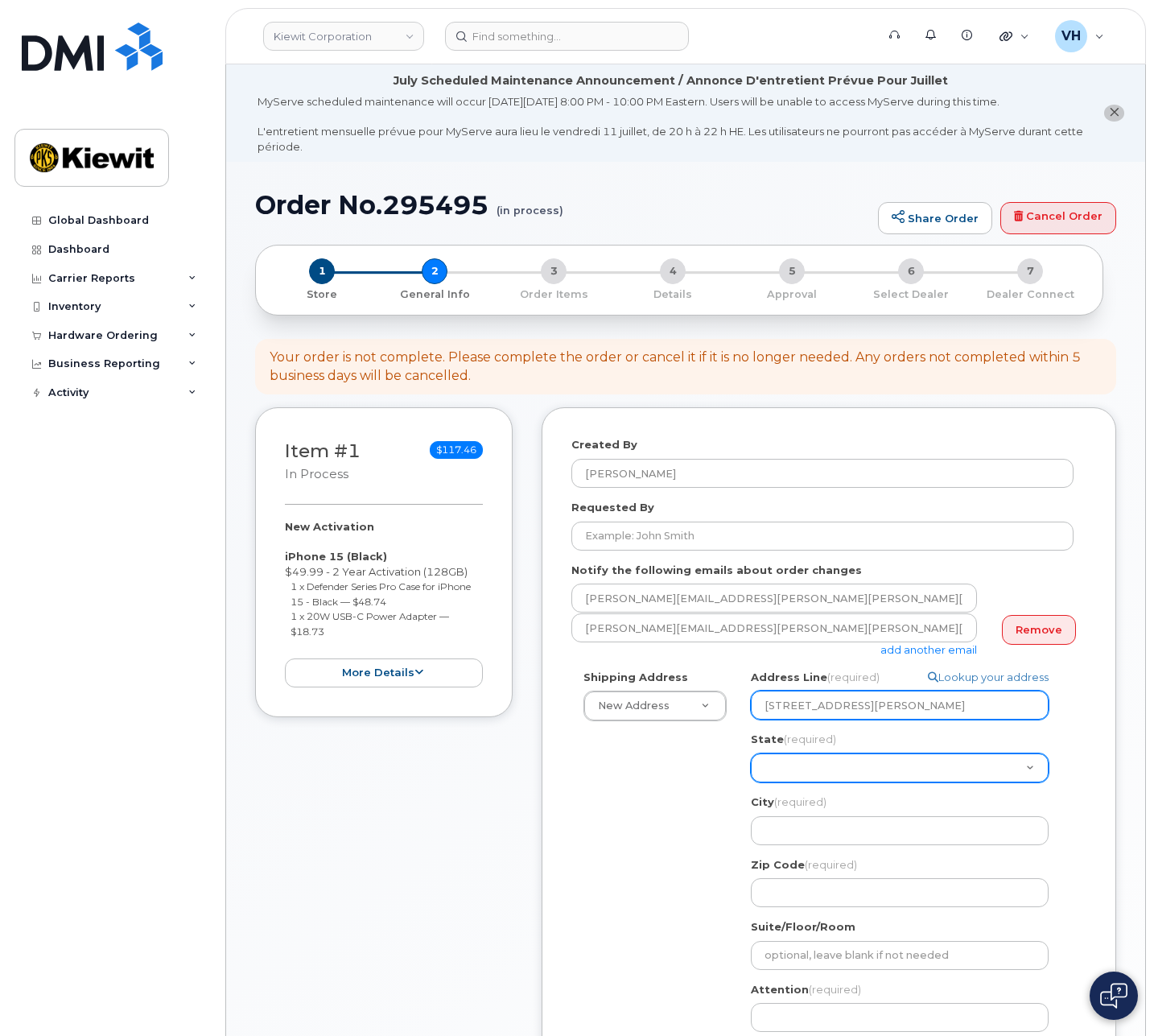 type on "8900 Renner Blvd" 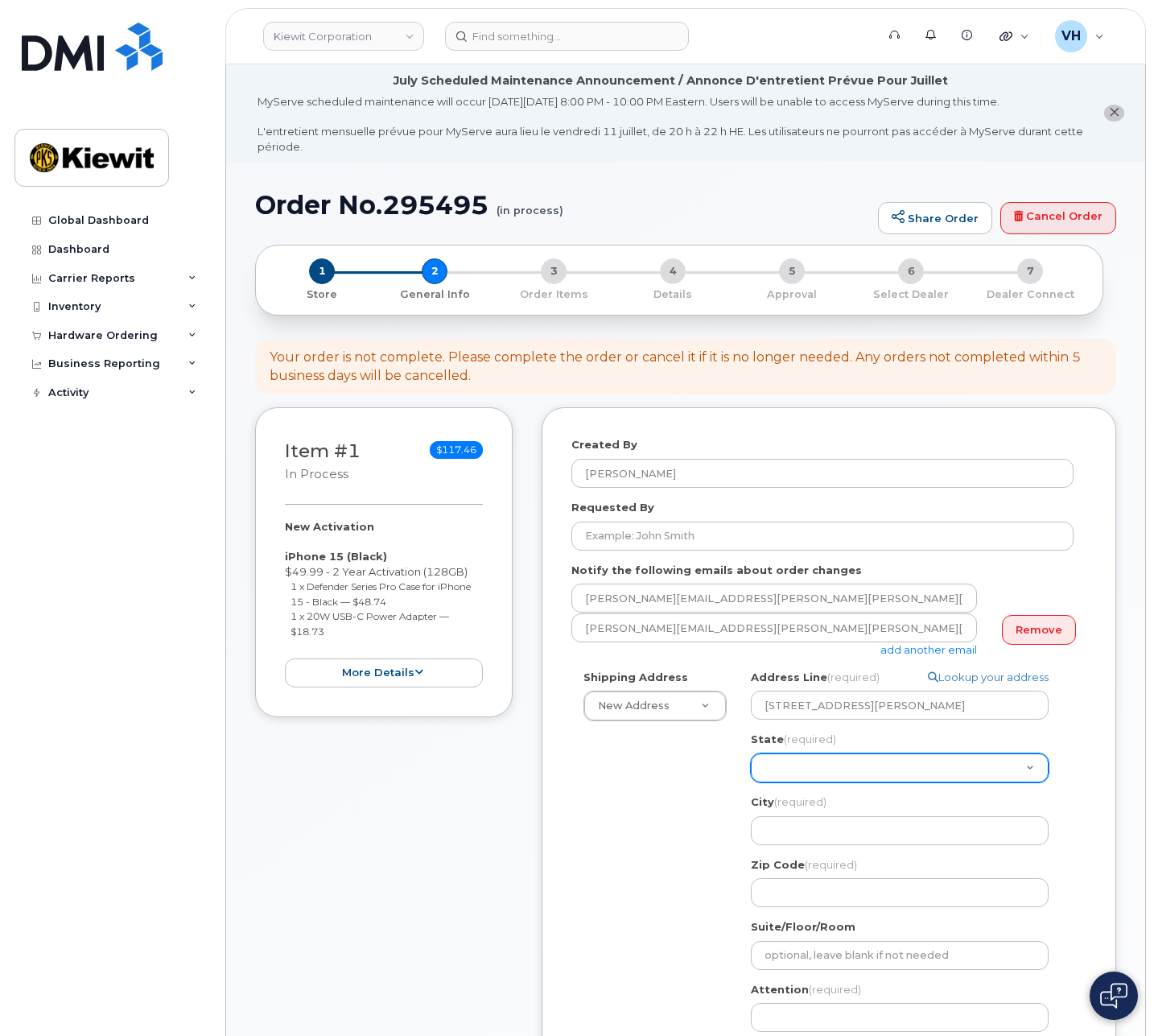 click on "Alabama
Alaska
American Samoa
Arizona
Arkansas
California
Colorado
Connecticut
Delaware
District of Columbia
Florida
Georgia
Guam
Hawaii
Idaho
Illinois
Indiana
Iowa
Kansas
Kentucky
Louisiana
Maine
Maryland
Massachusetts
Michigan
Minnesota
Mississippi
Missouri
Montana
Nebraska
Nevada
New Hampshire
New Jersey
New Mexico
New York
North Carolina
North Dakota
Ohio
Oklahoma
Oregon
Pennsylvania
Puerto Rico
Rhode Island
South Carolina
South Dakota
Tennessee
Texas
Utah
Vermont
Virginia
Virgin Islands
Washington
West Virginia
Wisconsin
Wyoming" 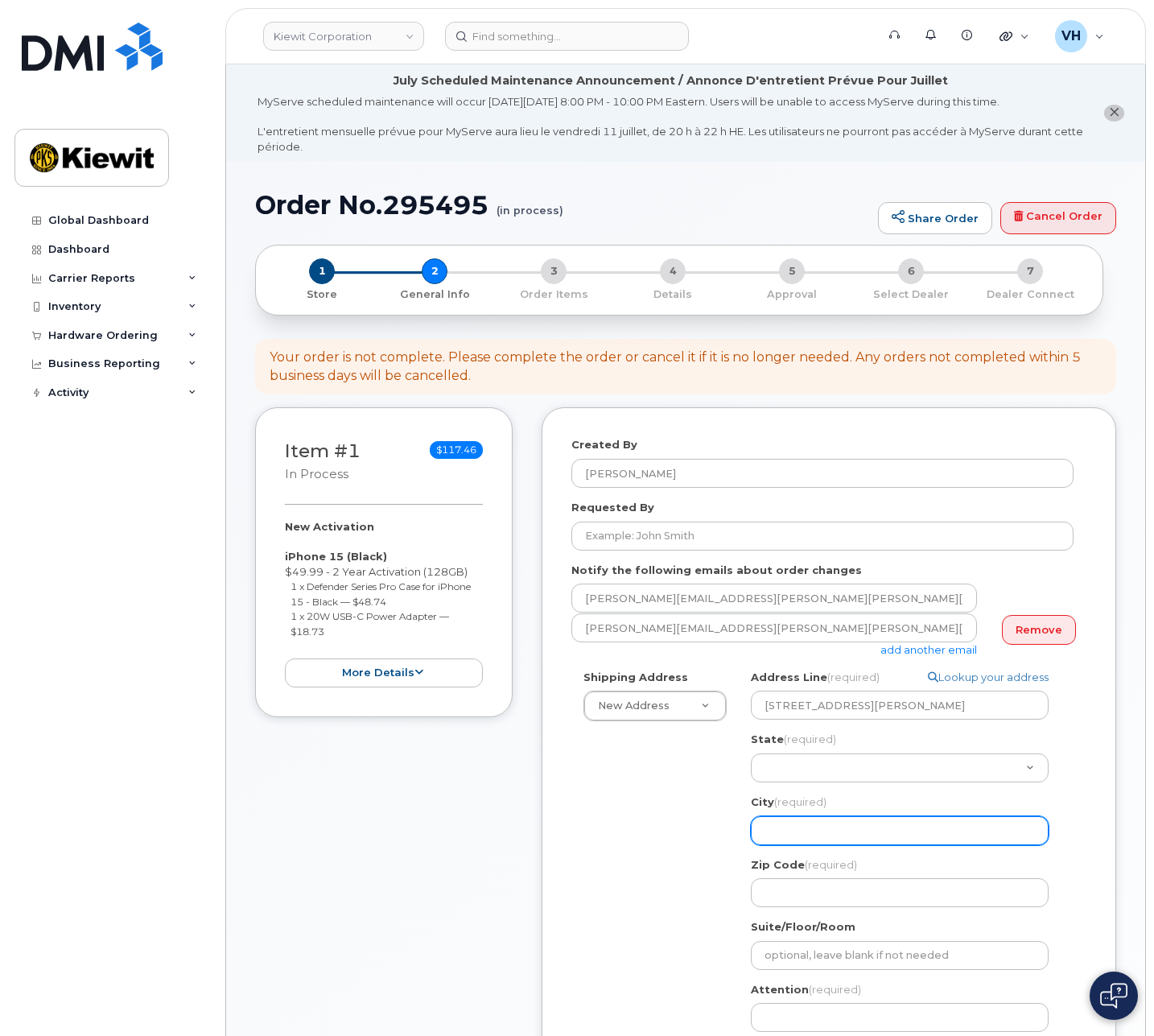click on "City
(required)" 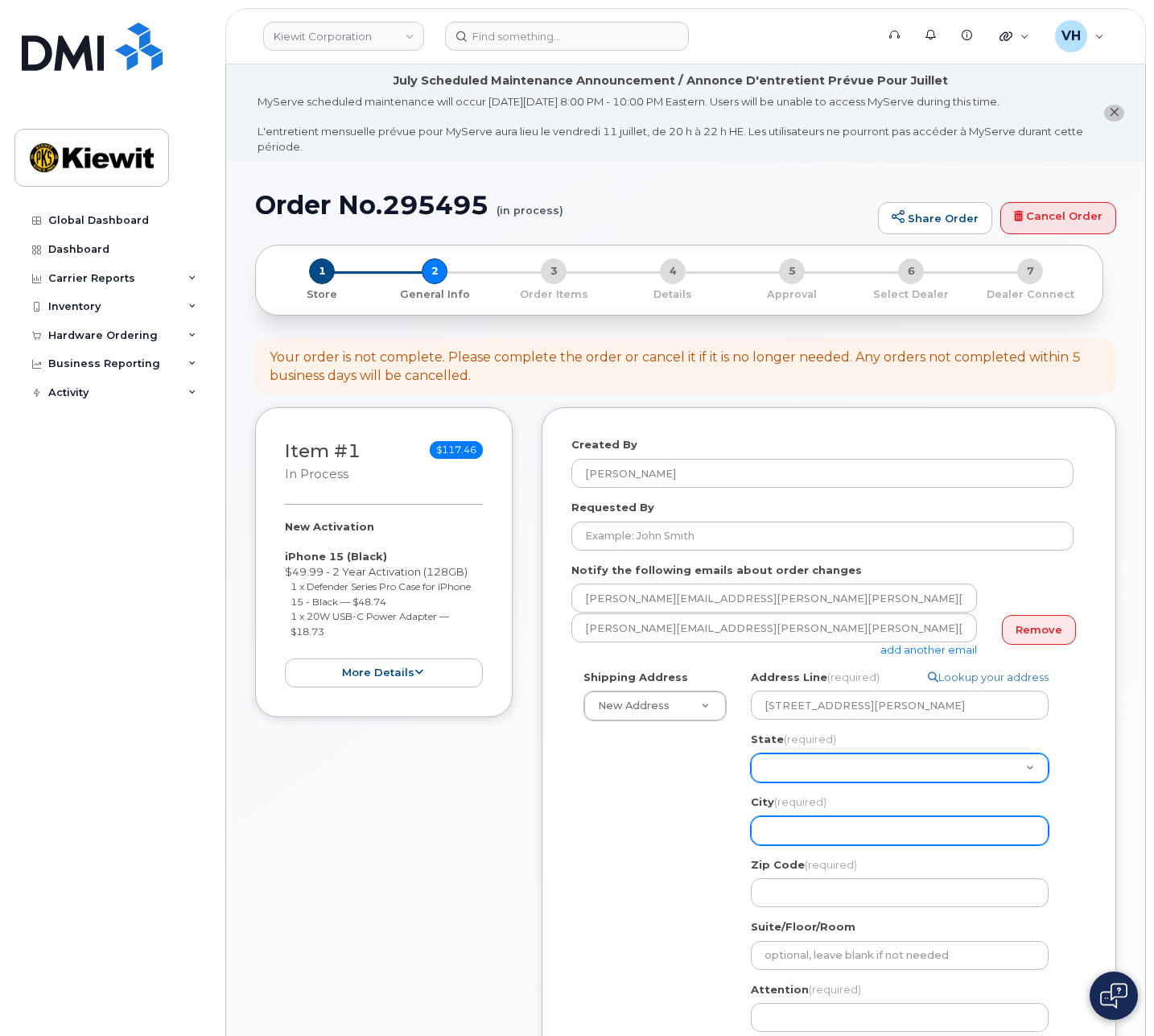 paste on "Lenexa" 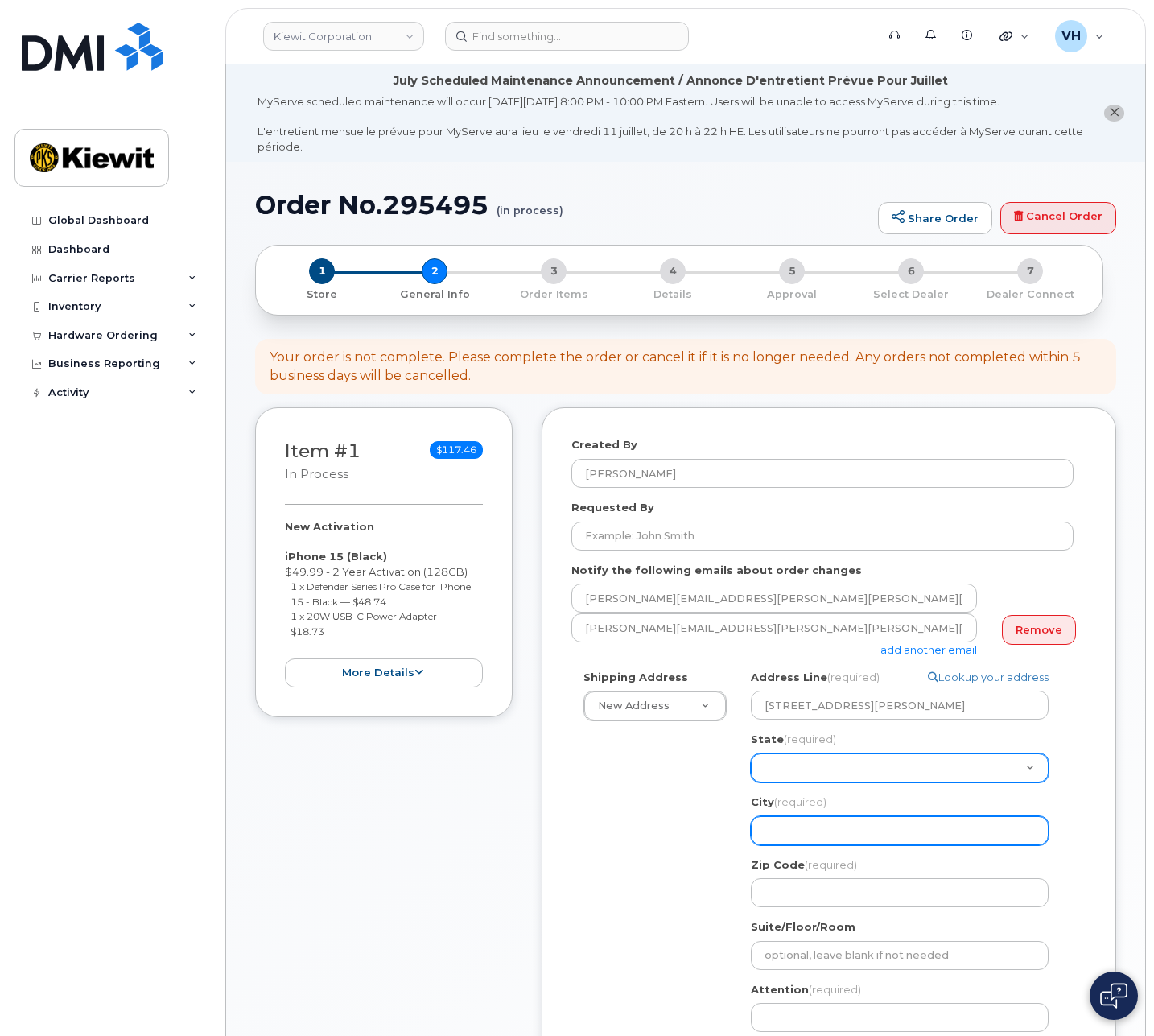 select 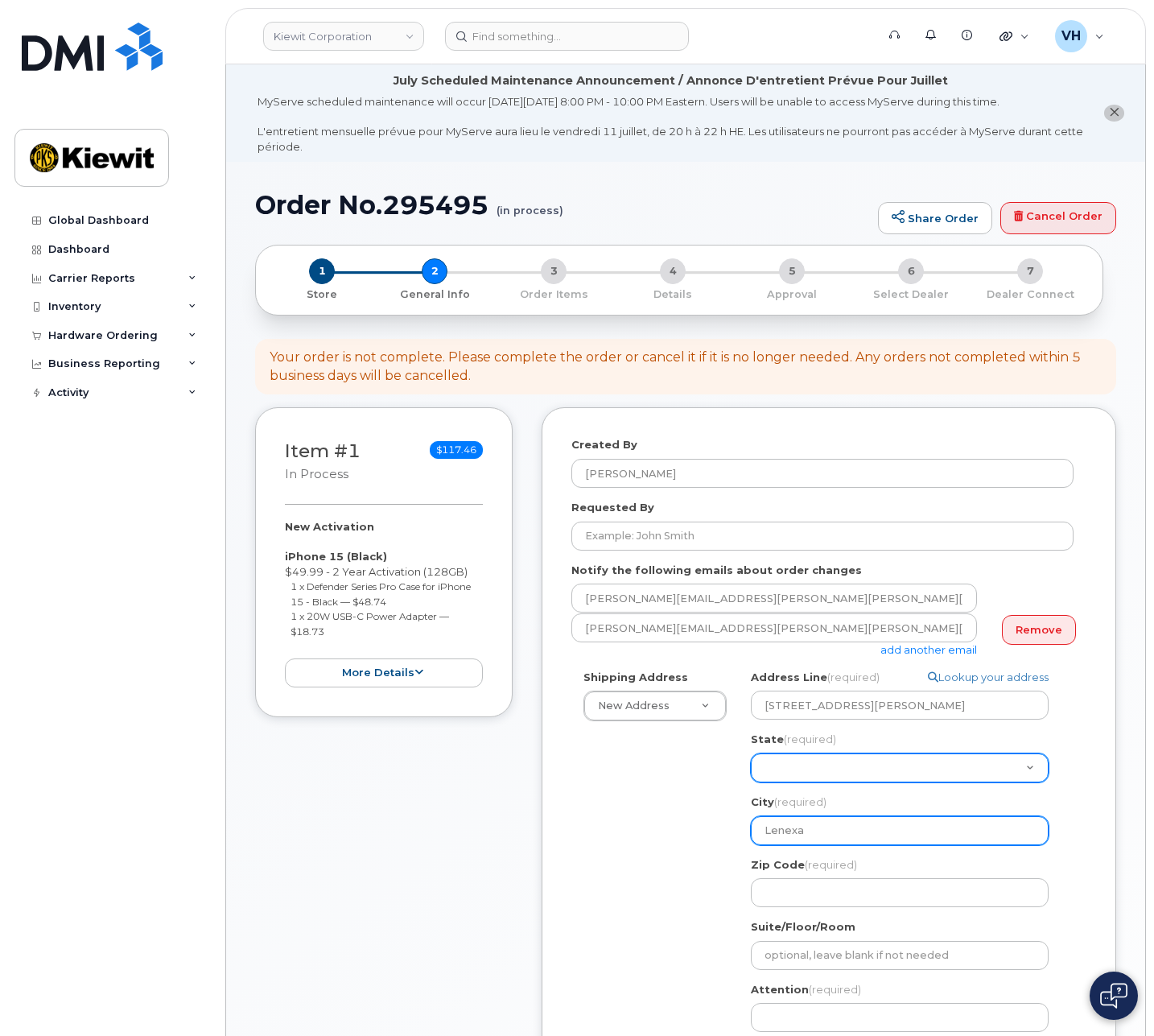 type on "Lenexa" 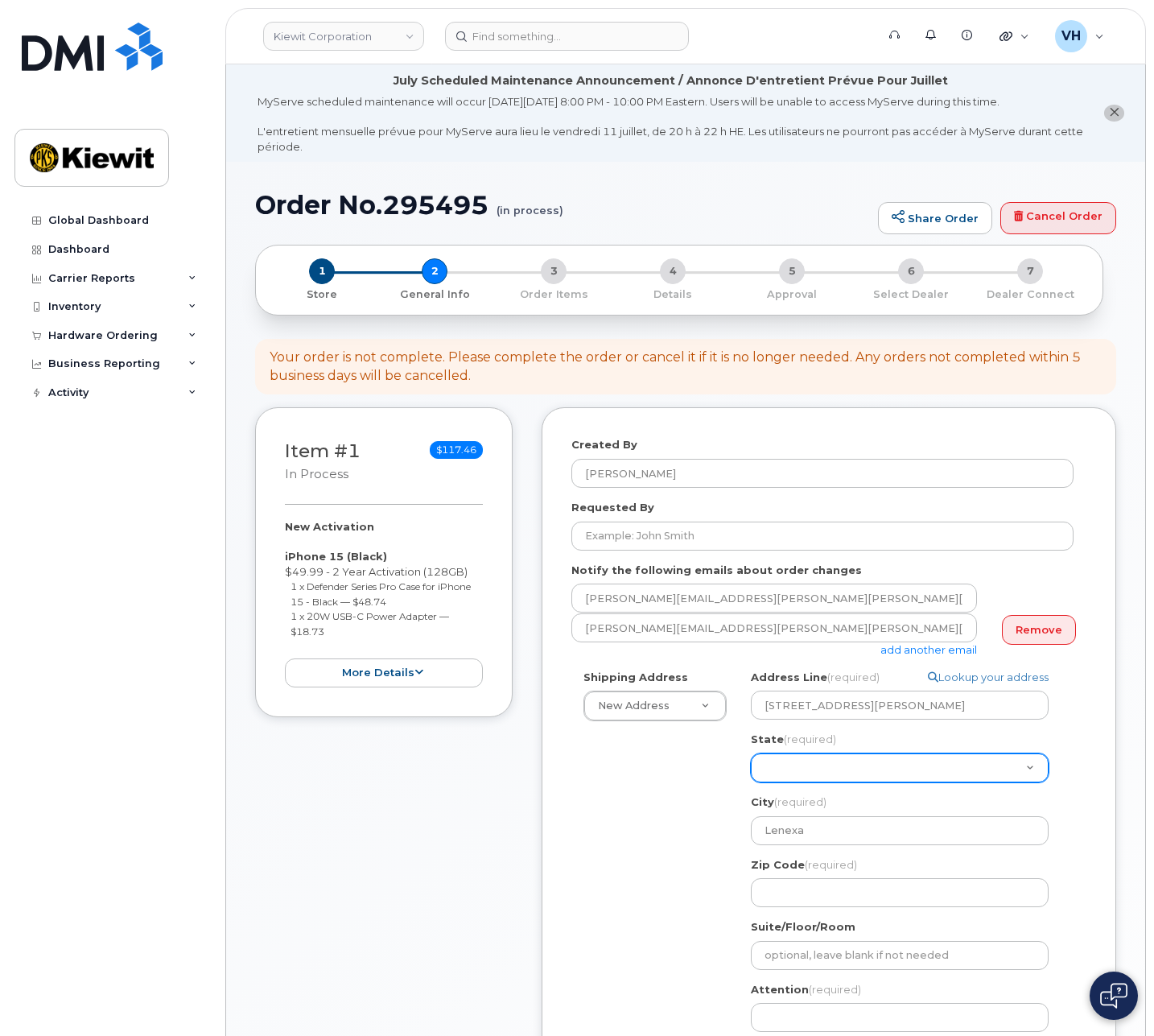 click on "Alabama
Alaska
American Samoa
Arizona
Arkansas
California
Colorado
Connecticut
Delaware
District of Columbia
Florida
Georgia
Guam
Hawaii
Idaho
Illinois
Indiana
Iowa
Kansas
Kentucky
Louisiana
Maine
Maryland
Massachusetts
Michigan
Minnesota
Mississippi
Missouri
Montana
Nebraska
Nevada
New Hampshire
New Jersey
New Mexico
New York
North Carolina
North Dakota
Ohio
Oklahoma
Oregon
Pennsylvania
Puerto Rico
Rhode Island
South Carolina
South Dakota
Tennessee
Texas
Utah
Vermont
Virginia
Virgin Islands
Washington
West Virginia
Wisconsin
Wyoming" 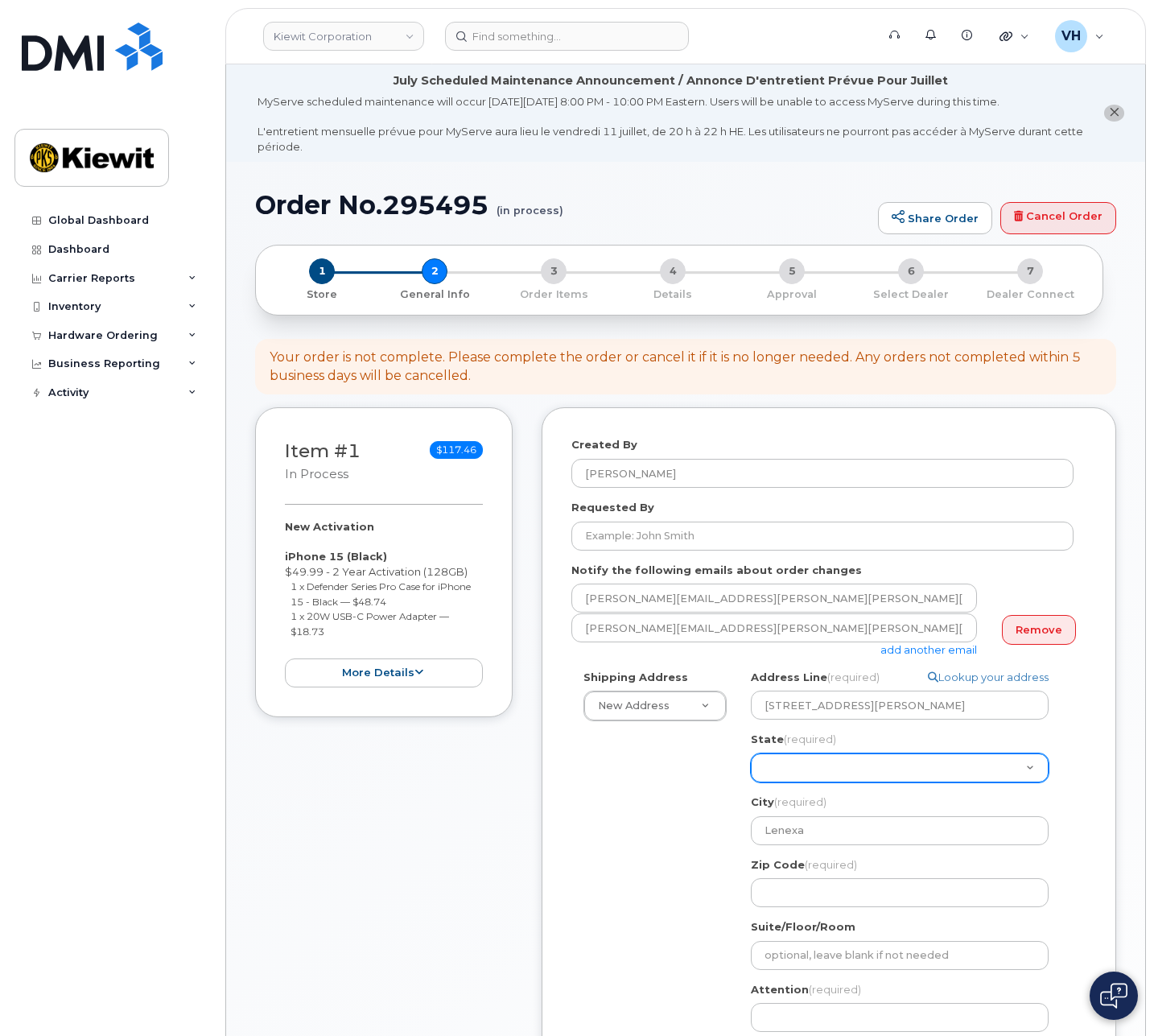 select on "KS" 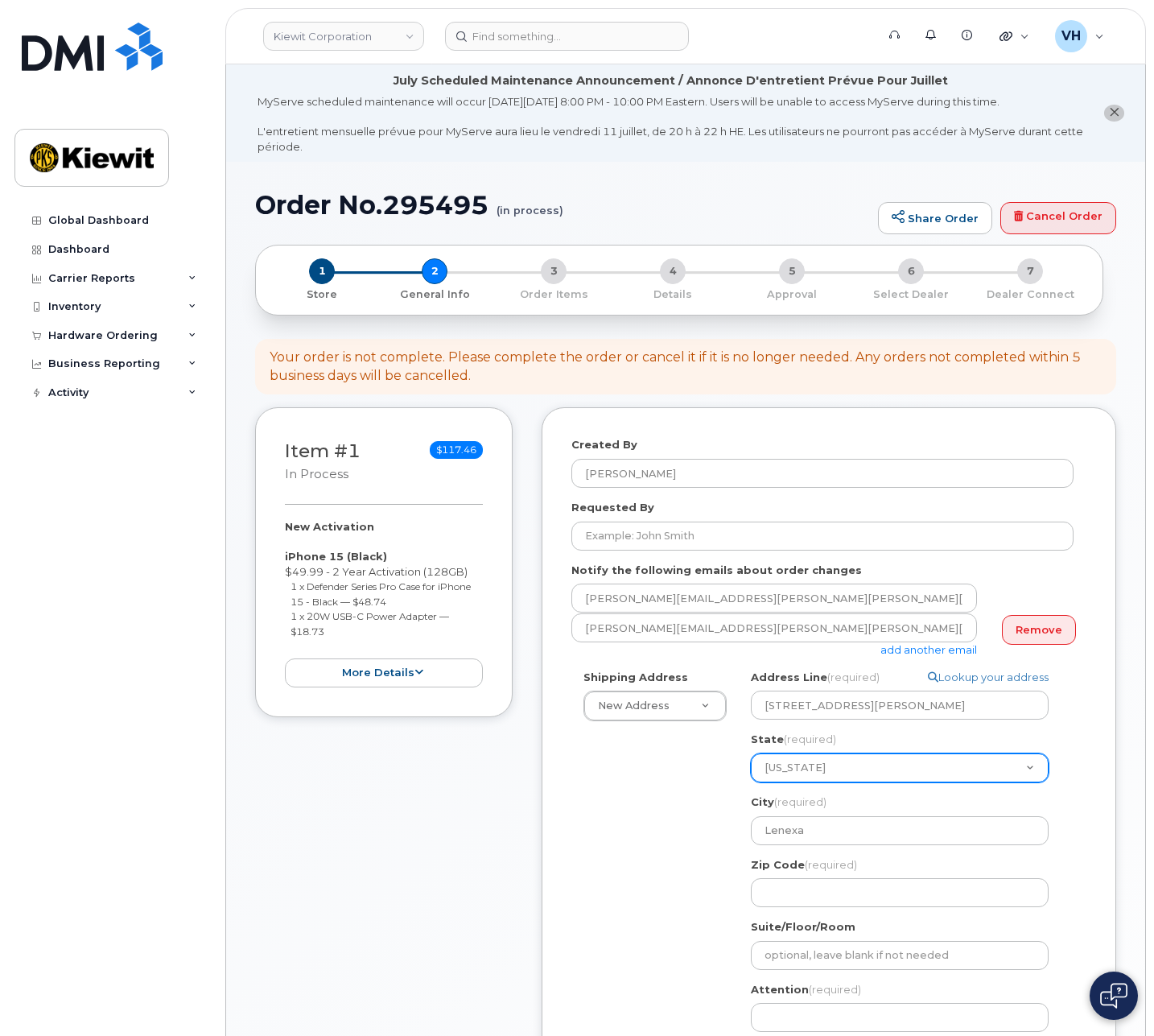 click on "Alabama
Alaska
American Samoa
Arizona
Arkansas
California
Colorado
Connecticut
Delaware
District of Columbia
Florida
Georgia
Guam
Hawaii
Idaho
Illinois
Indiana
Iowa
Kansas
Kentucky
Louisiana
Maine
Maryland
Massachusetts
Michigan
Minnesota
Mississippi
Missouri
Montana
Nebraska
Nevada
New Hampshire
New Jersey
New Mexico
New York
North Carolina
North Dakota
Ohio
Oklahoma
Oregon
Pennsylvania
Puerto Rico
Rhode Island
South Carolina
South Dakota
Tennessee
Texas
Utah
Vermont
Virginia
Virgin Islands
Washington
West Virginia
Wisconsin
Wyoming" 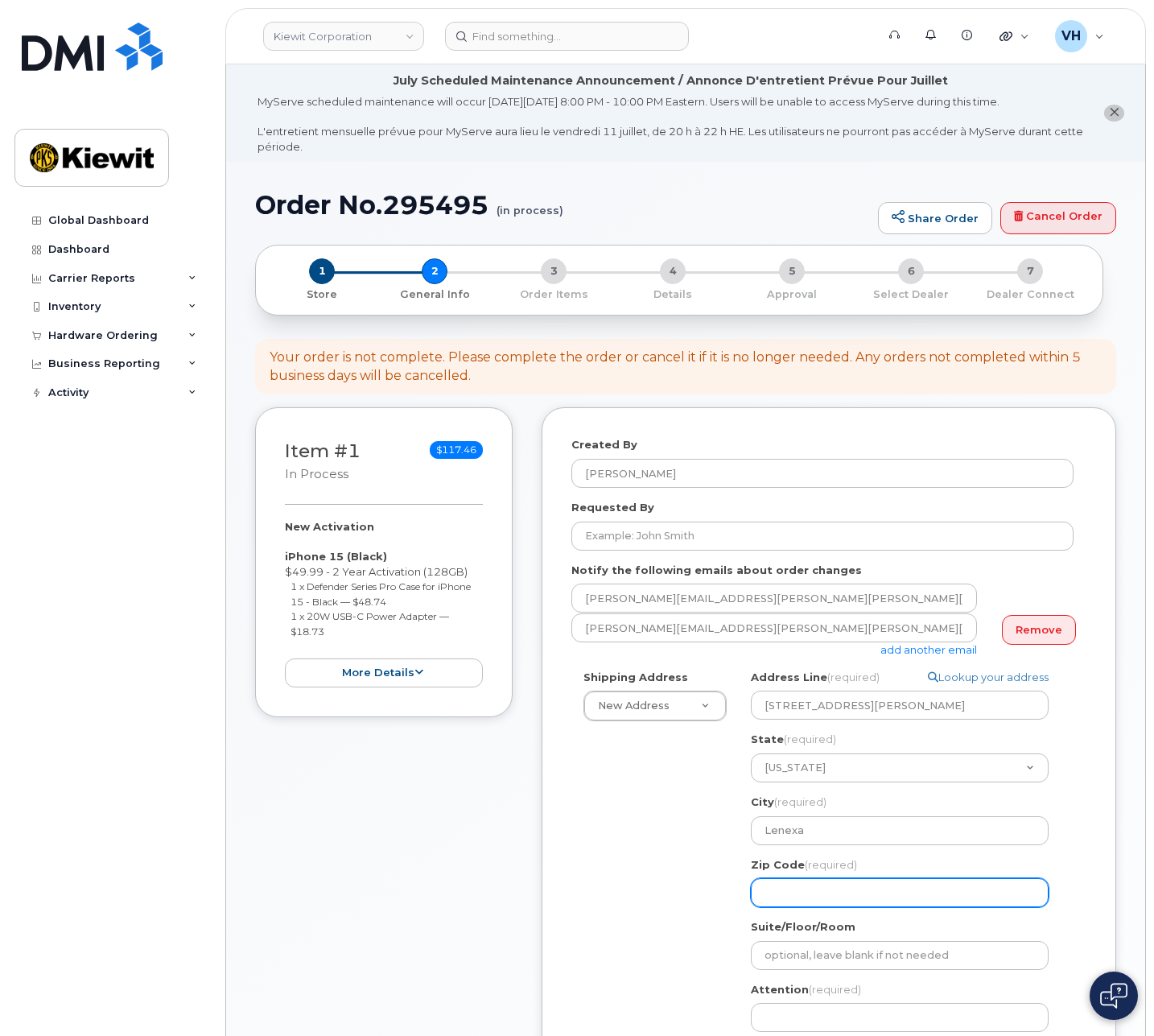 click on "Zip Code
(required)" 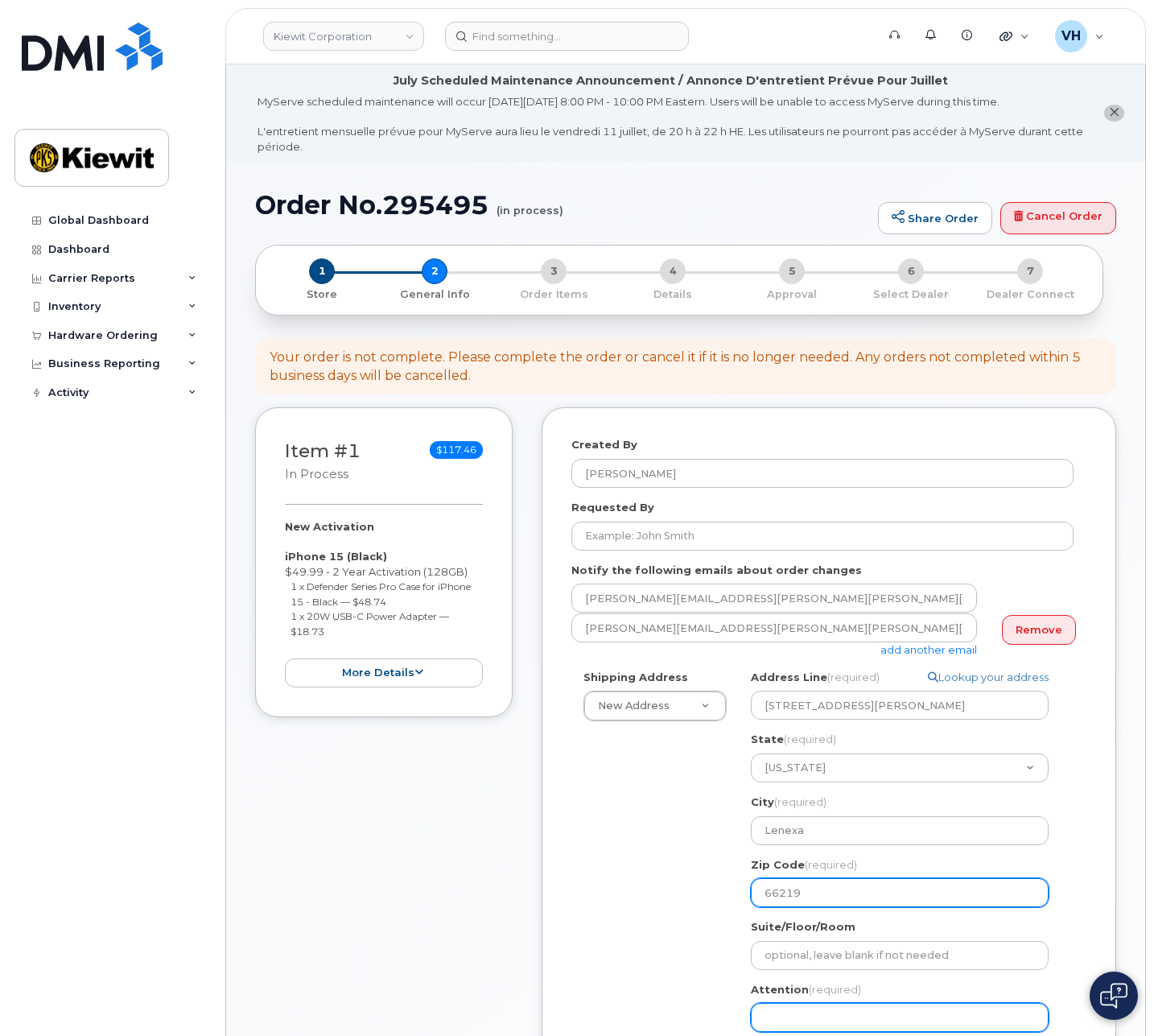 type on "66219" 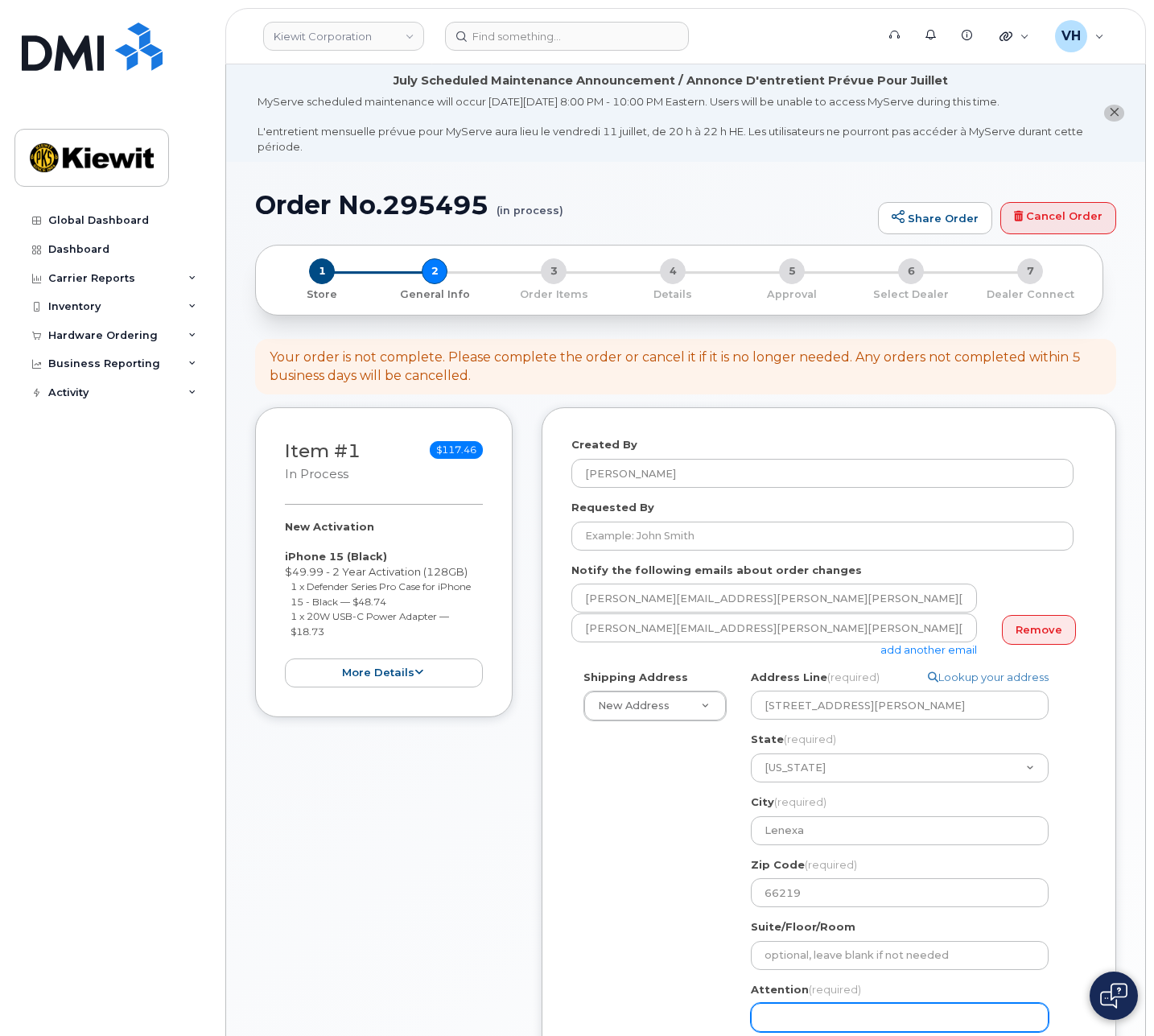 click on "Attention
(required)" 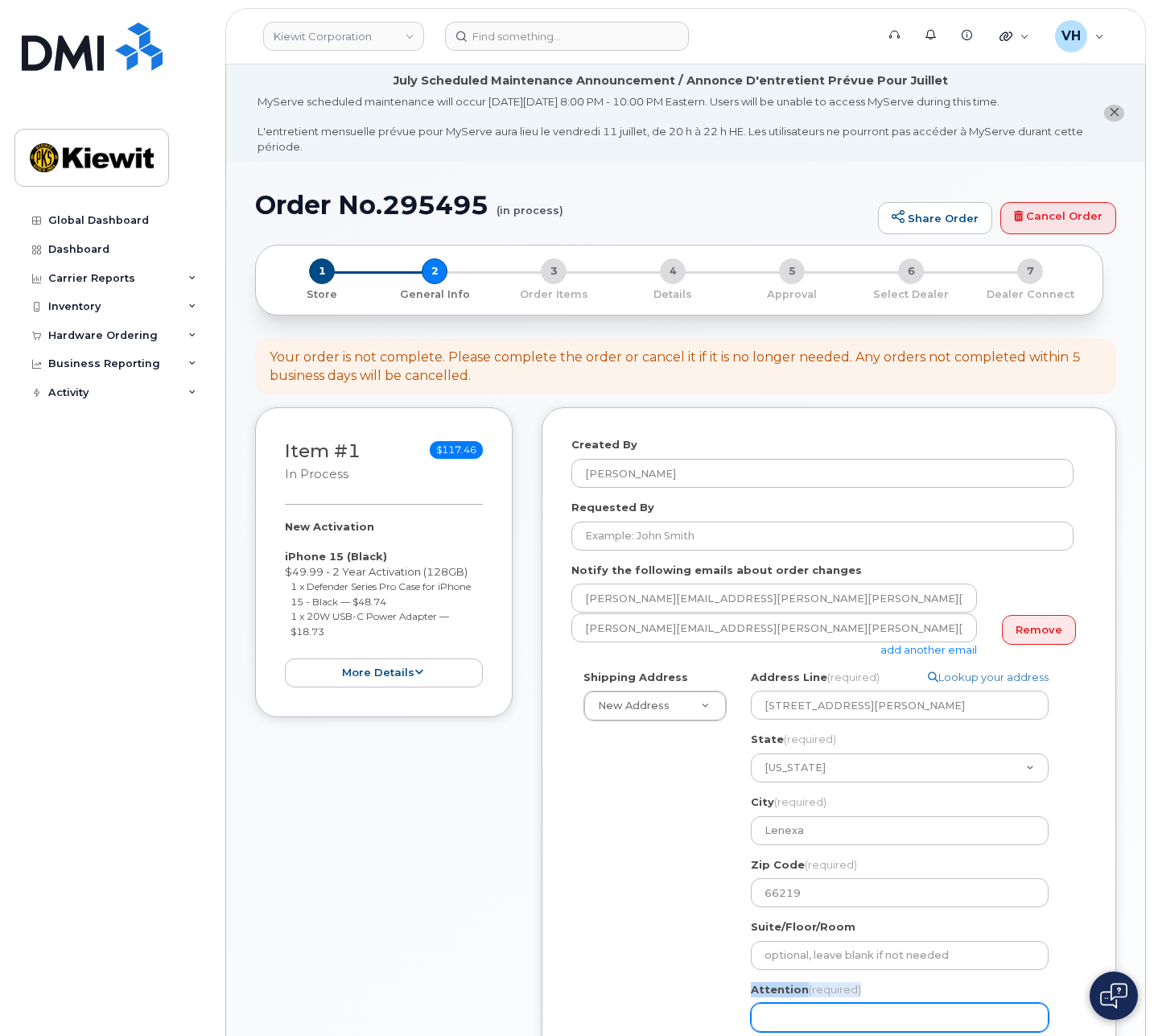 click on "Attention
(required)" 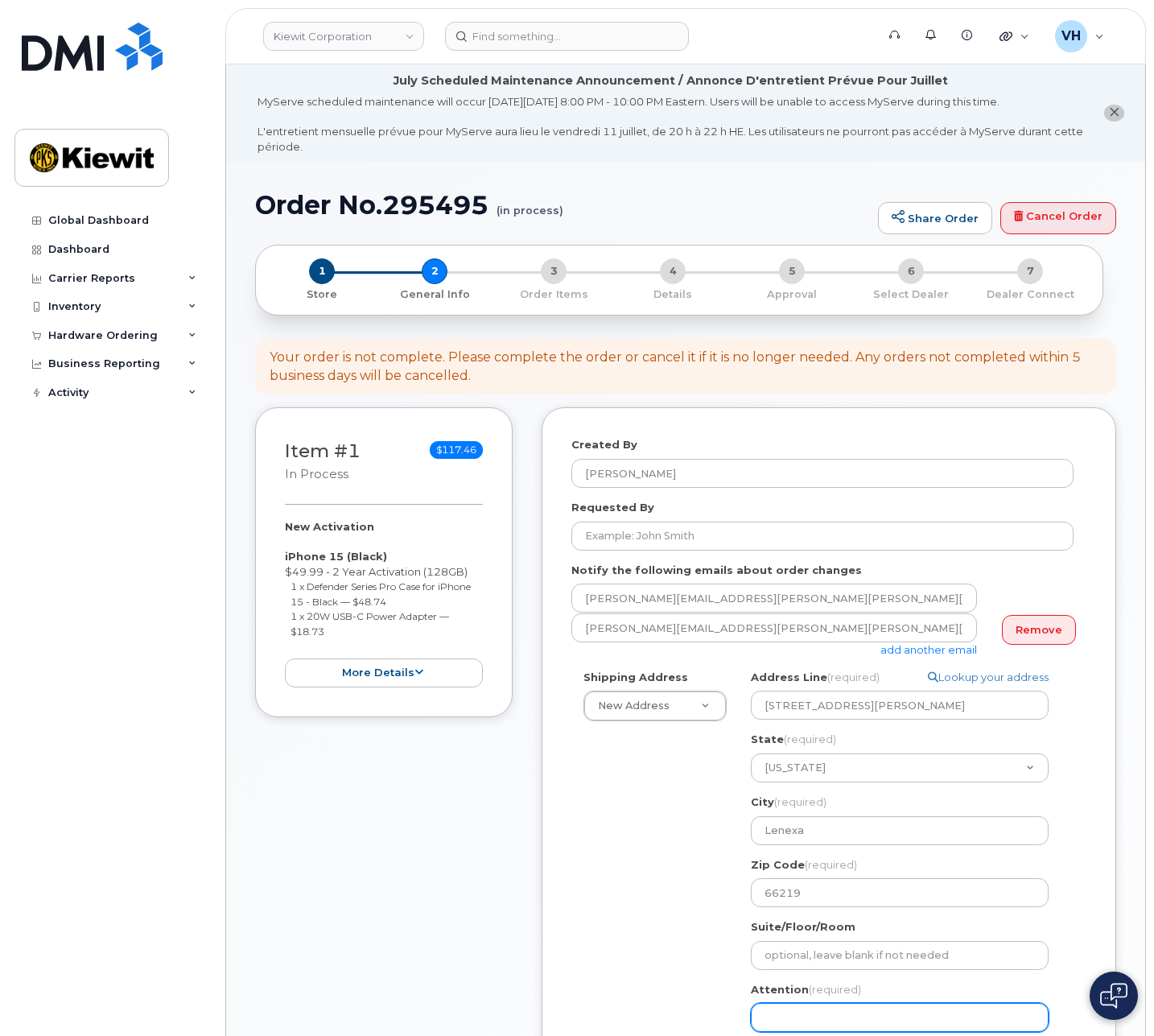 paste on "Darrin.Helm" 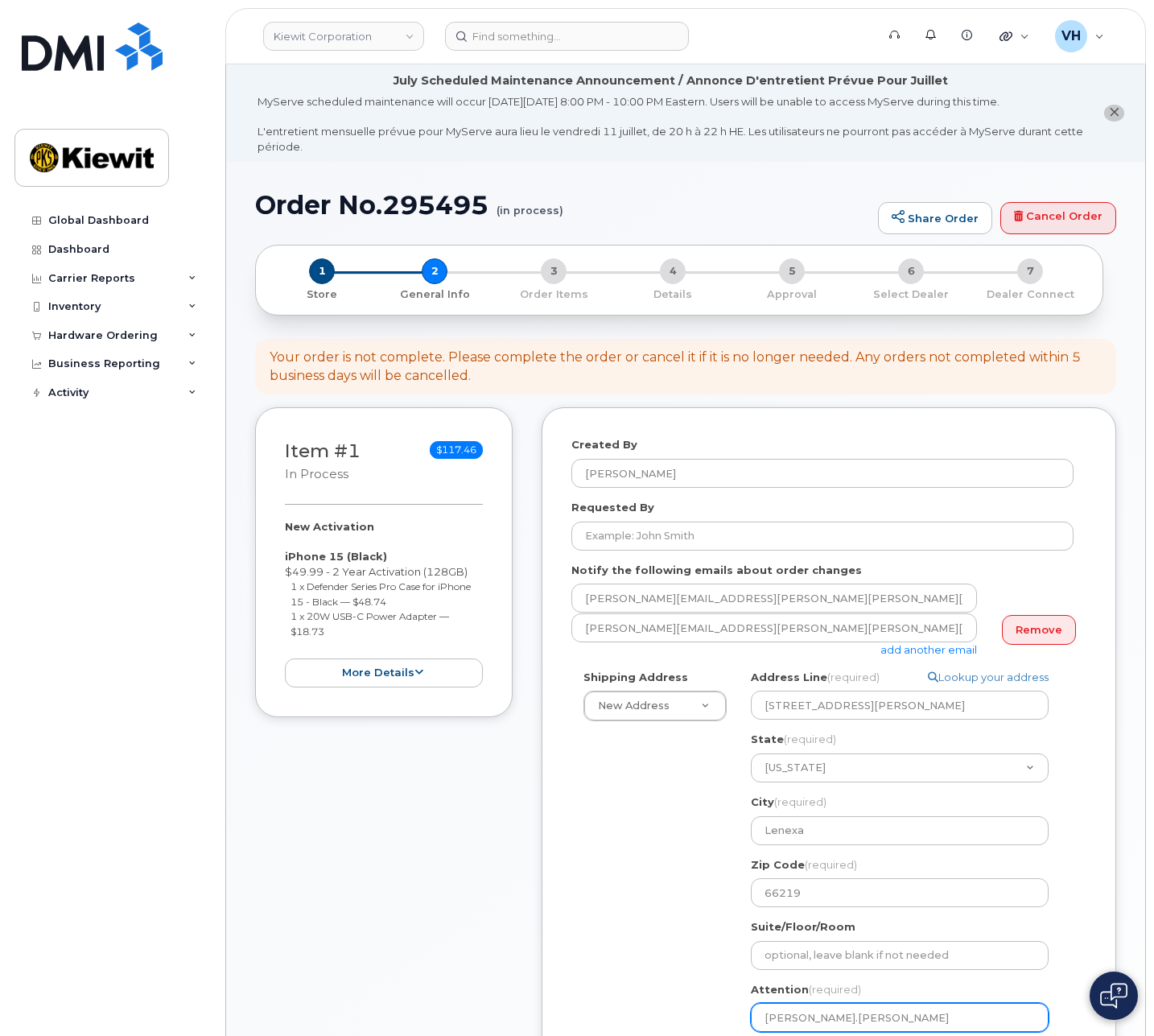 click on "Darrin.Helm" 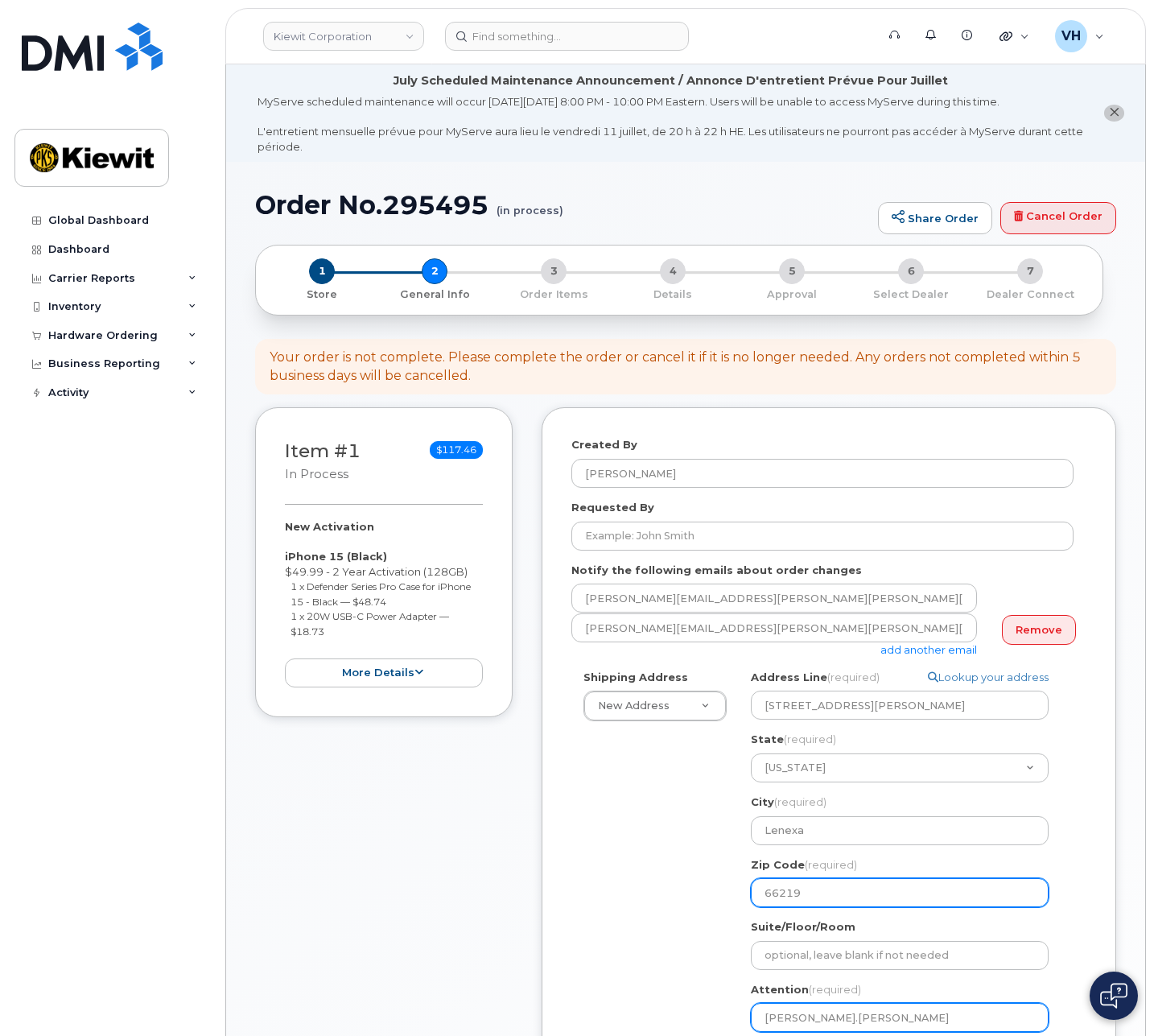 select 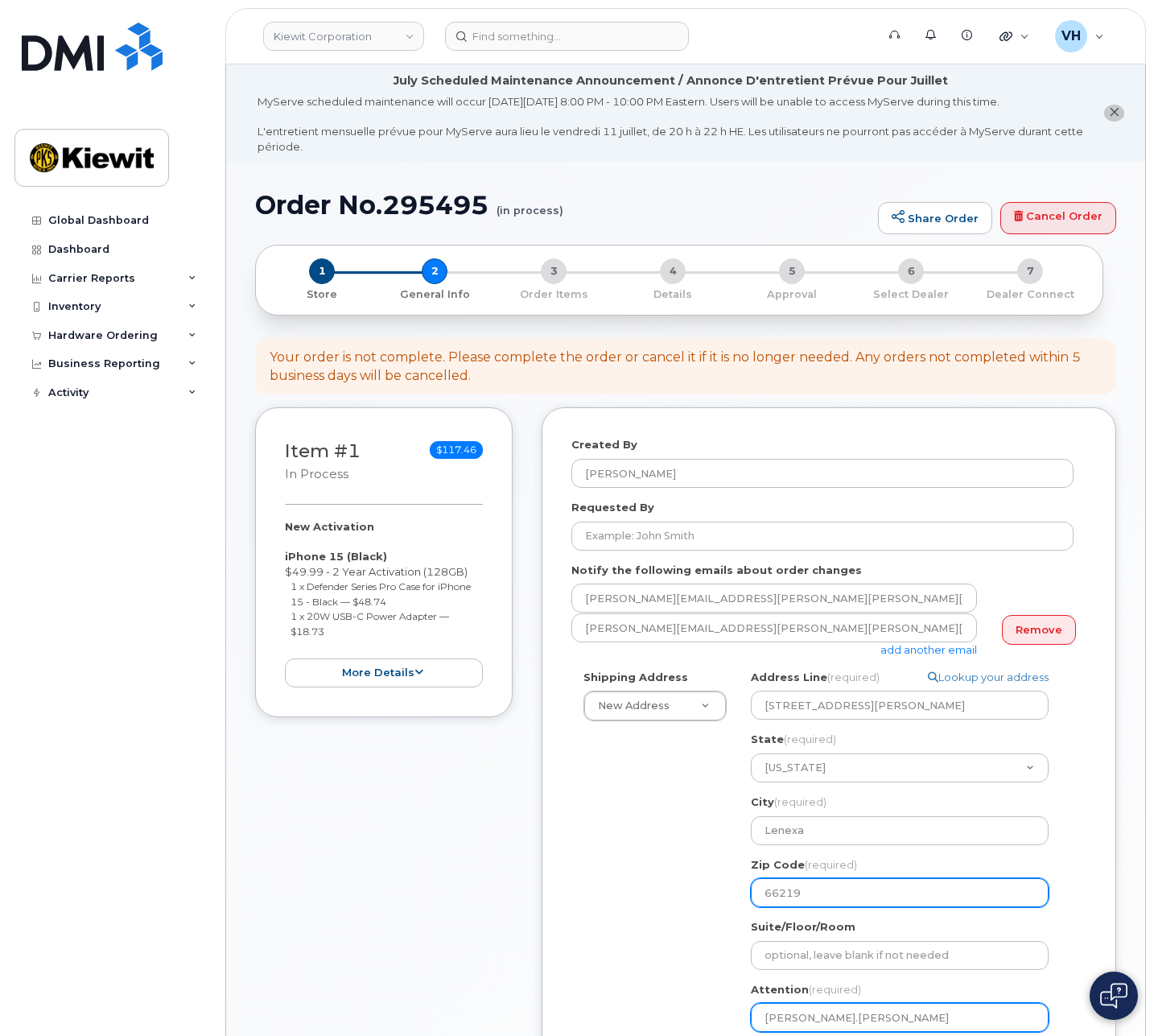 type on "DarrinHelm" 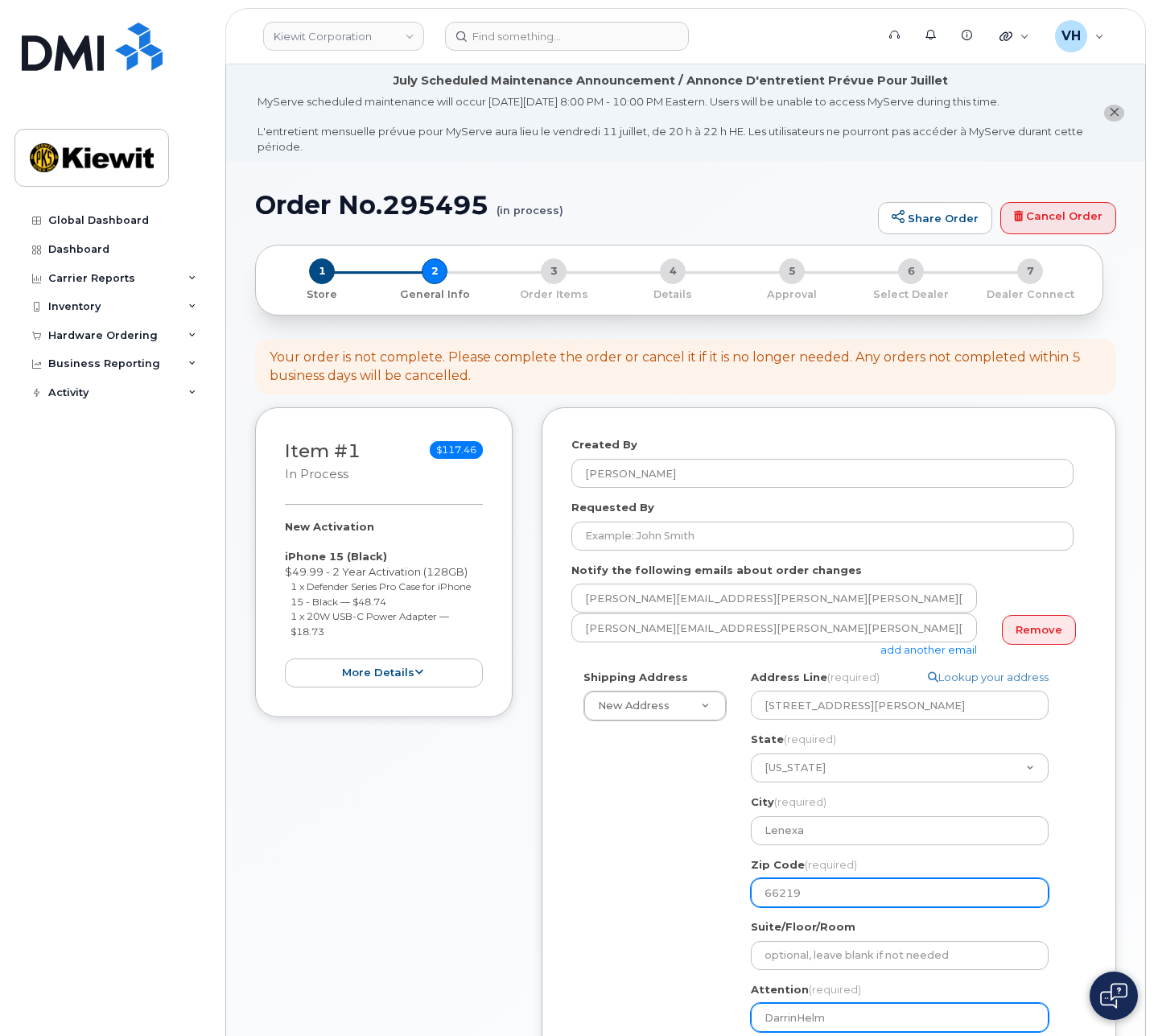 select 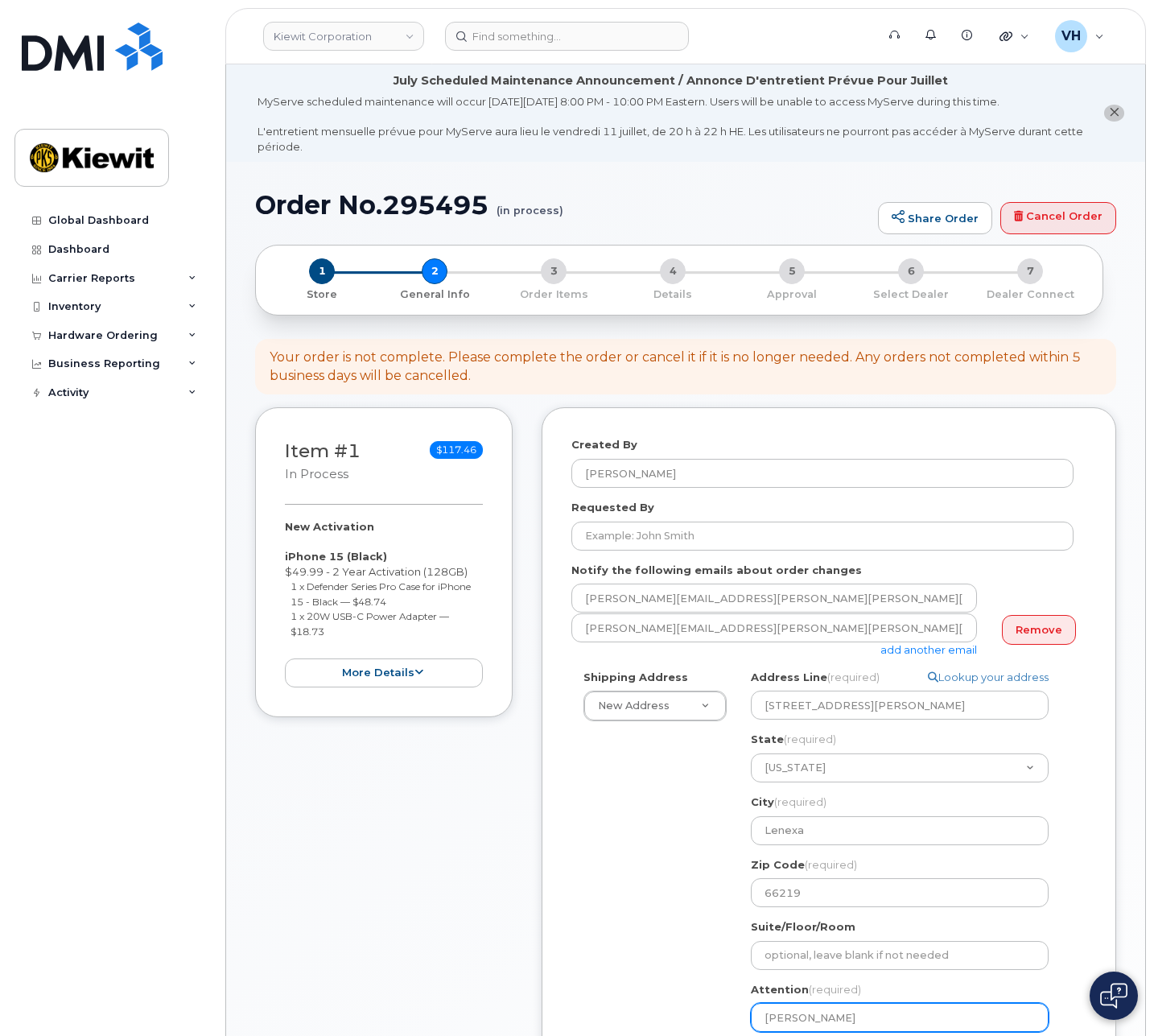 type on "Darrin Helm" 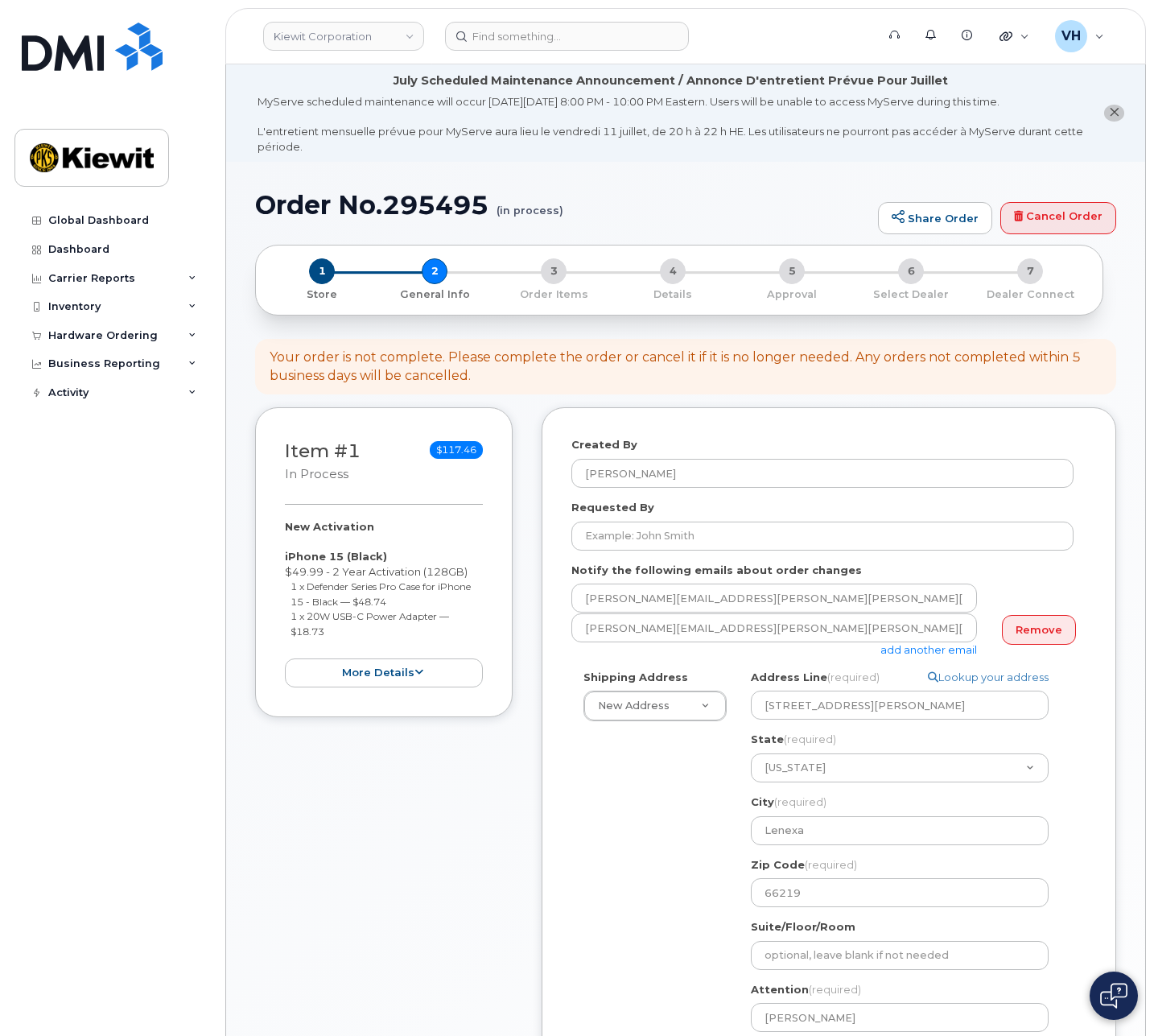 click on "Attention
(required)
Darrin Helm" 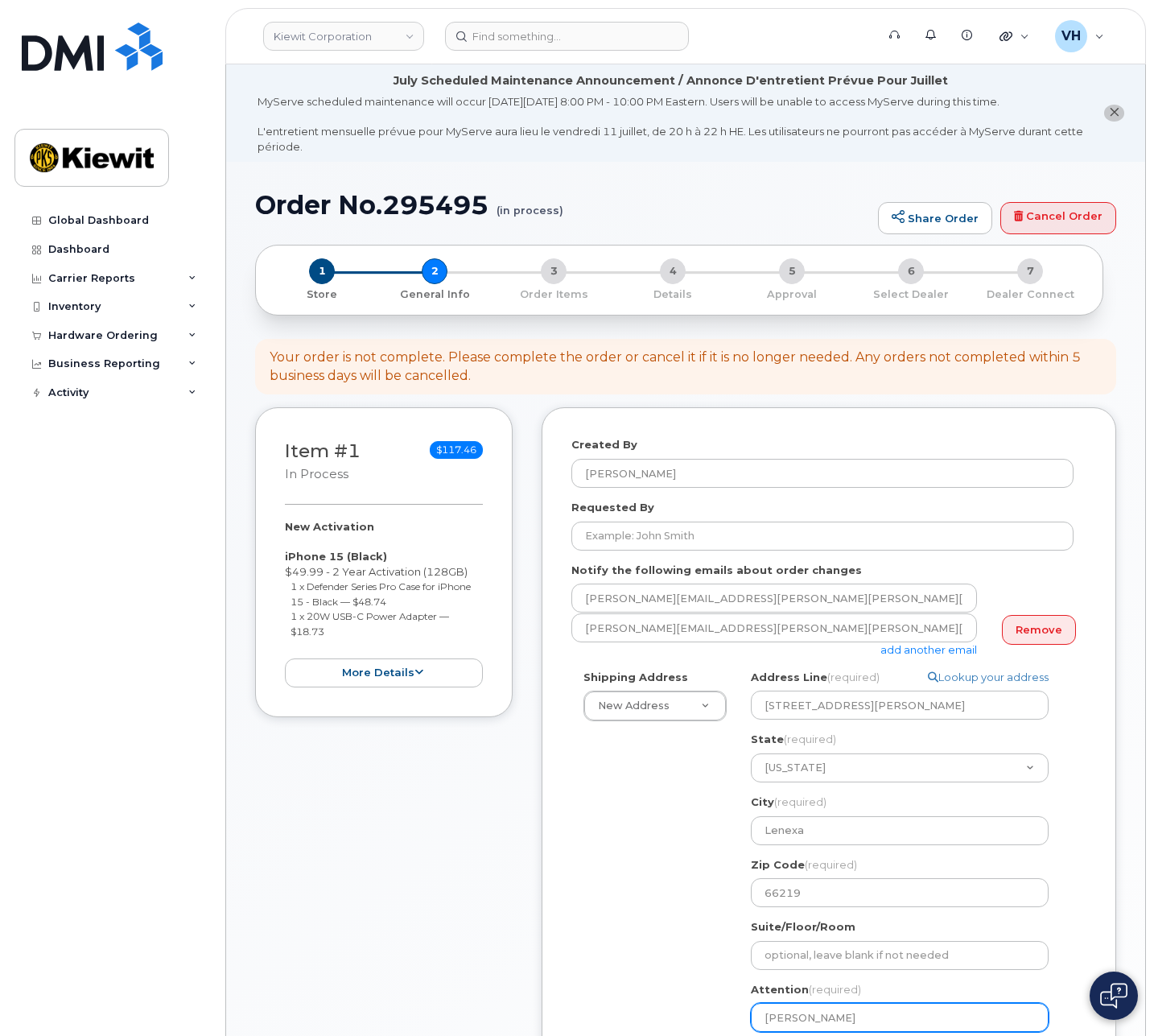 click on "Darrin Helm" 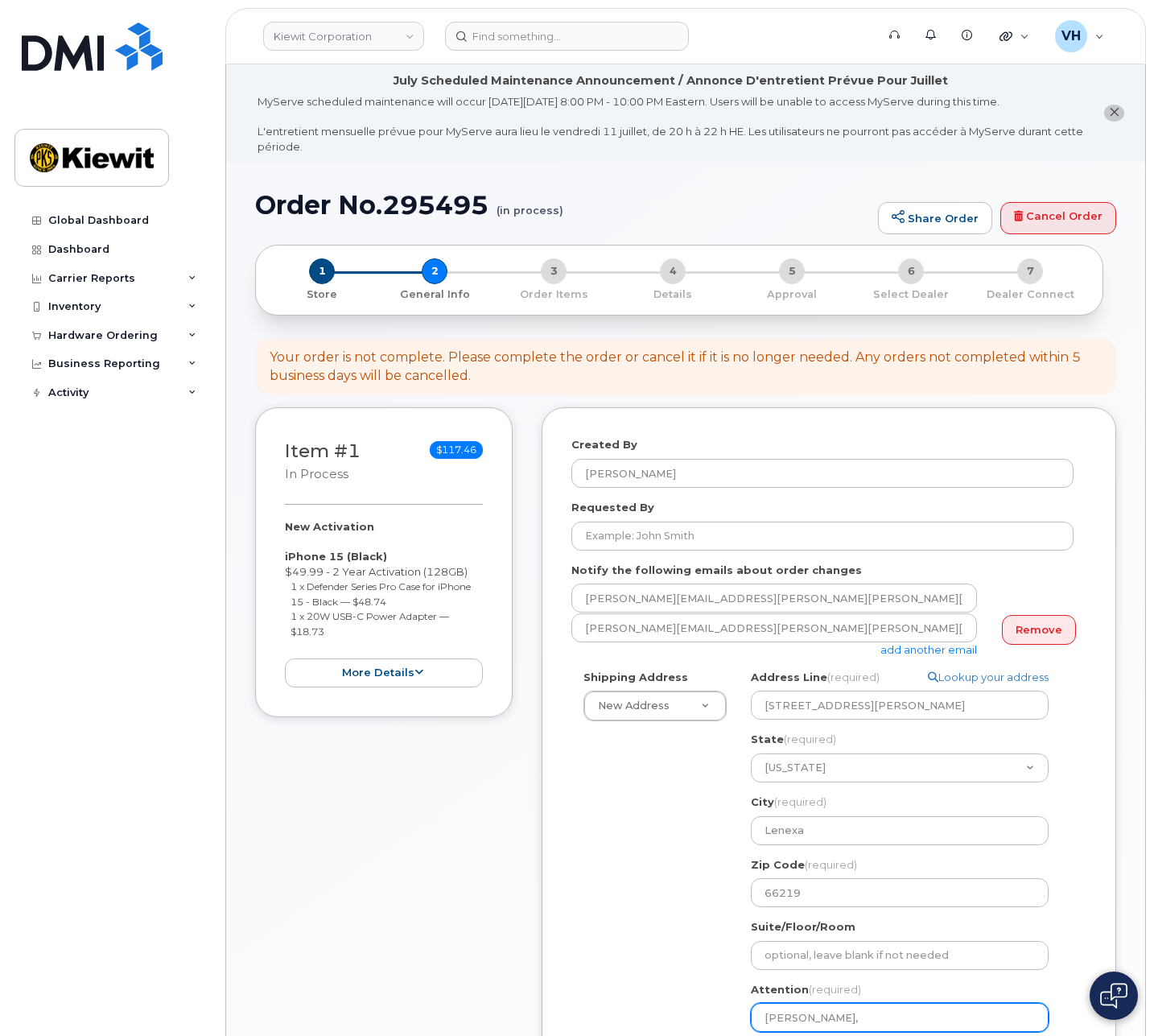 type on "Darrin Helm," 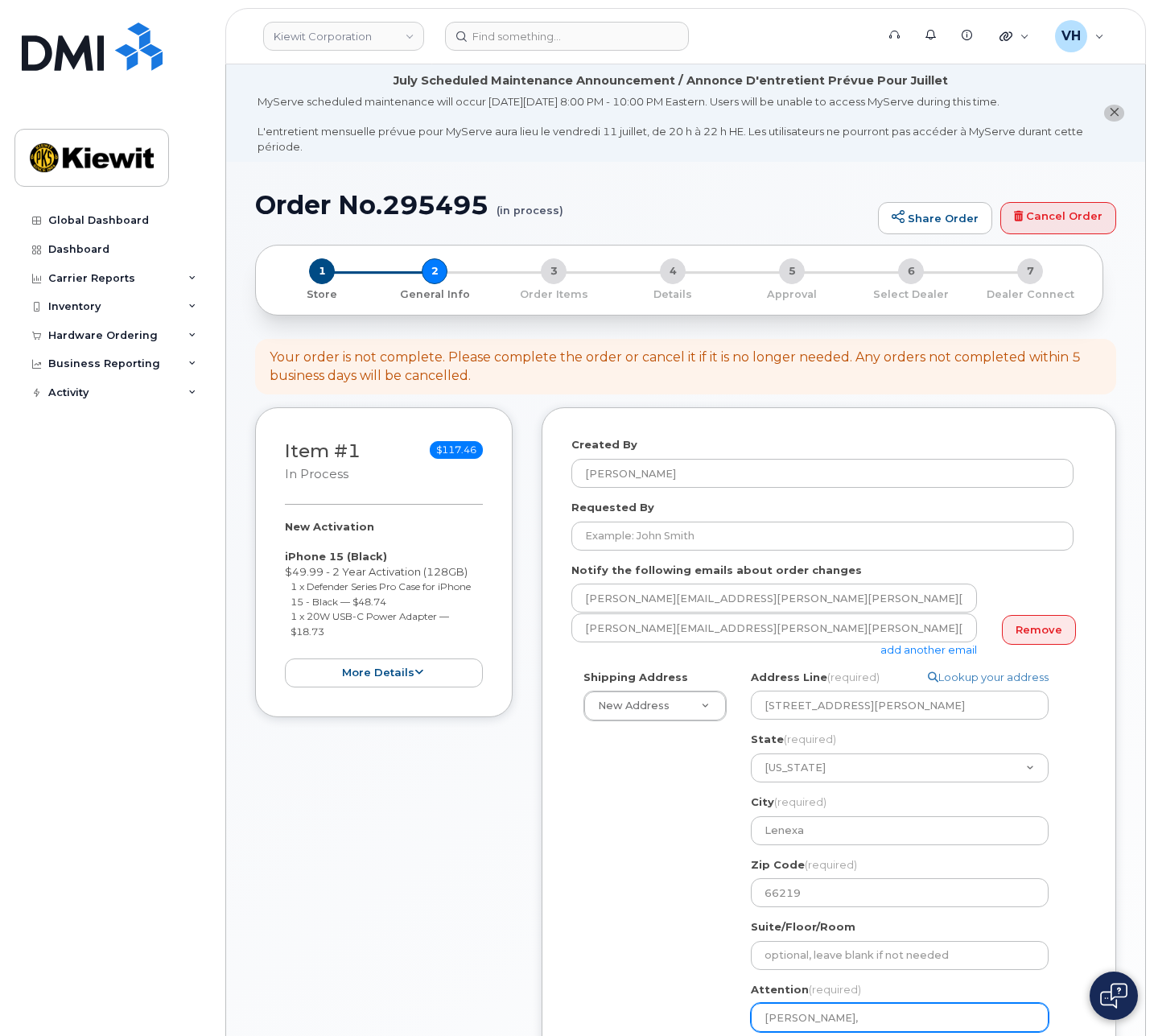 click on "Darrin Helm," 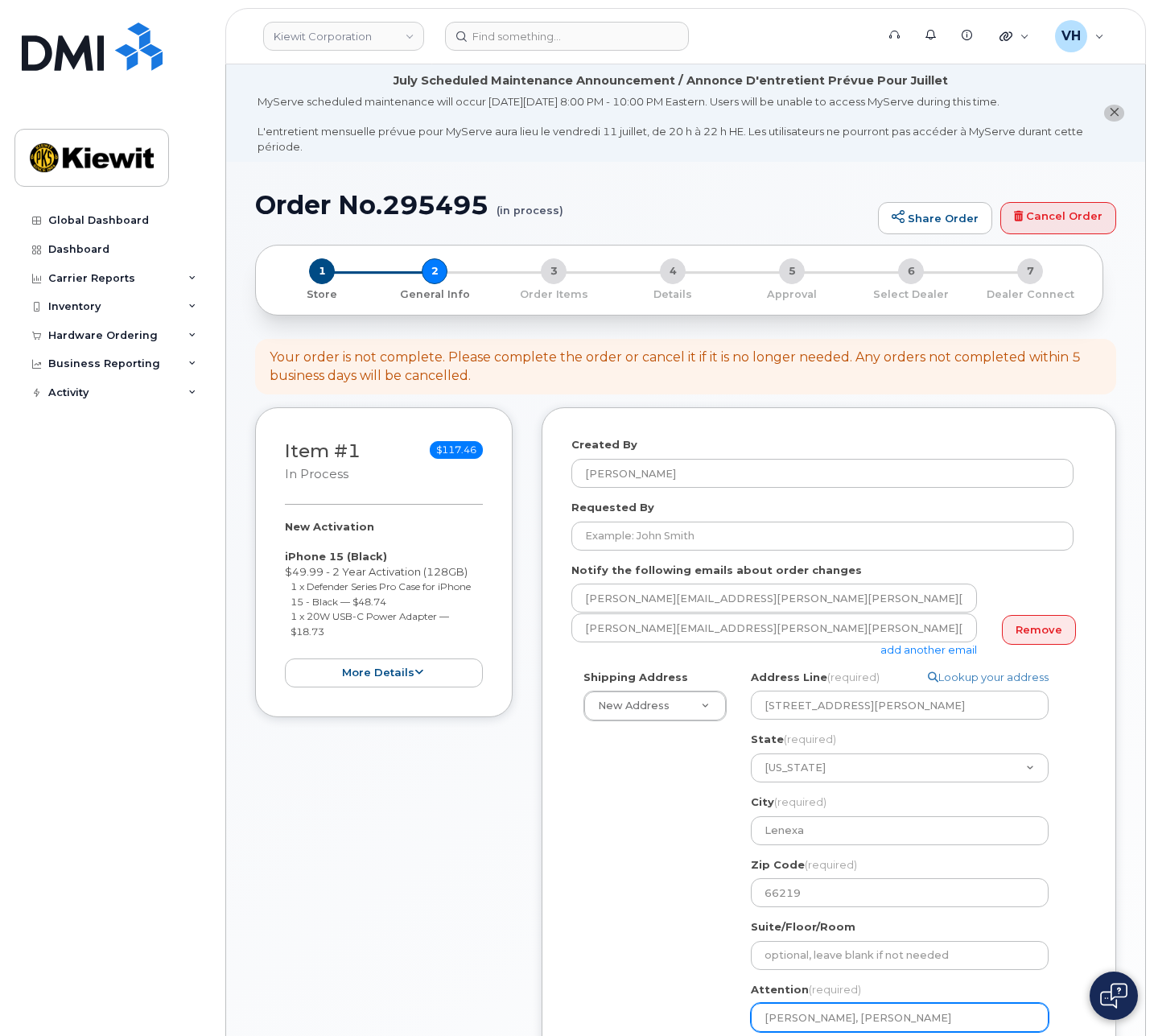 type on "Darrin Helm, Roni" 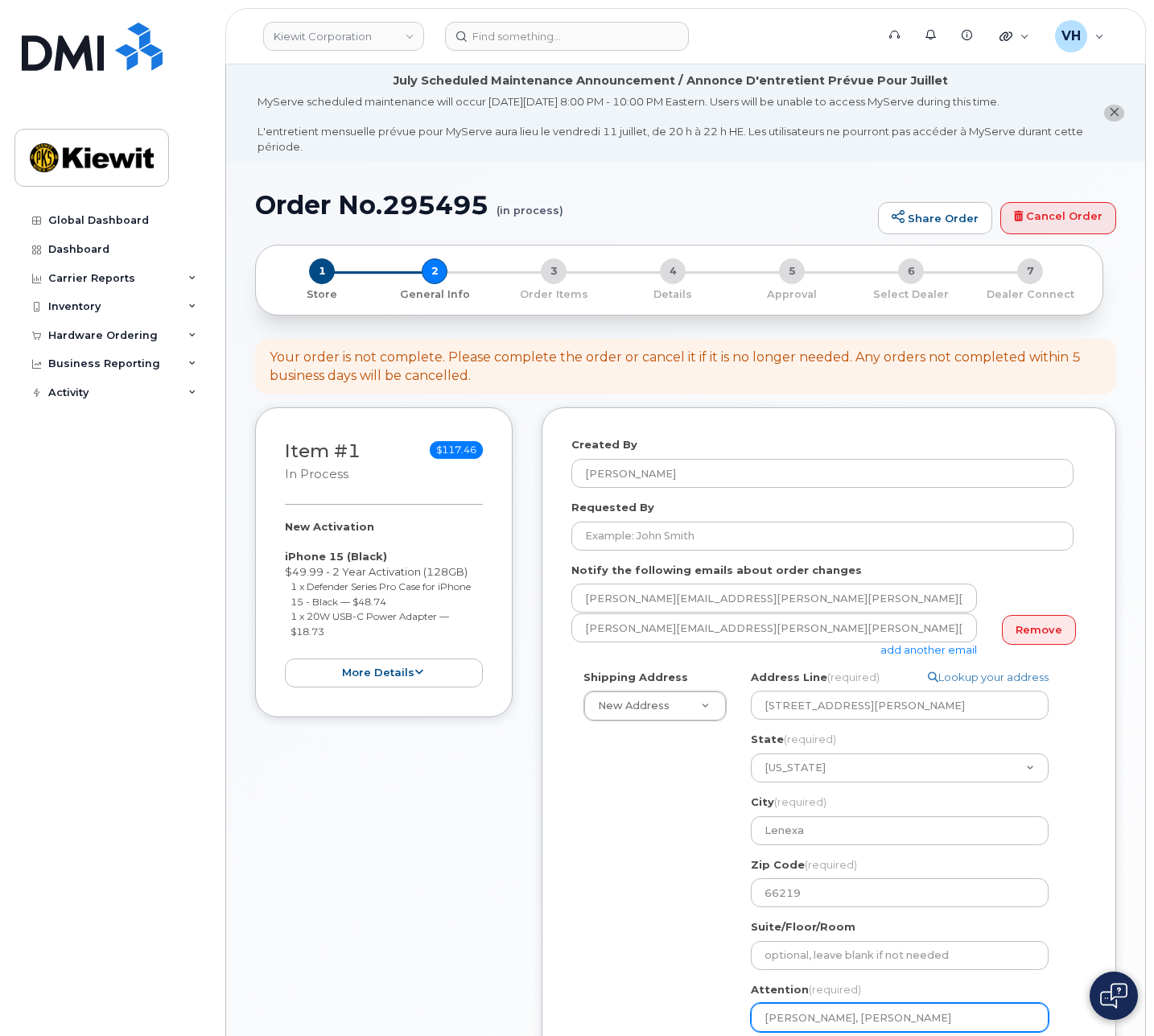 click on "Darrin Helm, Roni" 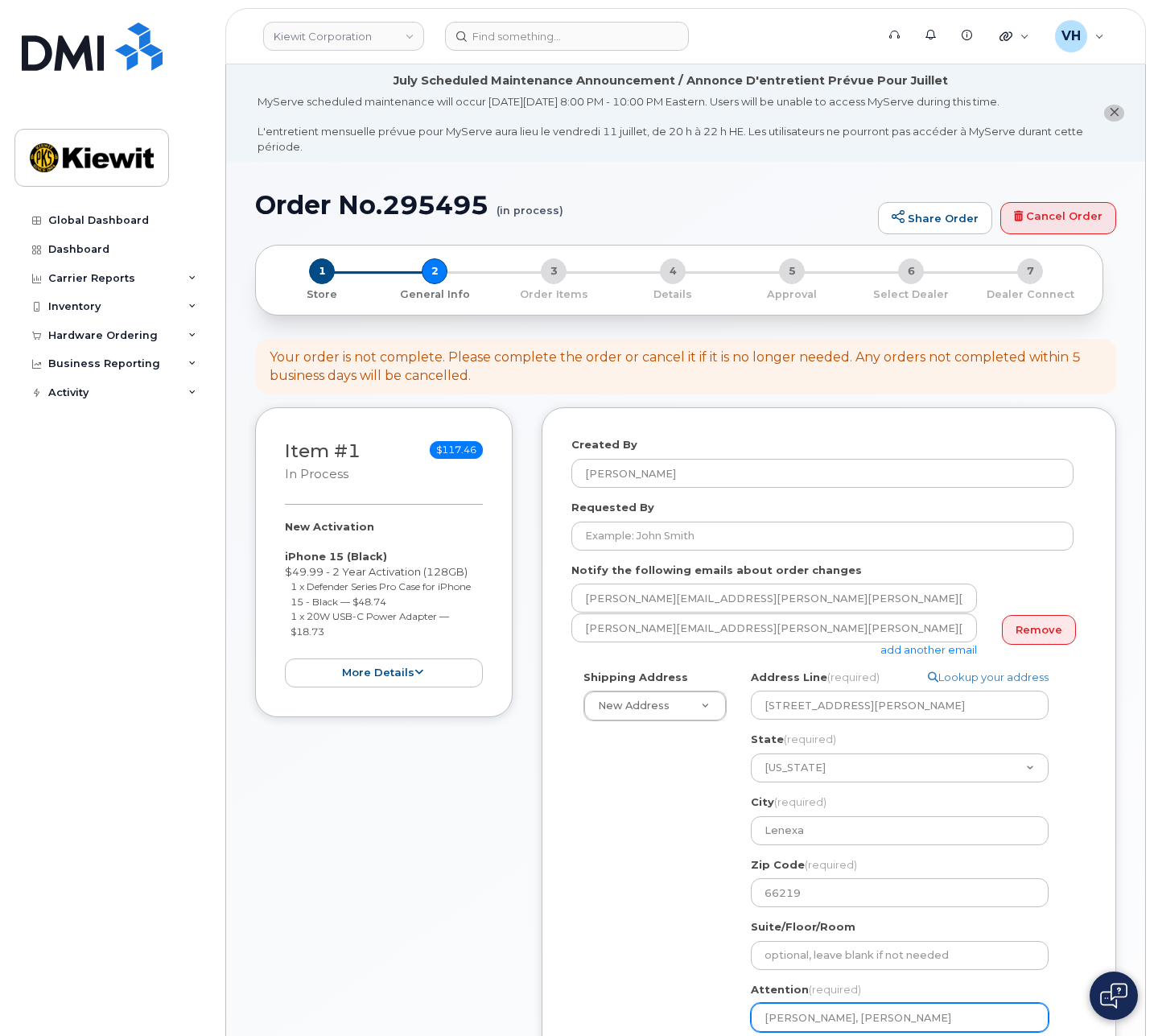 paste on "Jenkins" 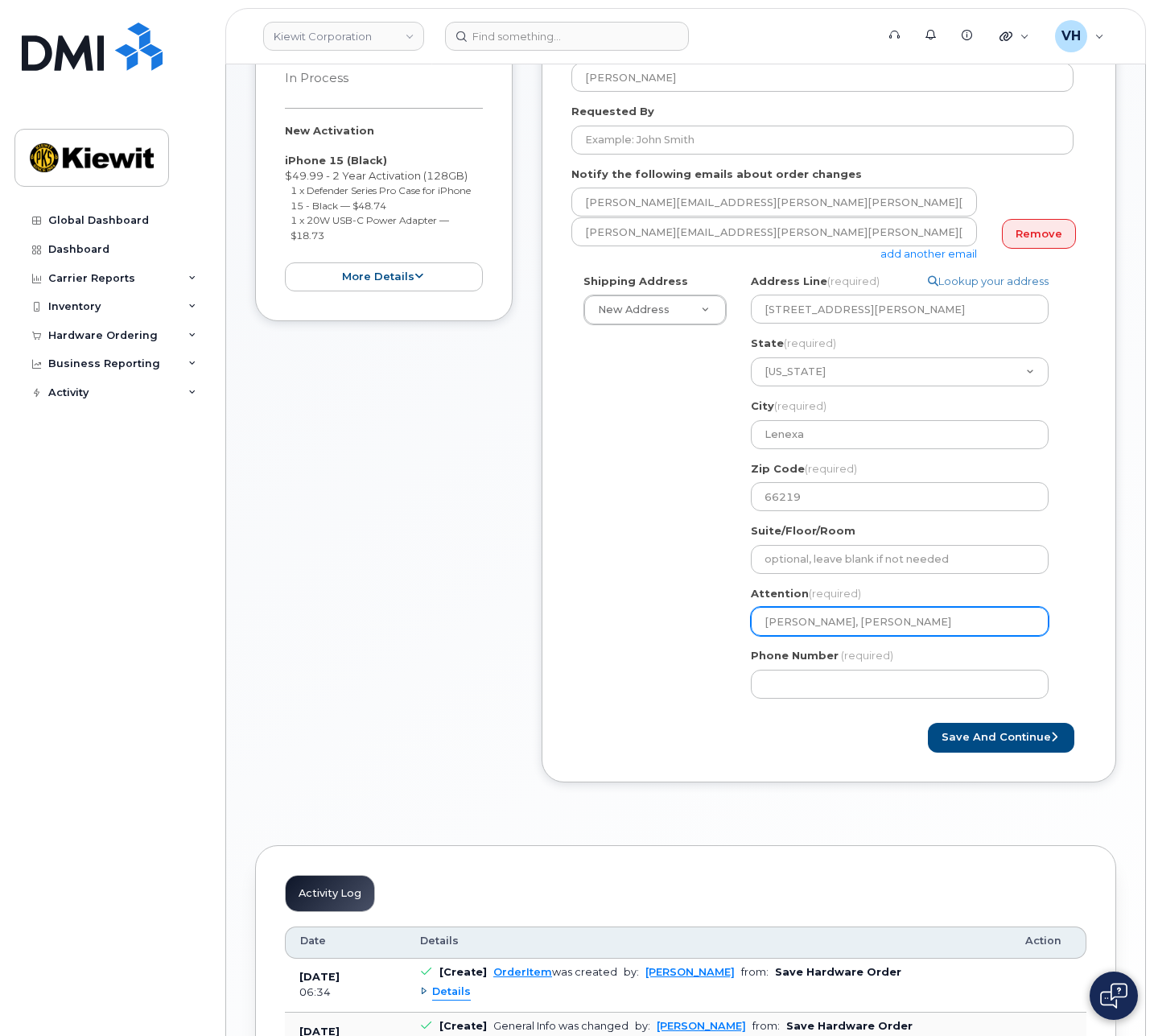 scroll, scrollTop: 483, scrollLeft: 0, axis: vertical 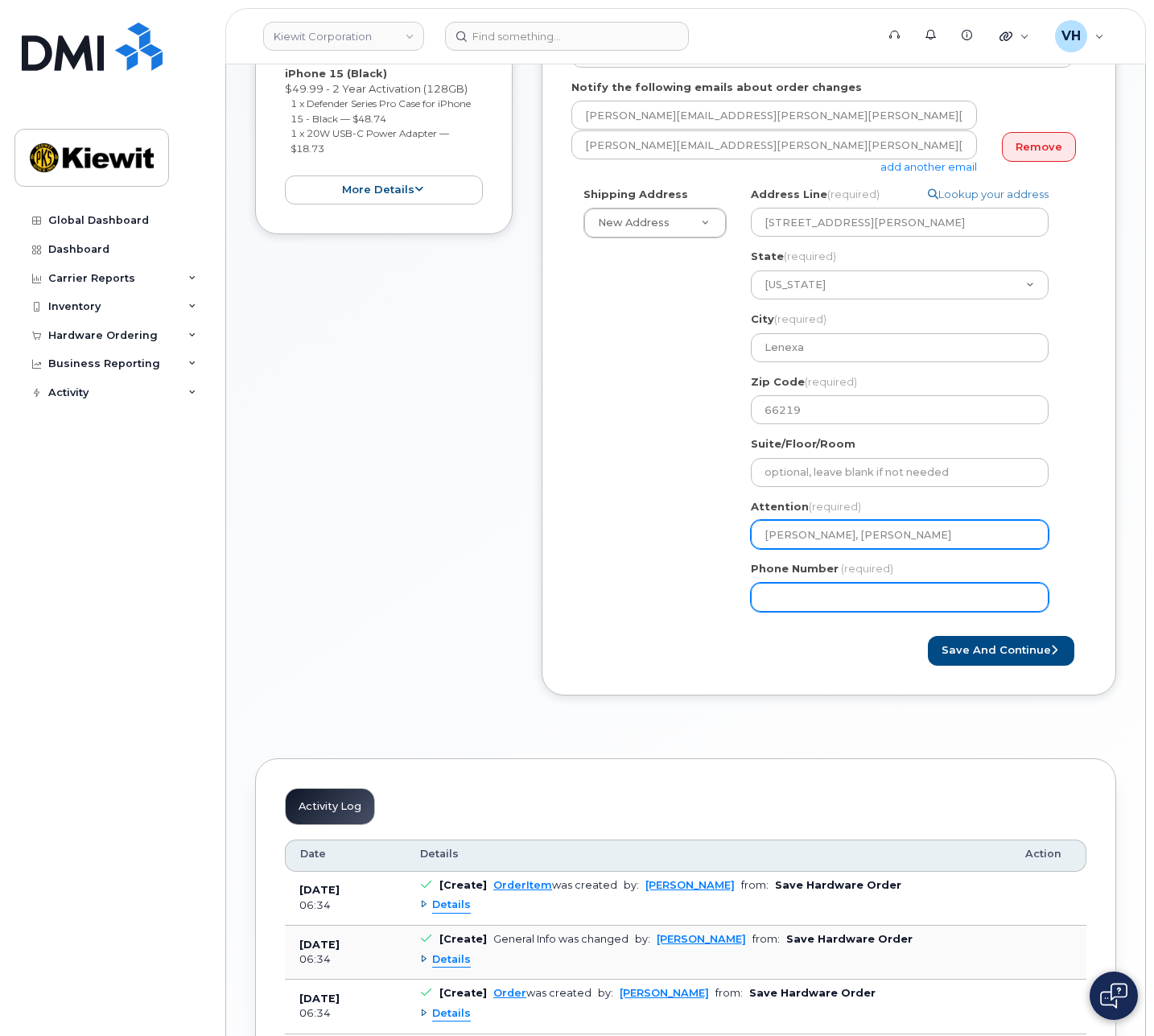 type on "Darrin Helm, Roni Jenkins" 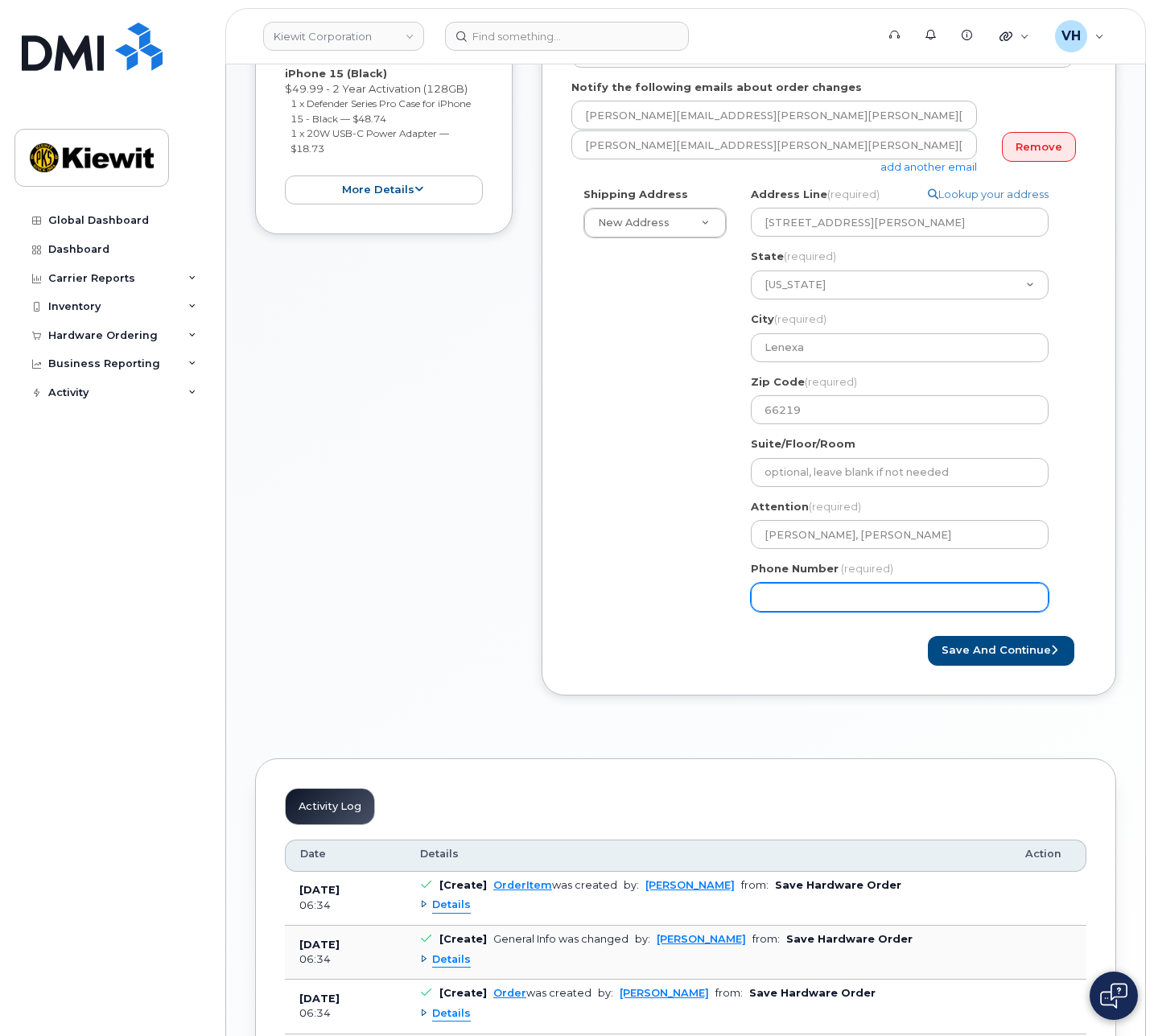 click on "Phone Number" 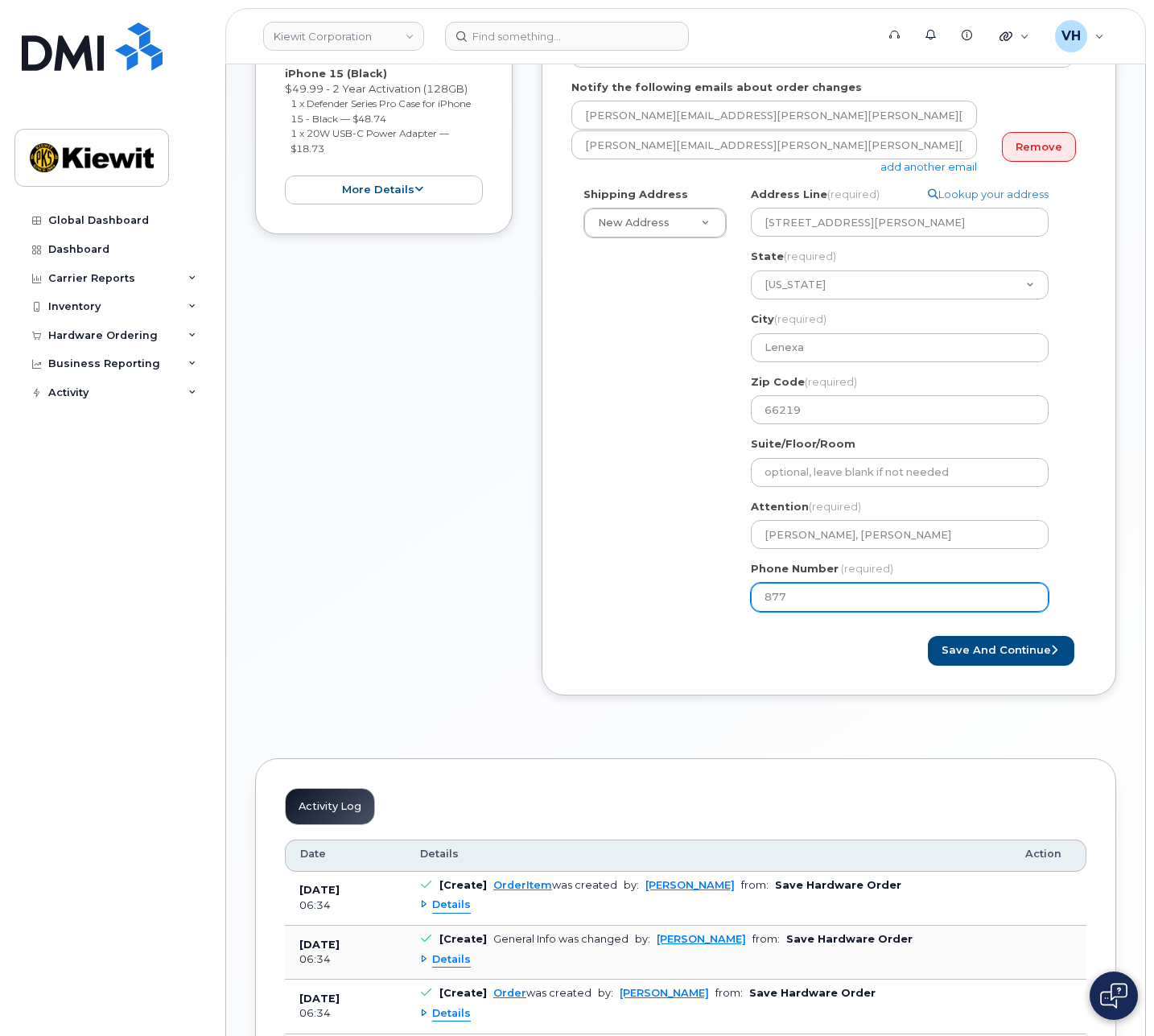 type on "8777727707" 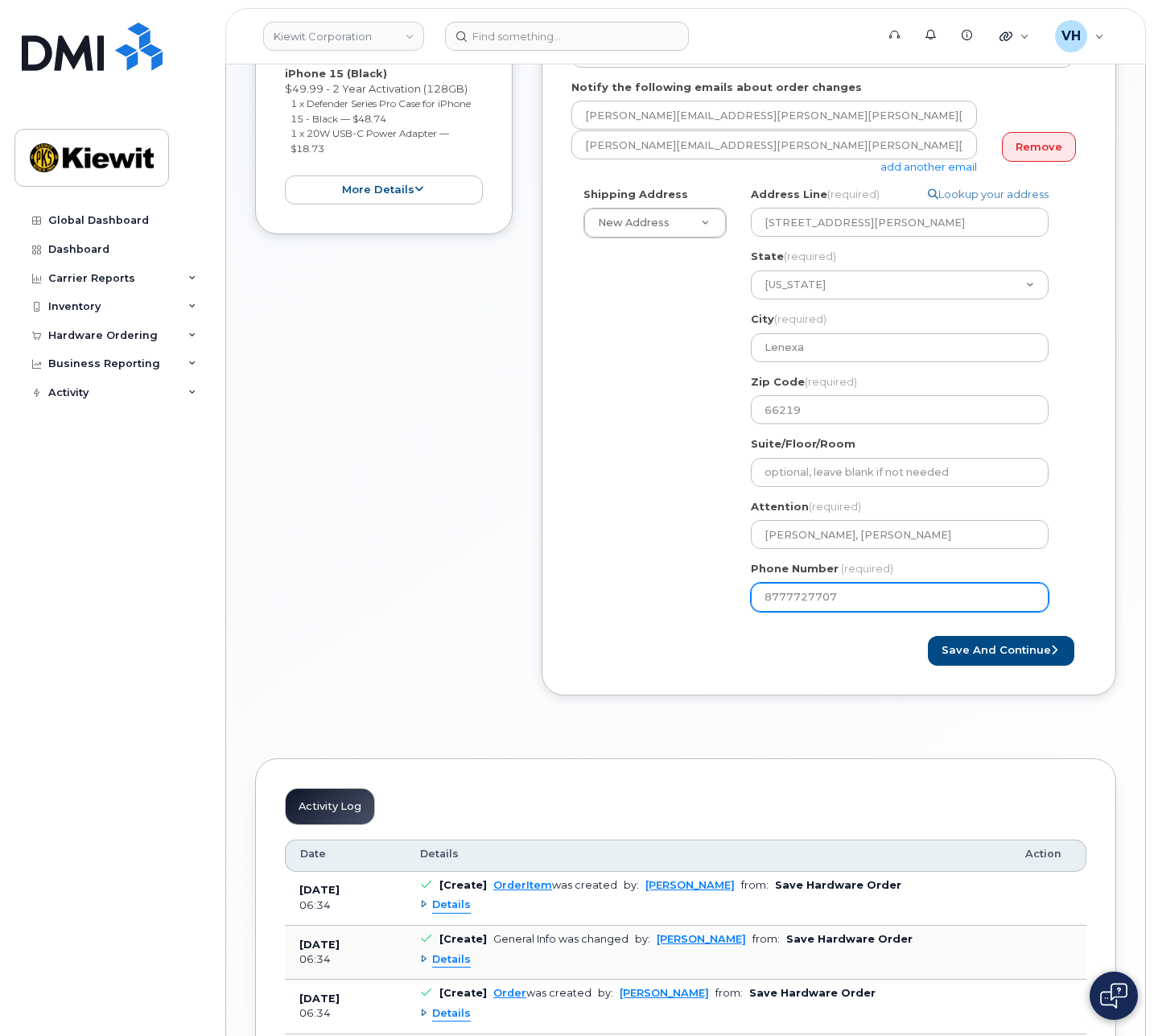 select 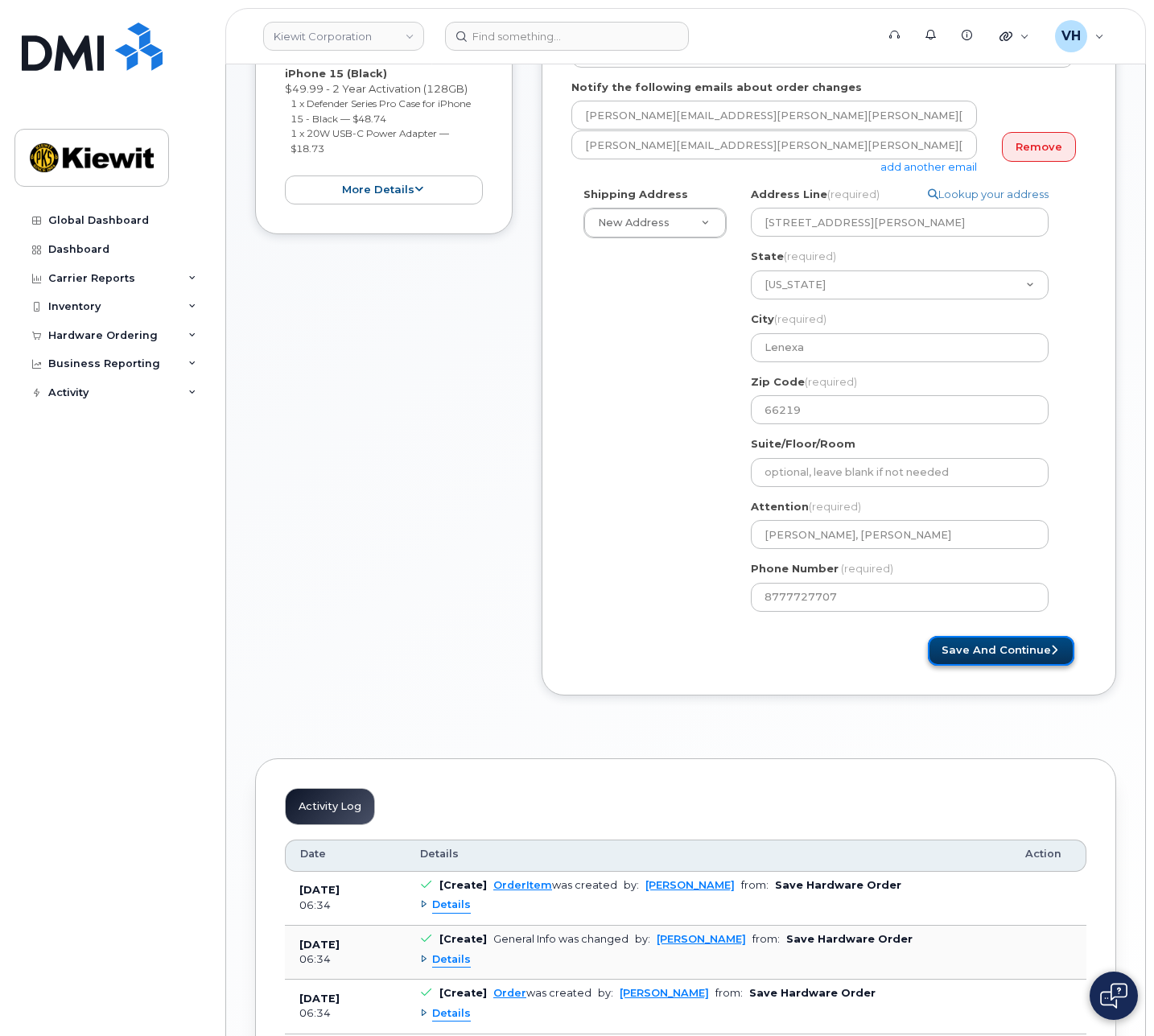 click on "Save and Continue" 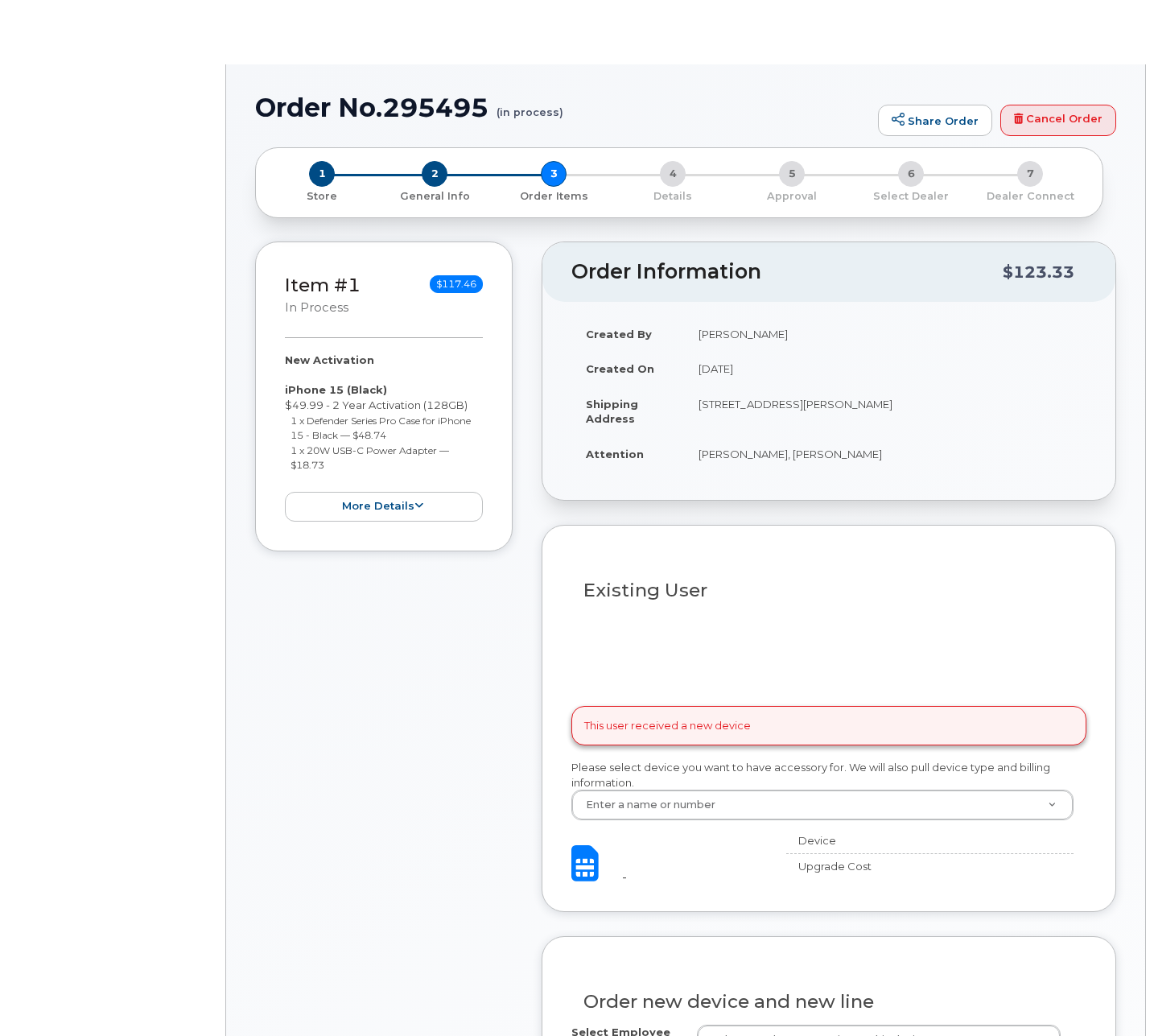 select 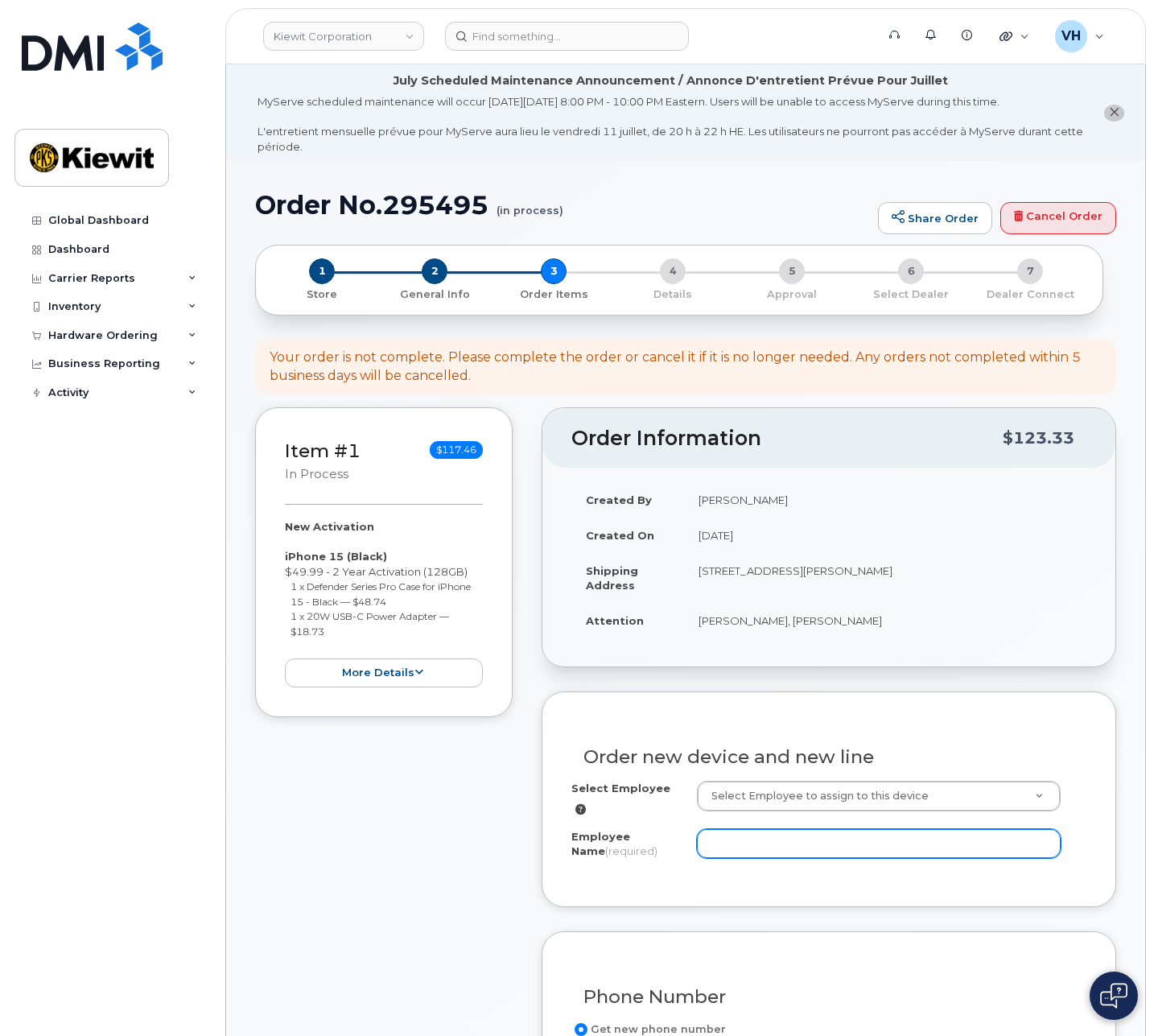 click on "Employee Name
(required)" 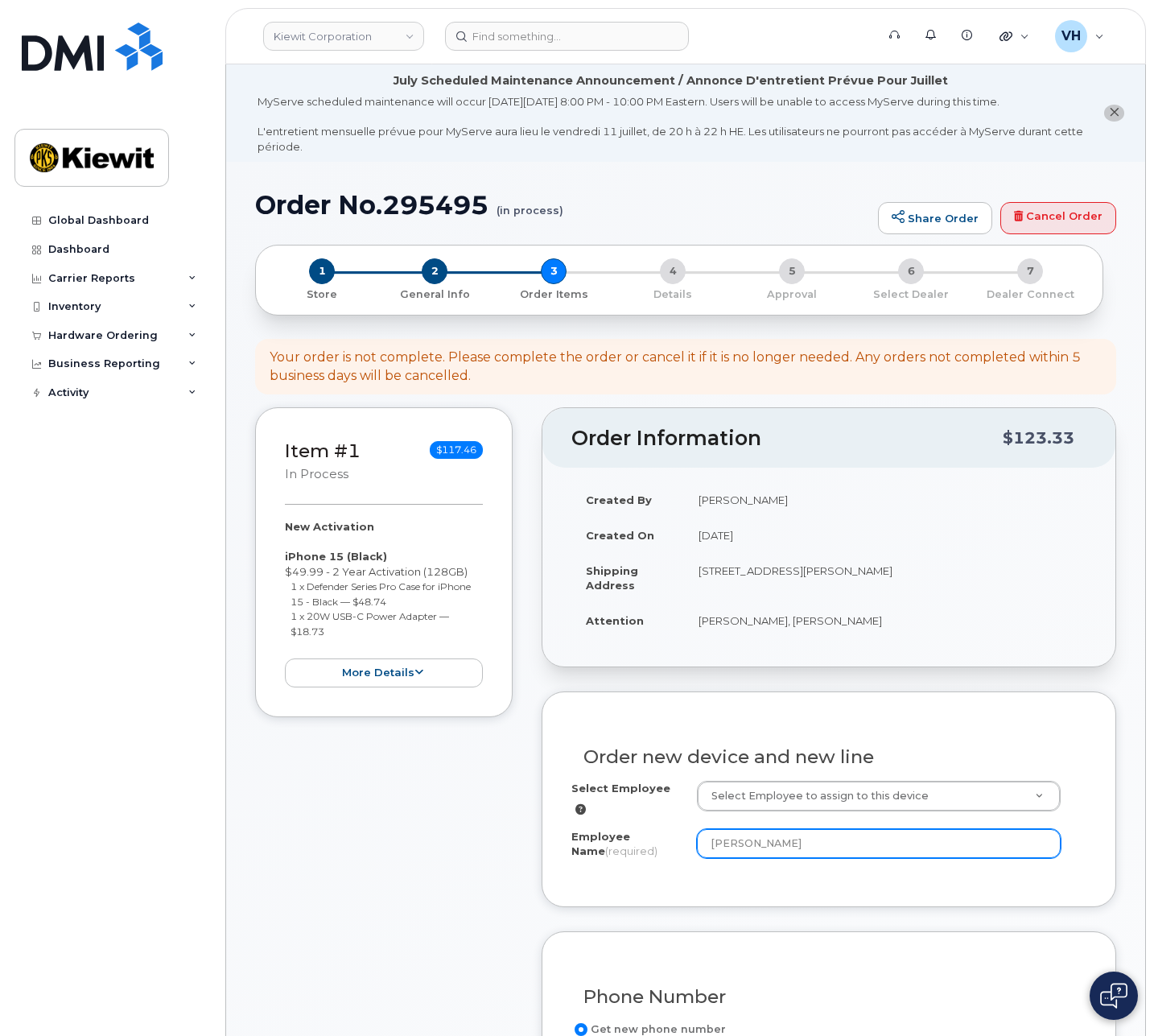 click on "Roni" 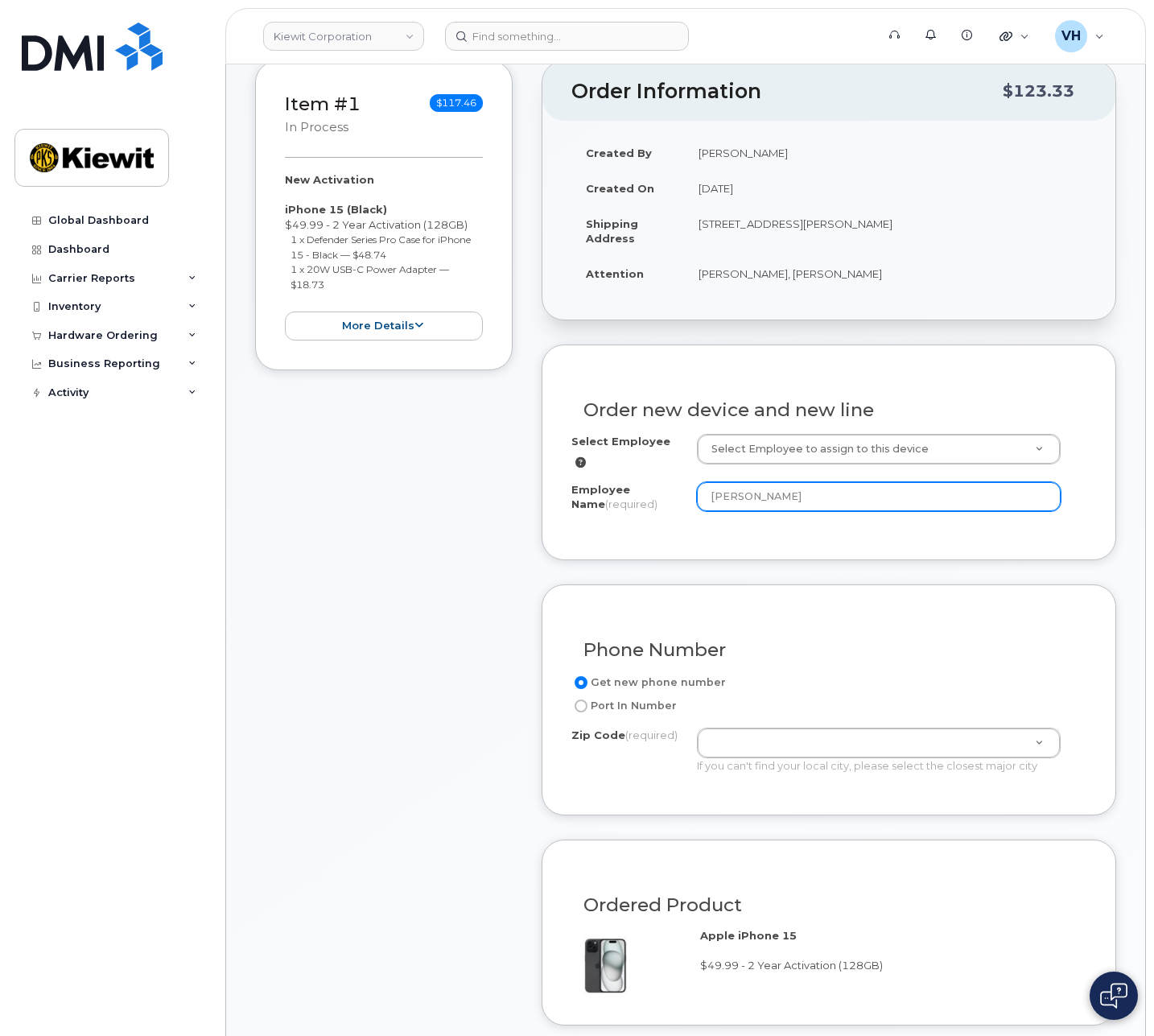 scroll, scrollTop: 362, scrollLeft: 0, axis: vertical 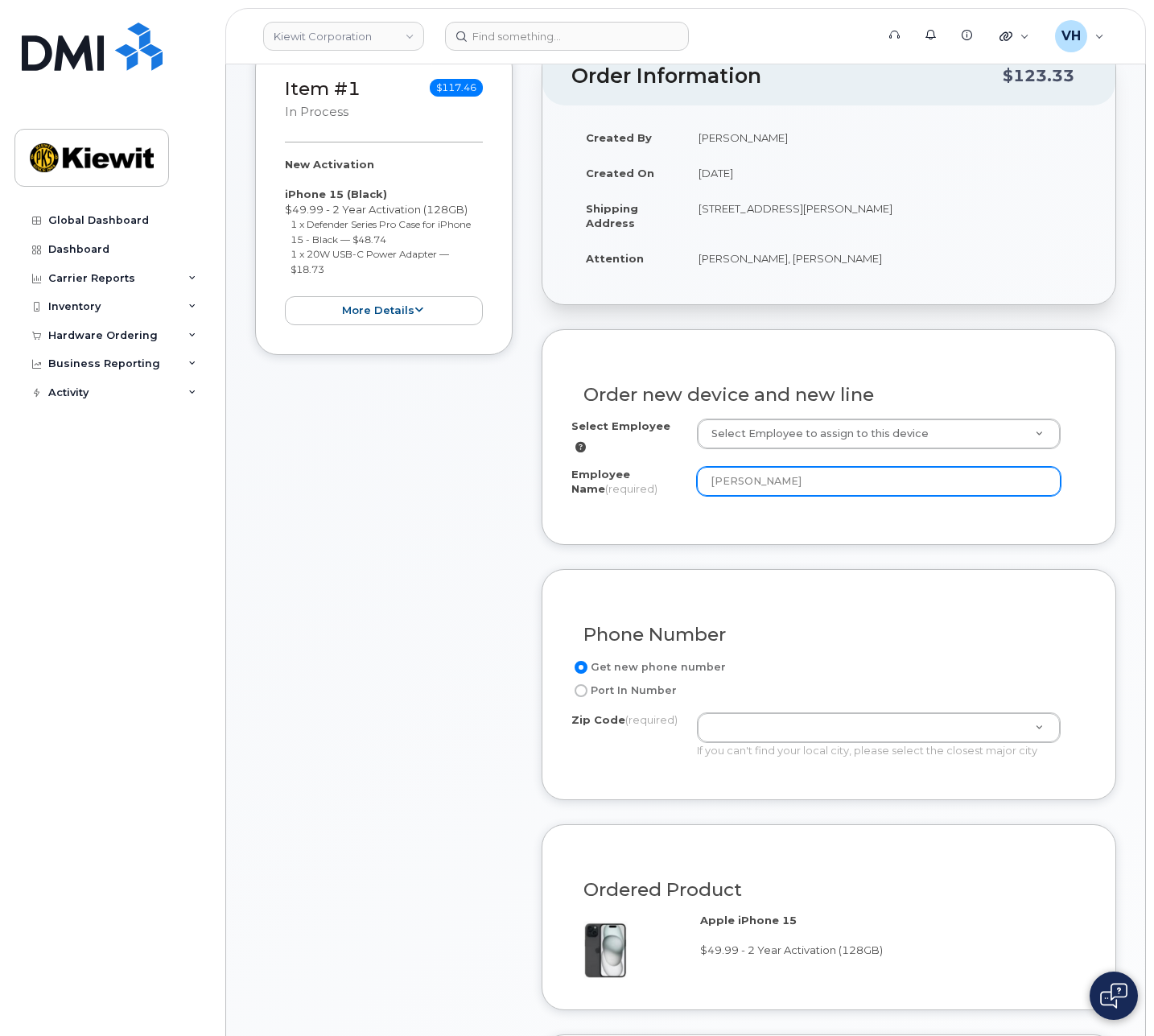 type on "[PERSON_NAME]" 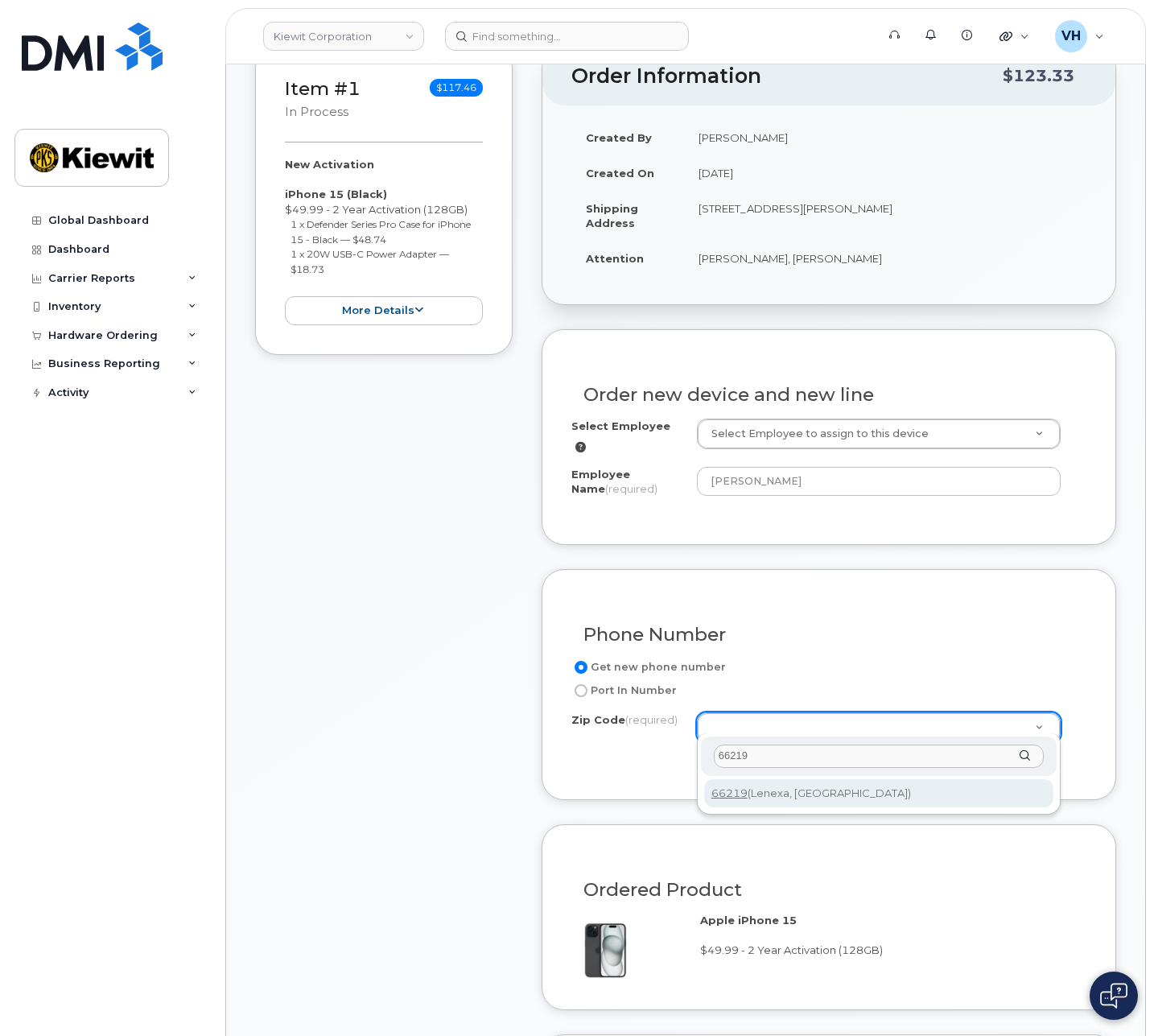 type on "66219" 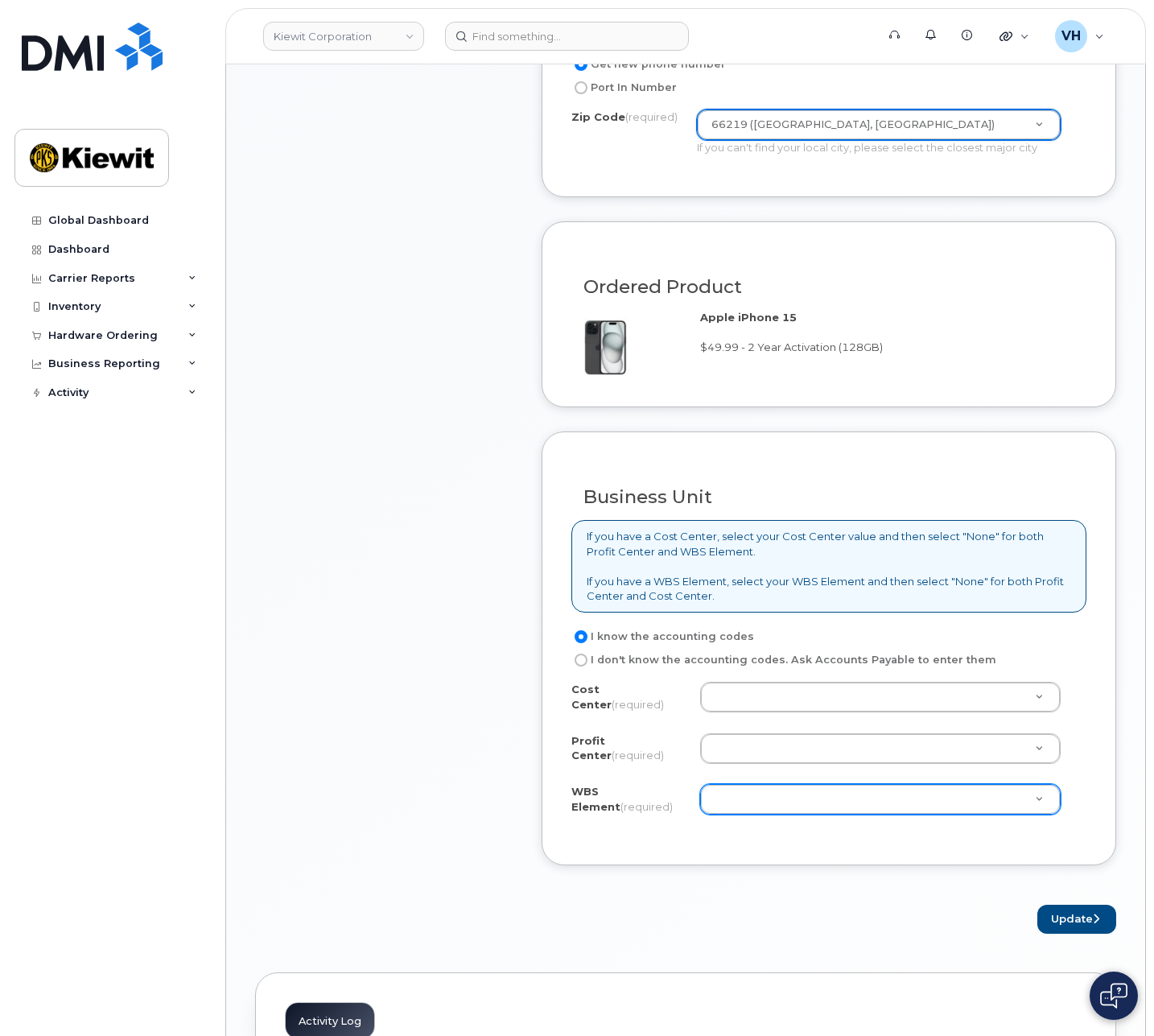 scroll, scrollTop: 966, scrollLeft: 0, axis: vertical 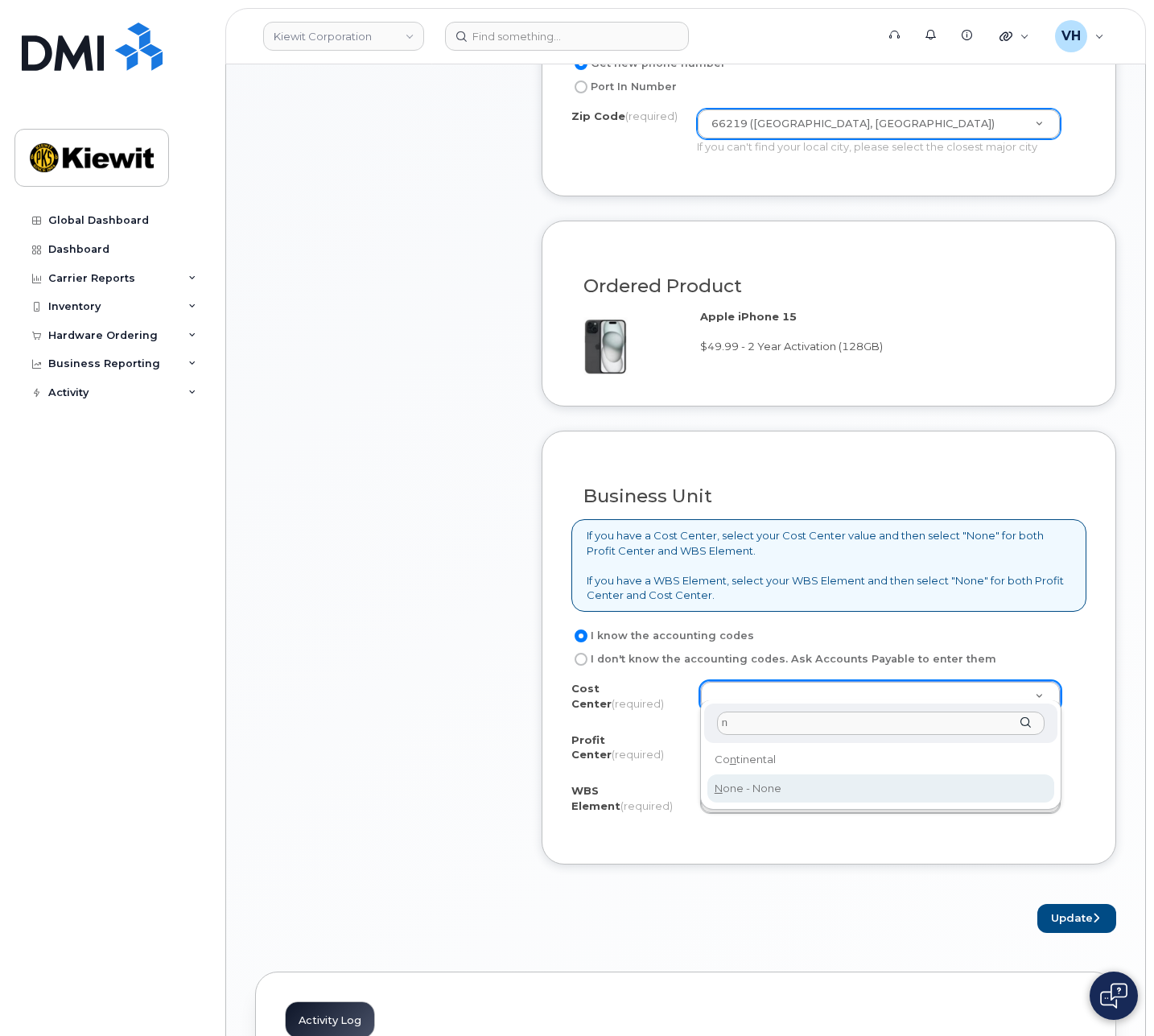 type on "n" 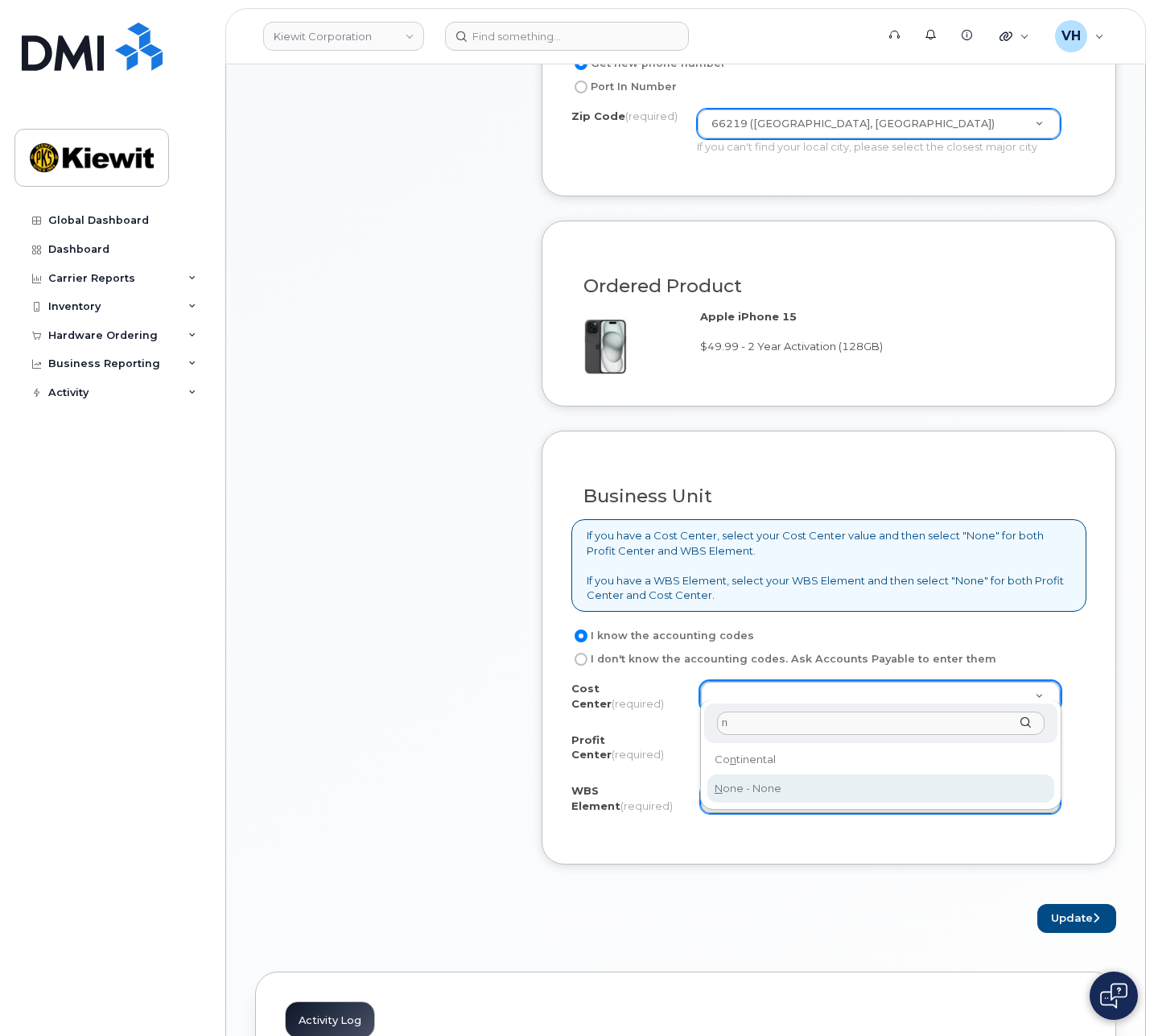 type on "None" 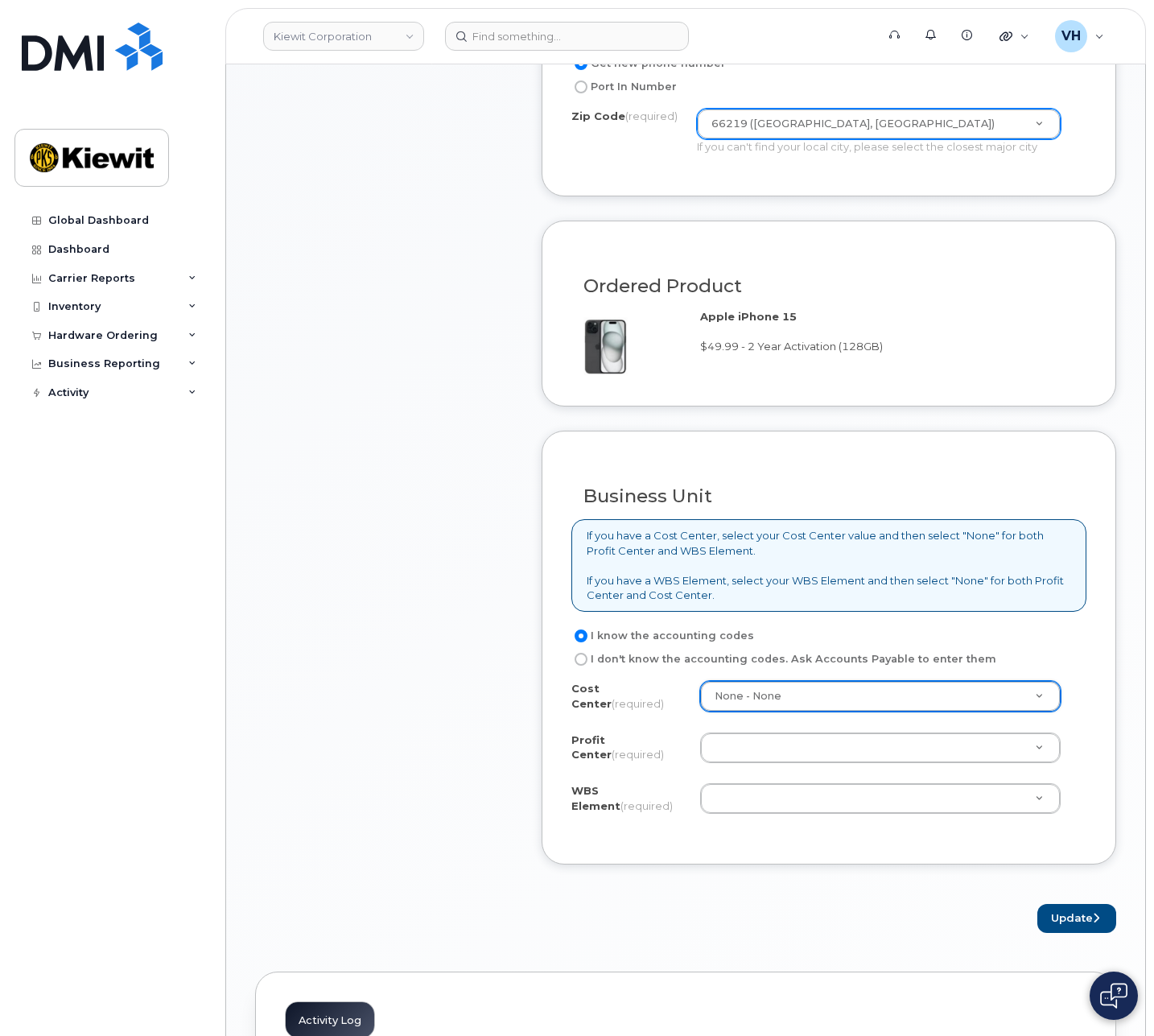 click on "Cost Center
(required)
None - None     None
Profit Center
(required)
None - None
WBS Element
(required)
Unknown" 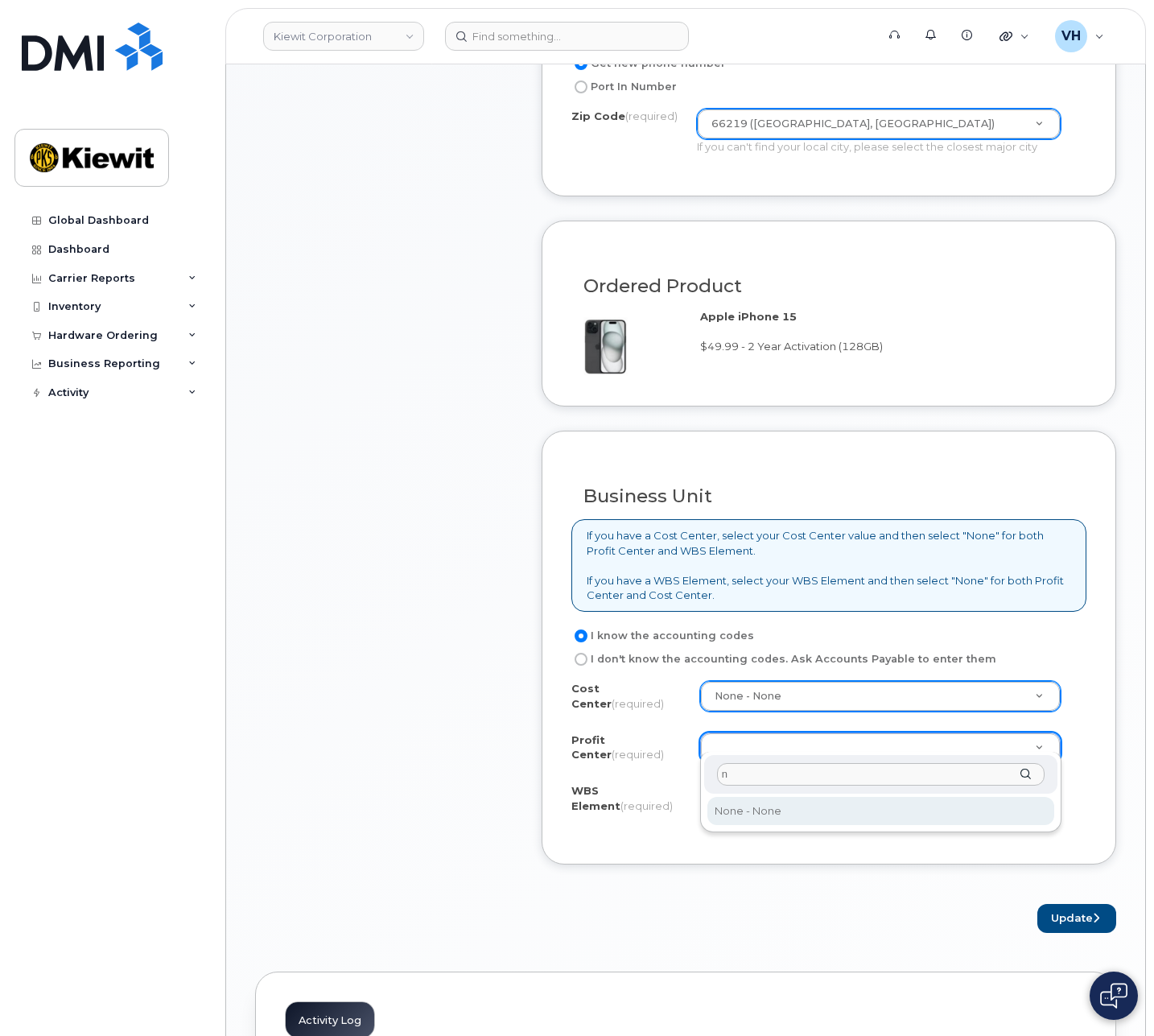 type on "n" 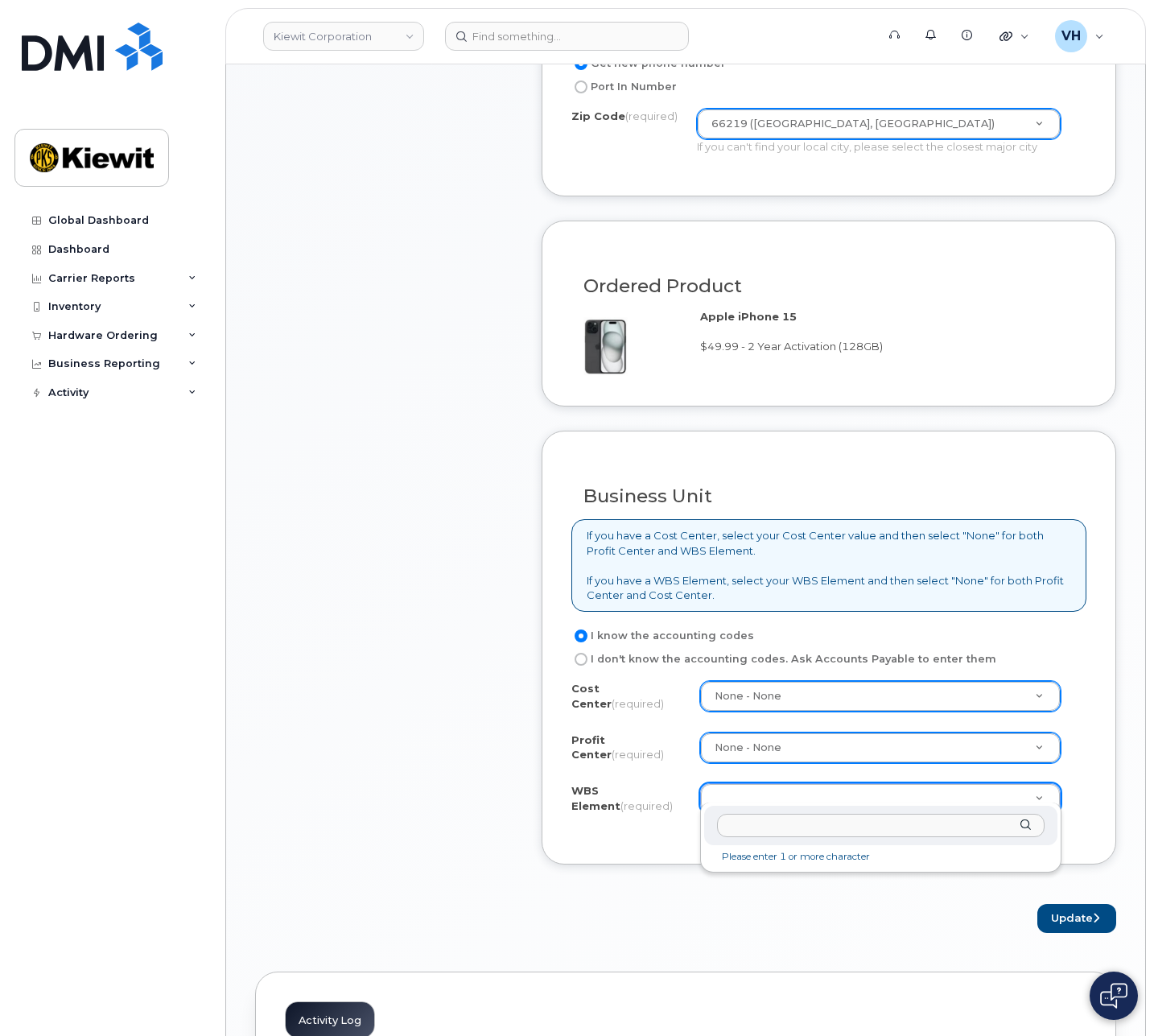 click 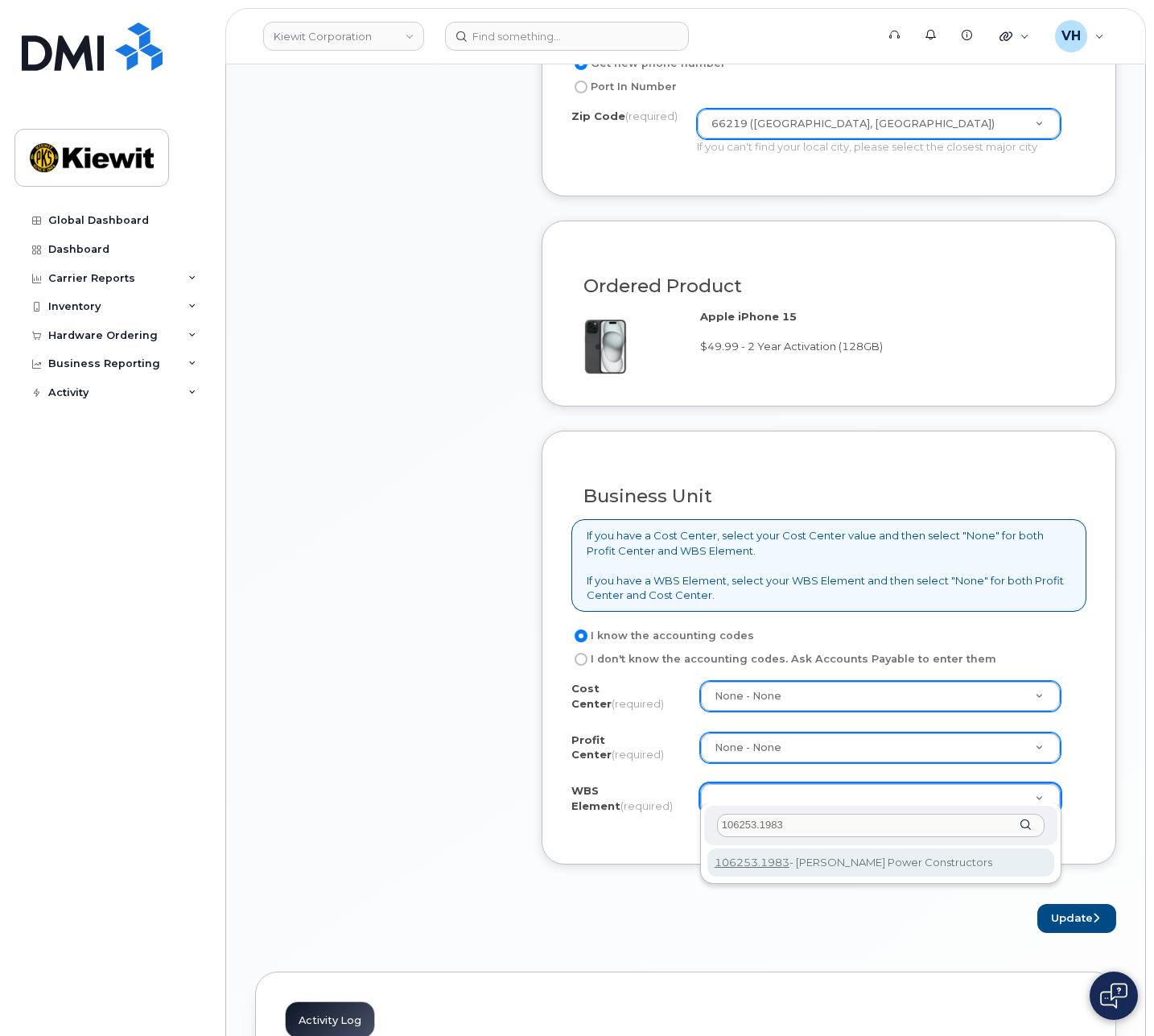 type on "106253.1983" 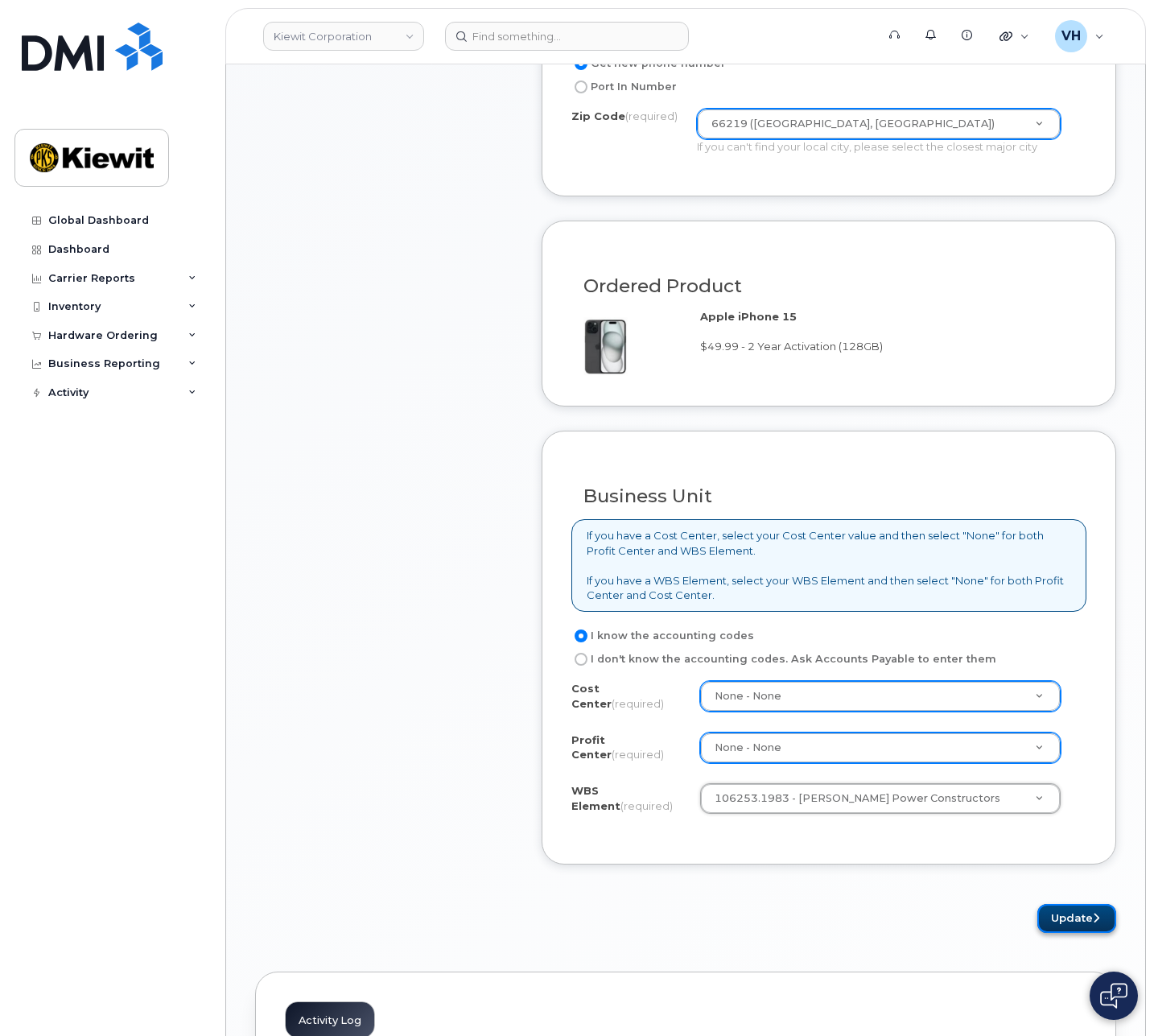 click on "Update" 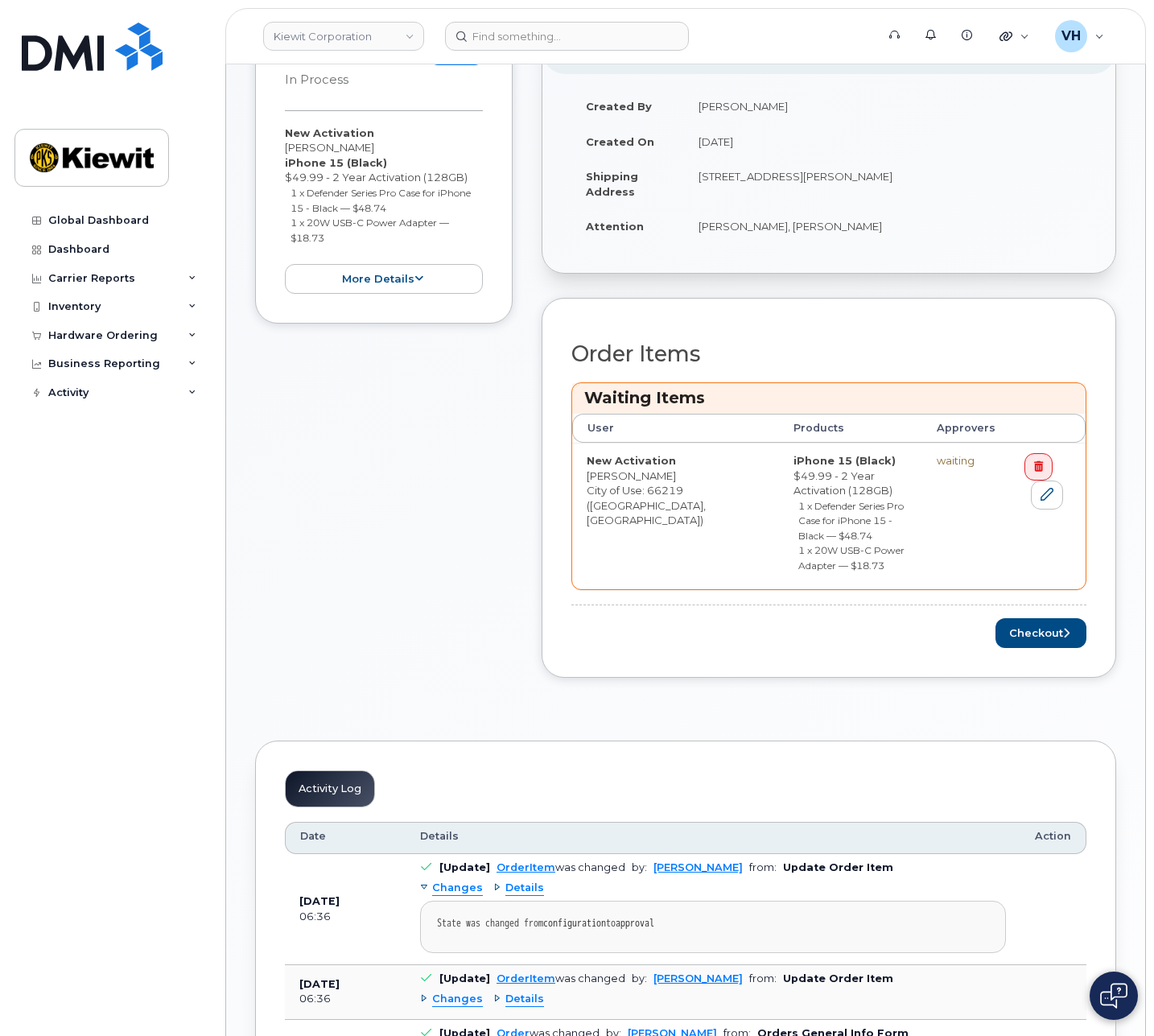 scroll, scrollTop: 483, scrollLeft: 0, axis: vertical 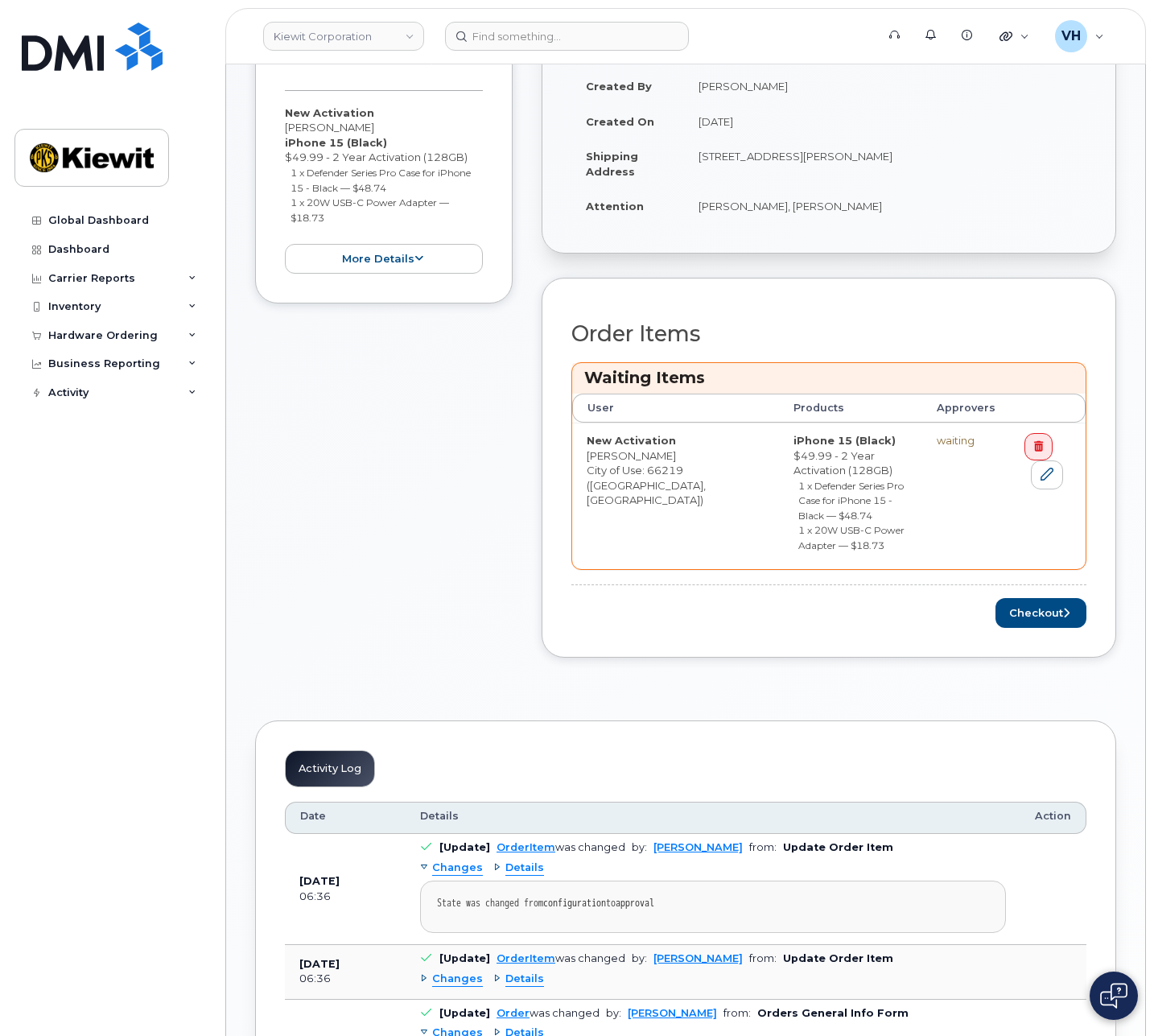 click on "Order Items
Waiting Items
User
Products
Approvers
New Activation
[PERSON_NAME]
City of Use:
66219 ([GEOGRAPHIC_DATA], [GEOGRAPHIC_DATA])
iPhone 15
(Black)
$49.99 - 2 Year Activation (128GB)
1 x Defender Series Pro Case for iPhone 15 - Black
—
$48.74
1 x 20W USB-C Power Adapter
—
$18.73
waiting
Checkout" 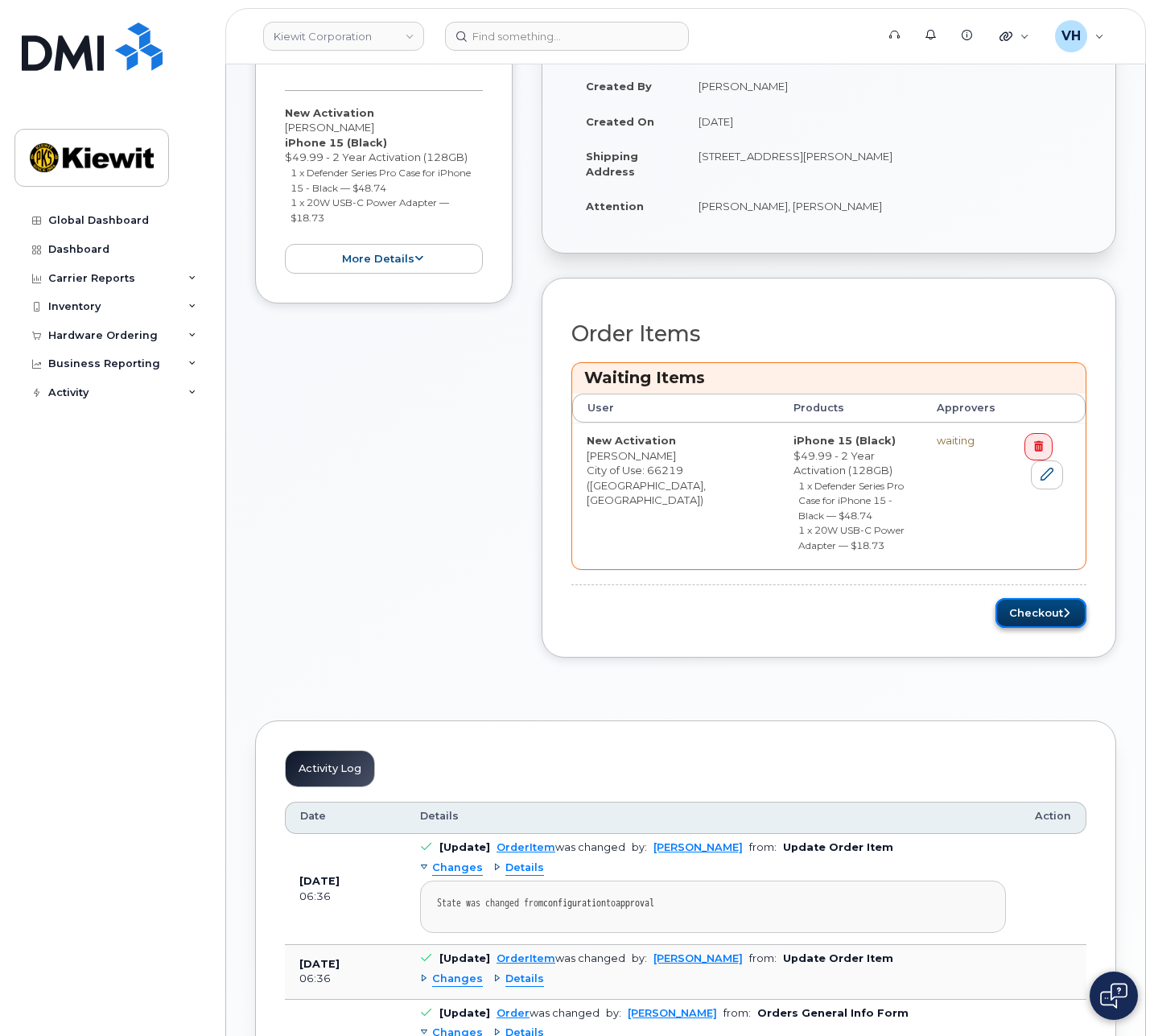 click on "Checkout" 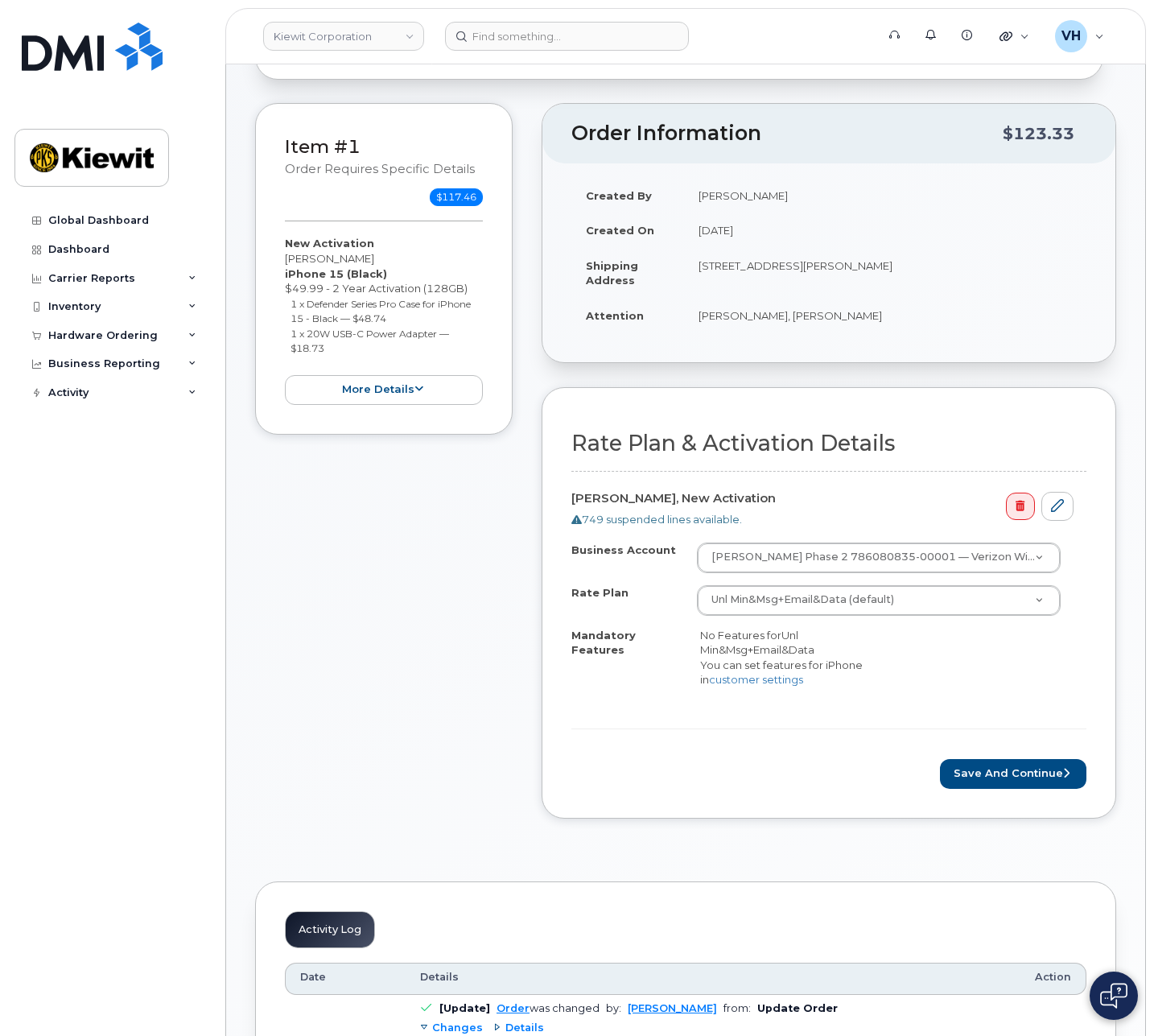 scroll, scrollTop: 362, scrollLeft: 0, axis: vertical 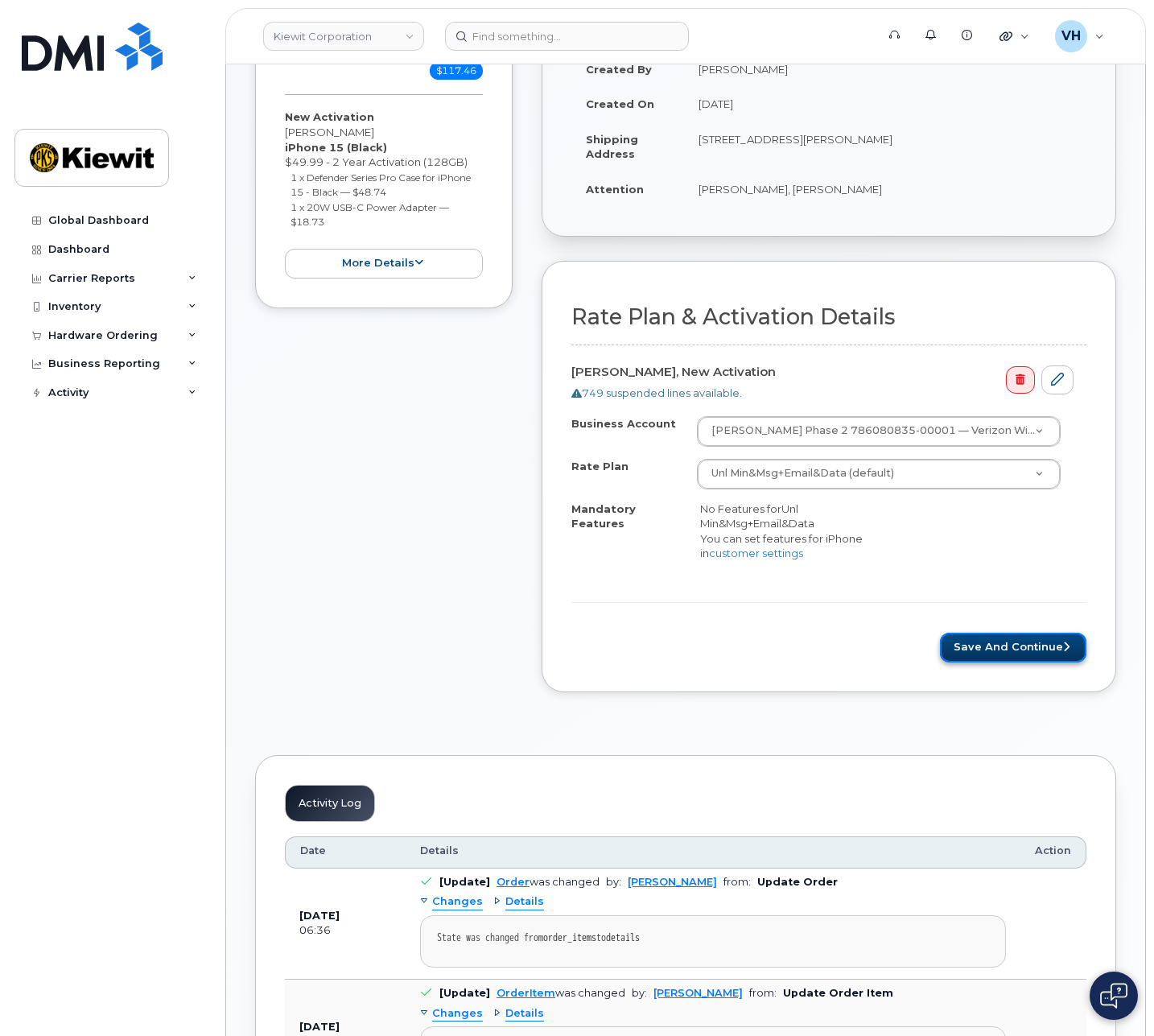 click on "Save and Continue" 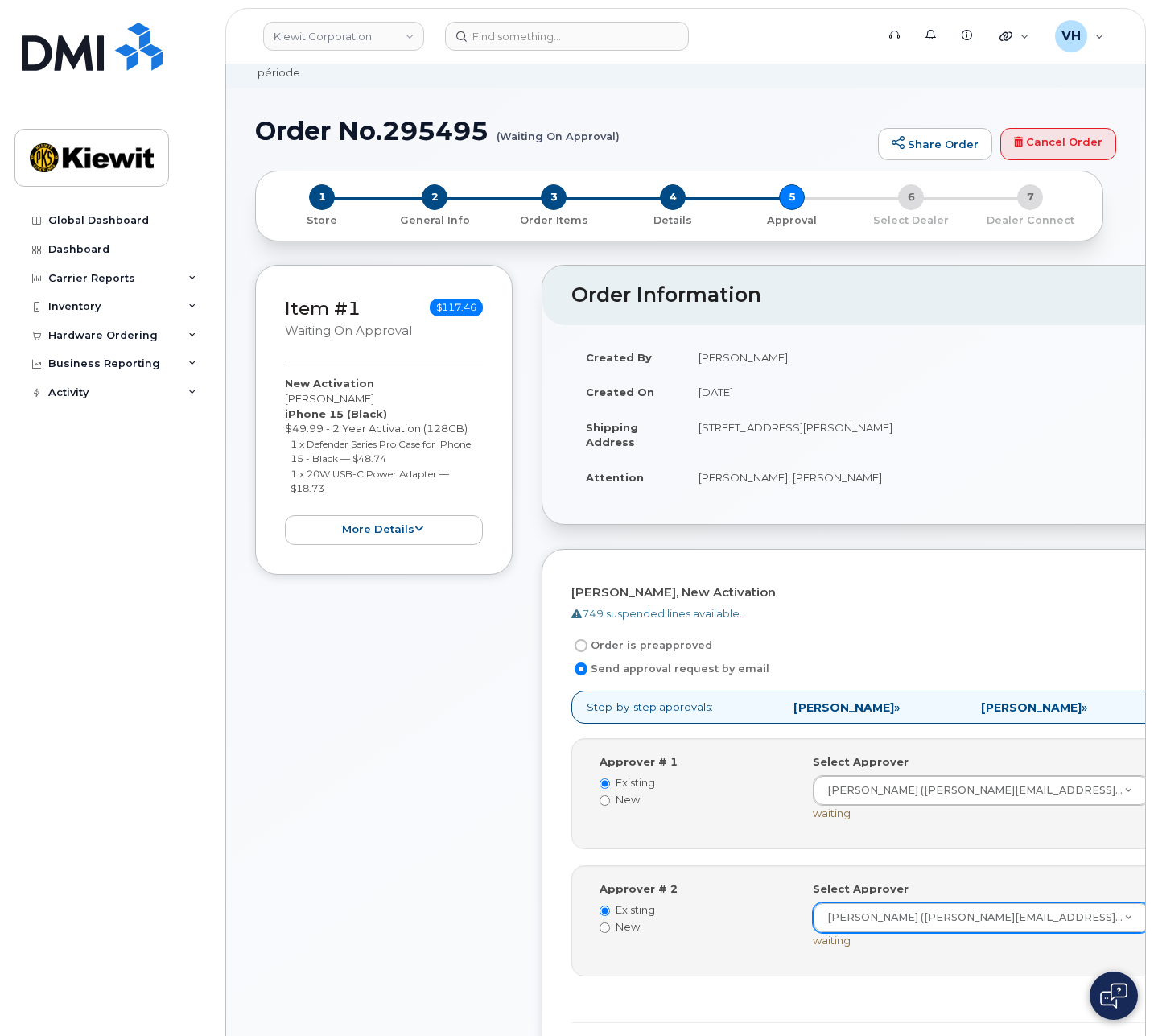 scroll, scrollTop: 241, scrollLeft: 0, axis: vertical 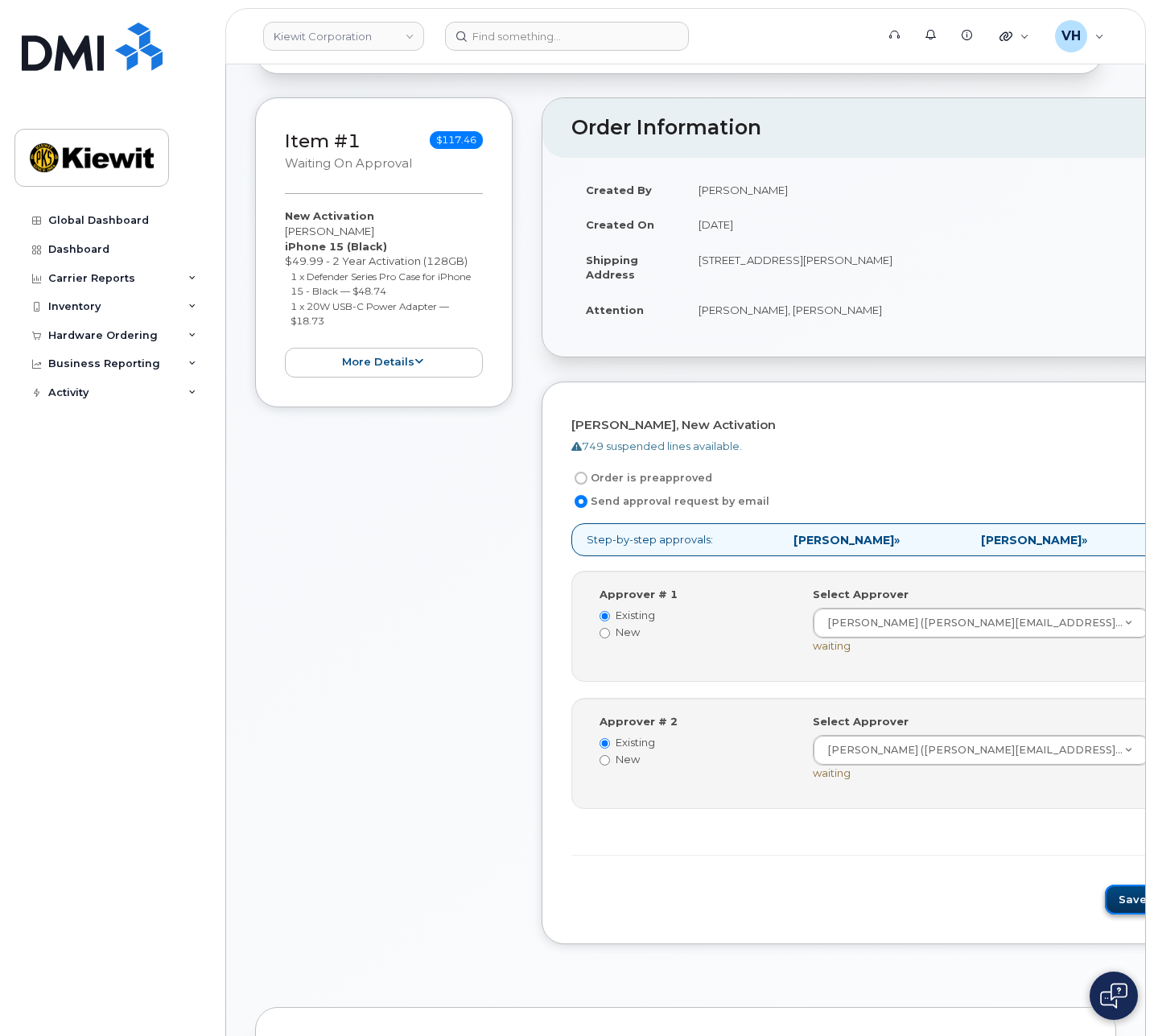 drag, startPoint x: 976, startPoint y: 886, endPoint x: 993, endPoint y: 902, distance: 23.345235 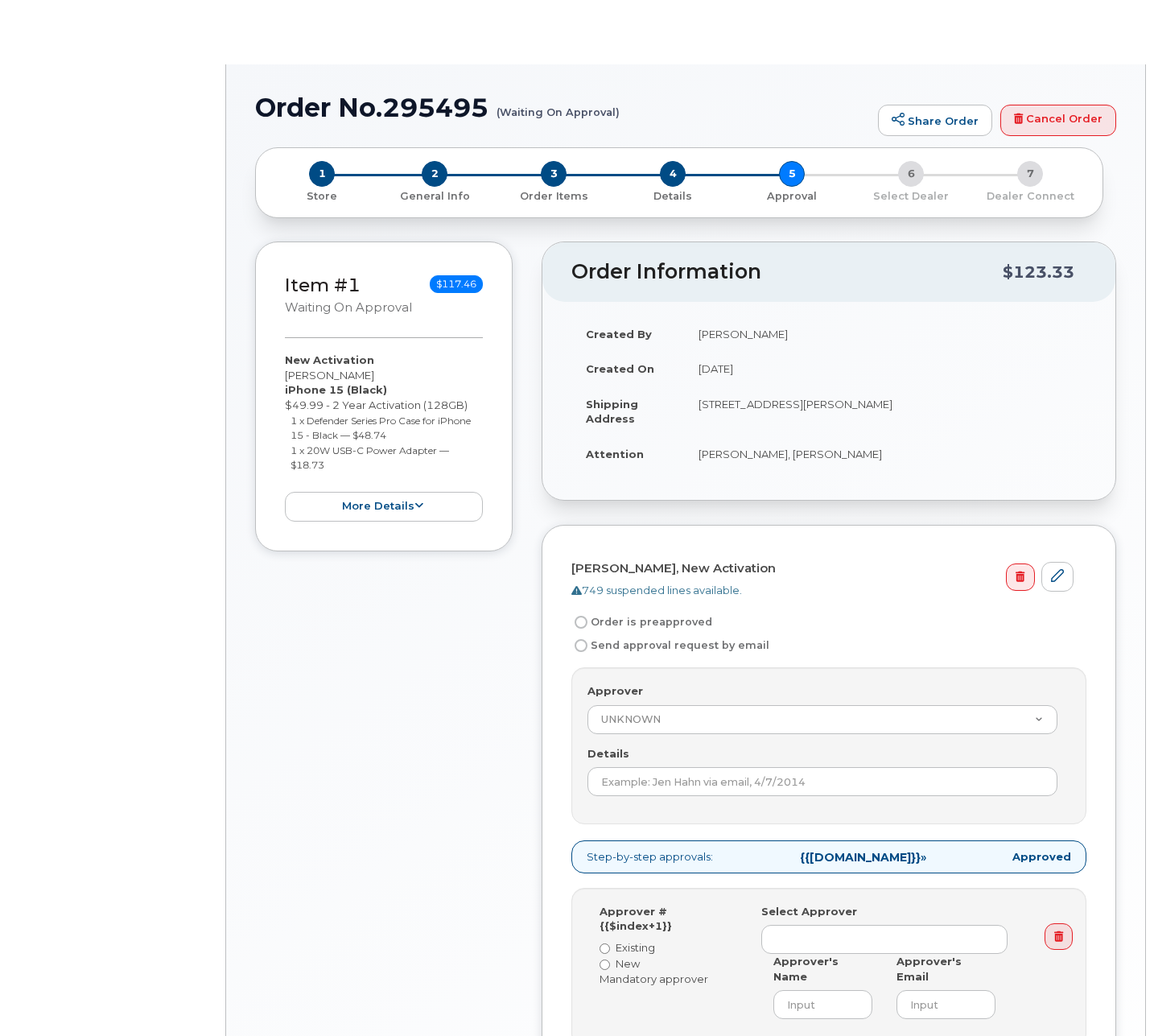 scroll, scrollTop: 0, scrollLeft: 0, axis: both 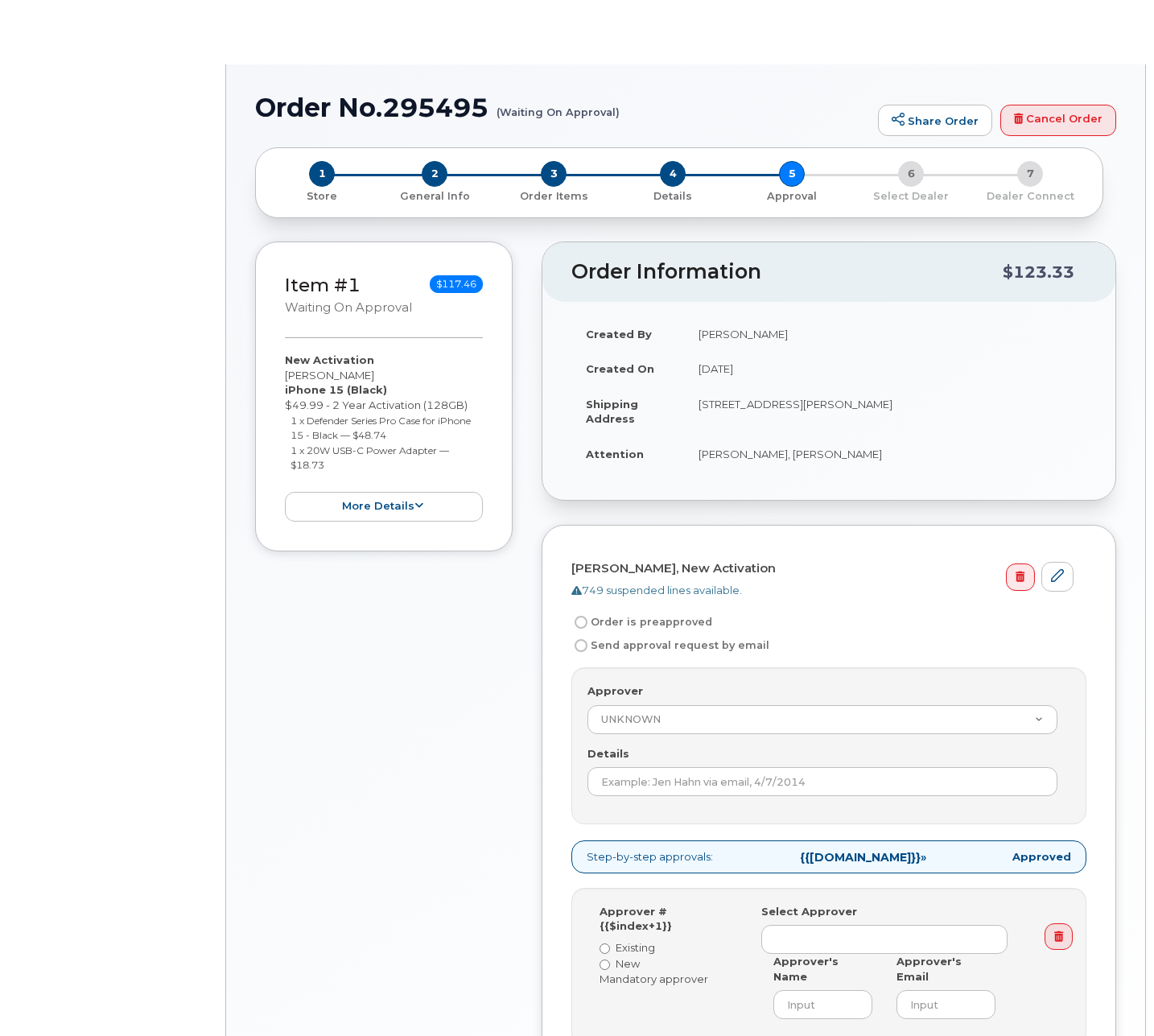 radio on "true" 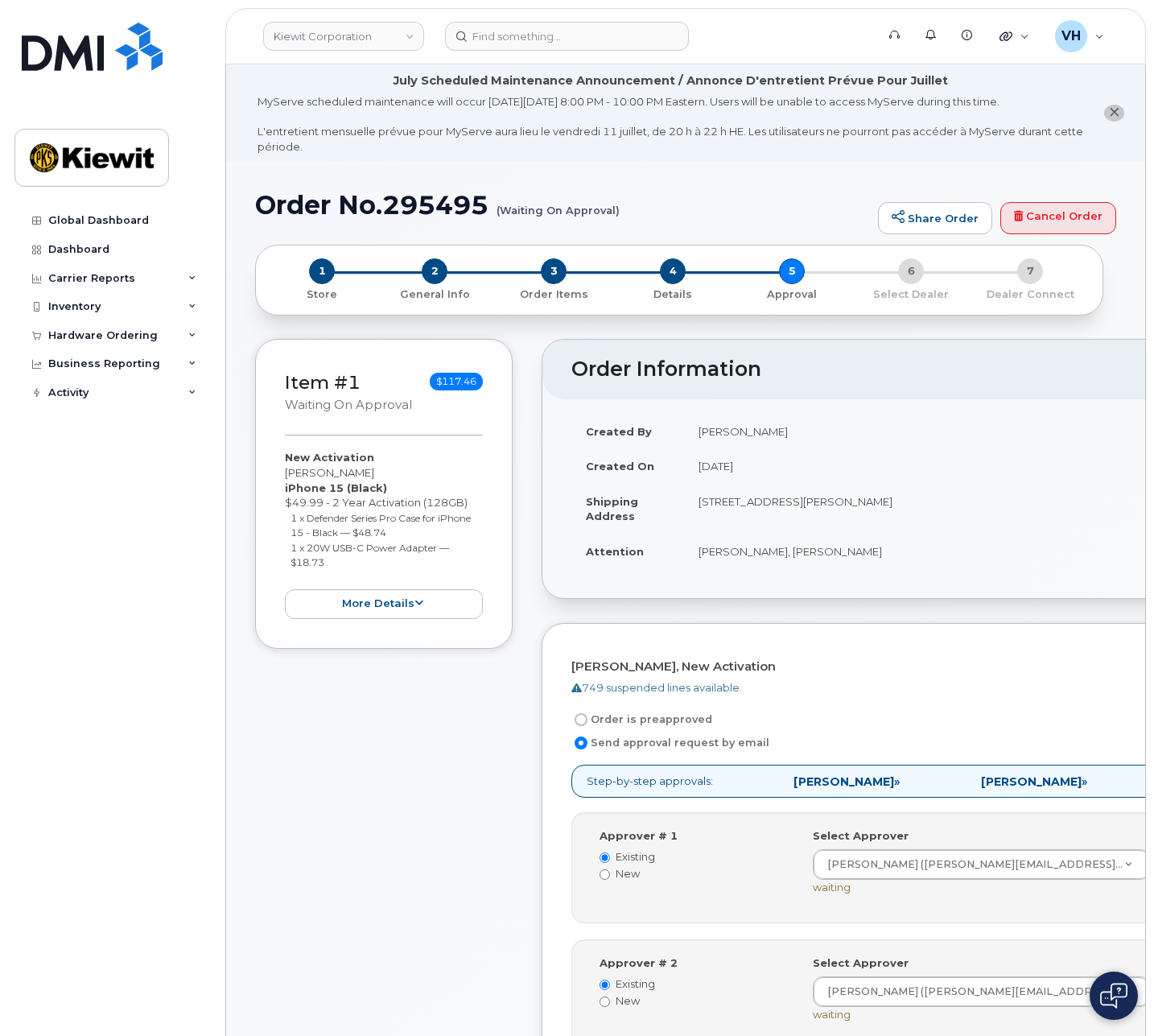 click on "Order No.295495
(Waiting On Approval)" 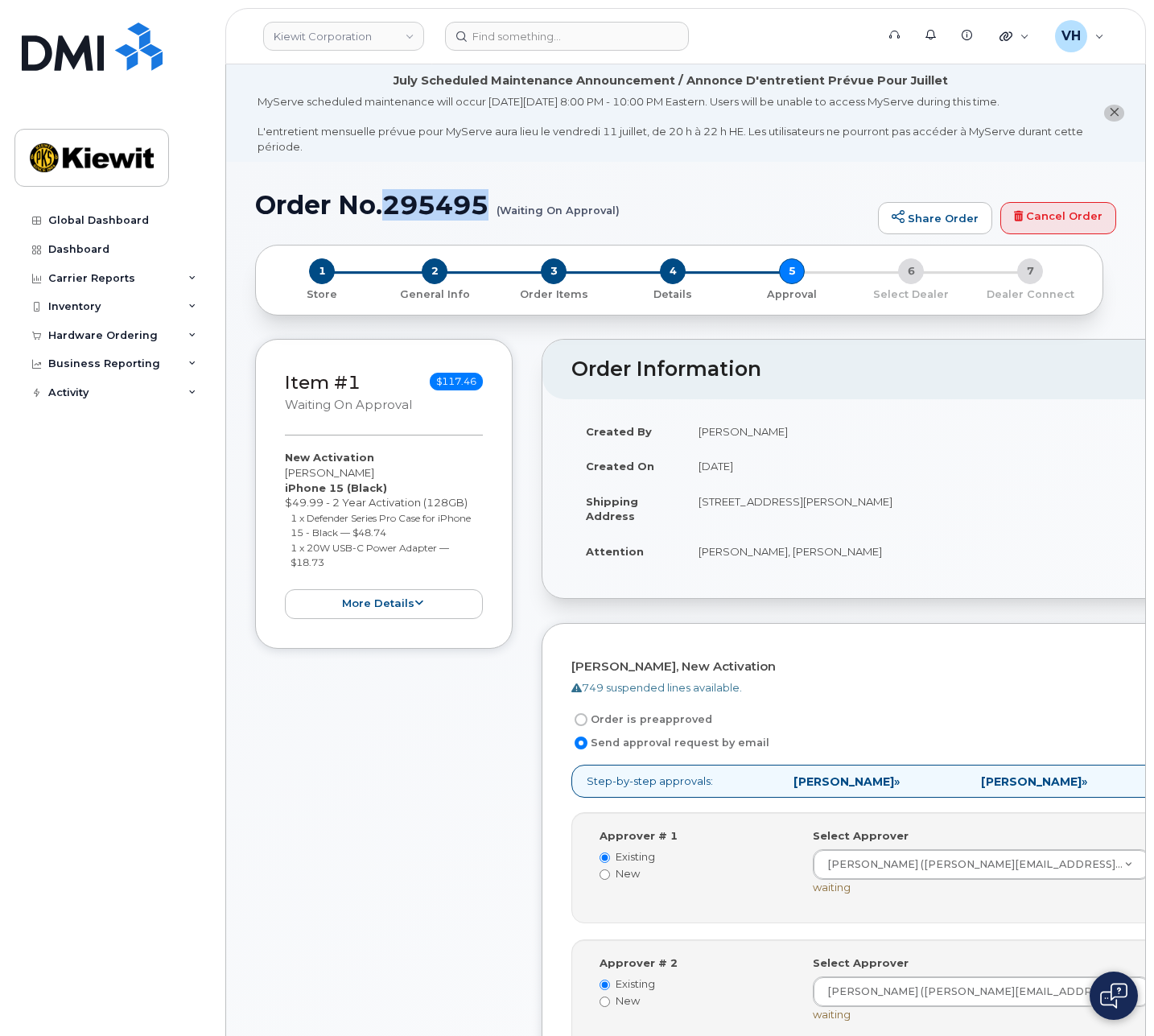 copy on "295495" 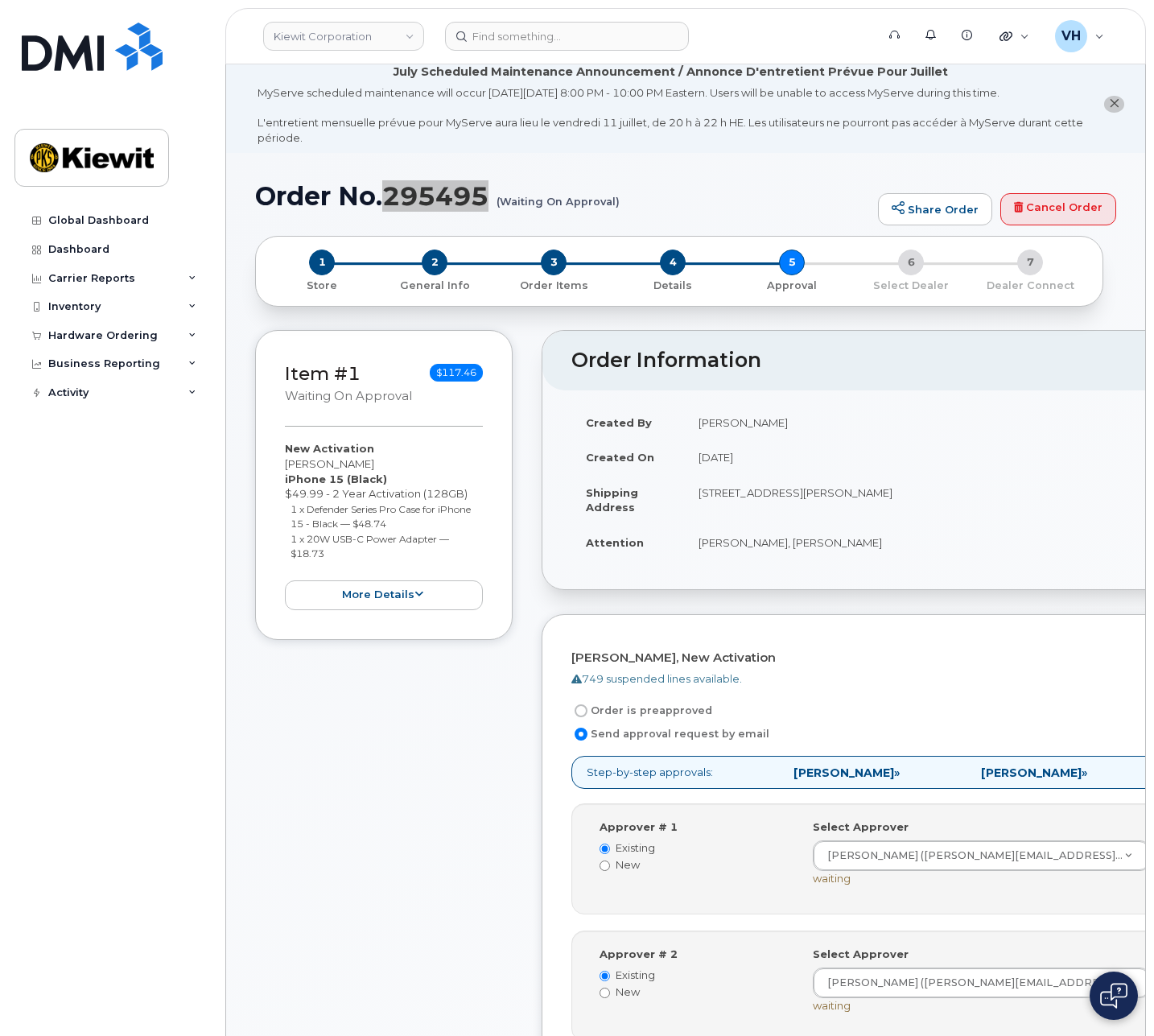 scroll, scrollTop: 0, scrollLeft: 0, axis: both 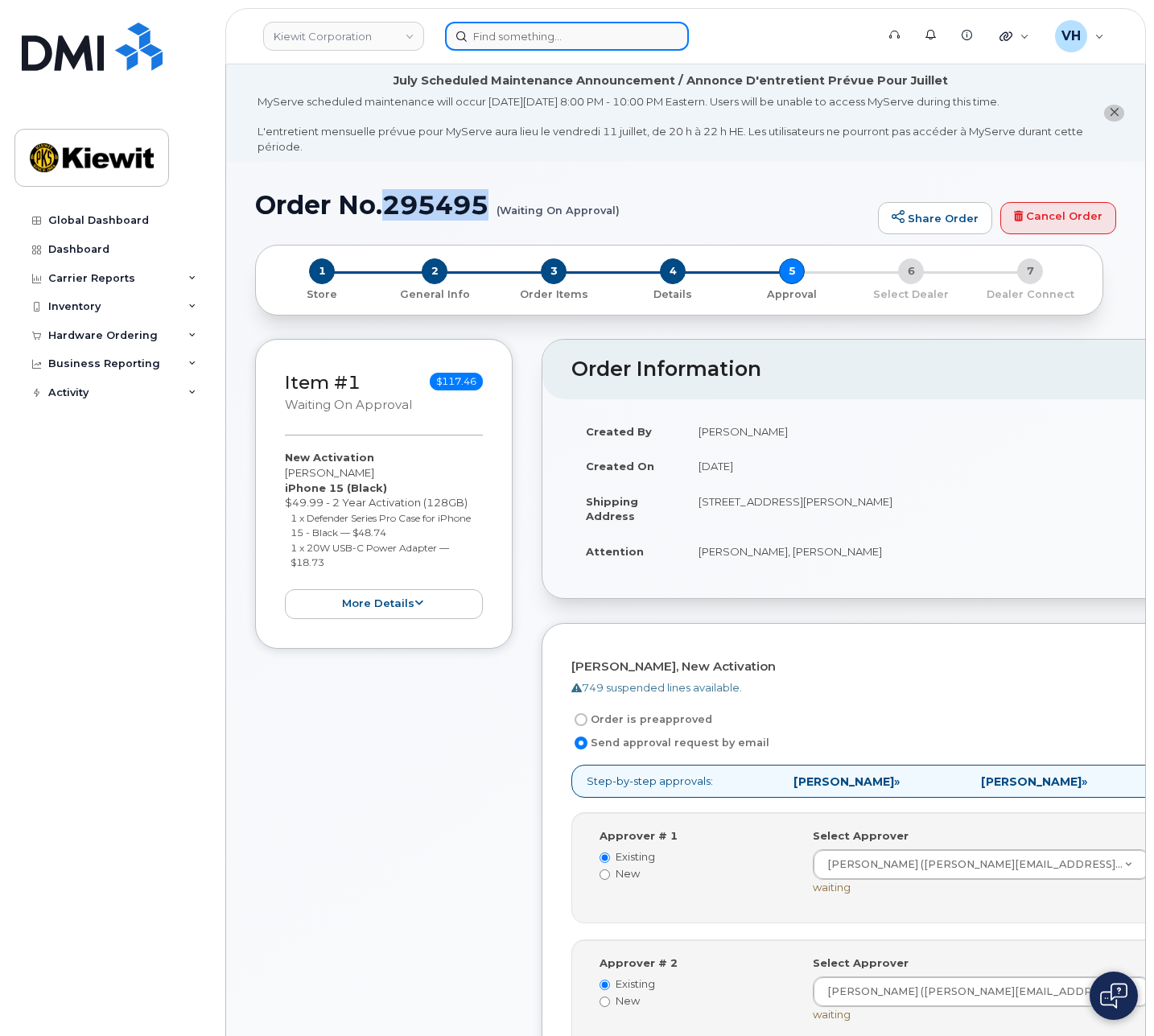 click 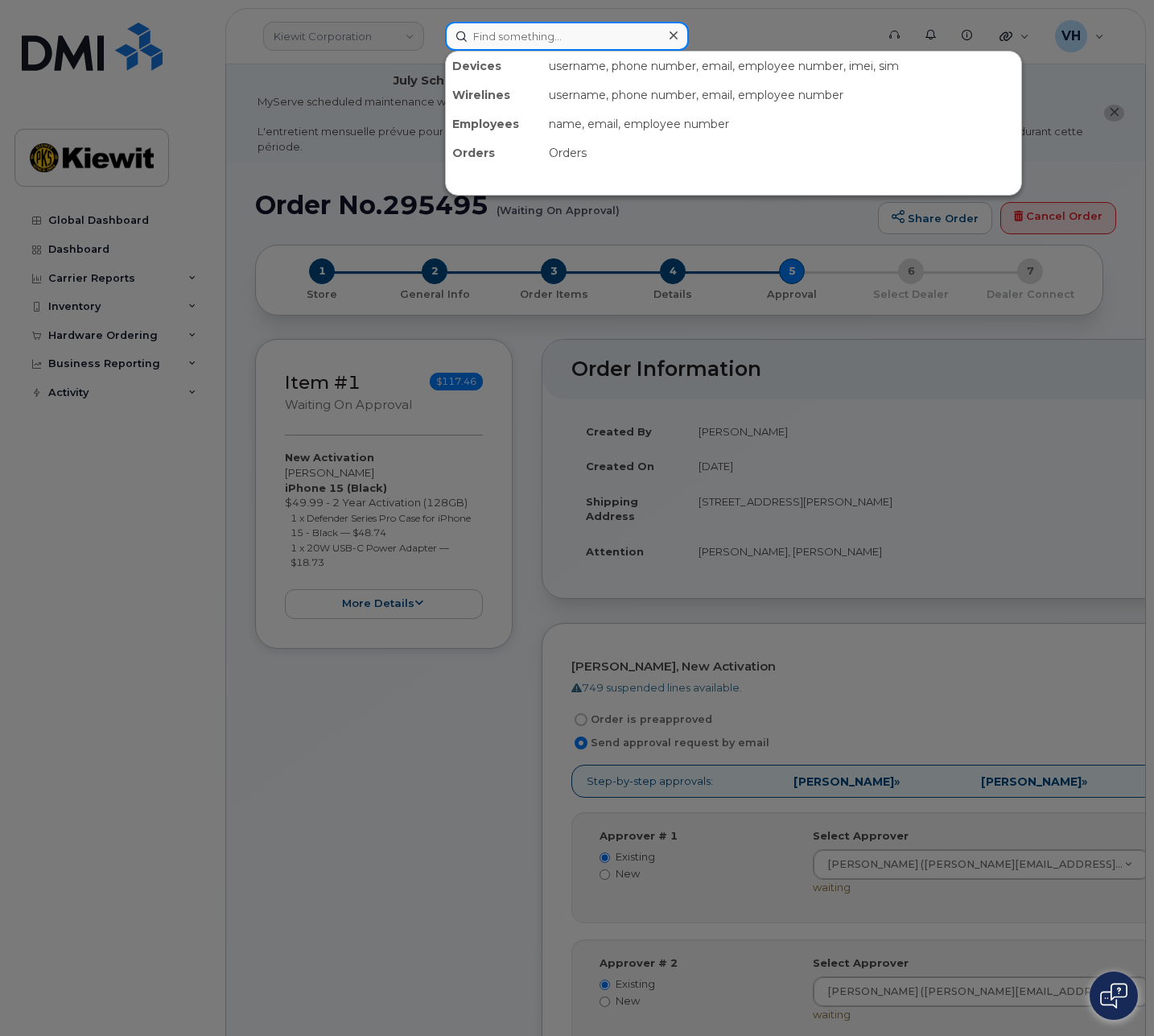 click 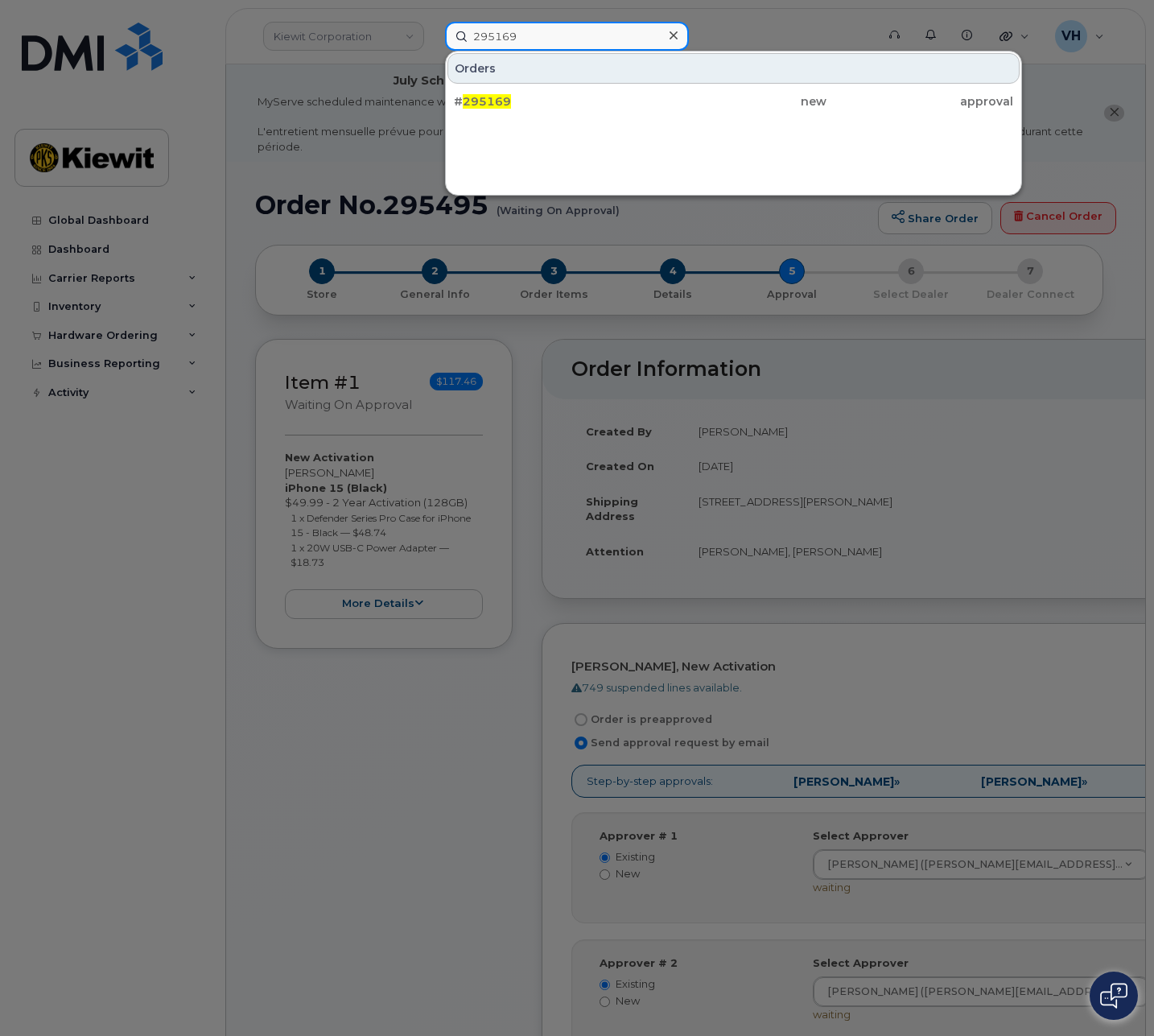 type on "295169" 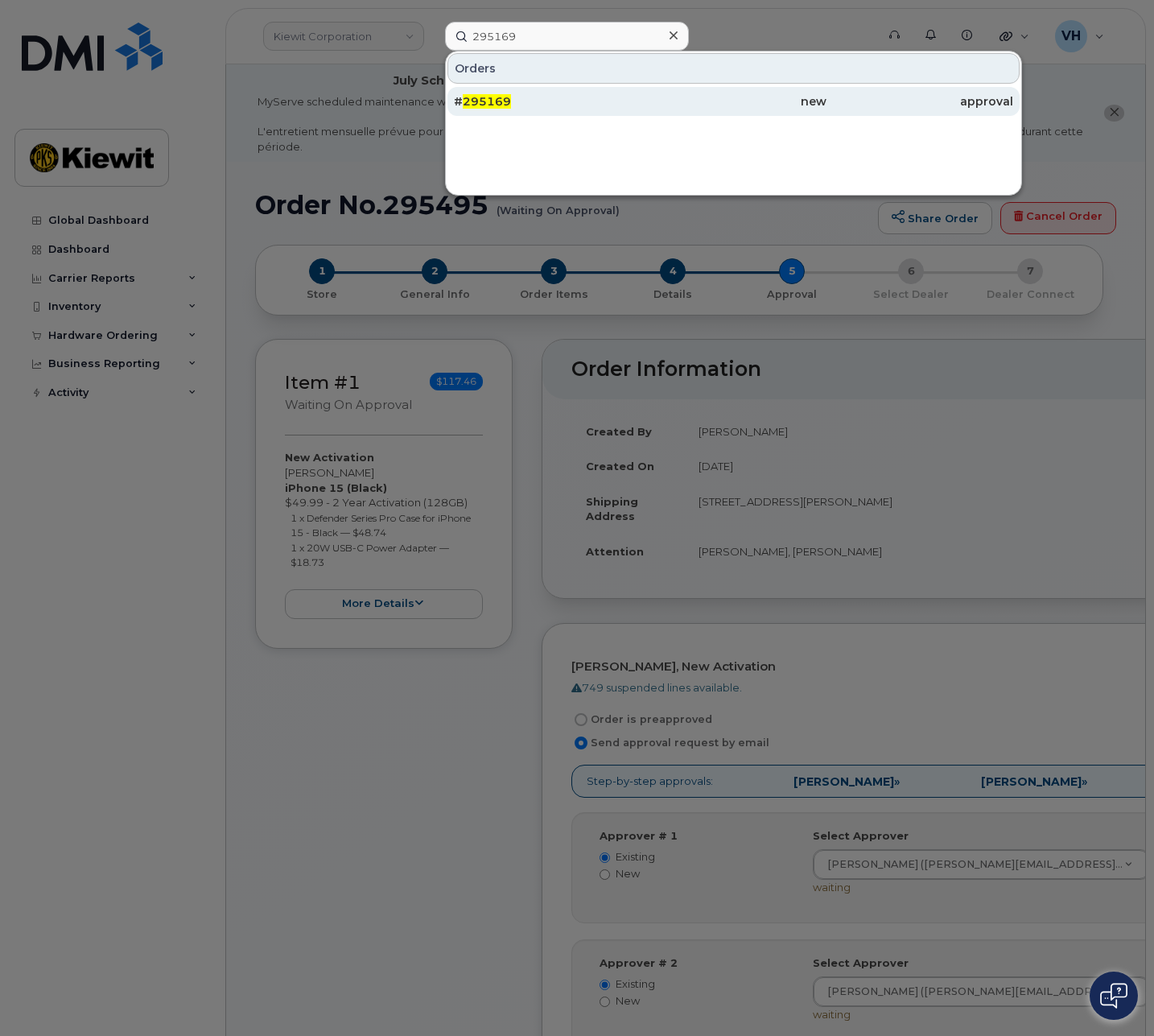 click on "# 295169" 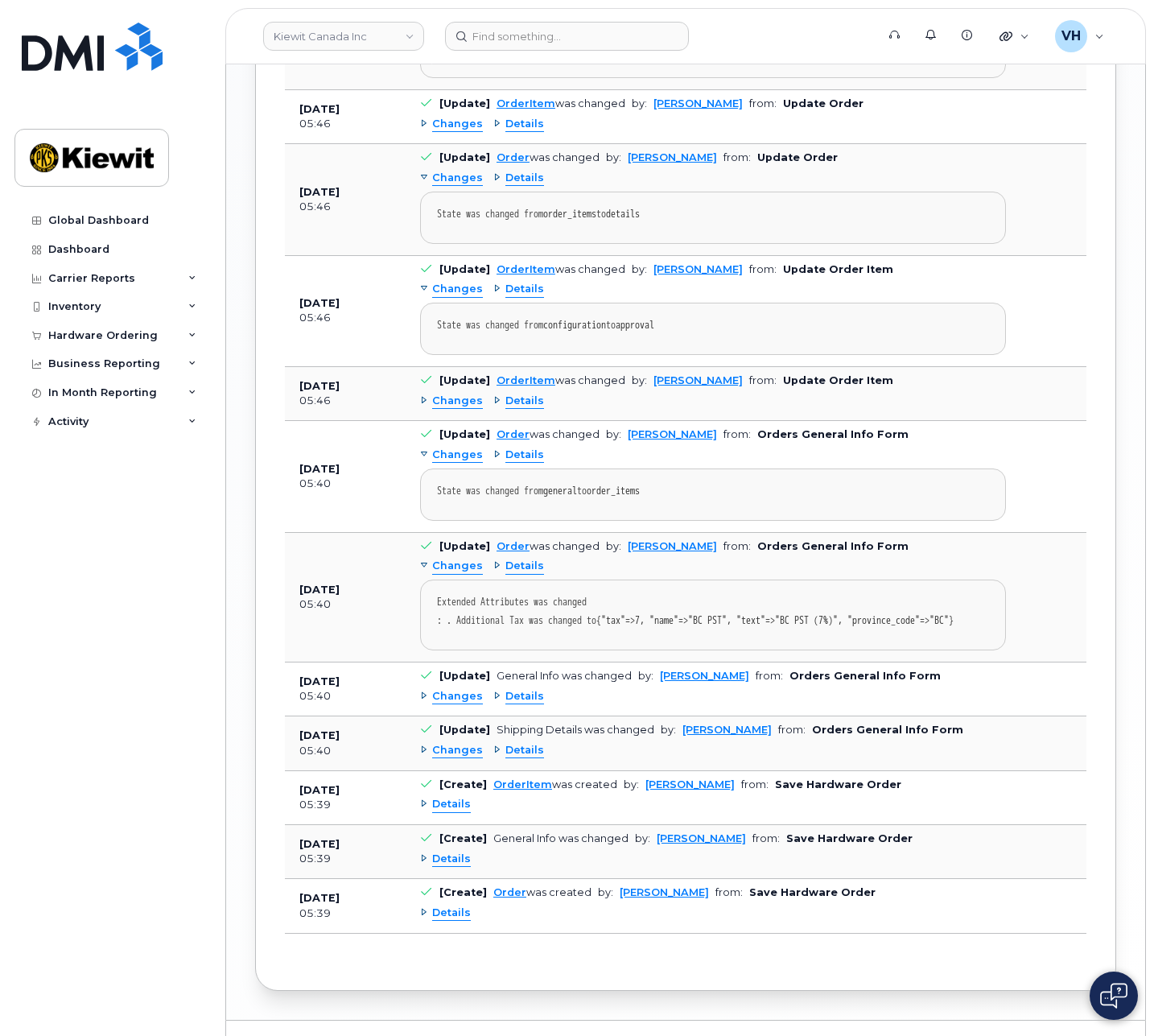 scroll, scrollTop: 1621, scrollLeft: 0, axis: vertical 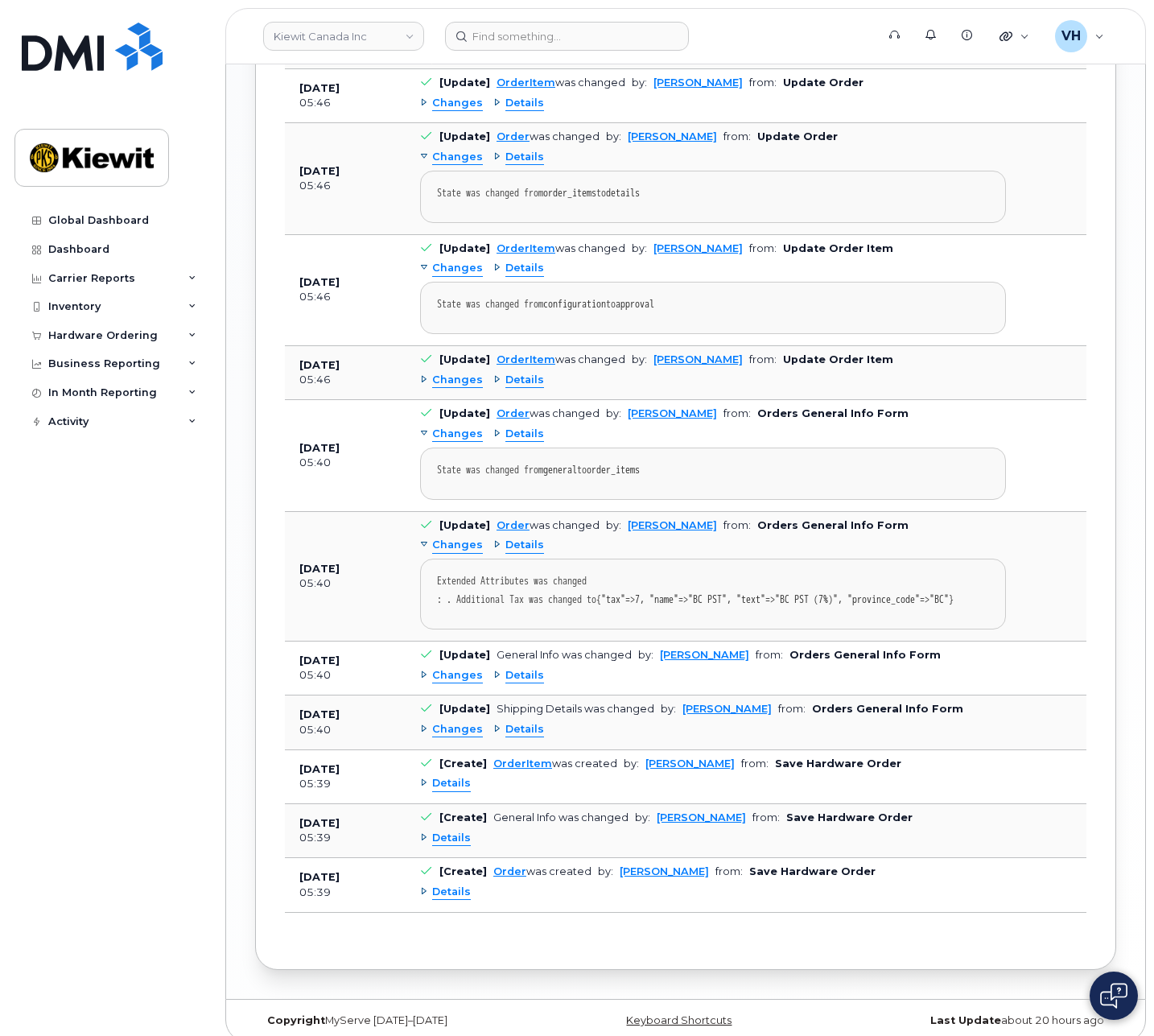 click at bounding box center [1114, 996] 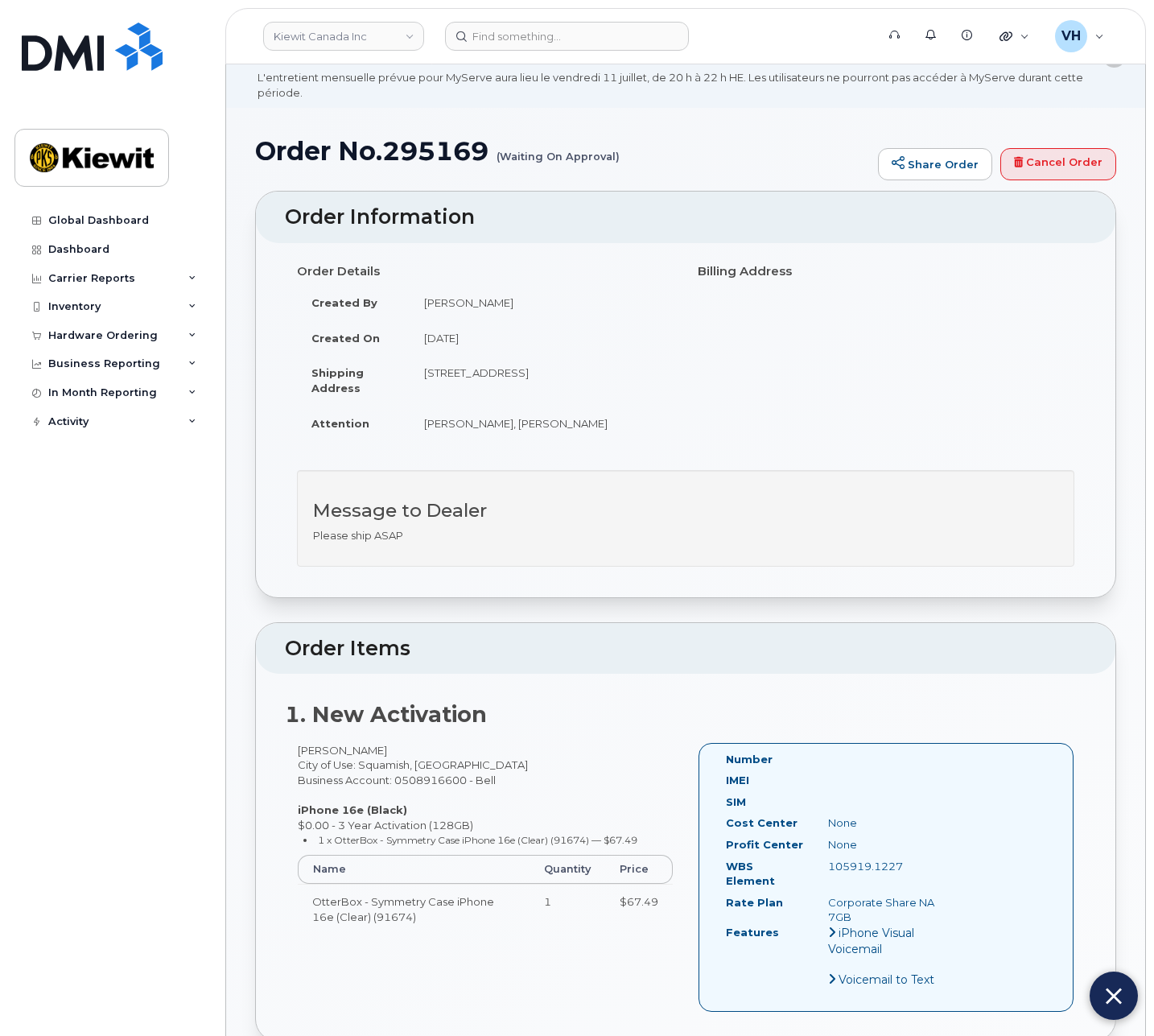scroll, scrollTop: 0, scrollLeft: 0, axis: both 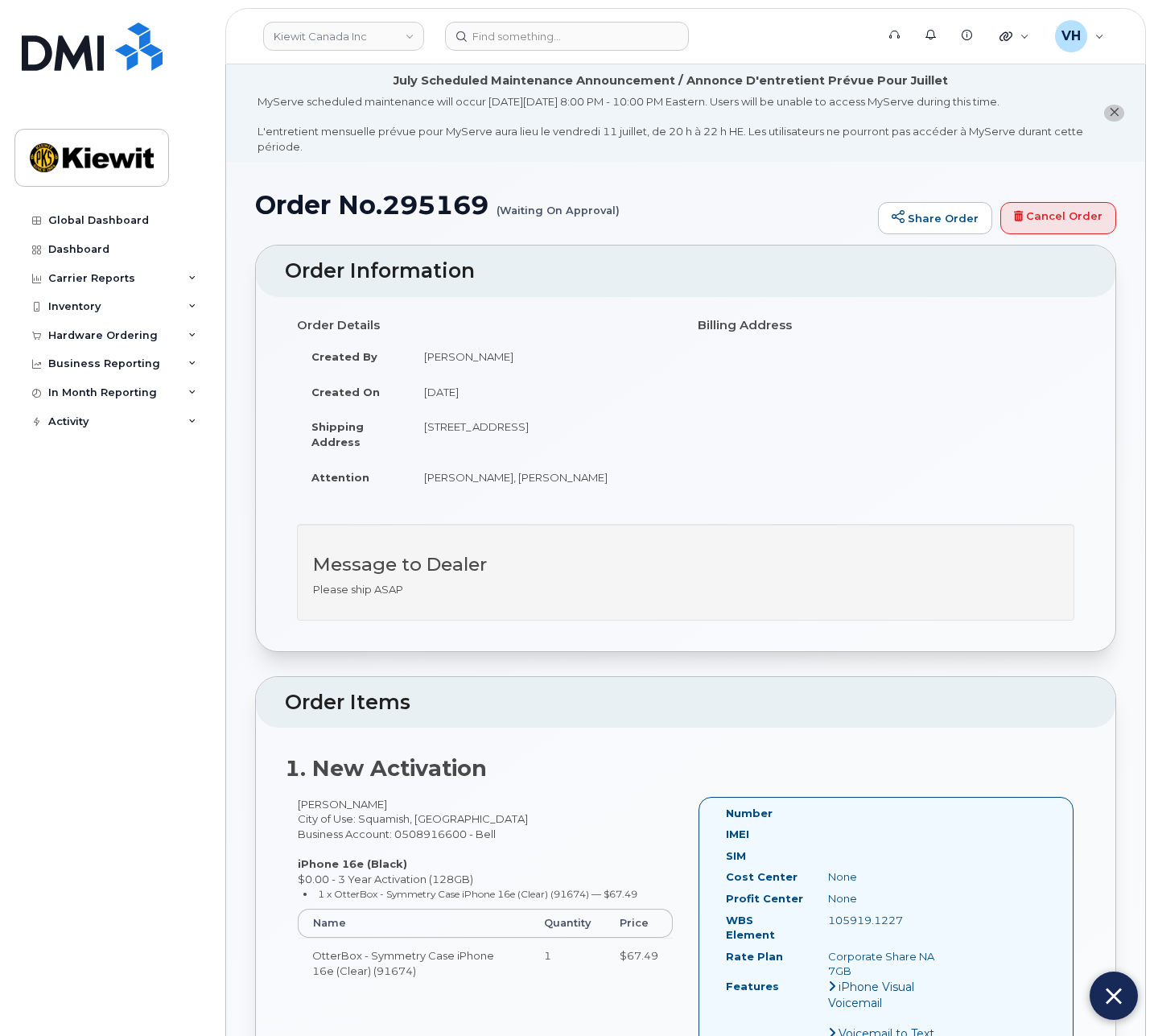 click at bounding box center [1114, 996] 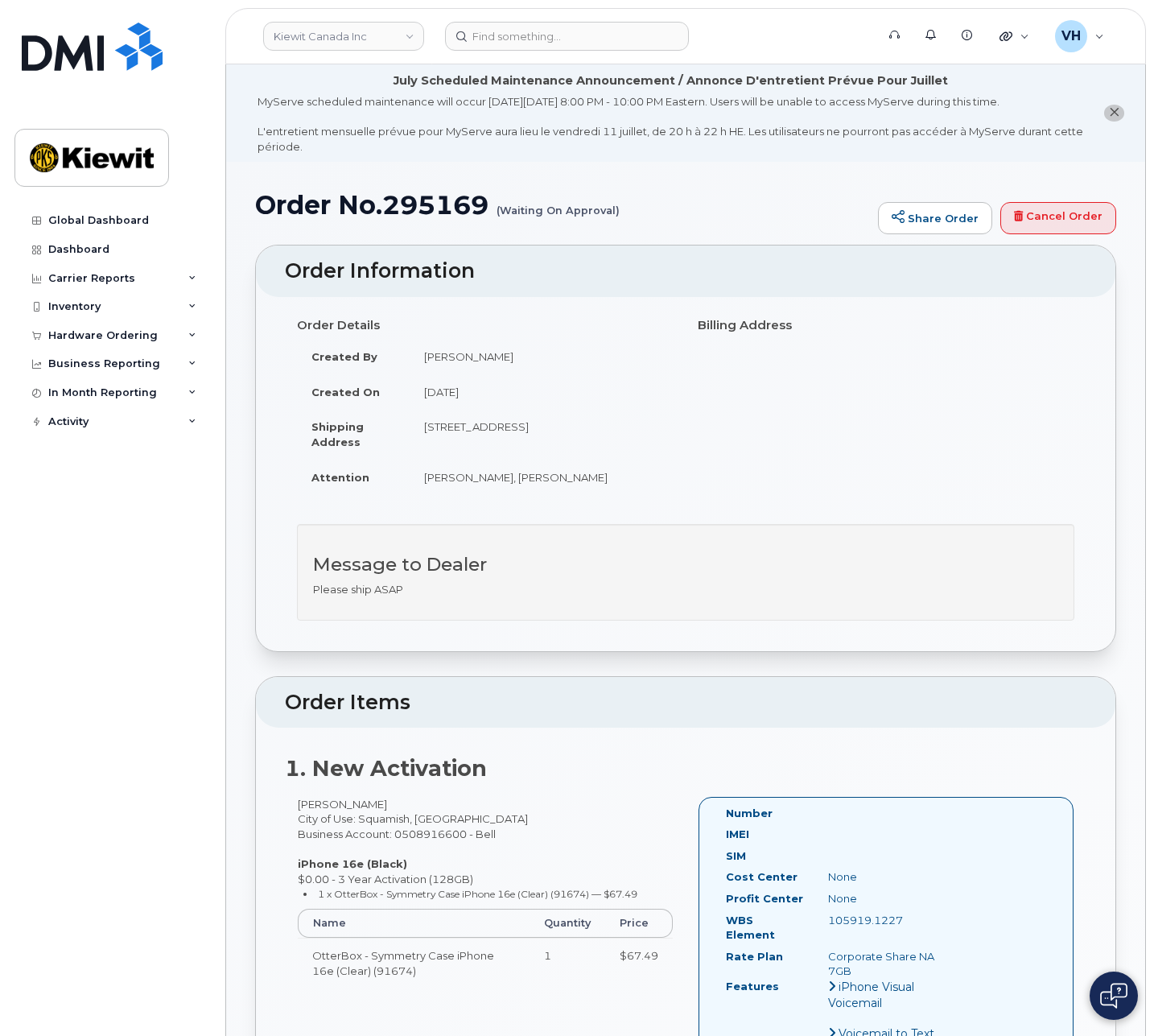 click at bounding box center (1114, 996) 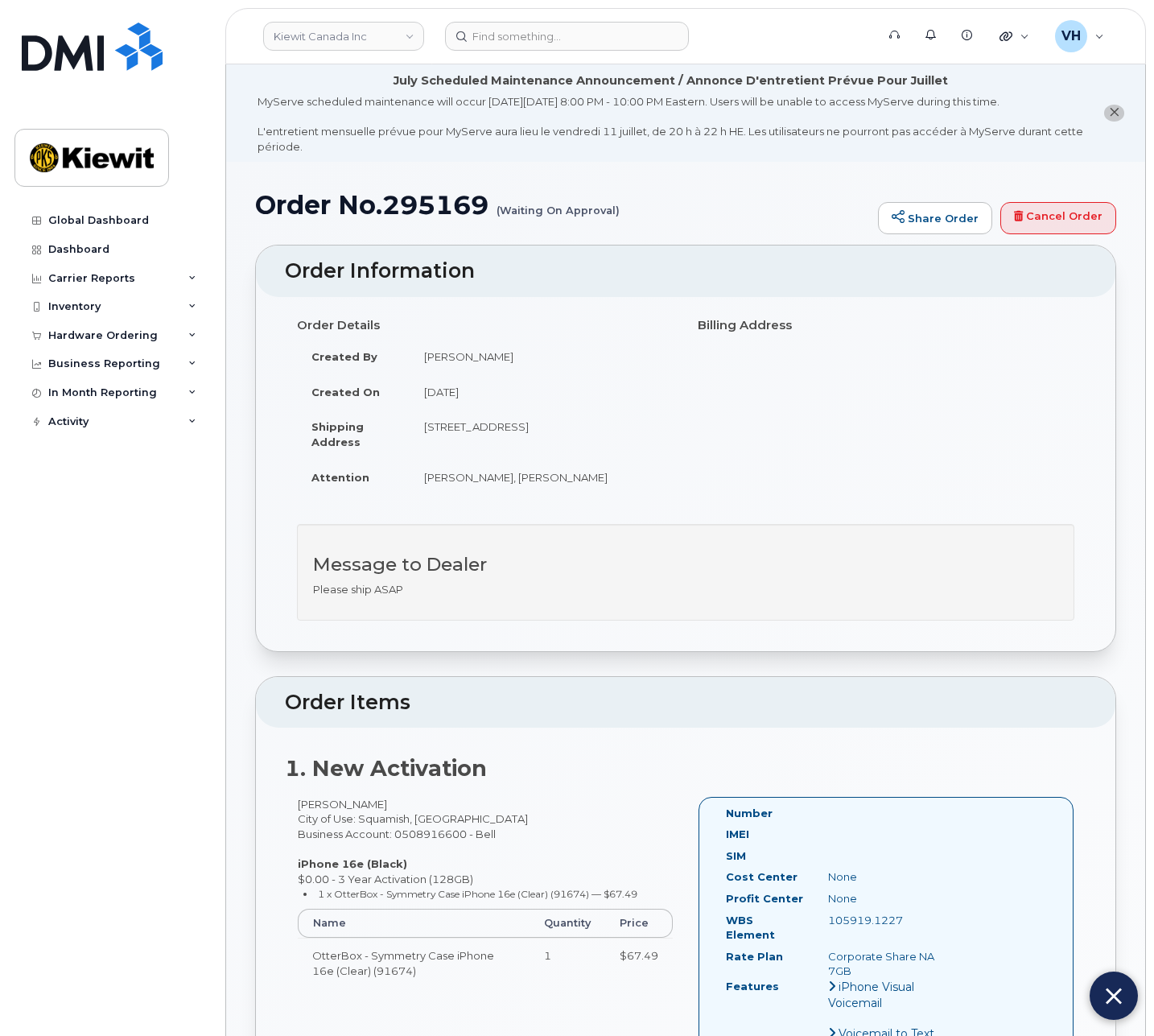 click on "1. New Activation
Curtis Ouellette
City of Use:
Squamish, British Columbia
Business Account:
0508916600 - Bell
iPhone 16e
(Black)
$0.00 - 3 Year Activation (128GB)
1 x OtterBox - Symmetry Case iPhone 16e (Clear) (91674)
—
$67.49
Name
Quantity
Price
OtterBox - Symmetry Case iPhone 16e (Clear) (91674)
1
$67.49
Number
IMEI
SIM
Cost Center
None
Profit Center
None
WBS Element
105919.1227
Rate Plan
Corporate Share NA 7GB
Features
iPhone Visual Voicemail
Voicemail to Text" at bounding box center [686, 911] 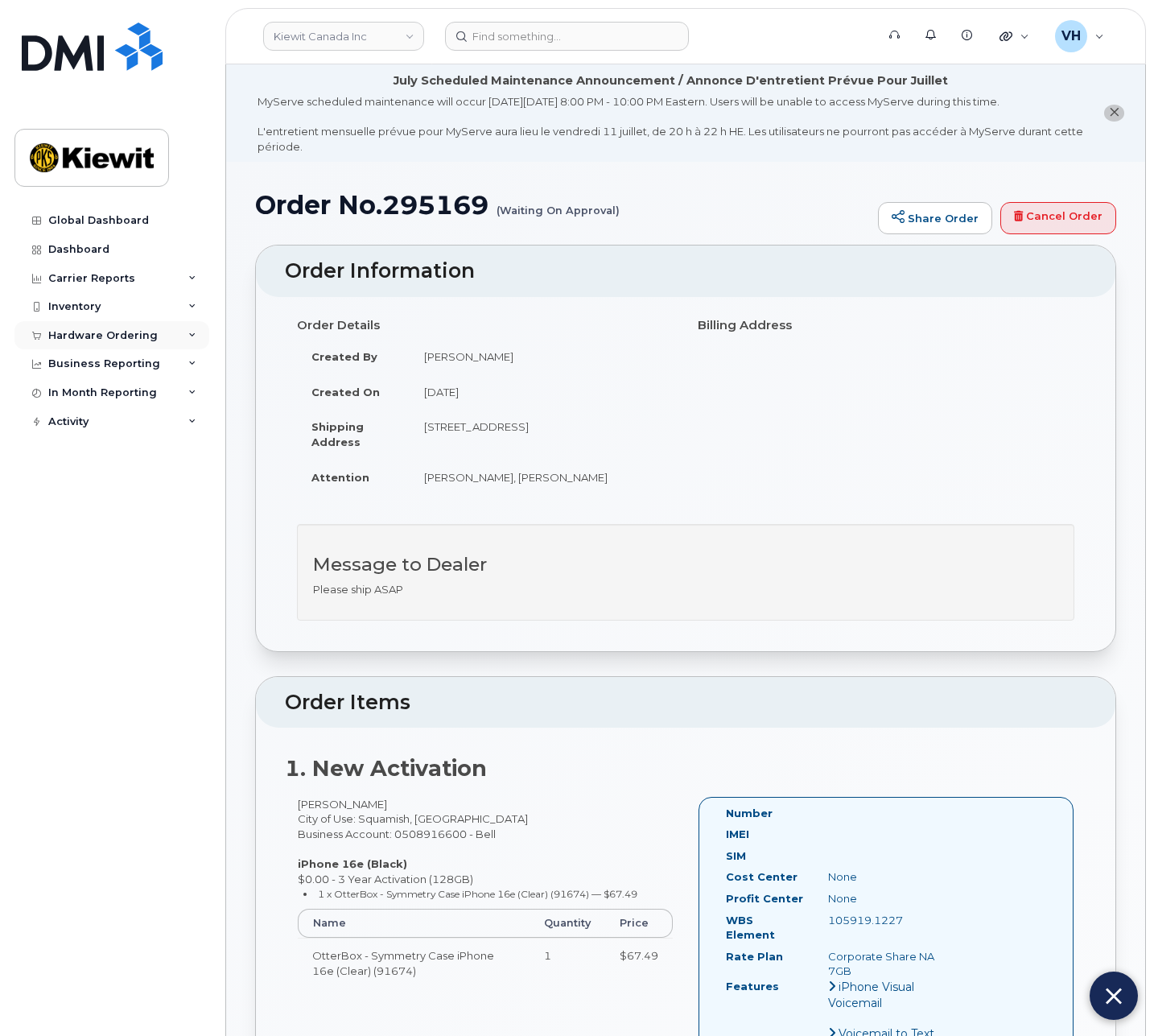 click on "Hardware Ordering" at bounding box center (103, 336) 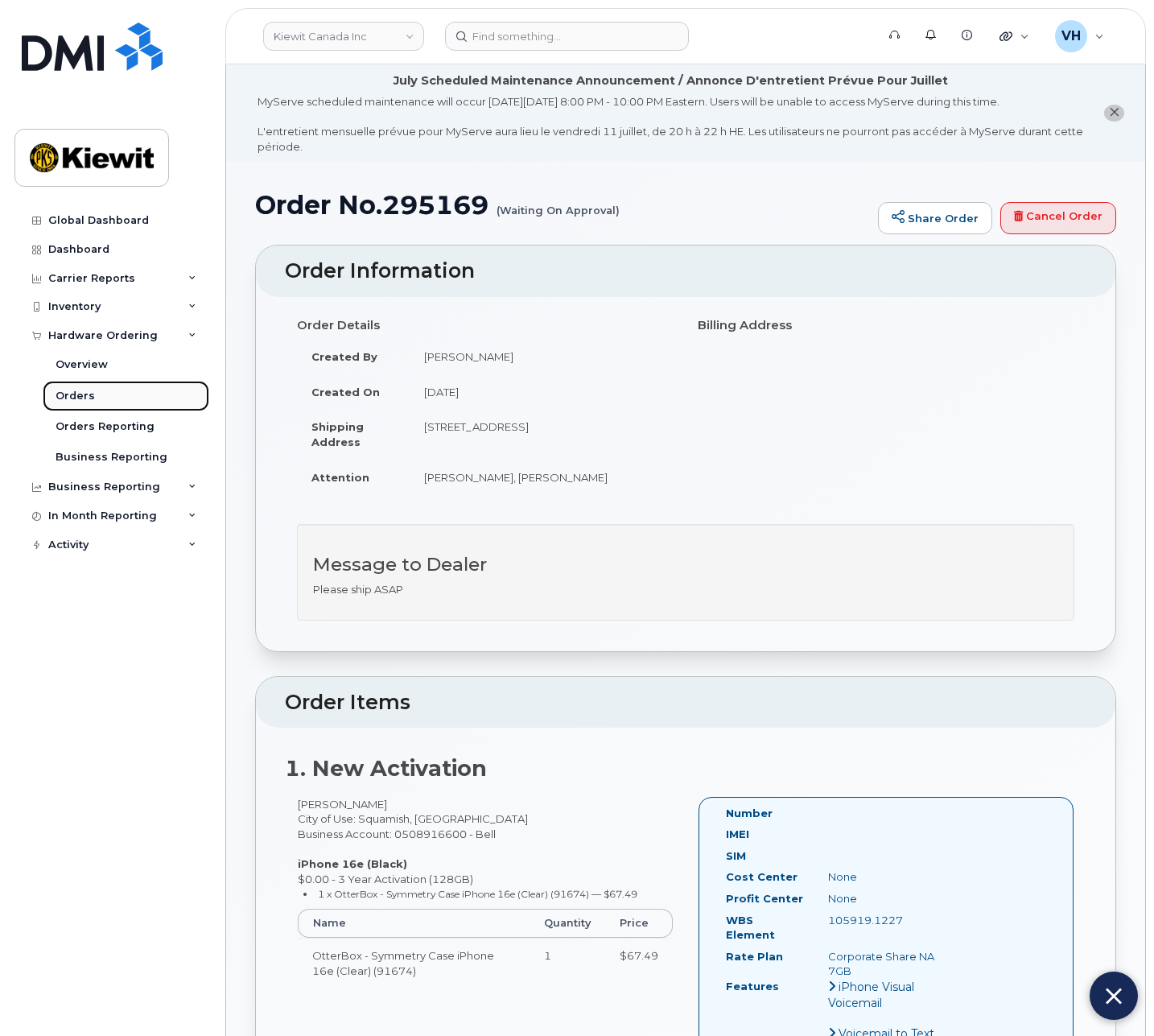 click on "Orders" at bounding box center (75, 396) 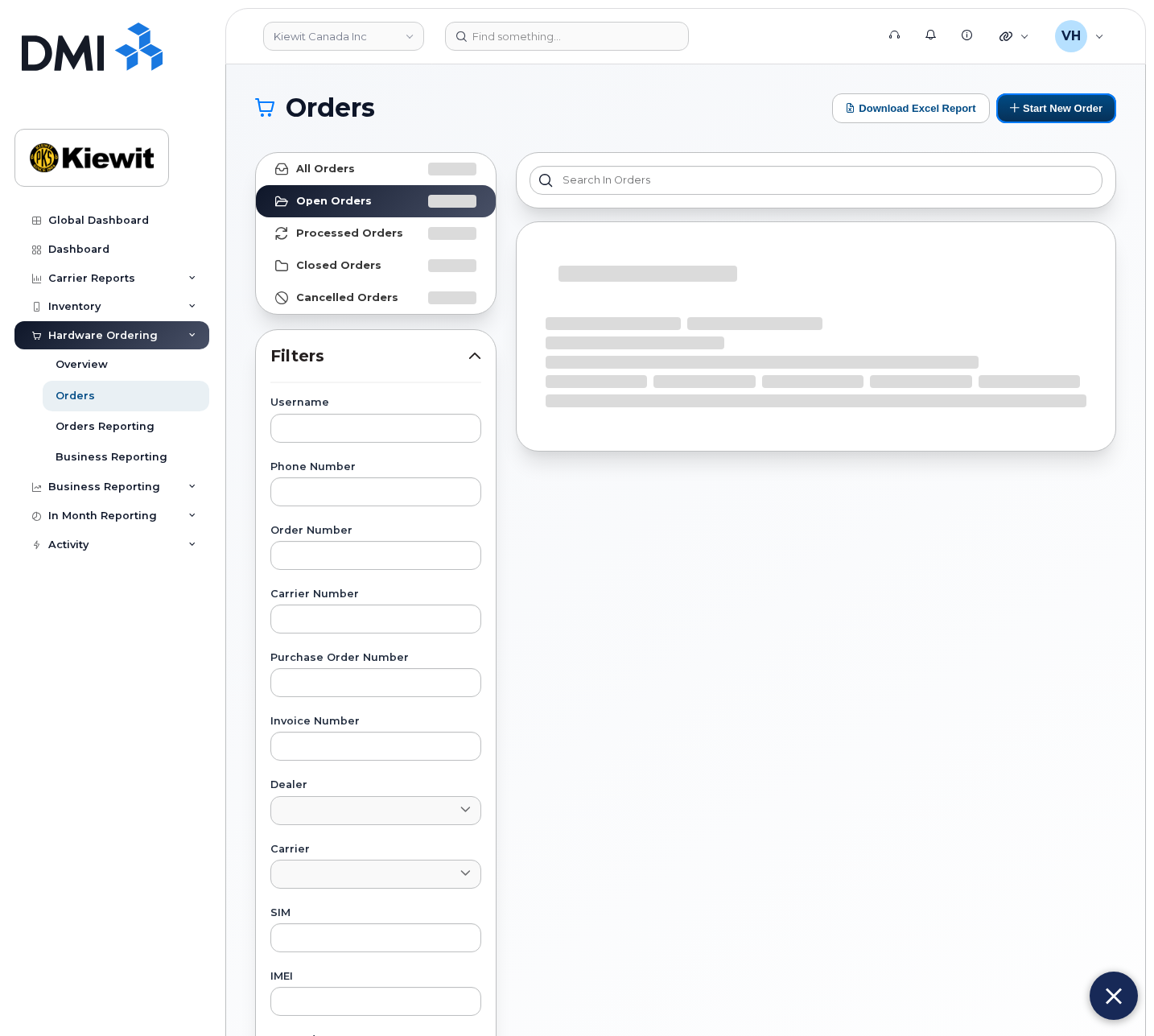 click on "Start New Order" at bounding box center (1056, 108) 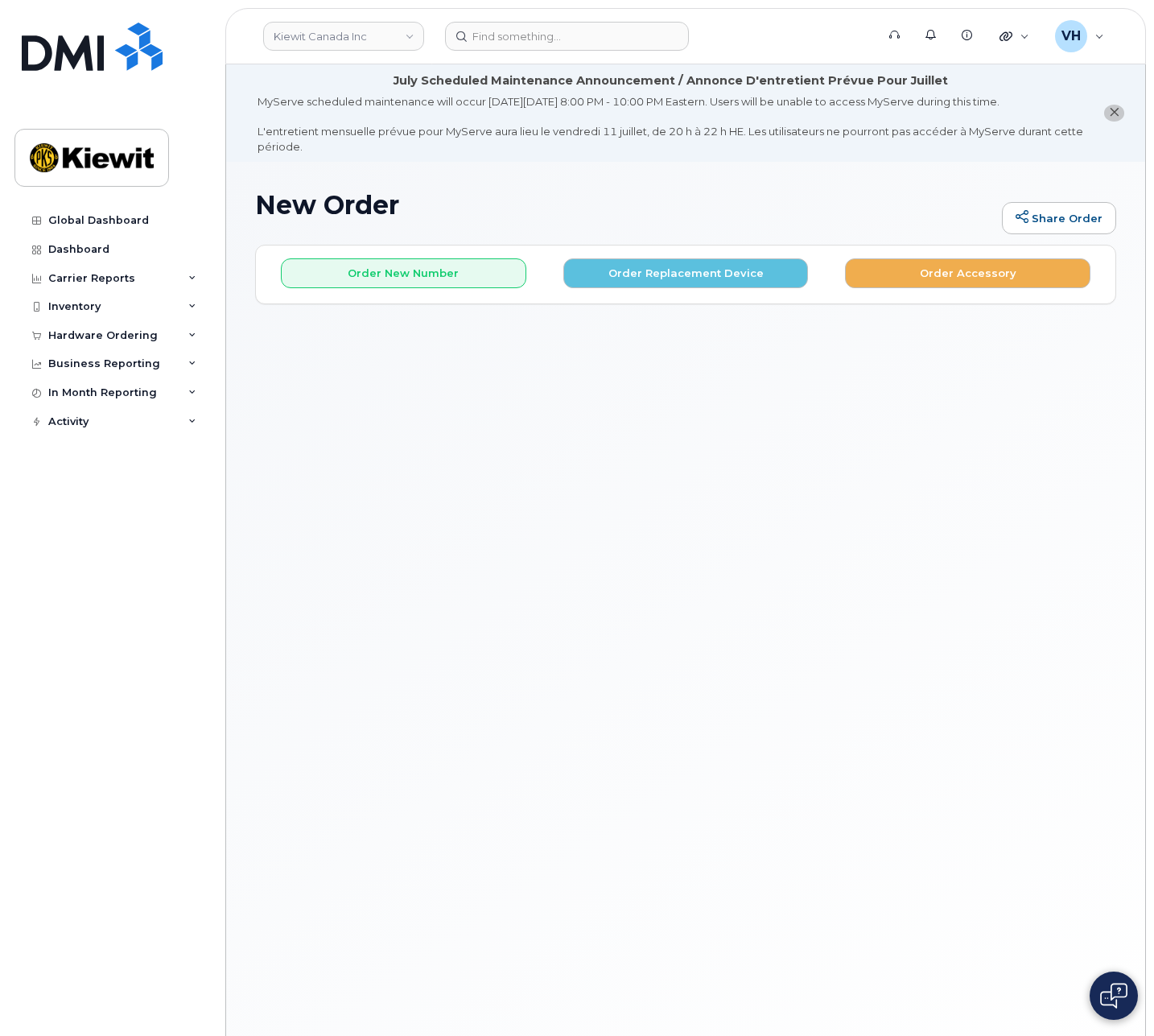 scroll, scrollTop: 0, scrollLeft: 0, axis: both 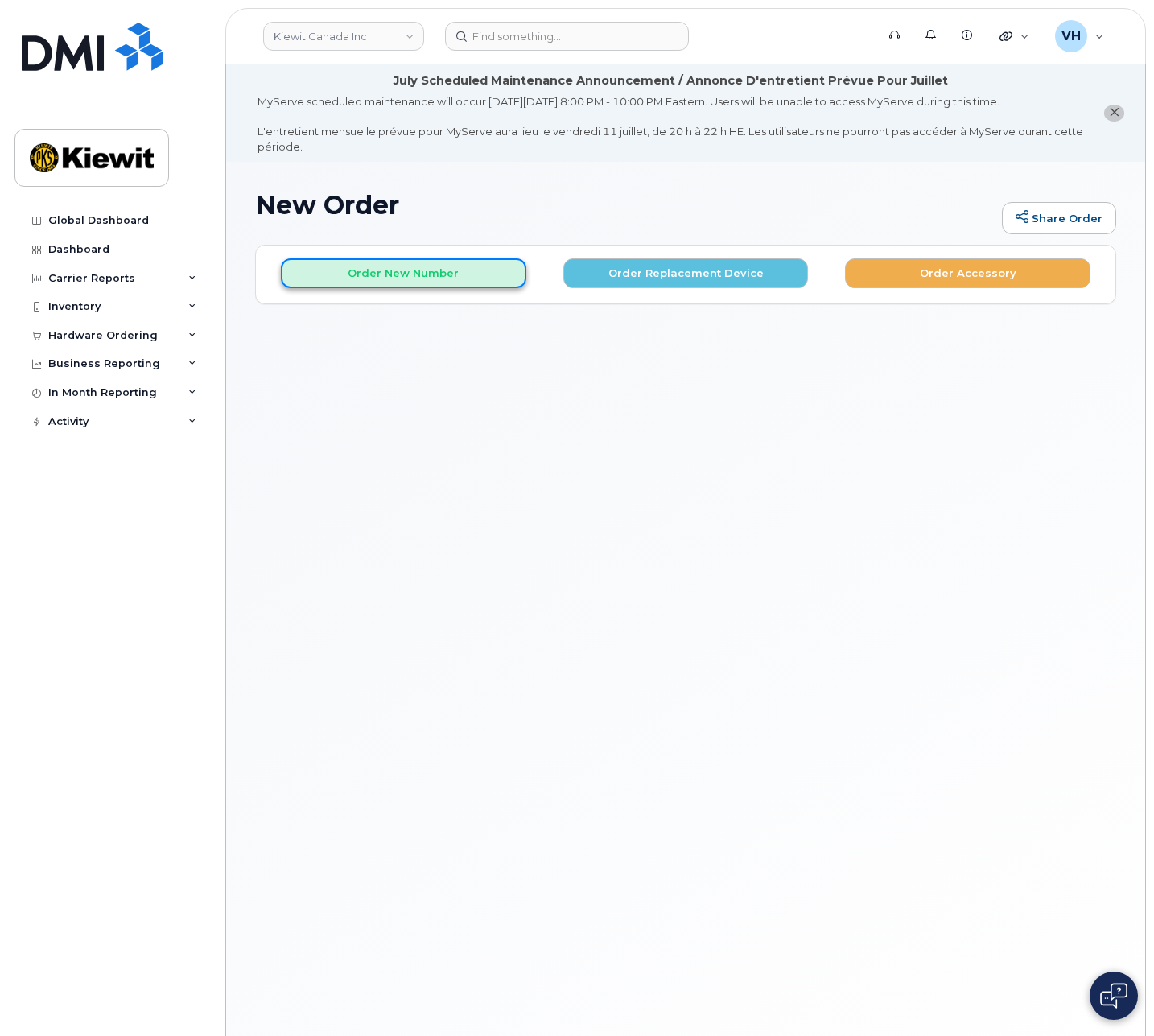 click on "Order New Number" at bounding box center (403, 273) 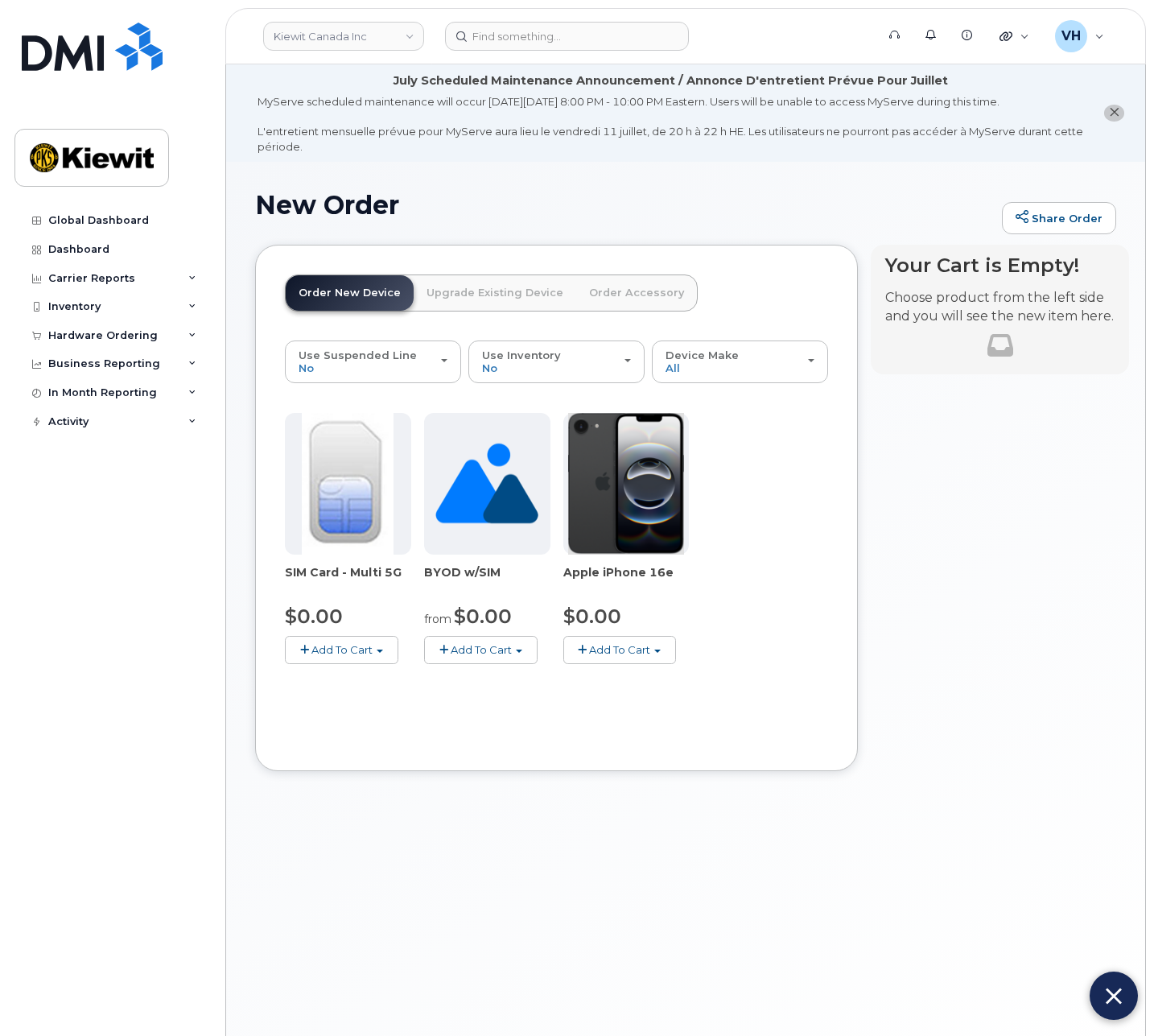 click on "Add To Cart" at bounding box center (620, 650) 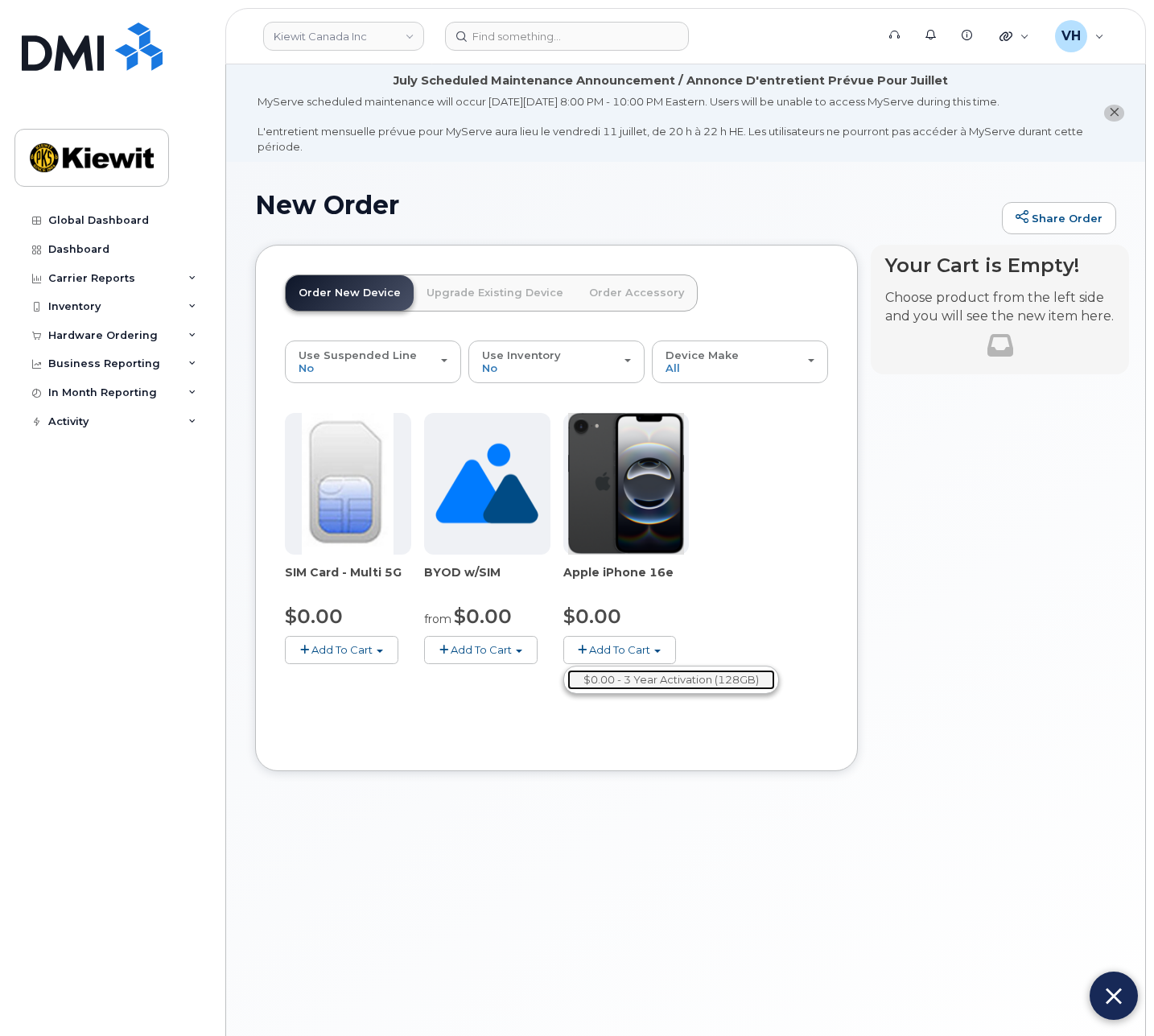 click on "$0.00 - 3 Year Activation (128GB)" at bounding box center [671, 679] 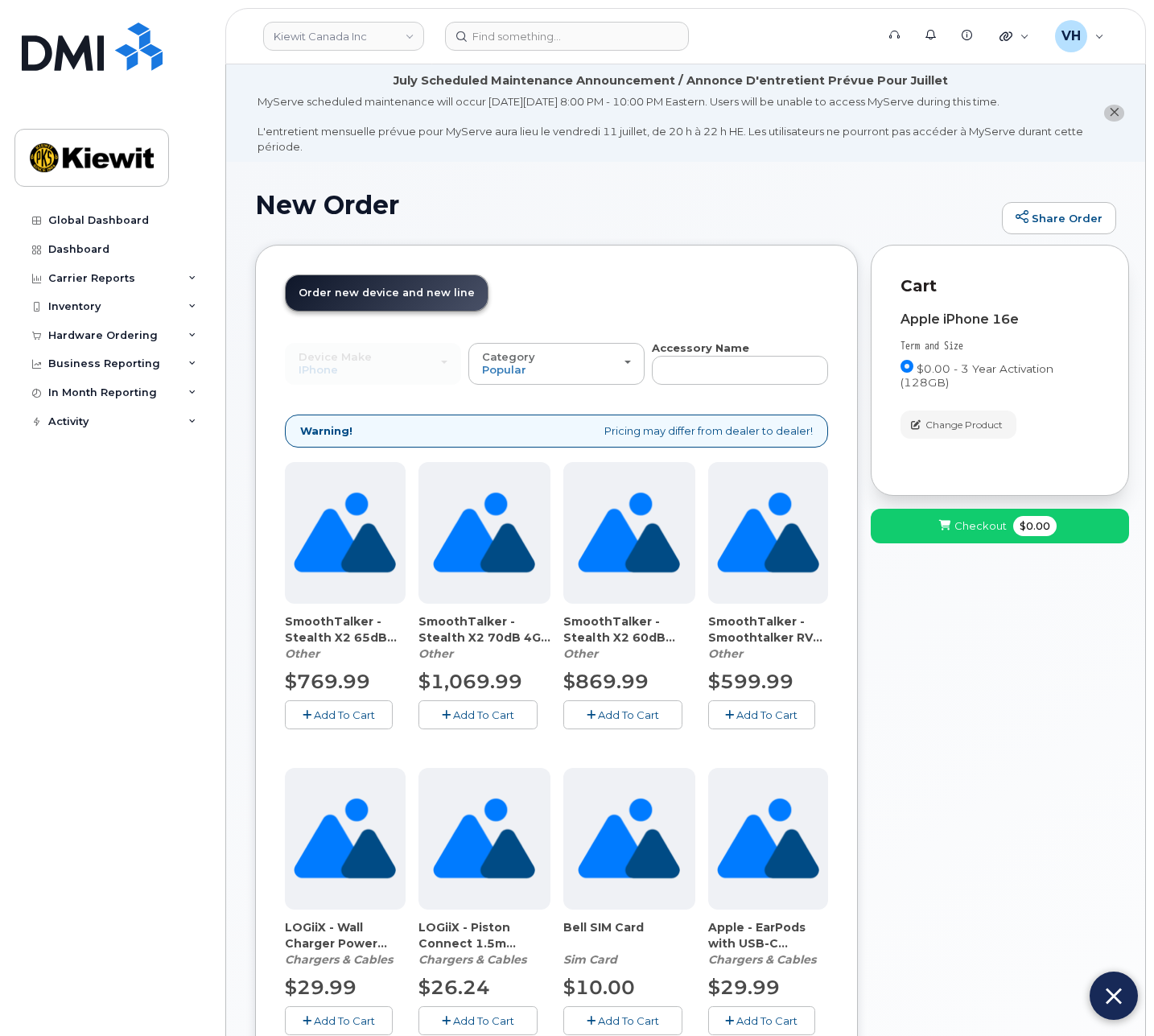 click at bounding box center [1114, 996] 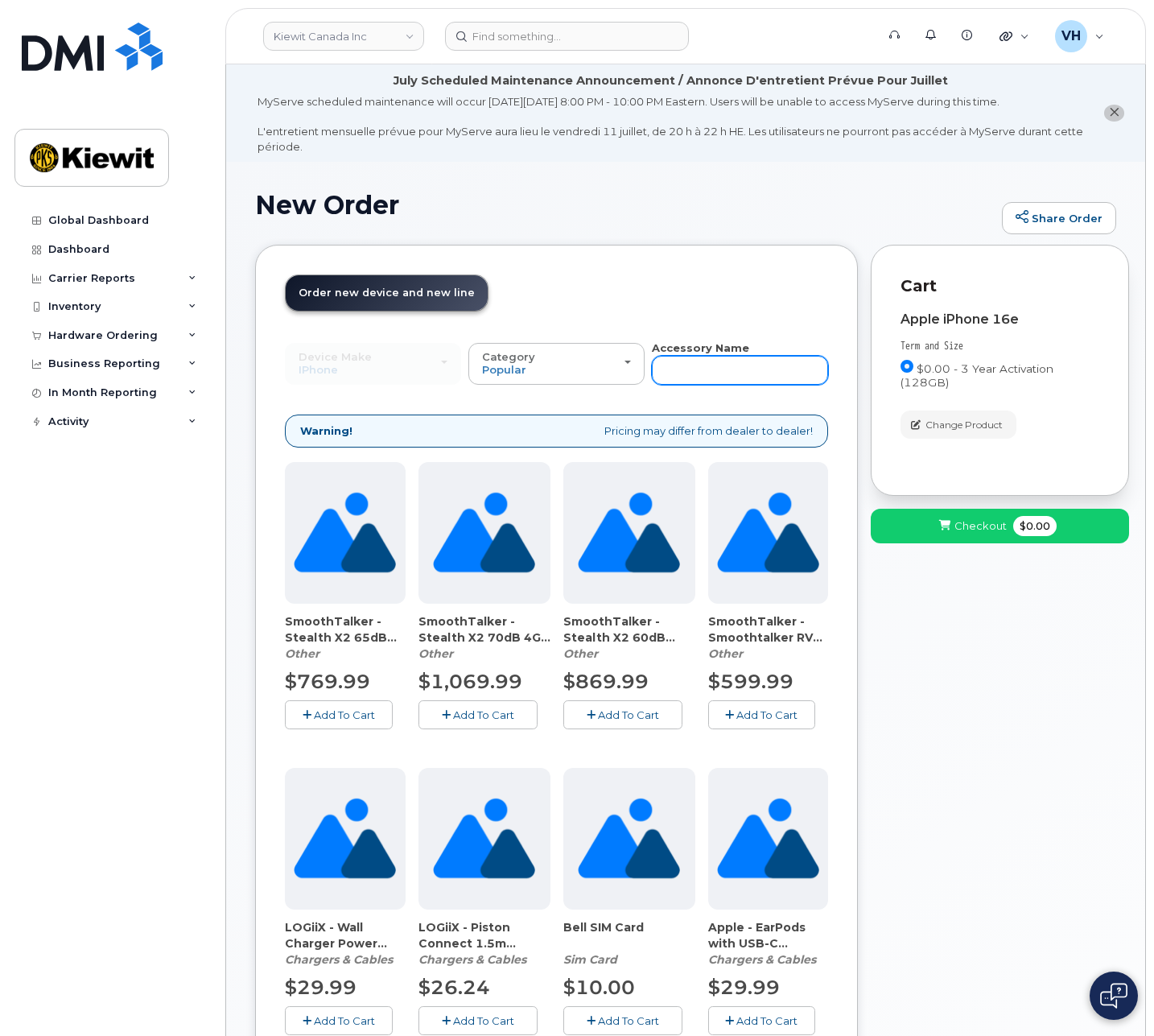 click at bounding box center (740, 370) 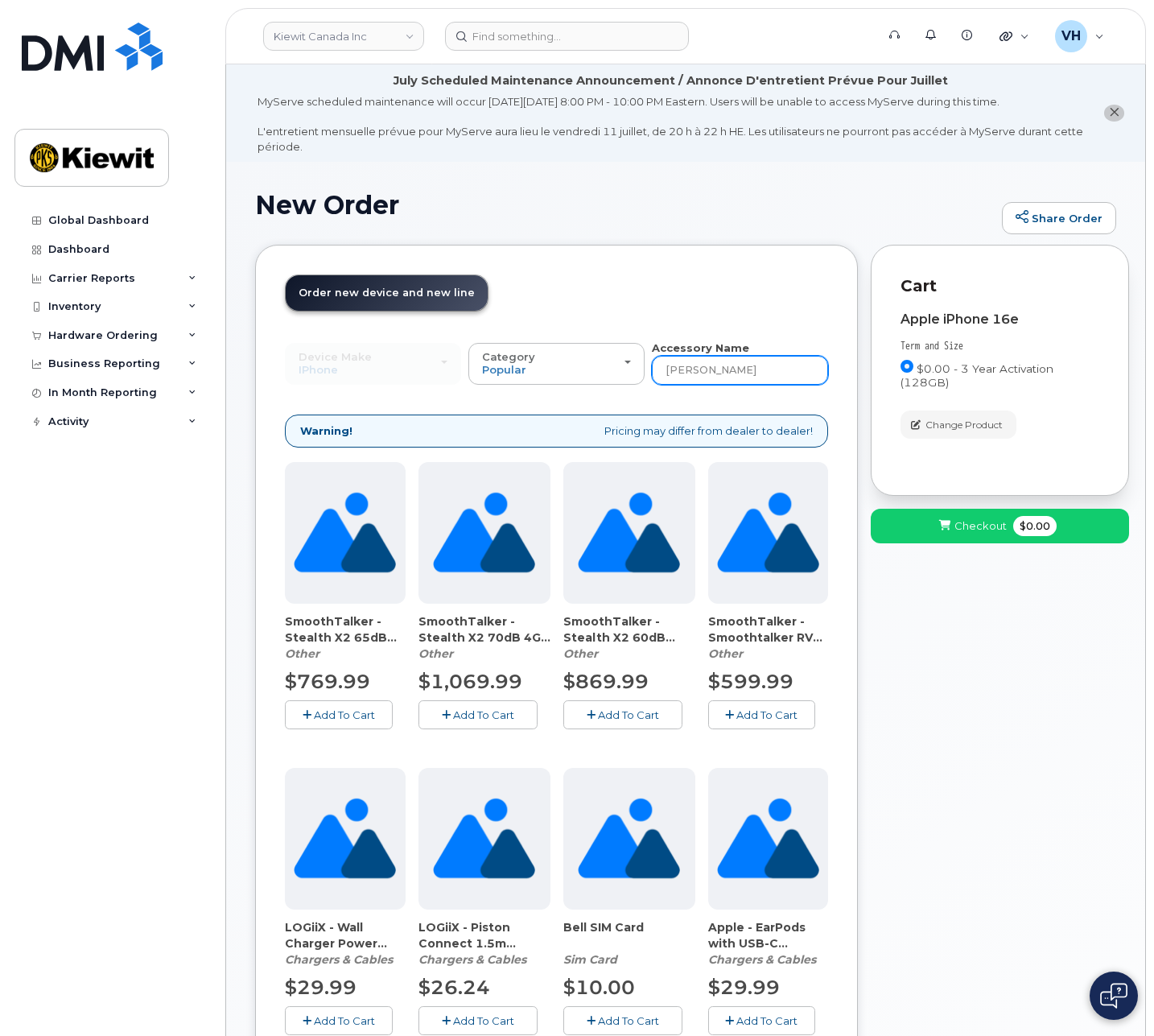 type on "otter" 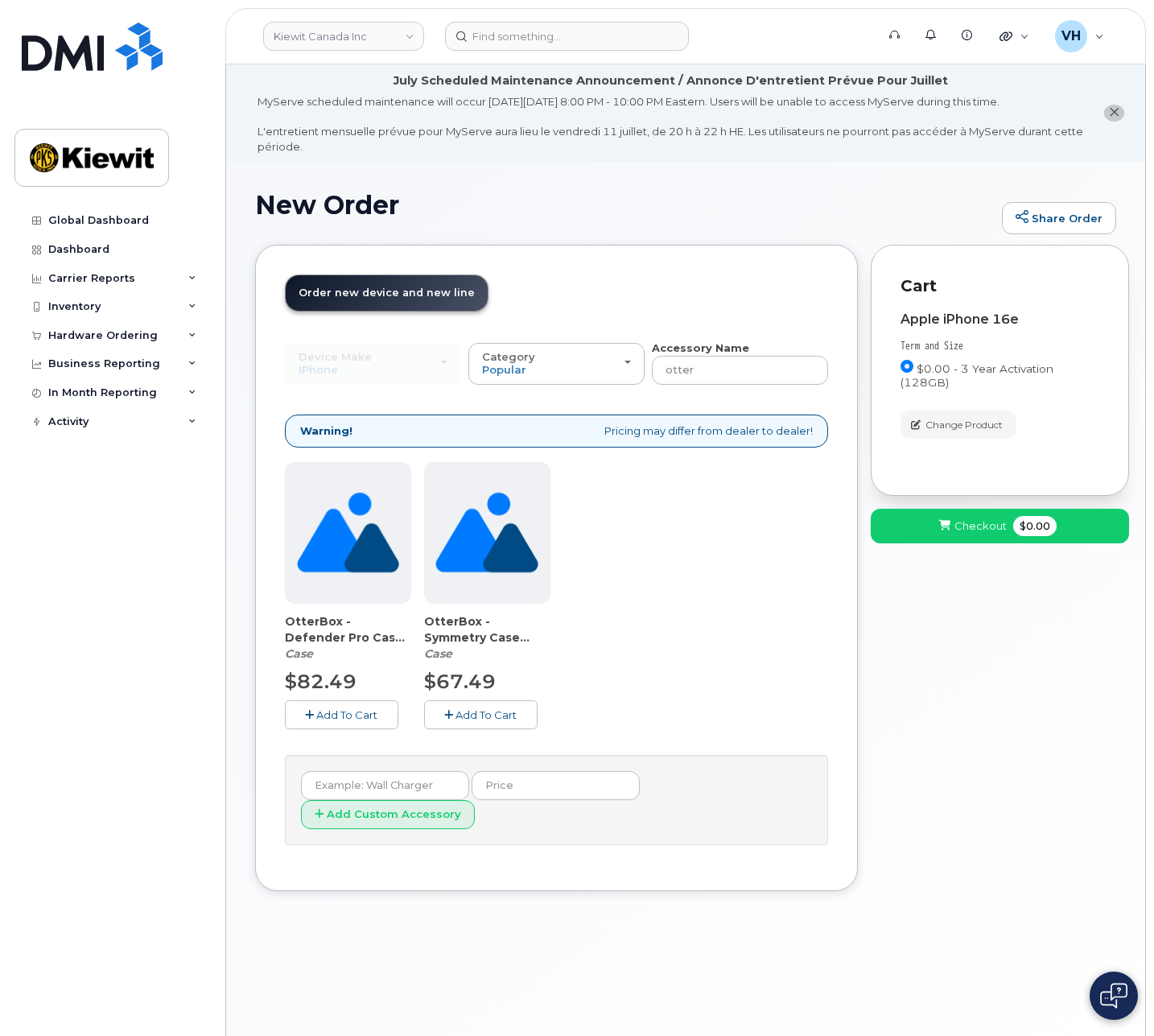 click on "Add To Cart" at bounding box center (480, 714) 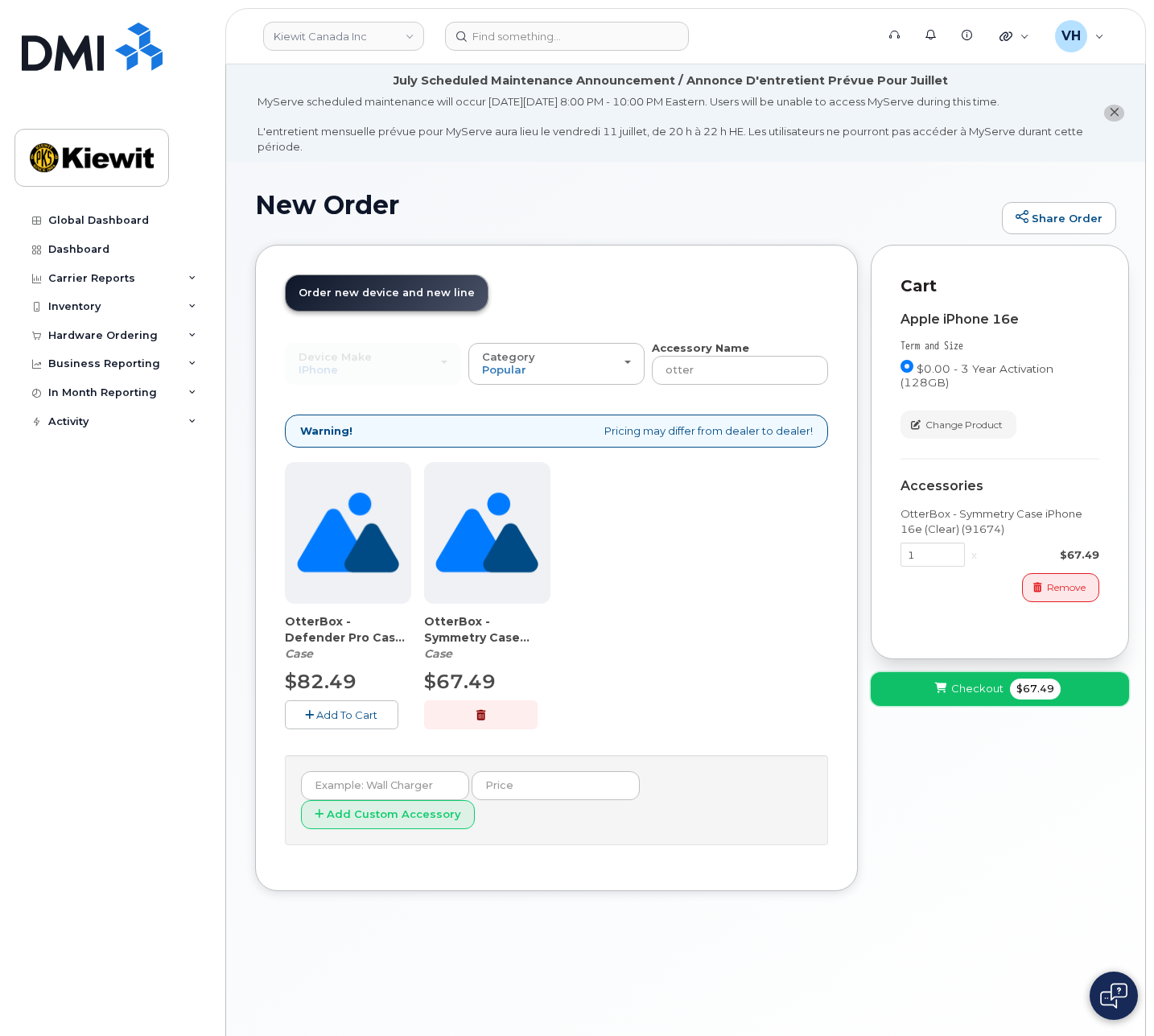 click at bounding box center (941, 688) 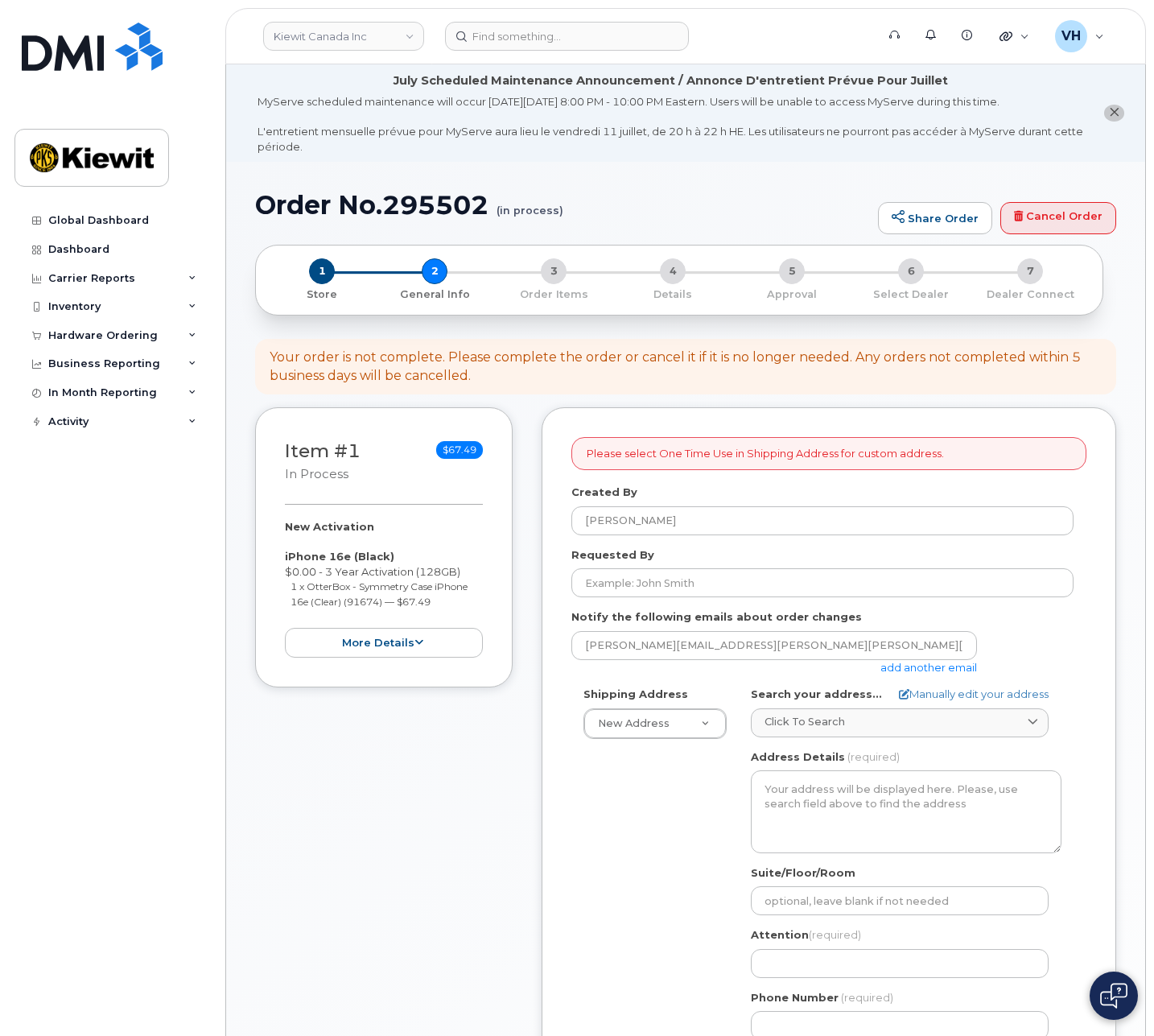 select 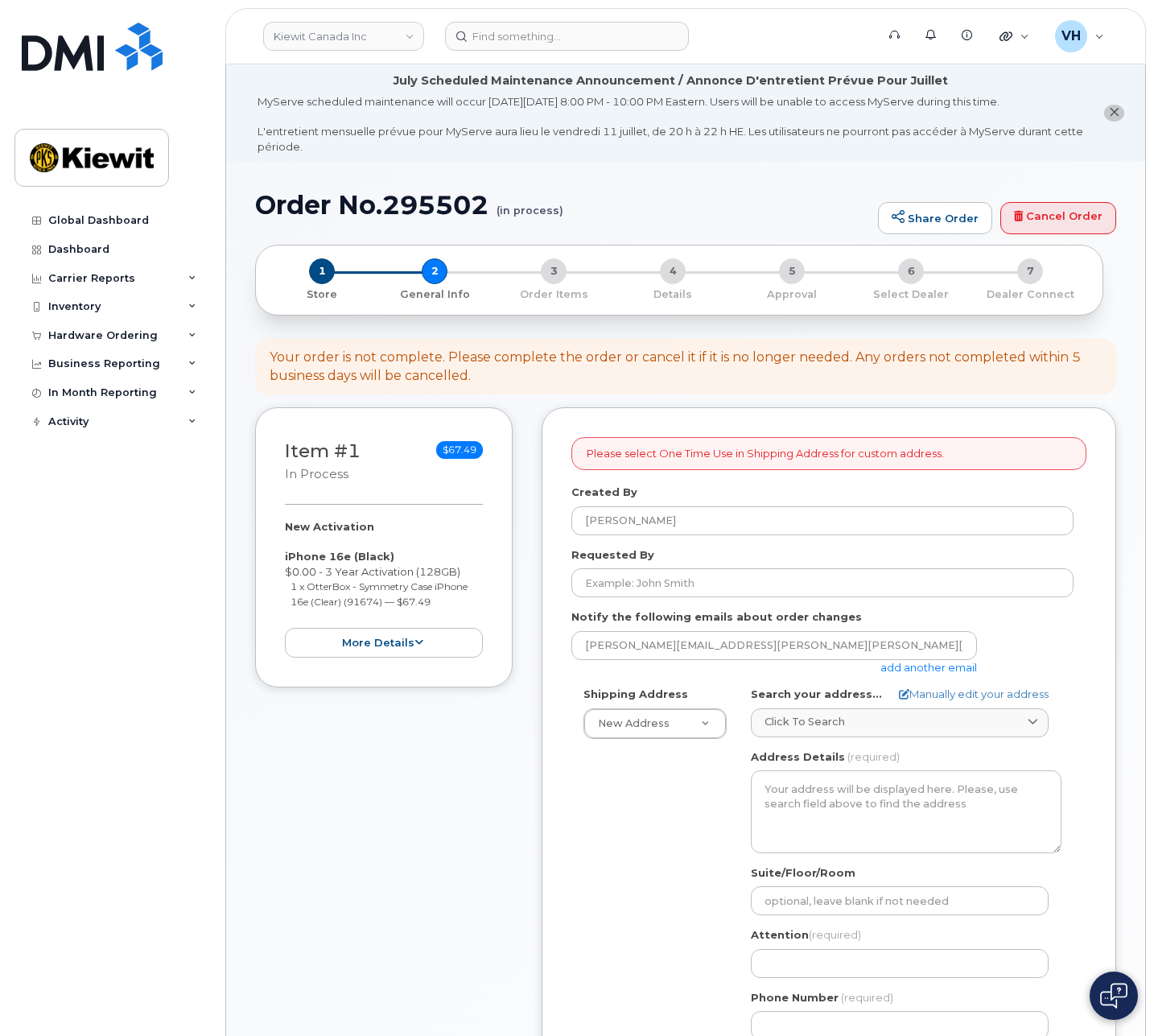 click on "add another email" at bounding box center [929, 667] 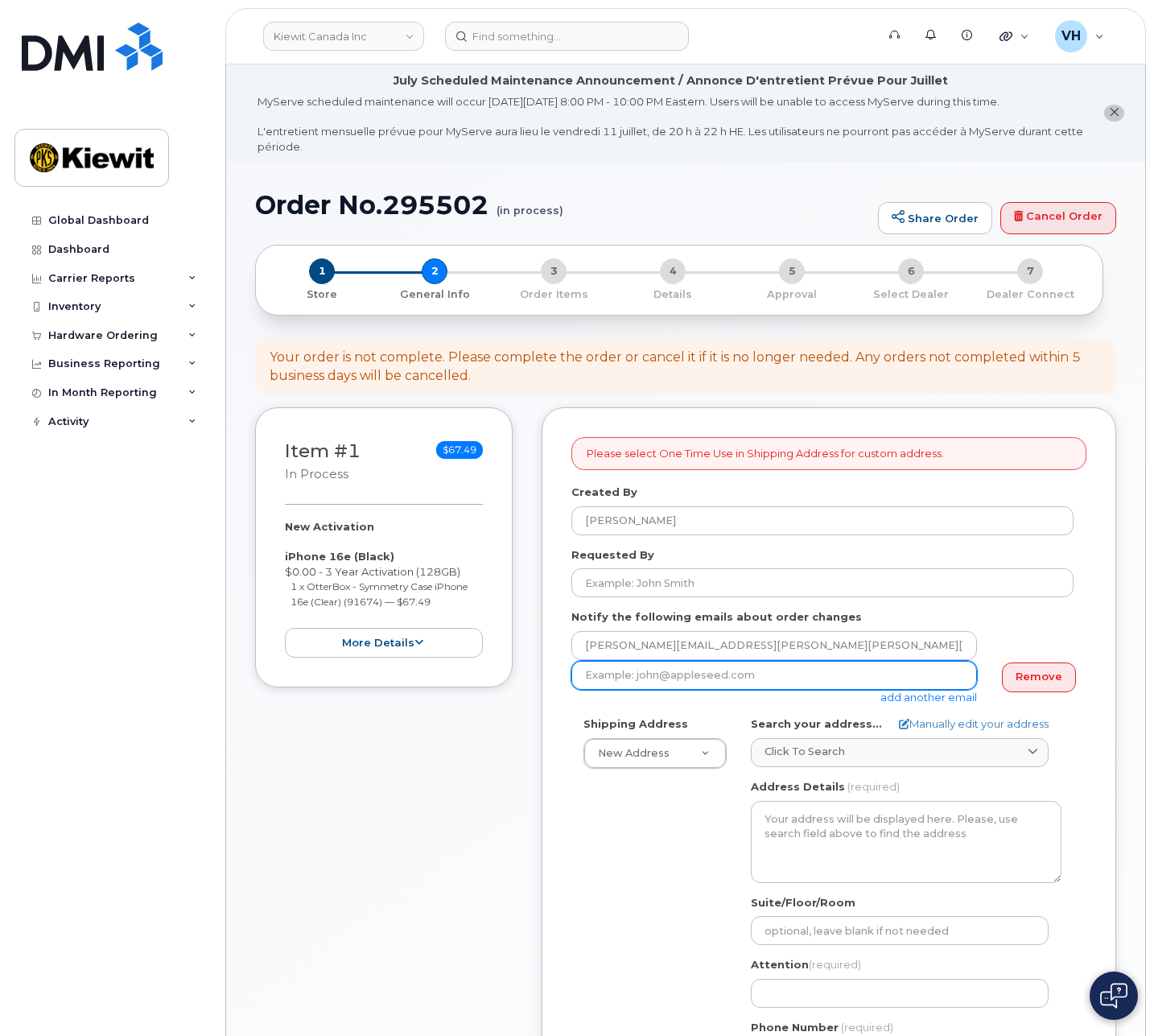 click at bounding box center (774, 675) 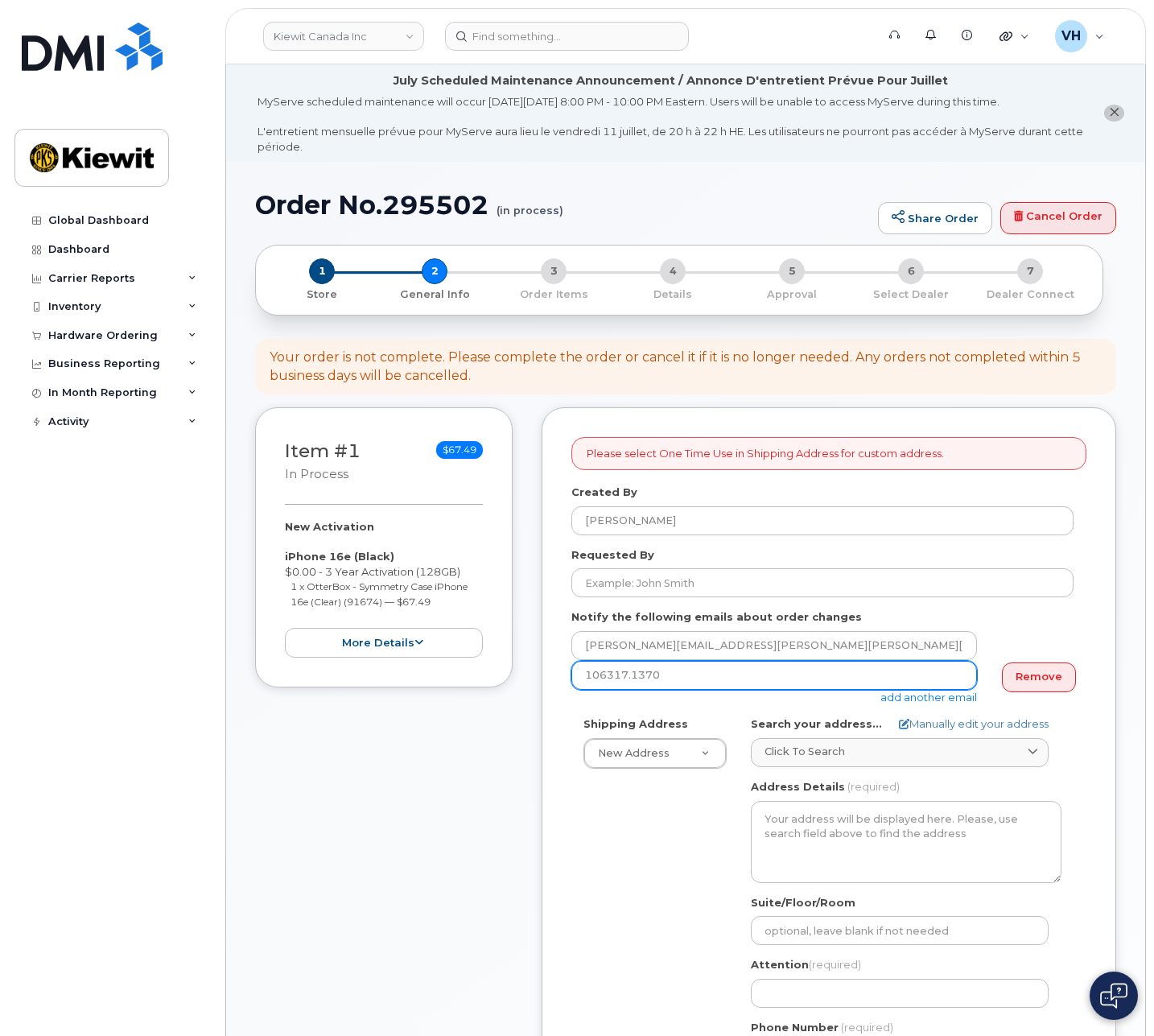 drag, startPoint x: 690, startPoint y: 685, endPoint x: 584, endPoint y: 671, distance: 106.92053 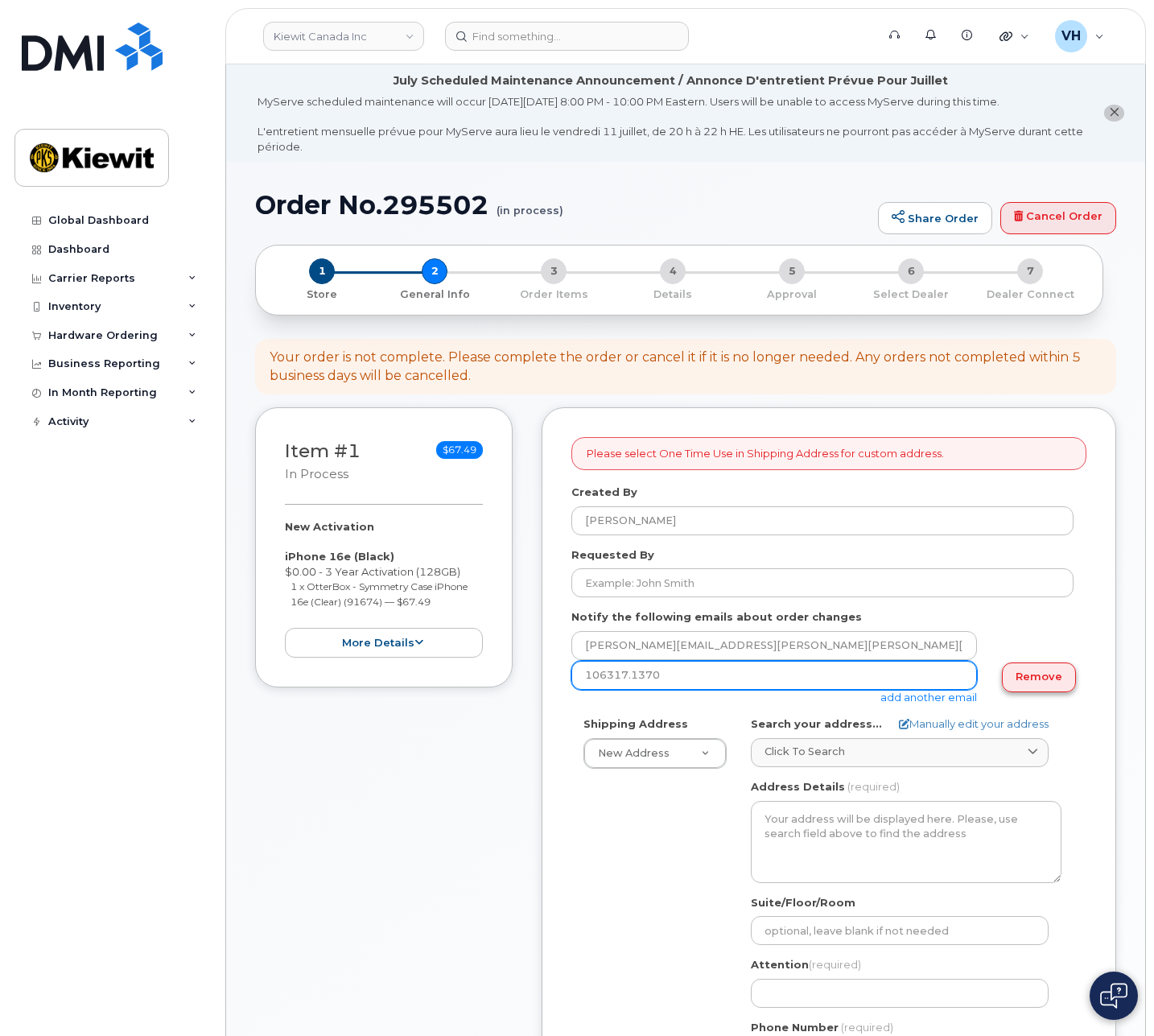 paste on "[PERSON_NAME][EMAIL_ADDRESS][PERSON_NAME][PERSON_NAME][DOMAIN_NAME]" 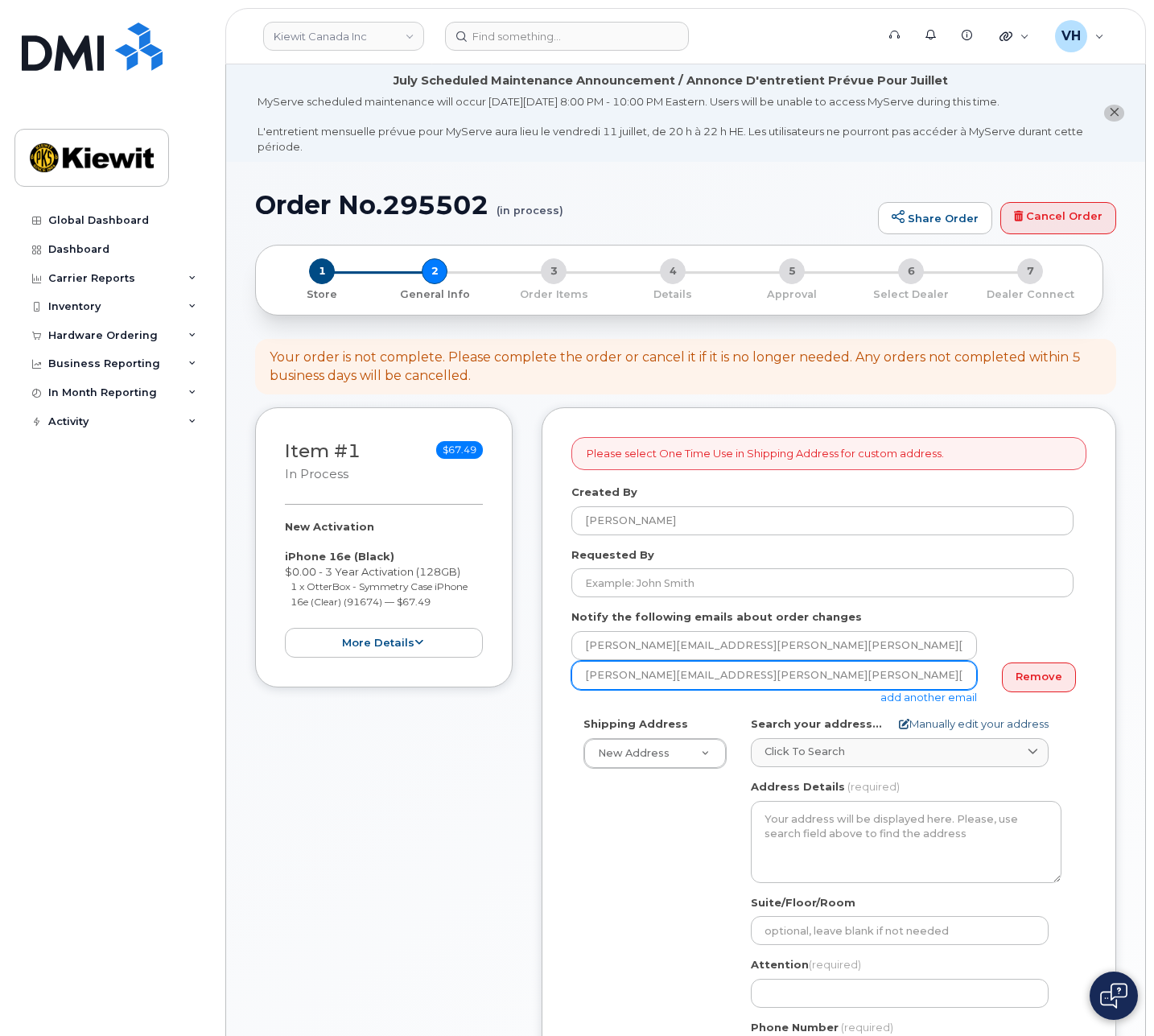 type on "Douglas.Bullock@Kiewit.com" 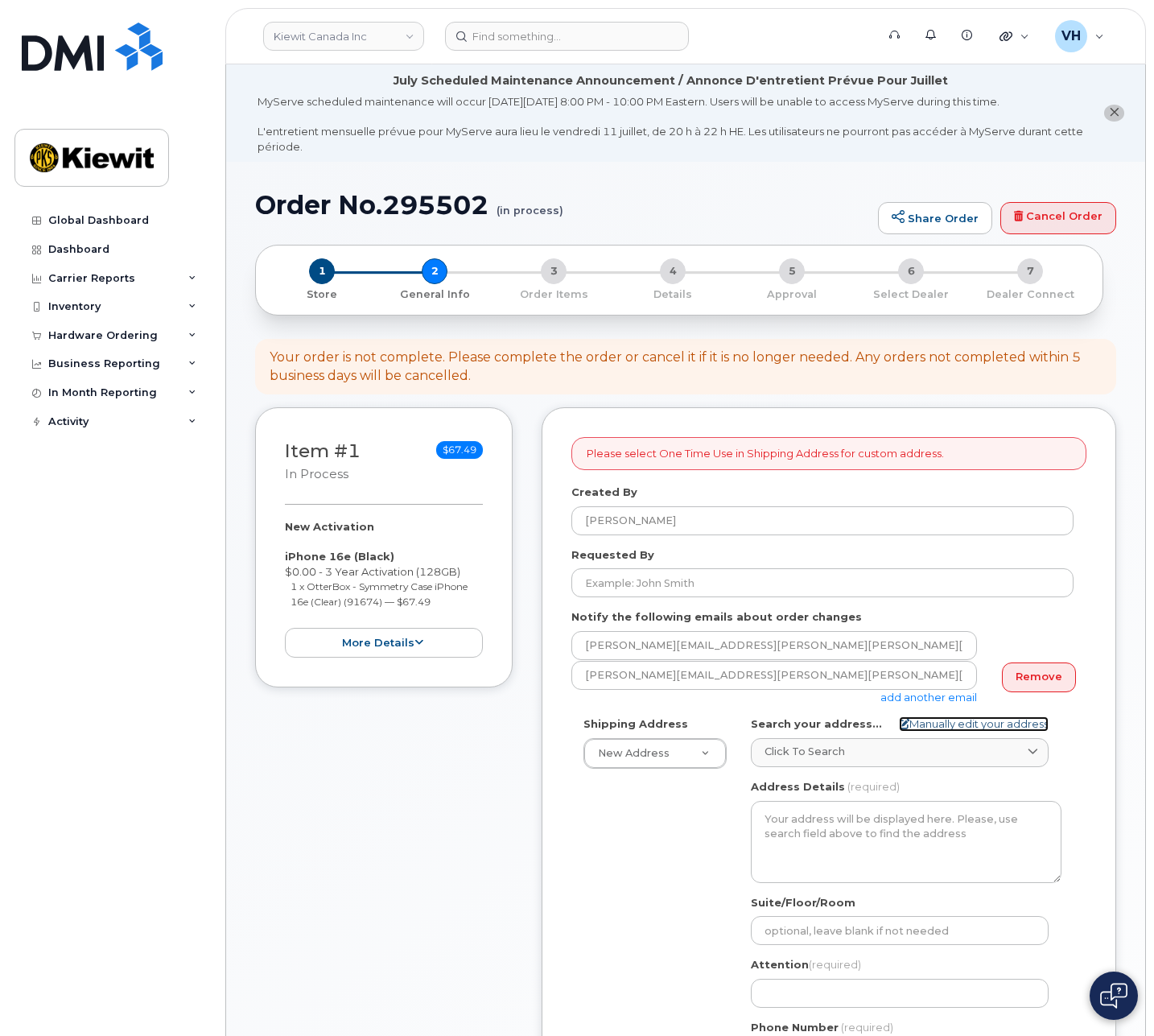click on "Manually edit your address" at bounding box center [974, 724] 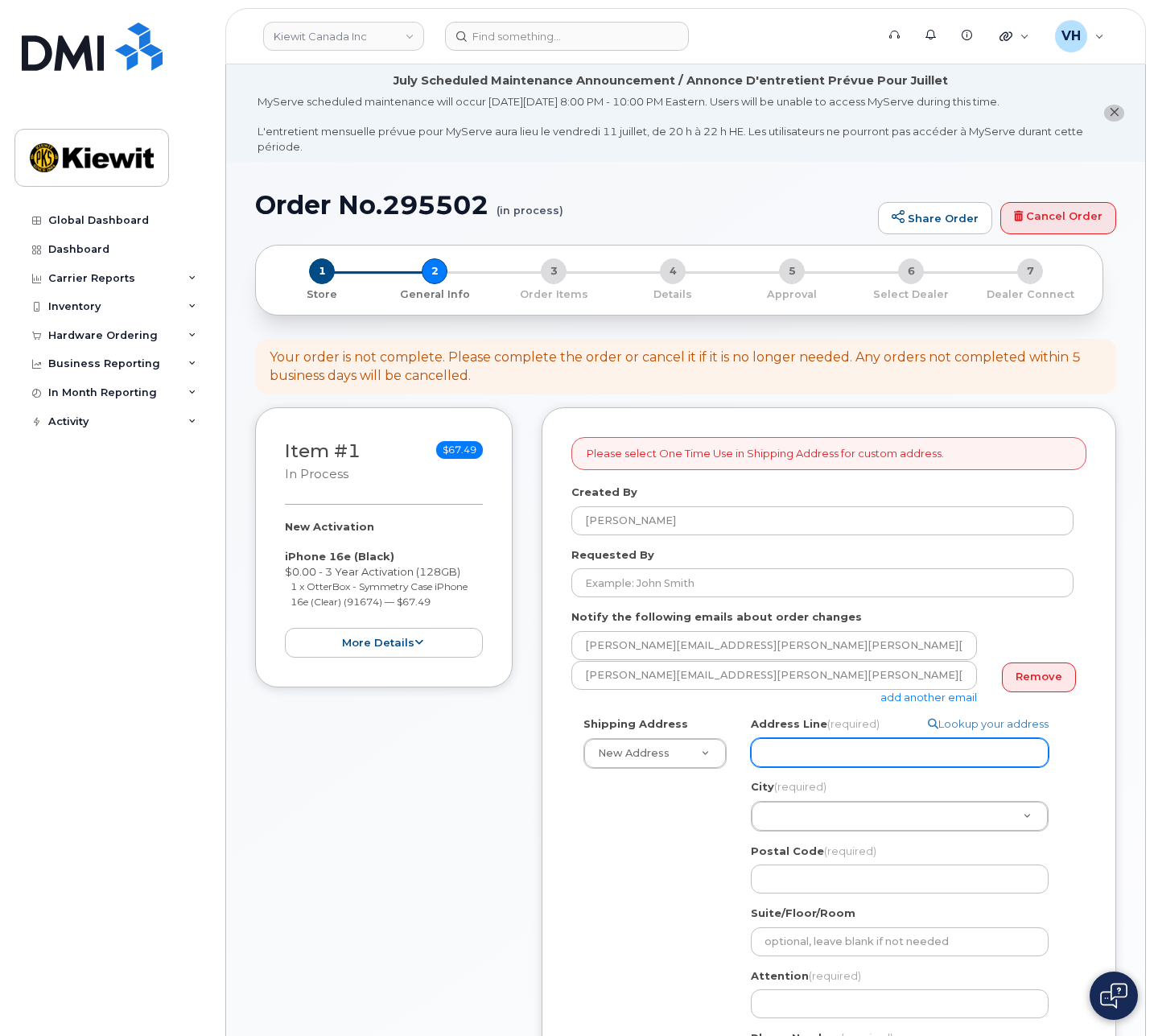 click on "Address Line
(required)" at bounding box center [900, 753] 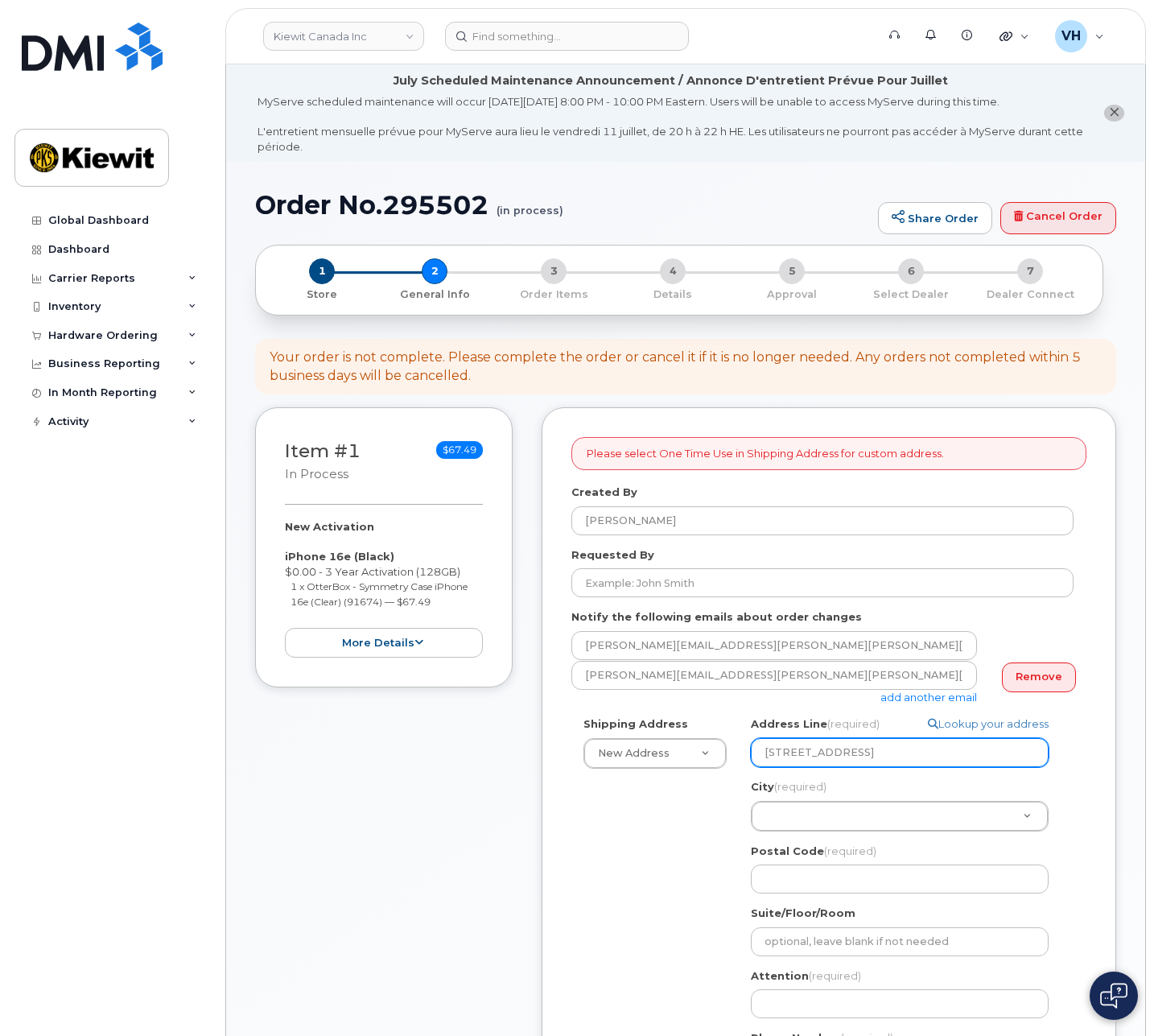 select 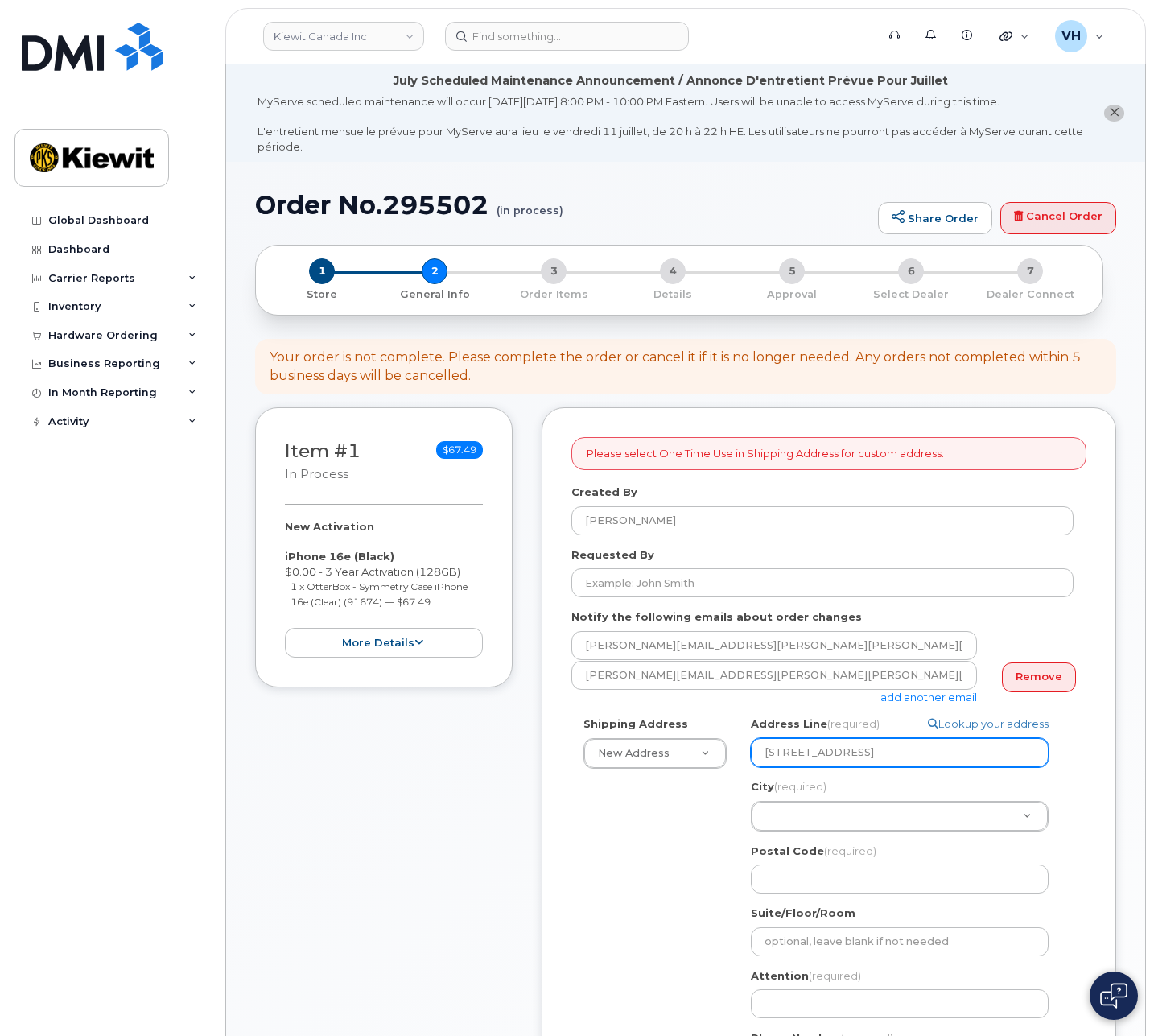 type on "4350 Still Creek Drive" 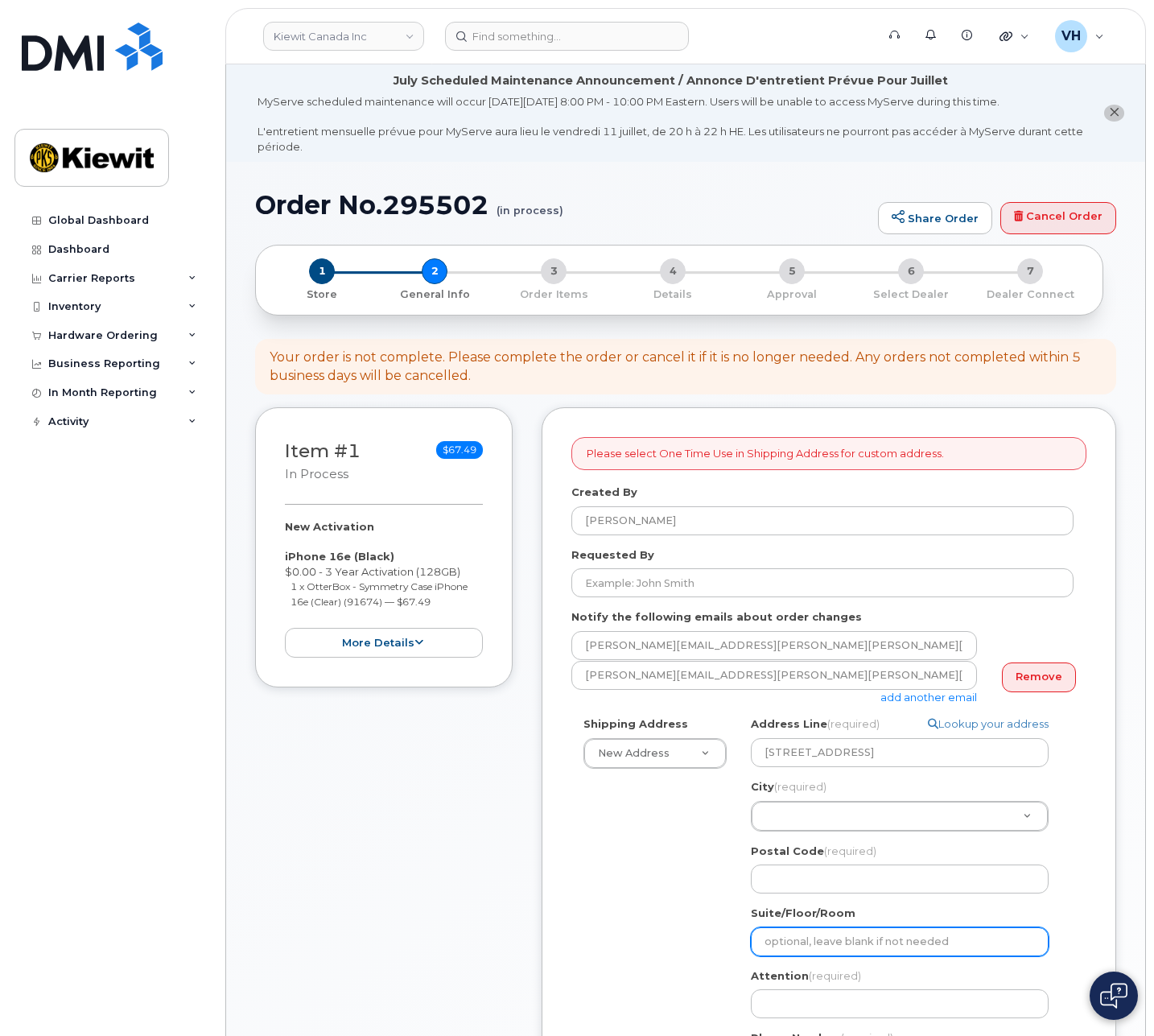 click on "Suite/Floor/Room" at bounding box center (900, 942) 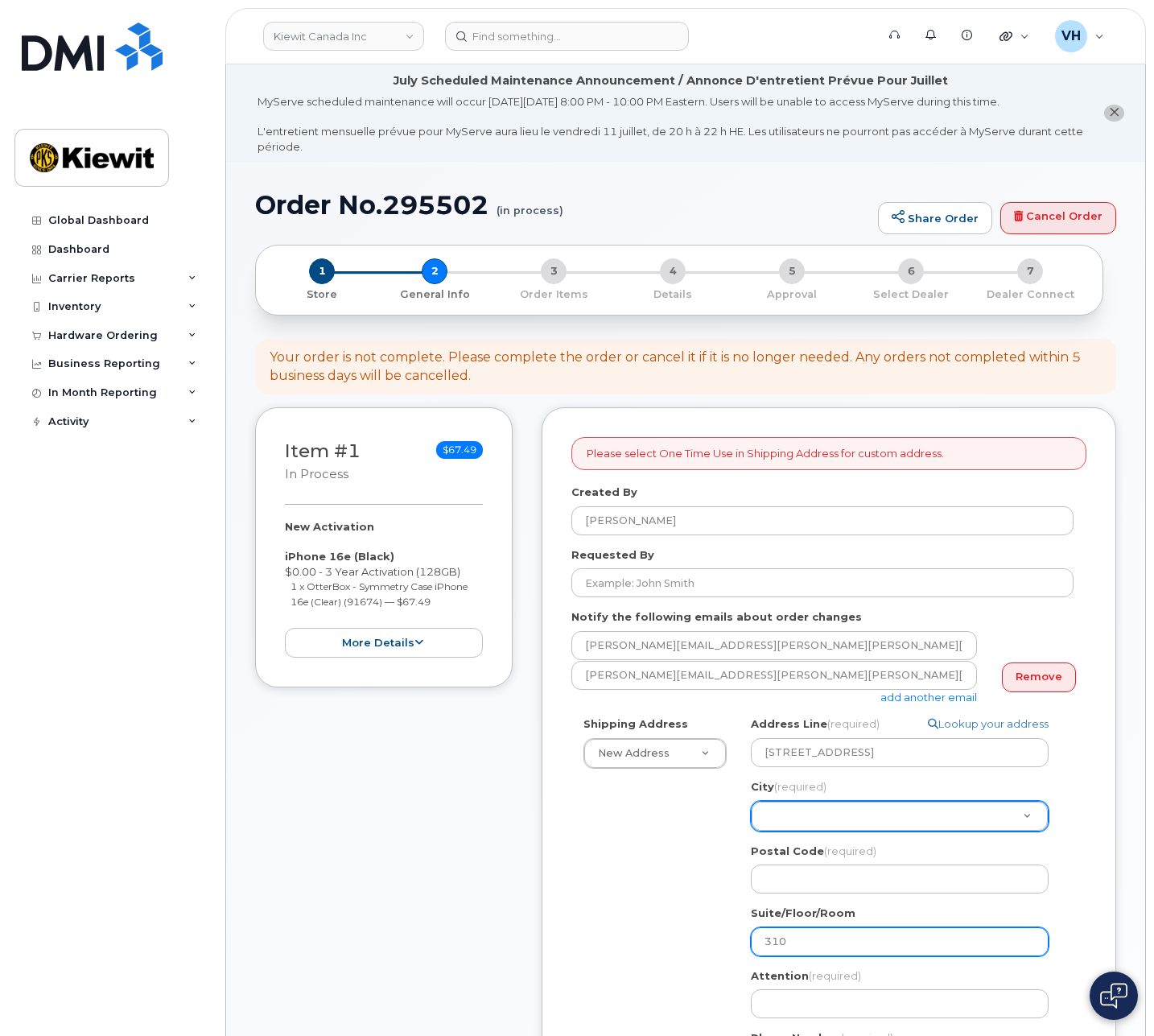 type on "310" 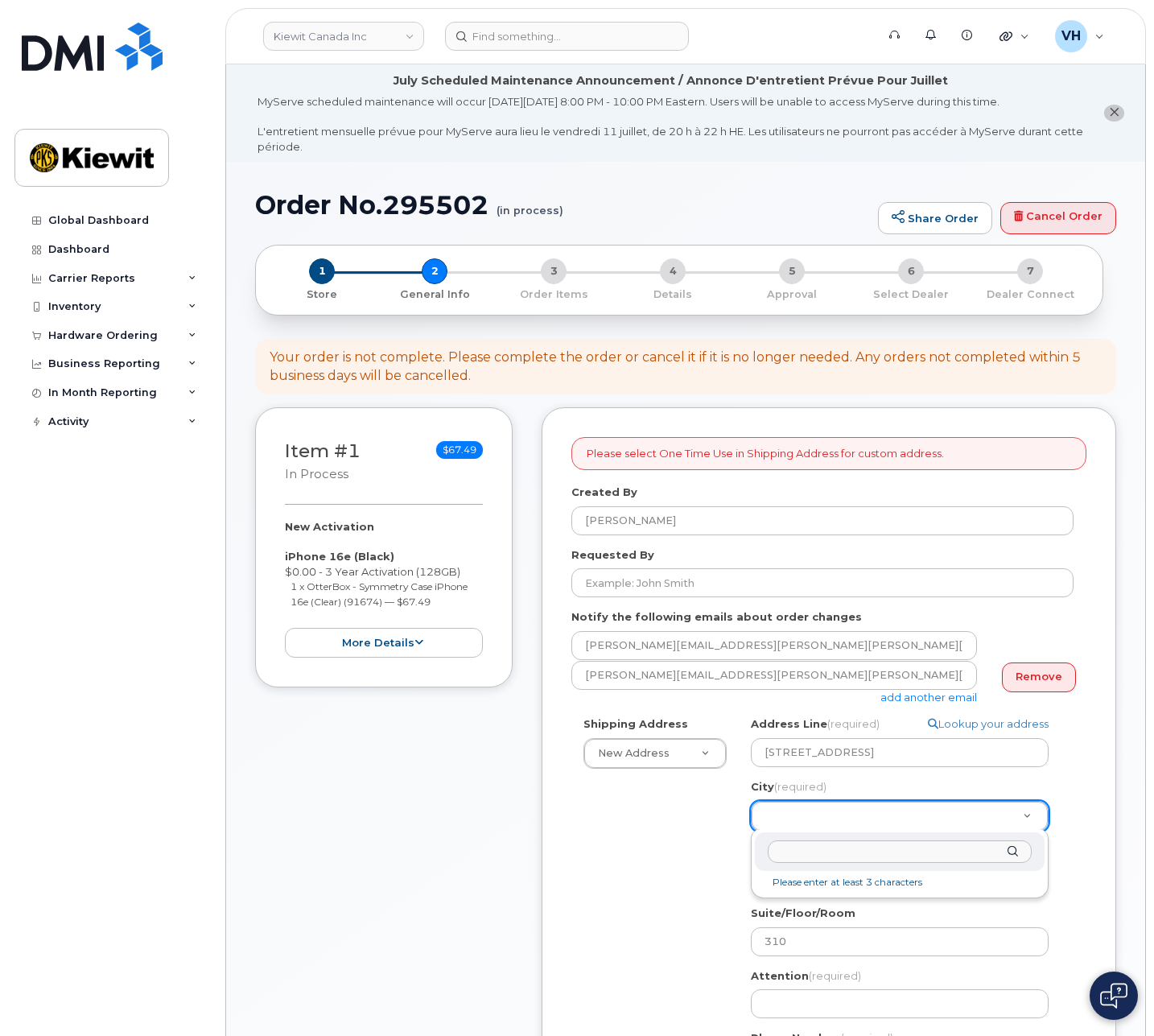drag, startPoint x: 792, startPoint y: 809, endPoint x: 1128, endPoint y: 739, distance: 343.21422 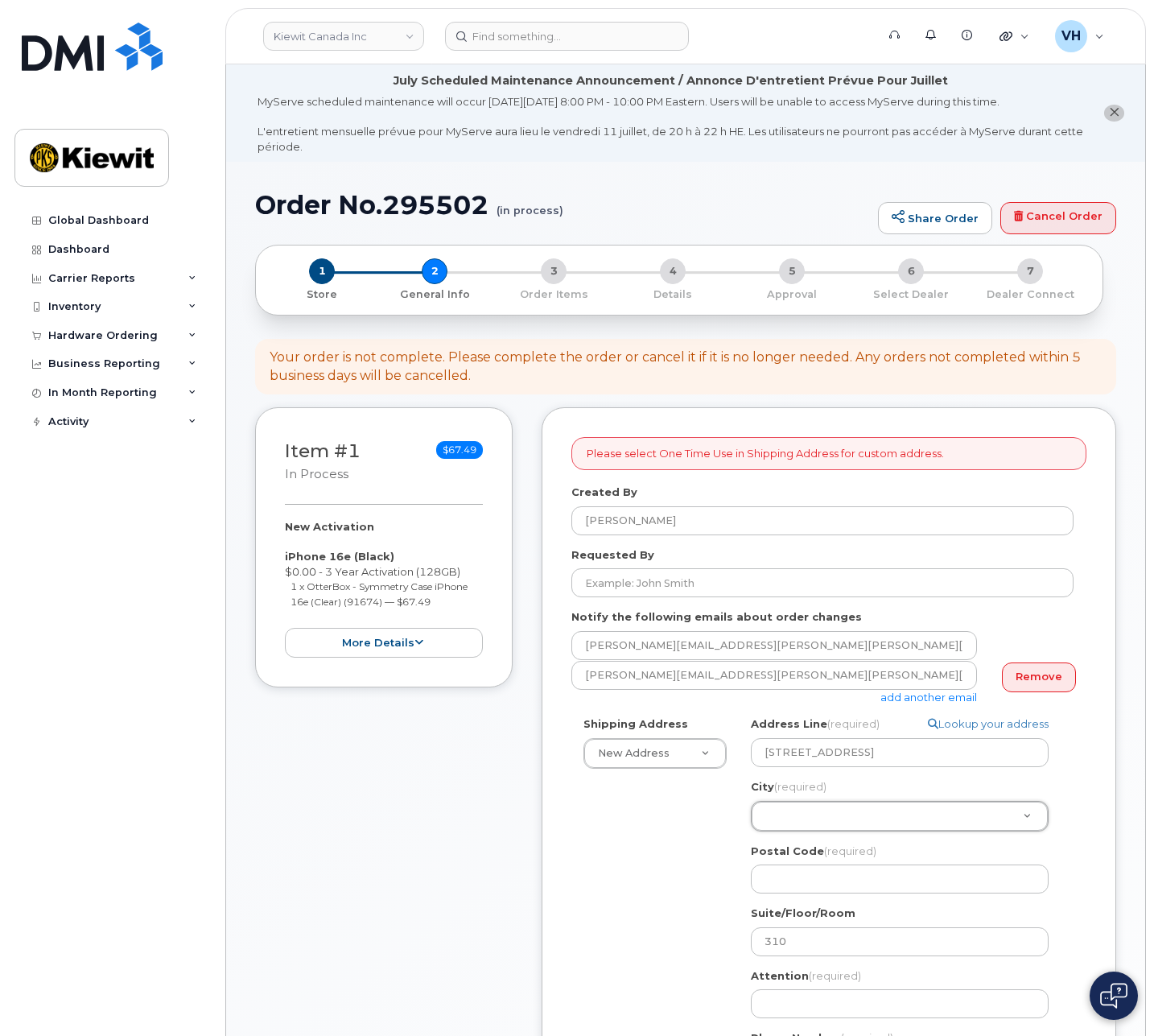 paste on "Burnaby" 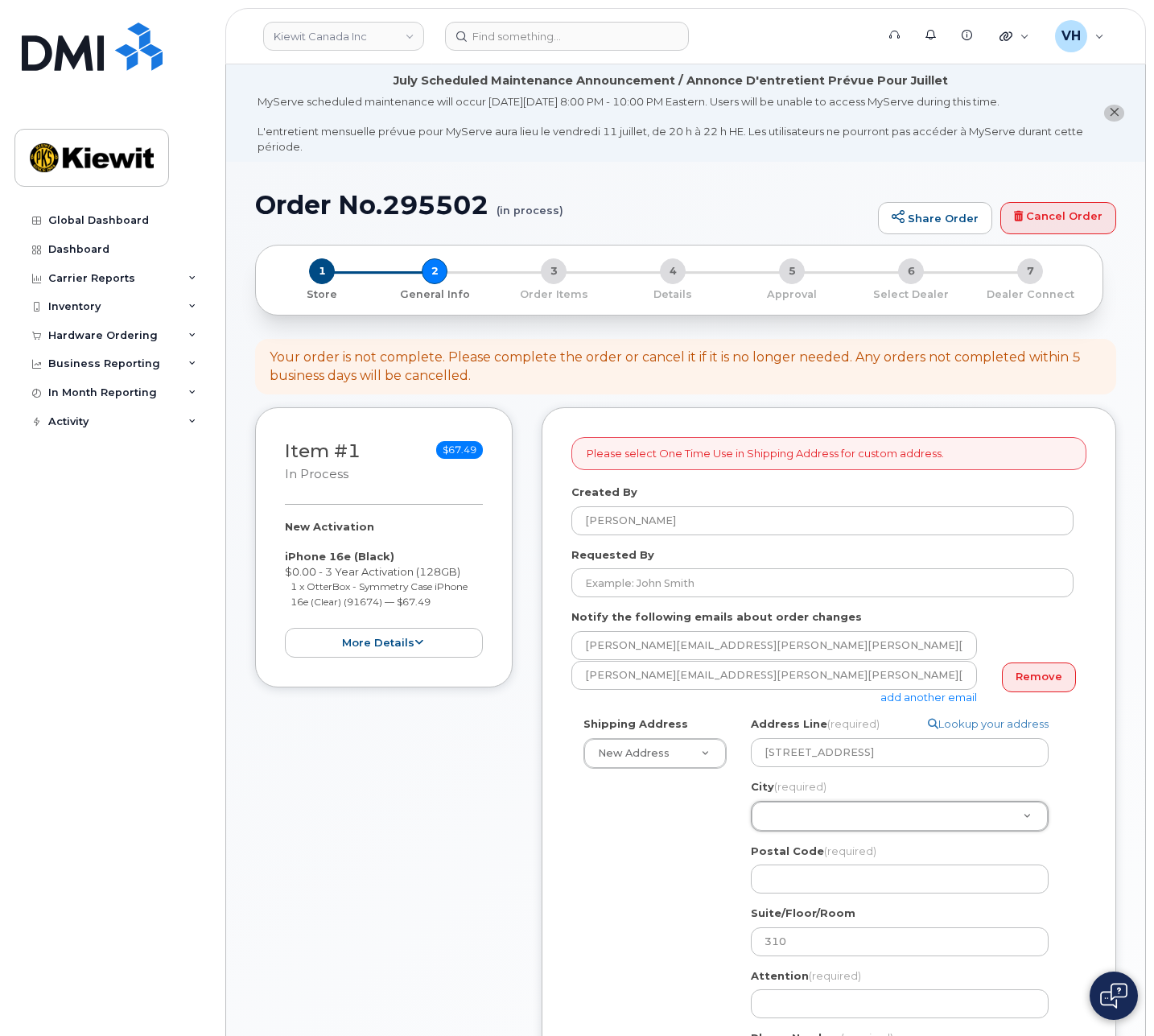 type on "Burnaby" 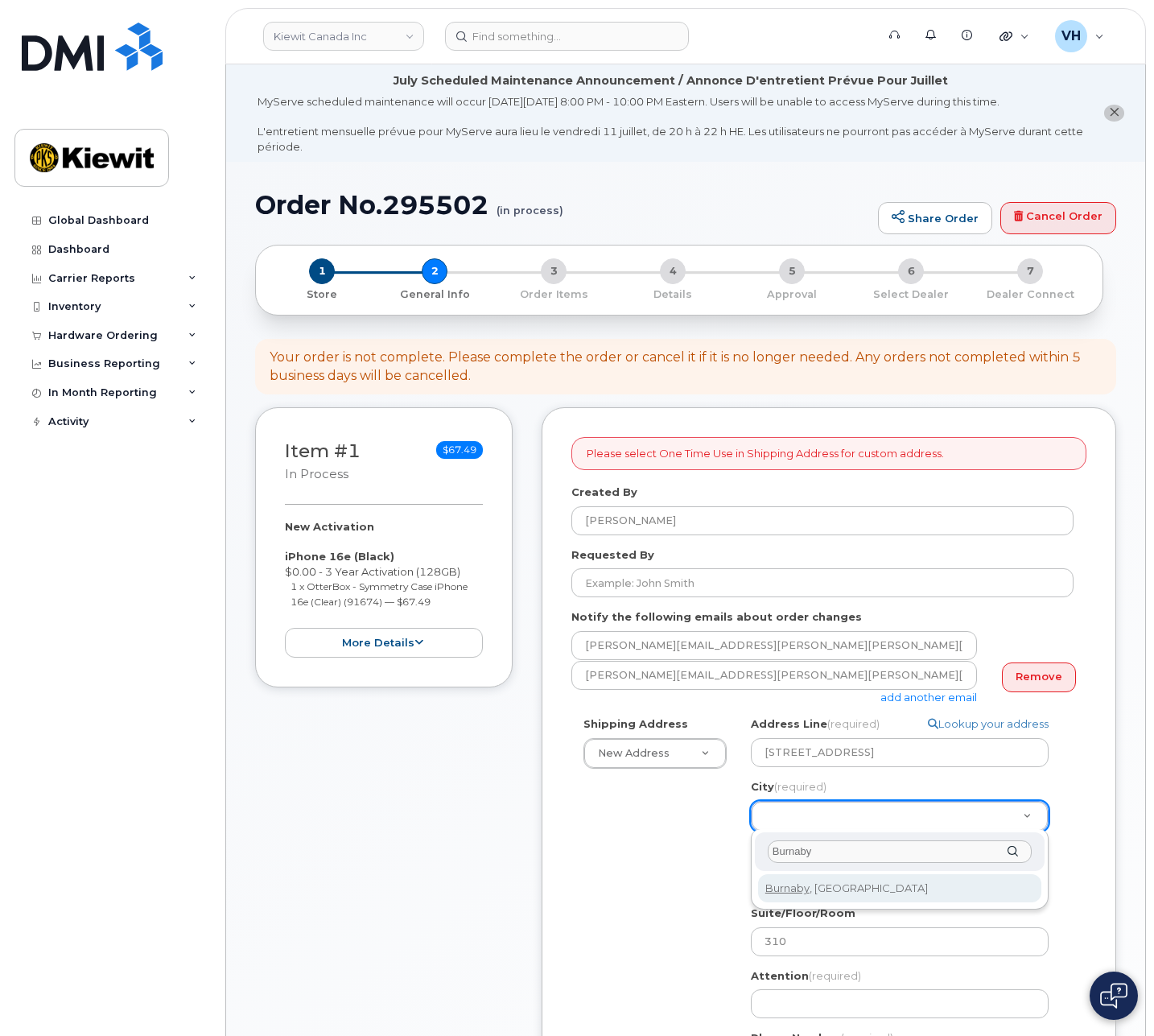 select 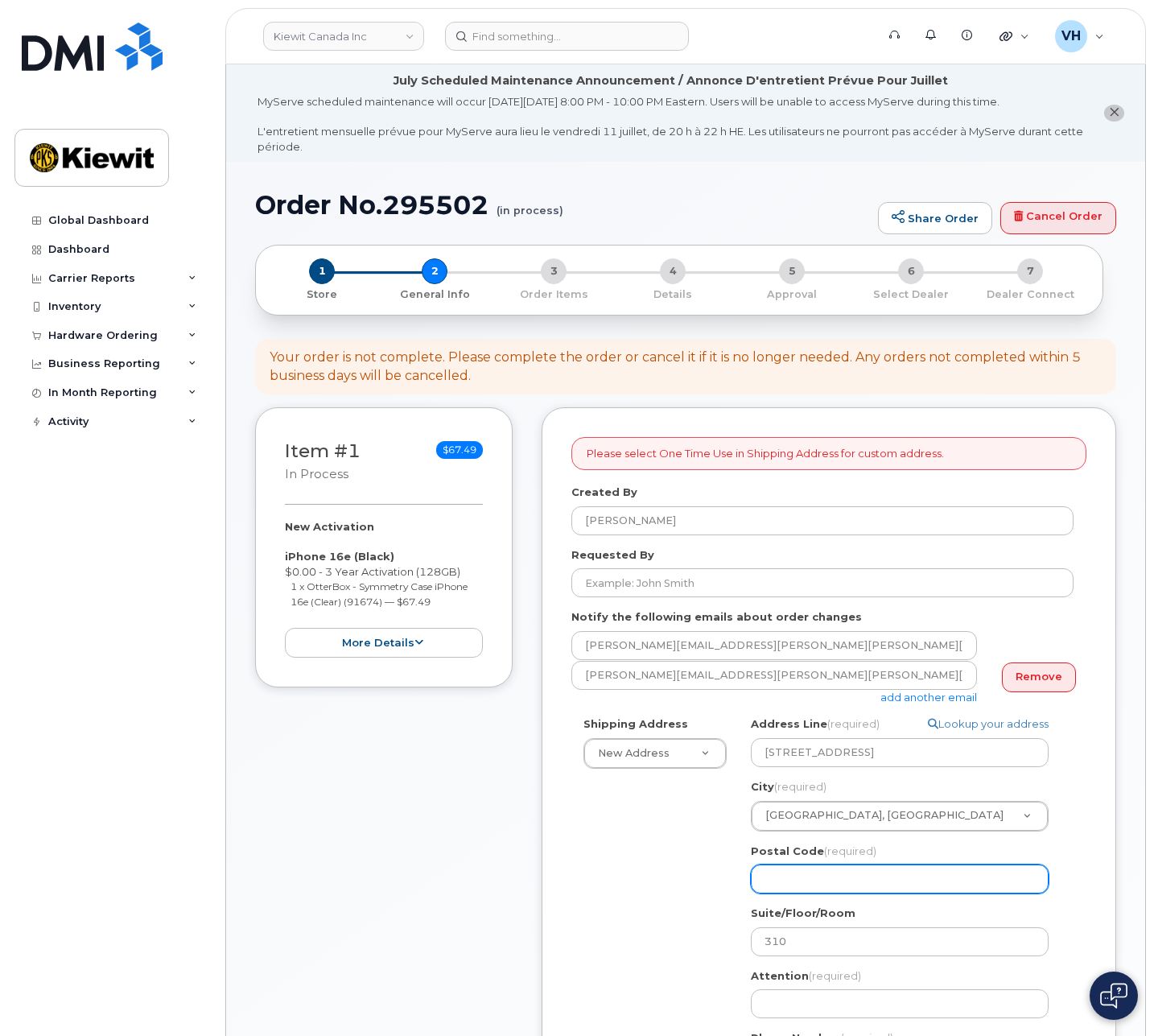 click on "Postal Code
(required)" at bounding box center [900, 879] 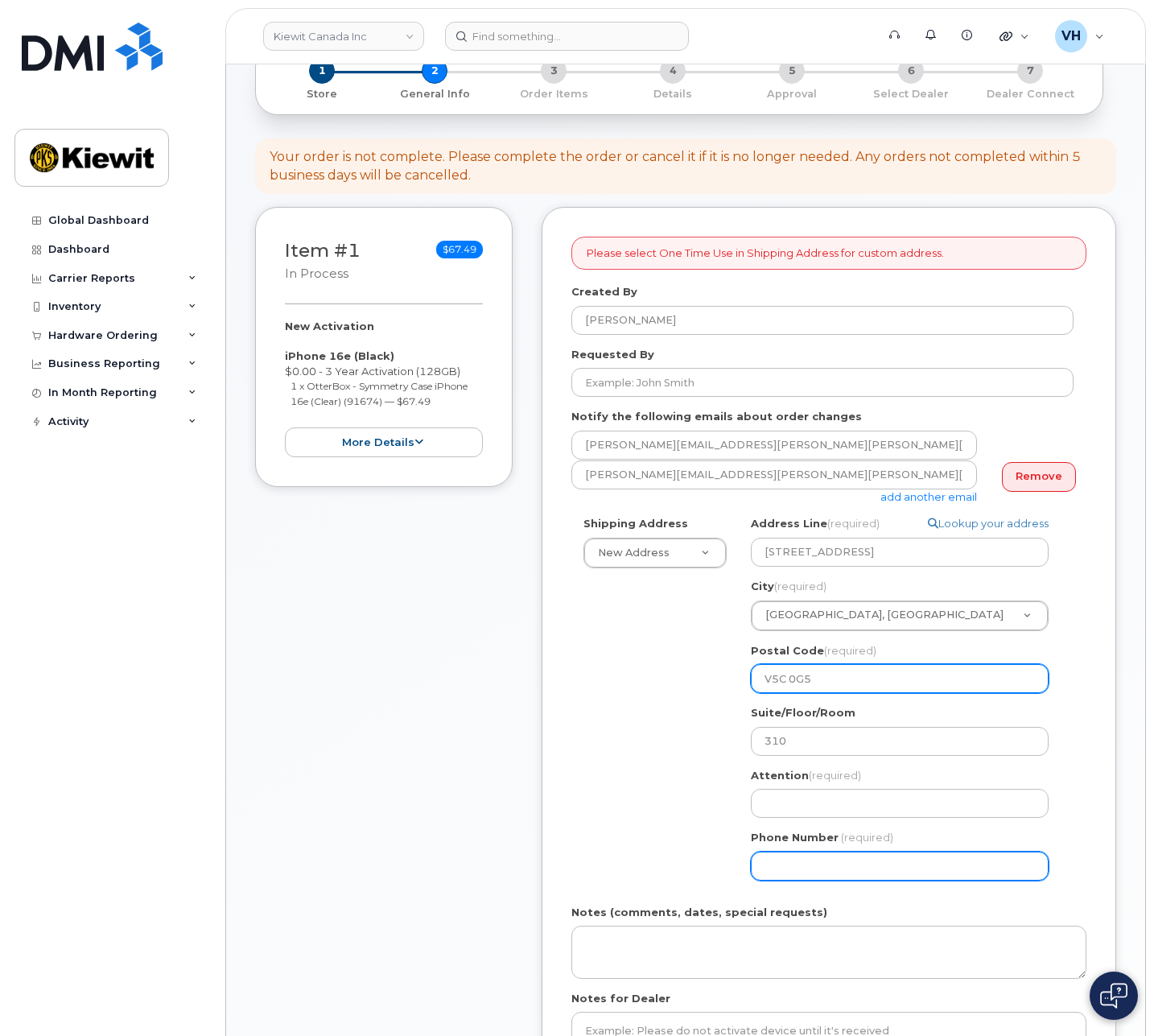 scroll, scrollTop: 241, scrollLeft: 0, axis: vertical 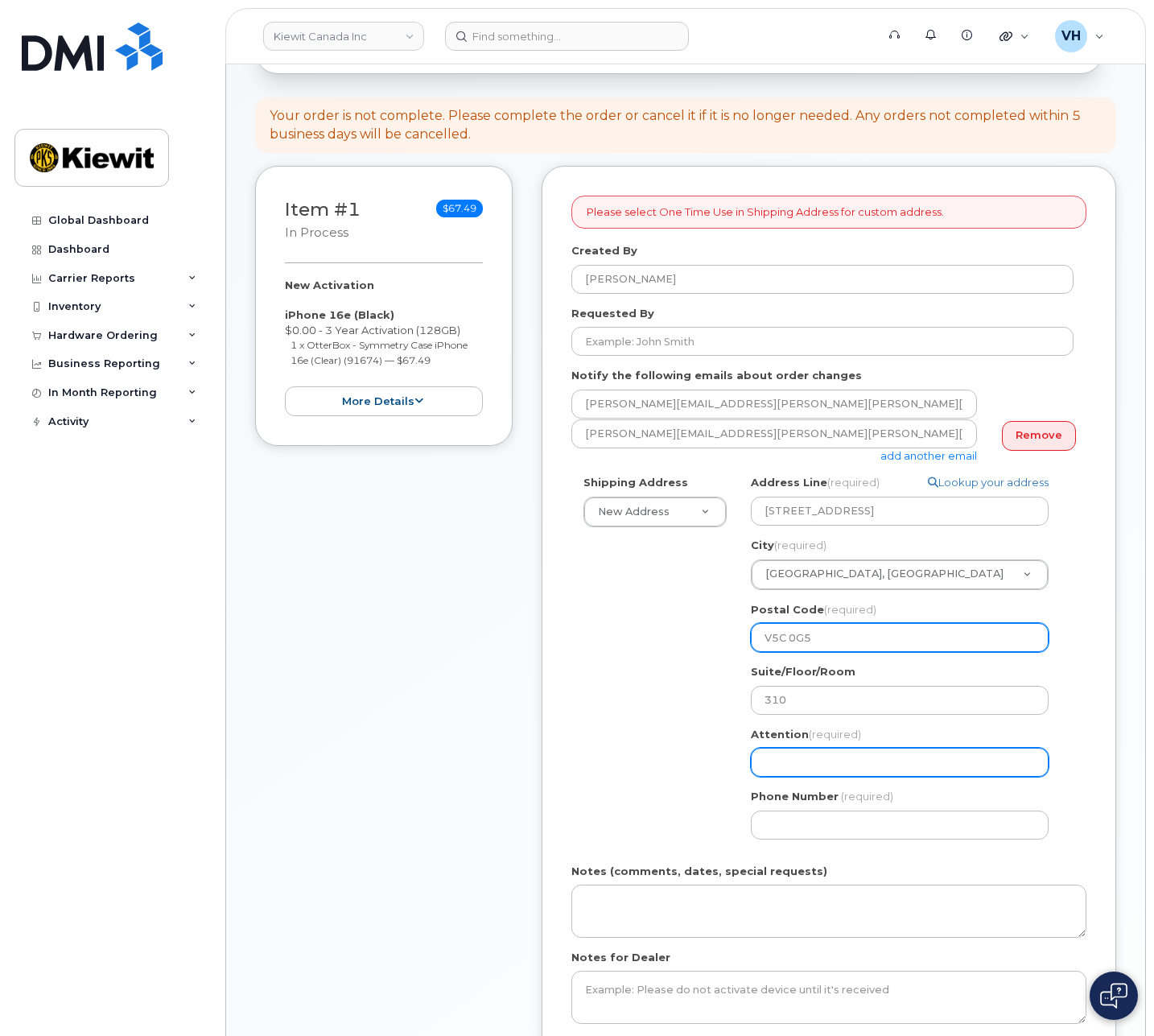 type on "V5C 0G5" 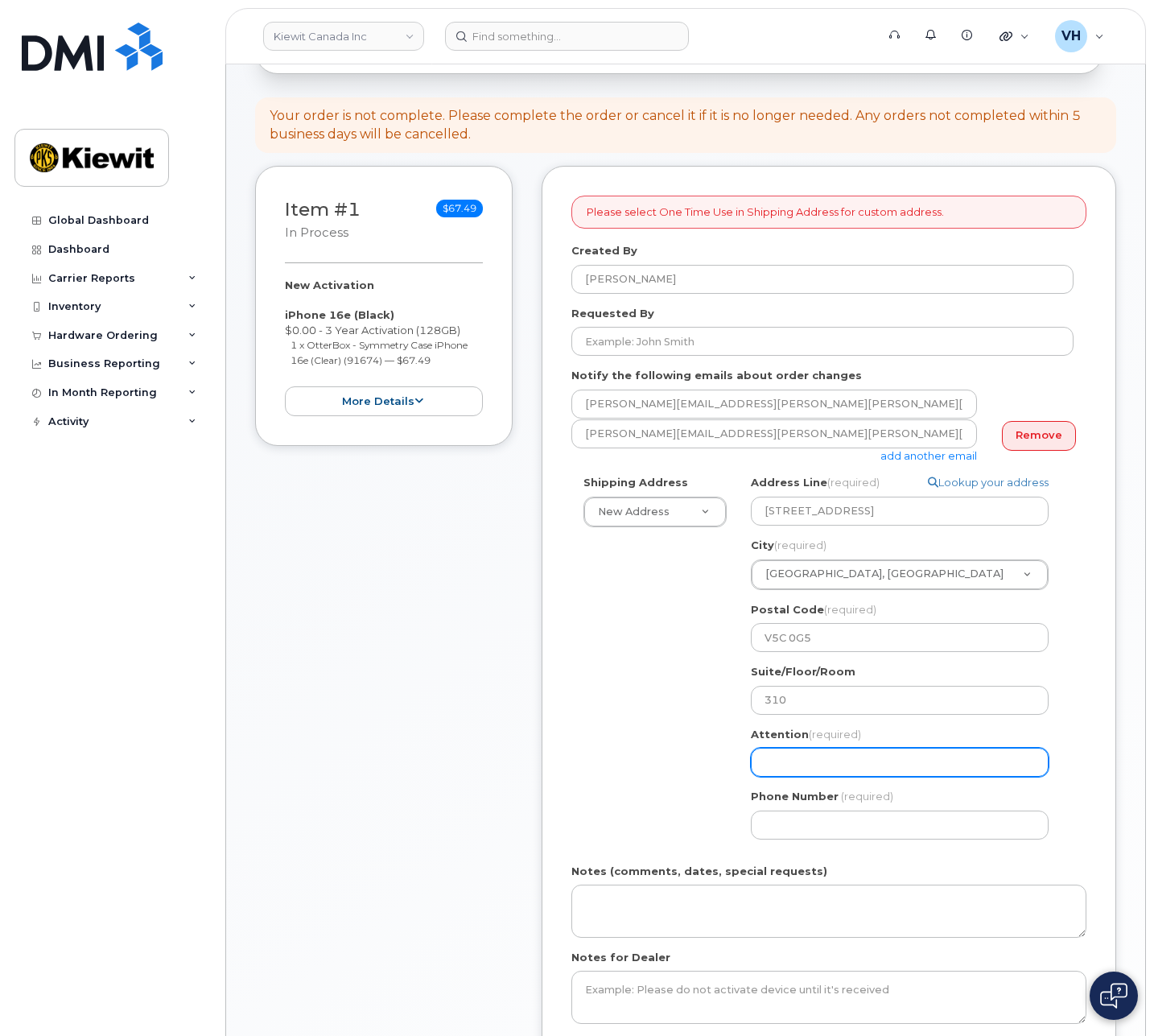 click on "Attention
(required)" at bounding box center [900, 762] 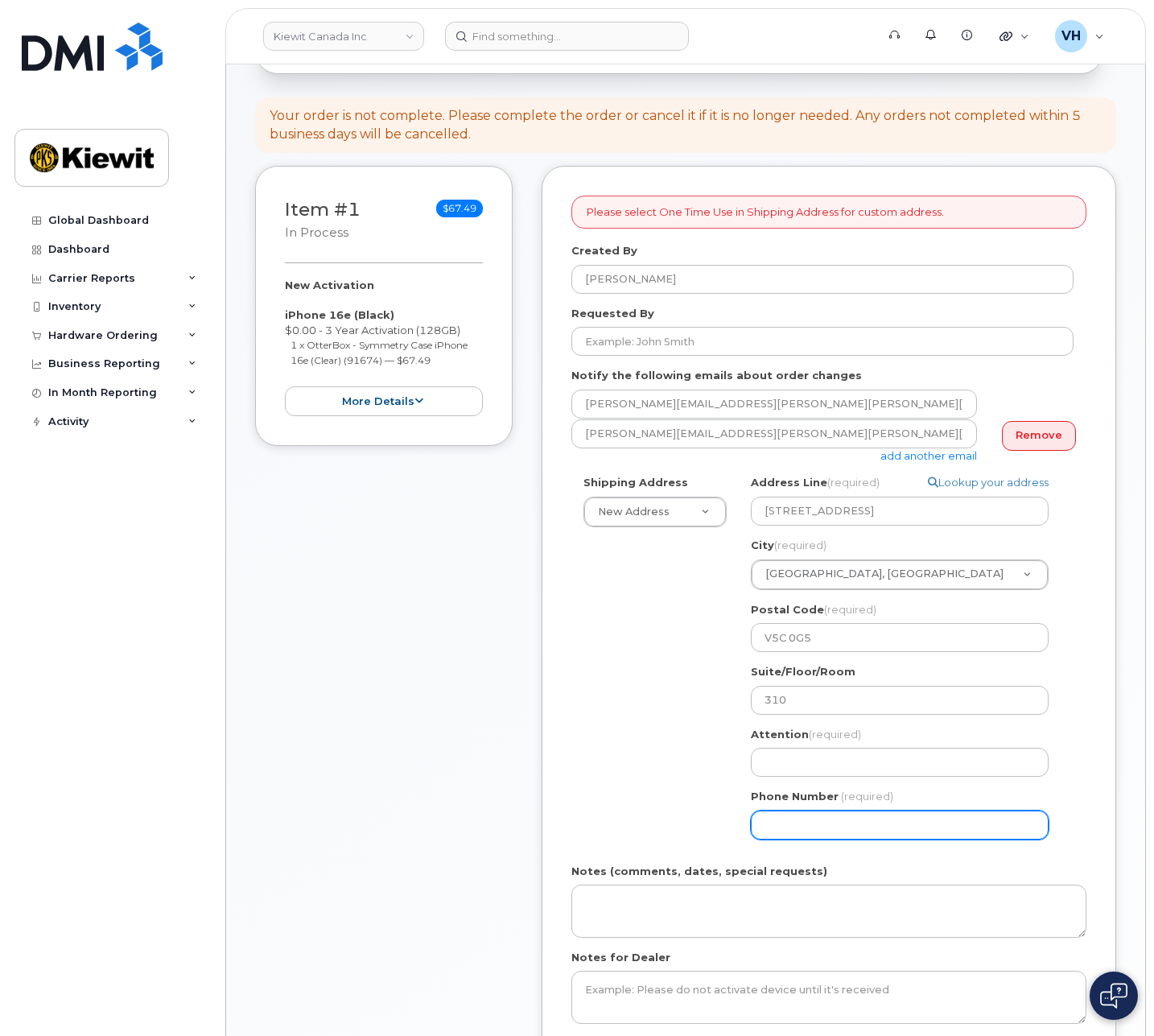 click on "Phone Number" at bounding box center (900, 825) 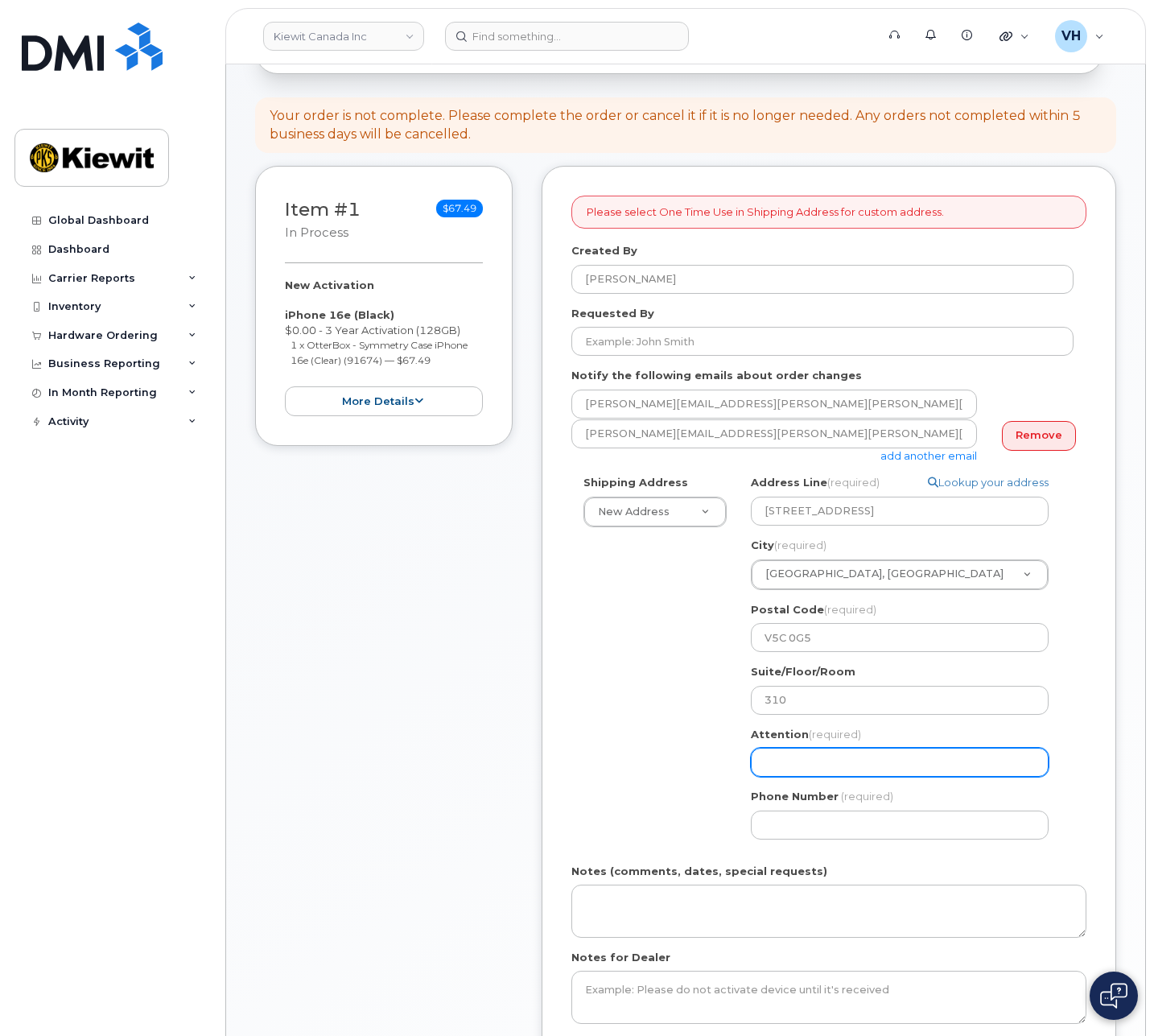 click on "Attention
(required)" at bounding box center [900, 762] 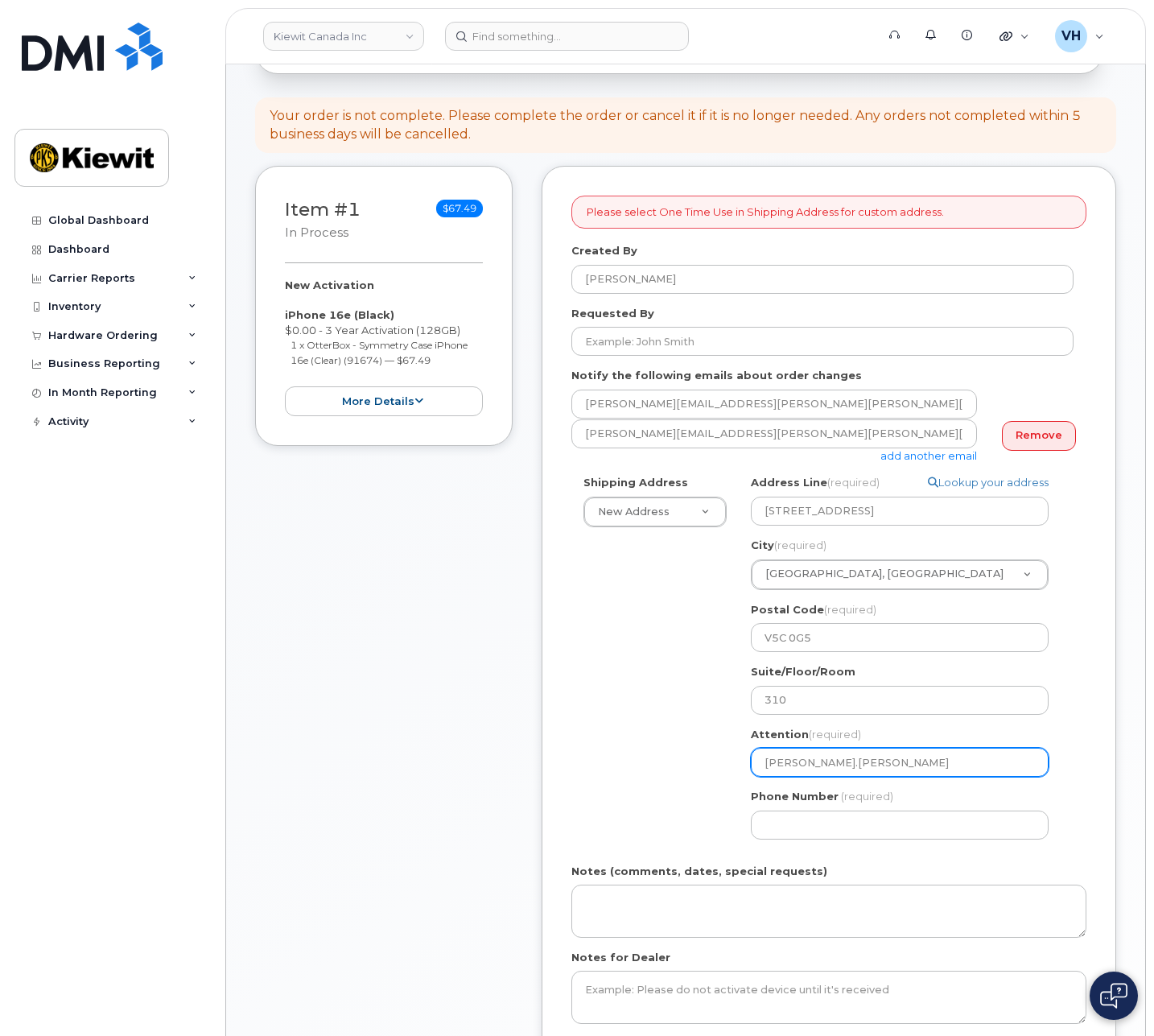 click on "Douglas.Bullock" at bounding box center (900, 762) 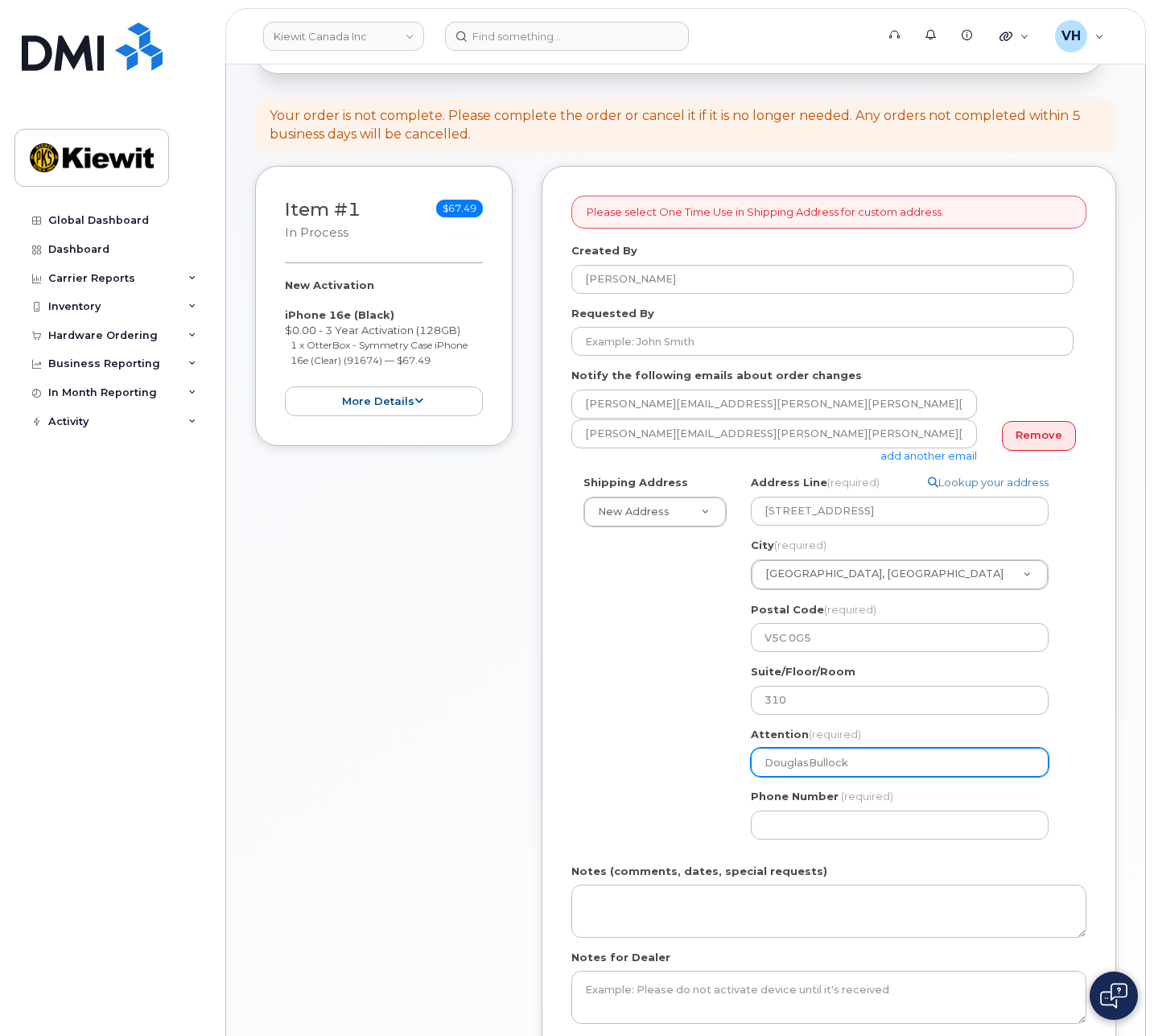 select 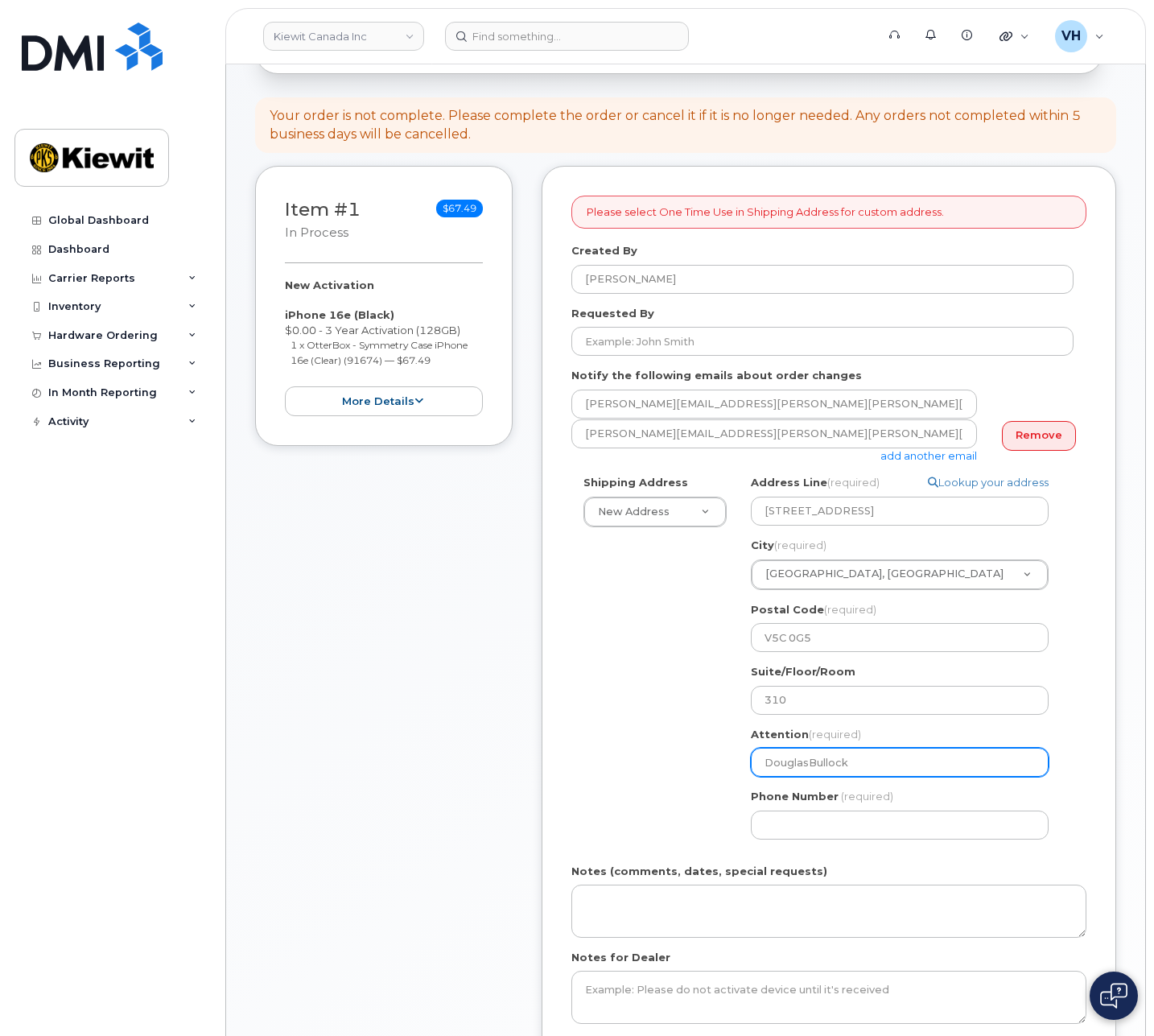 type on "Douglas Bullock" 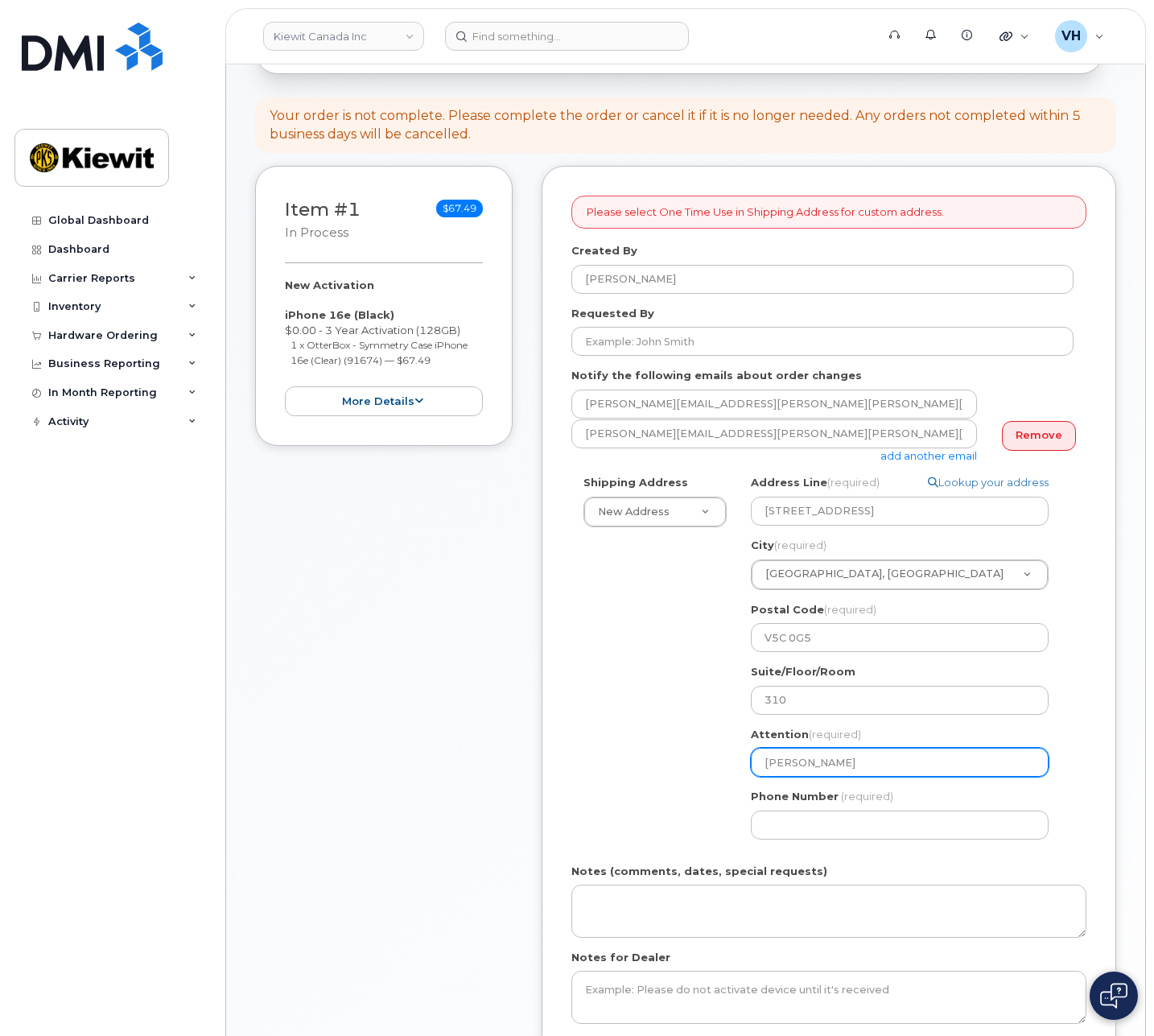 click on "Douglas Bullock" at bounding box center (900, 762) 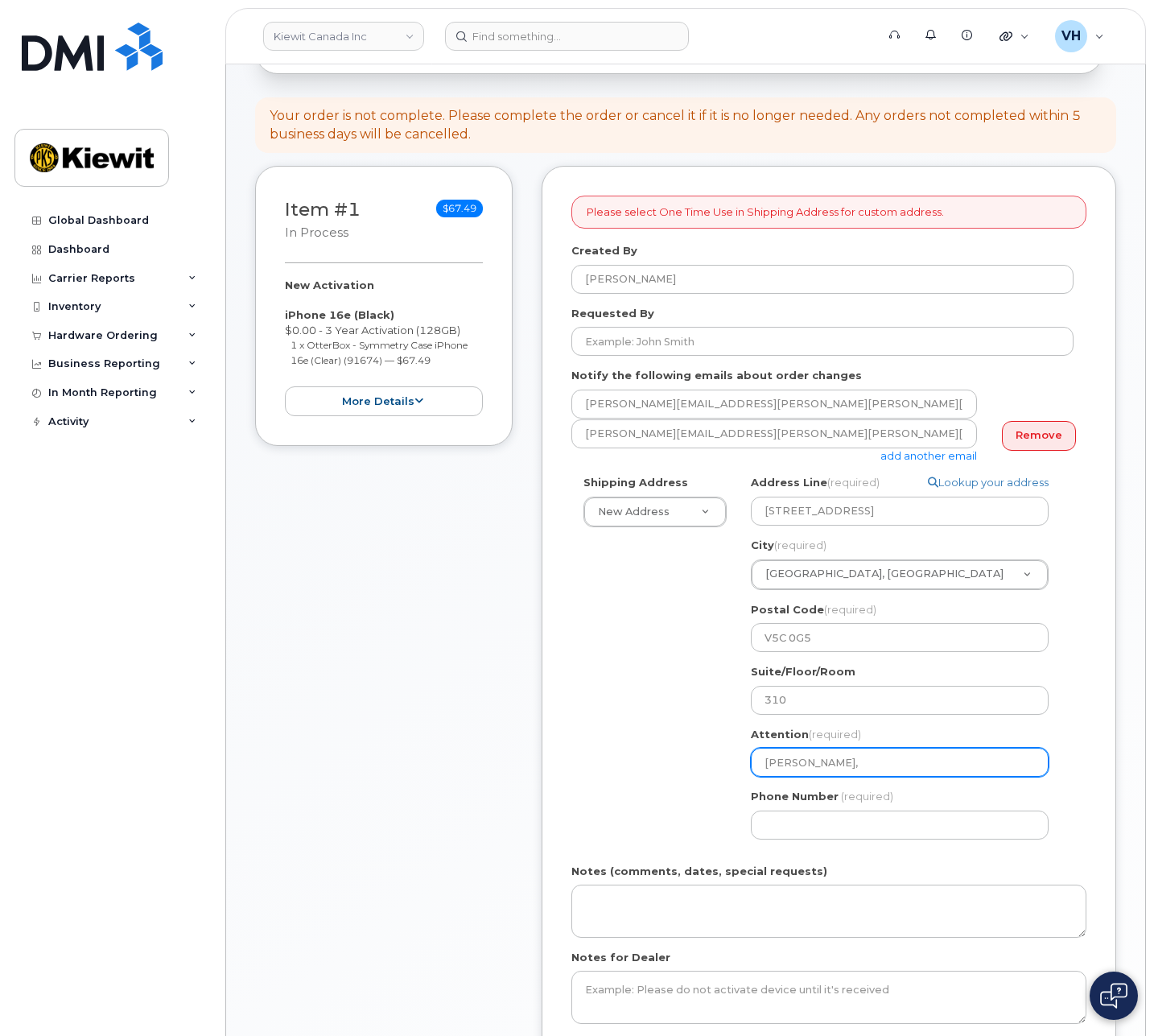 type on "Douglas Bullock," 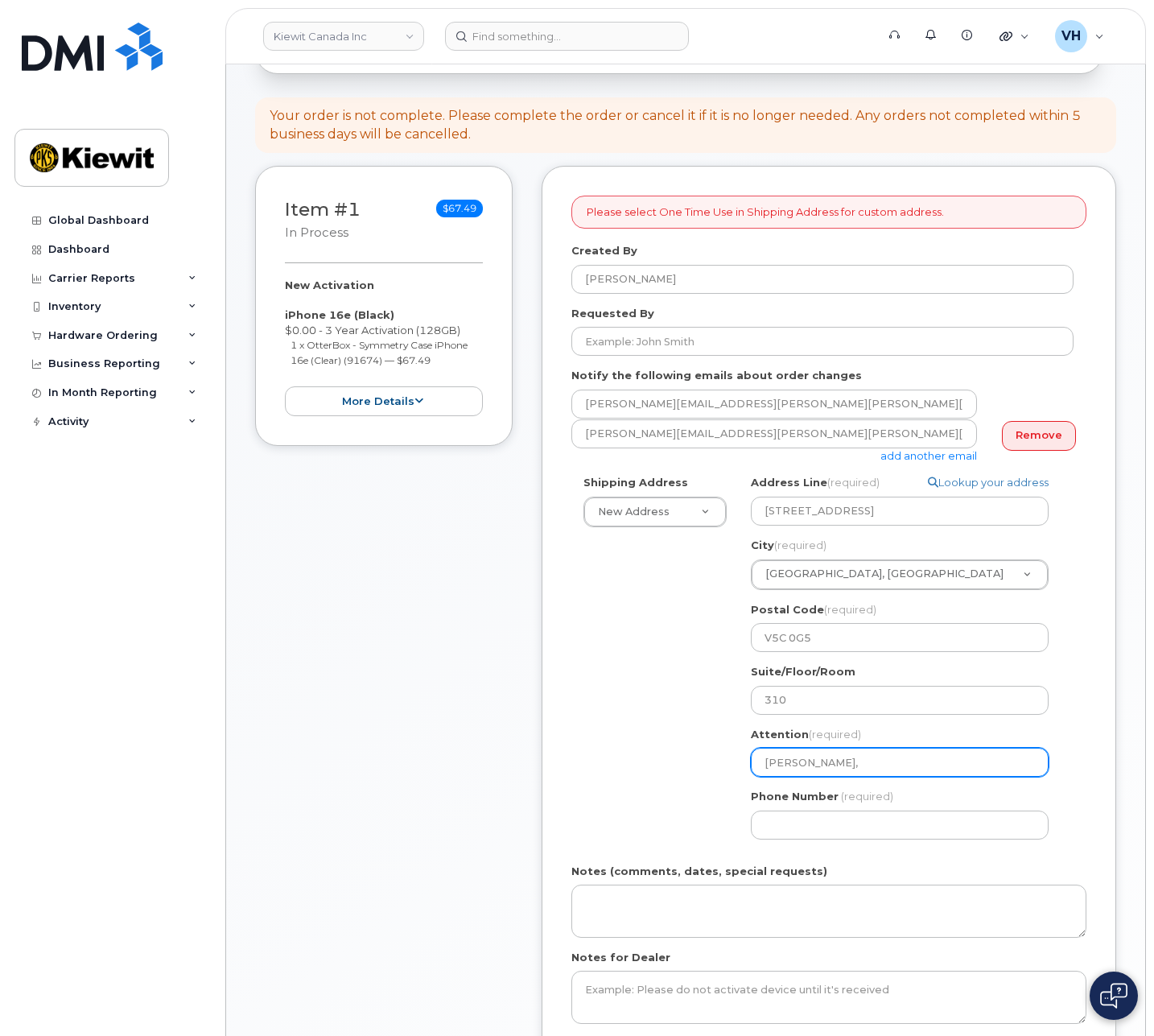 click on "Douglas Bullock," at bounding box center (900, 762) 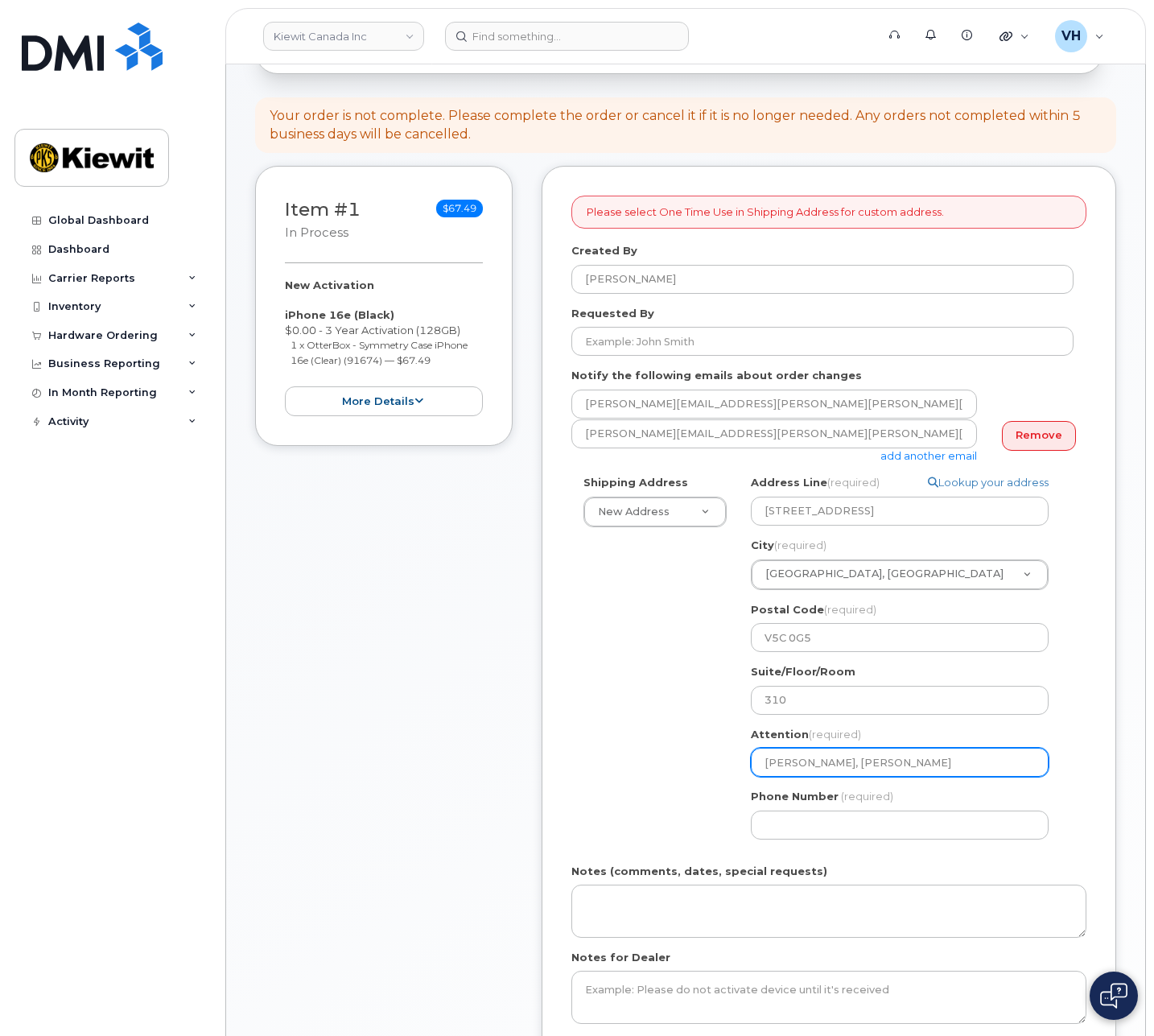 drag, startPoint x: 925, startPoint y: 768, endPoint x: 908, endPoint y: 770, distance: 17.117243 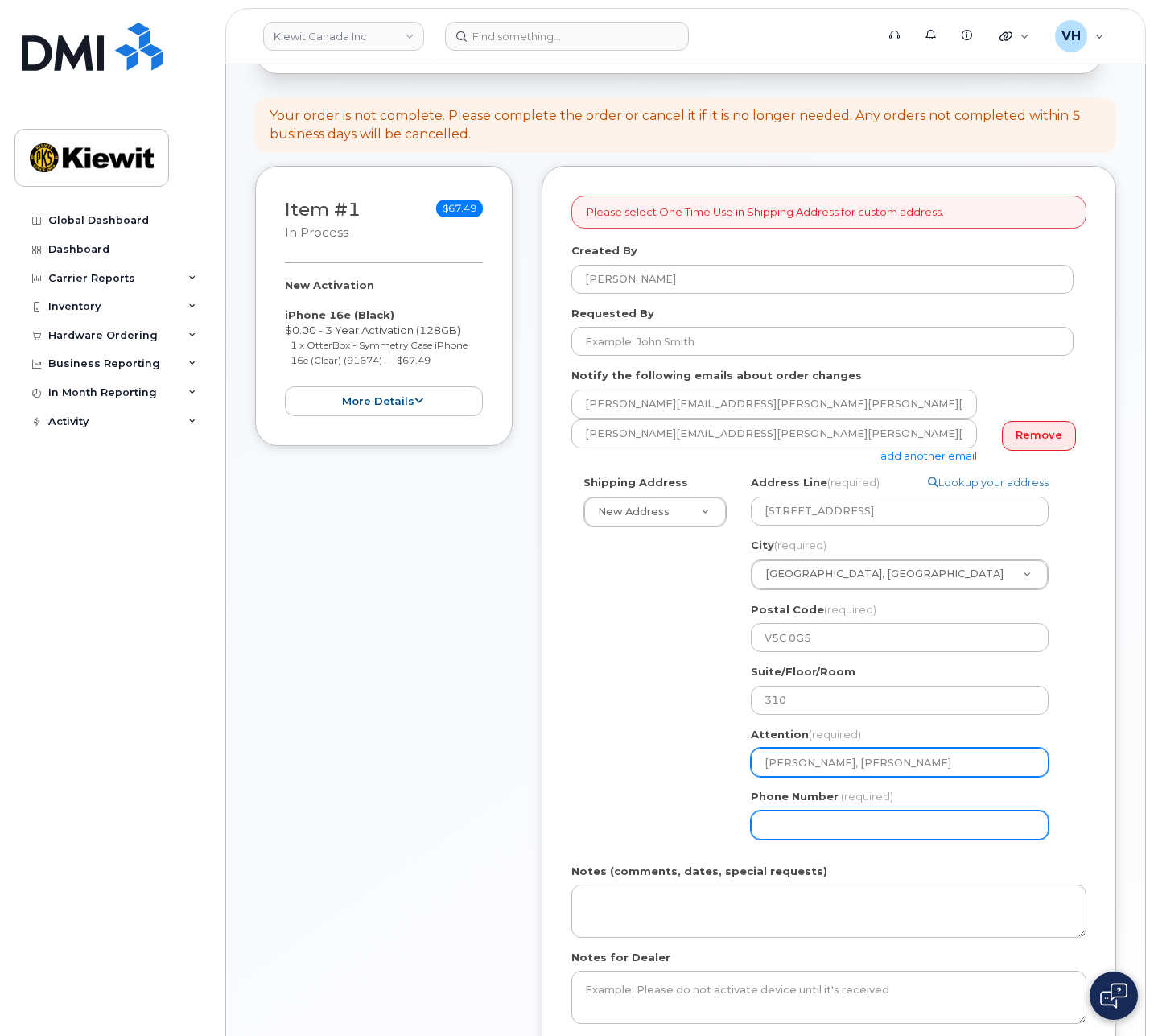 paste on "Shariat Pa" 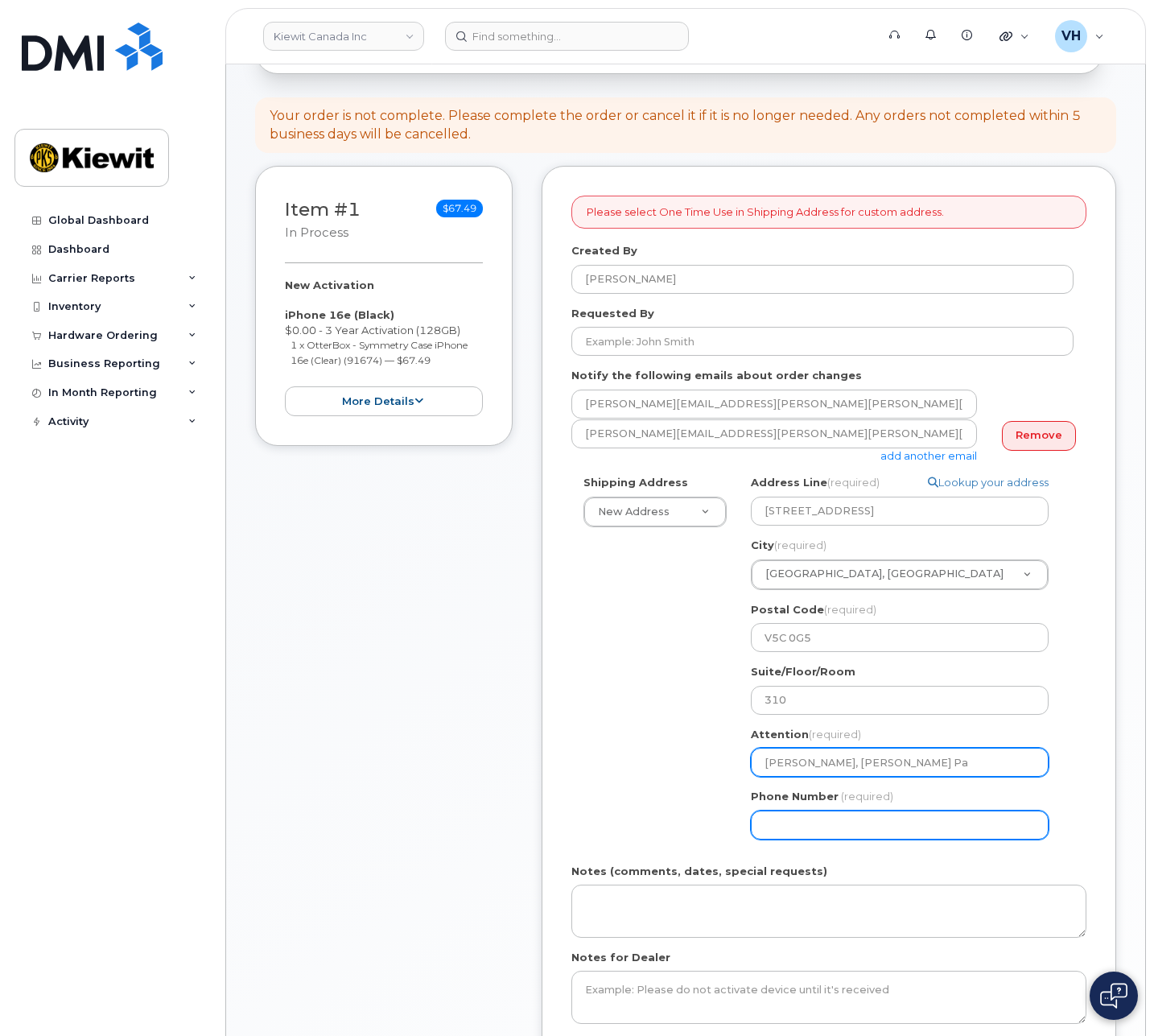 type on "Douglas Bullock, Shakiba Shariat Pa" 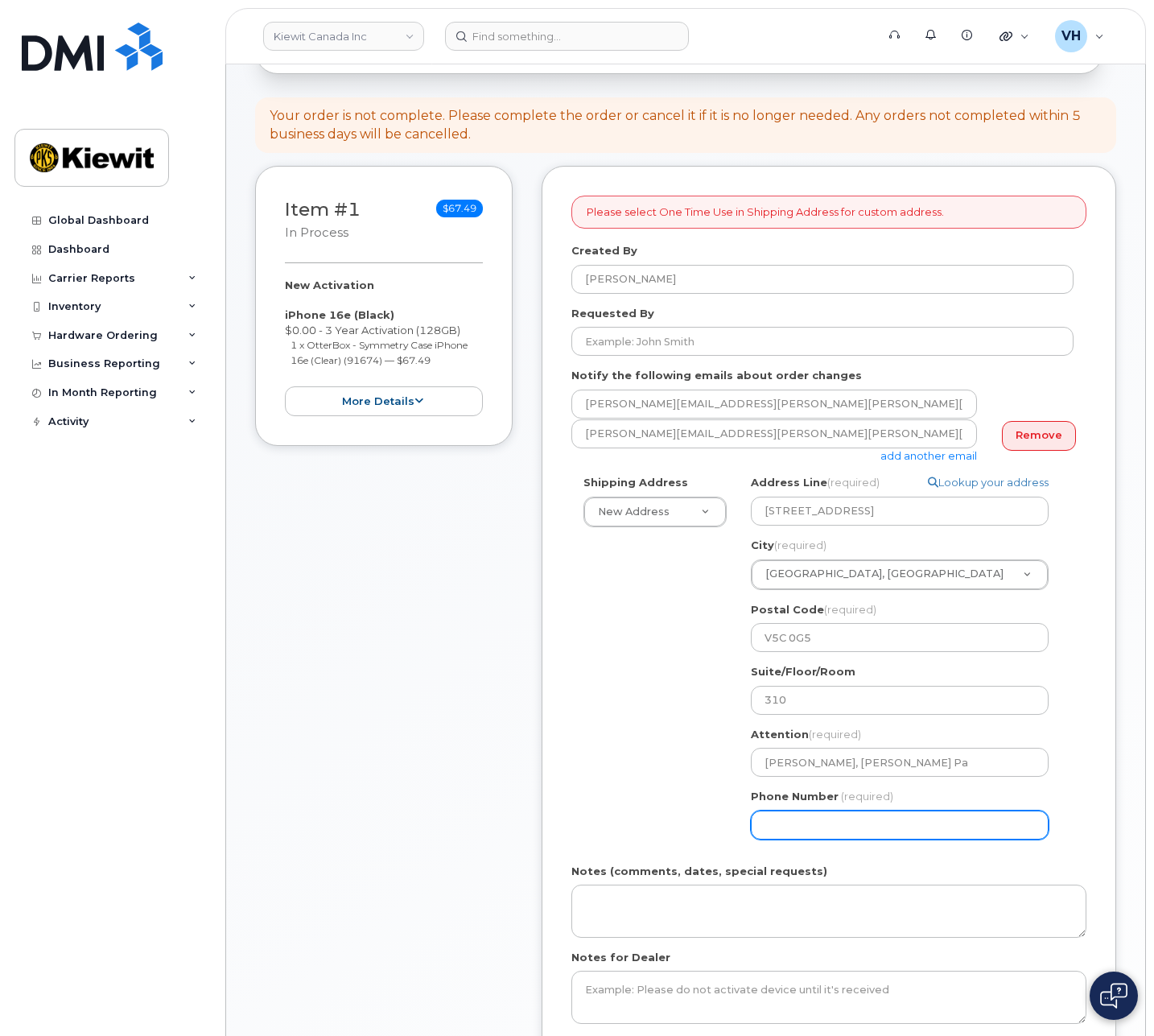 click on "Phone Number" at bounding box center [900, 825] 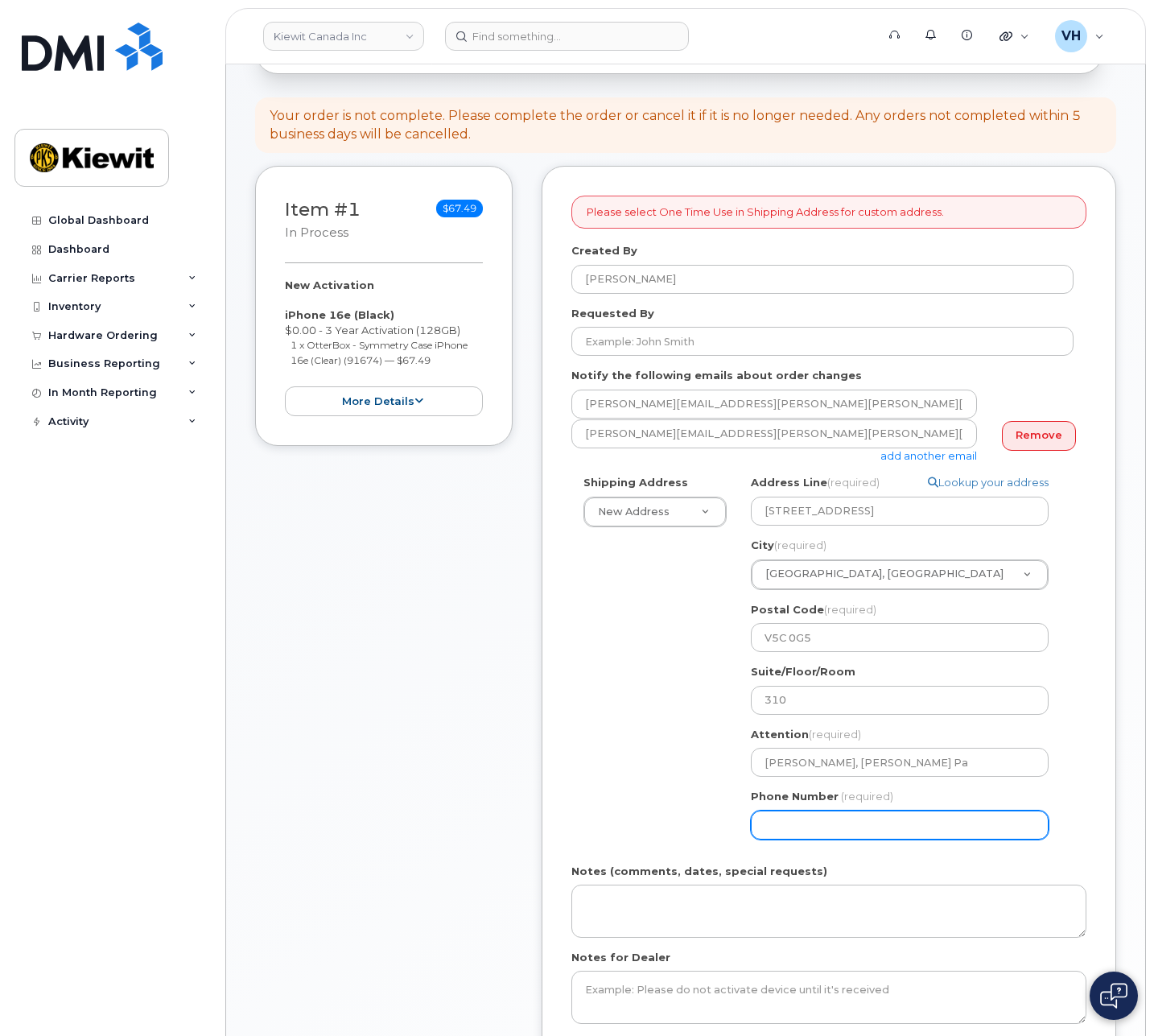select 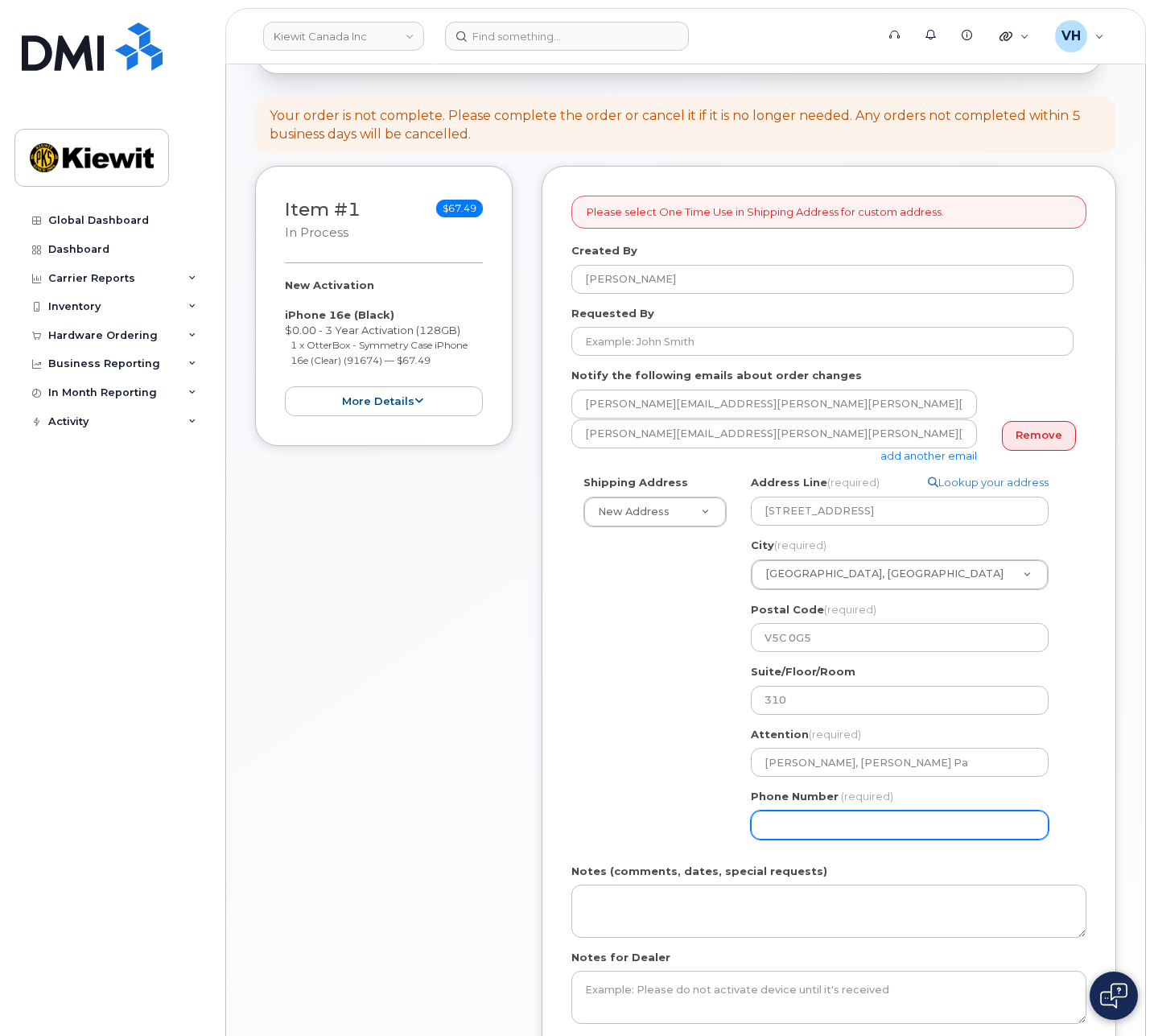 drag, startPoint x: 796, startPoint y: 823, endPoint x: 741, endPoint y: 823, distance: 55 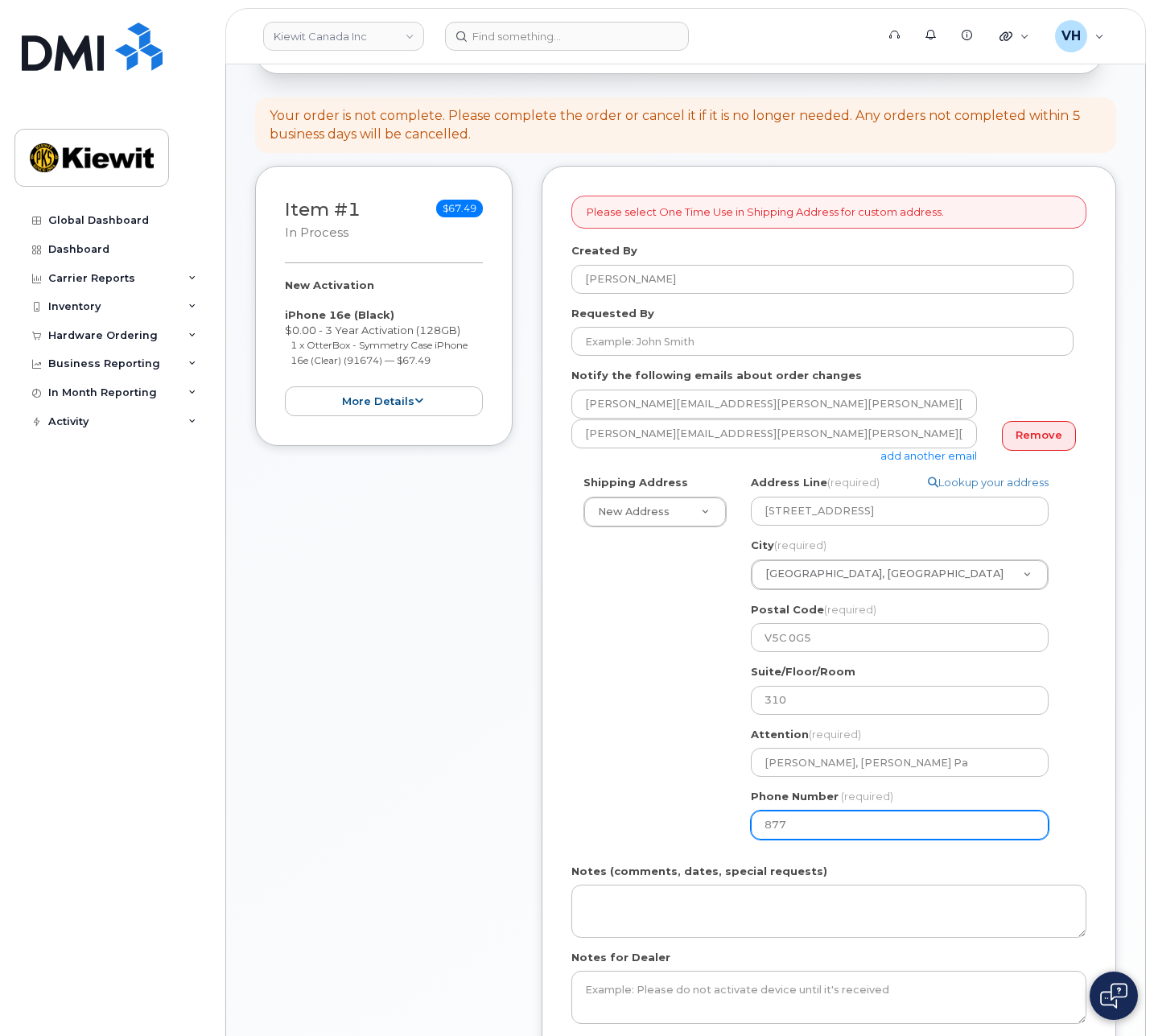 type on "8777727707" 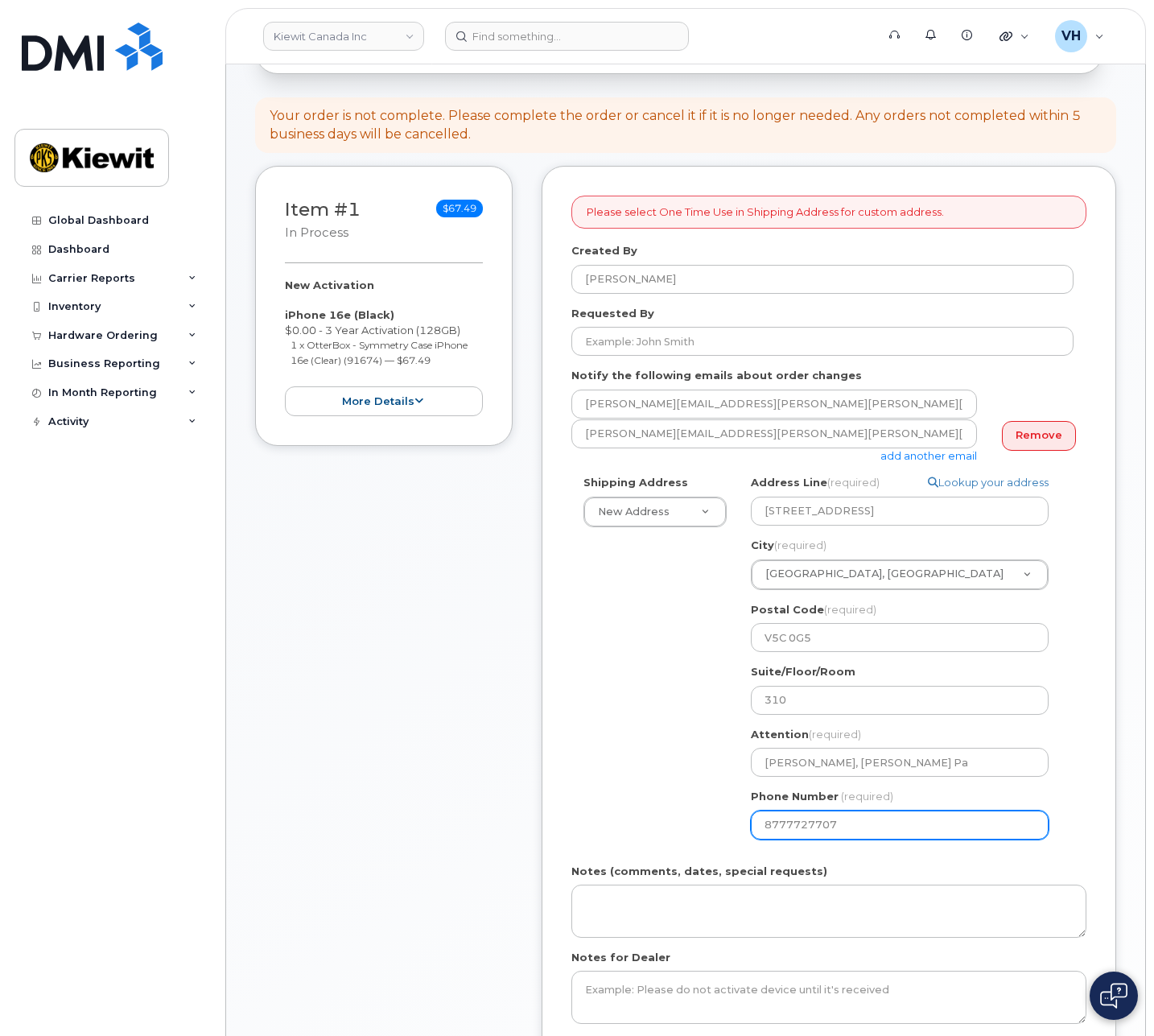 select 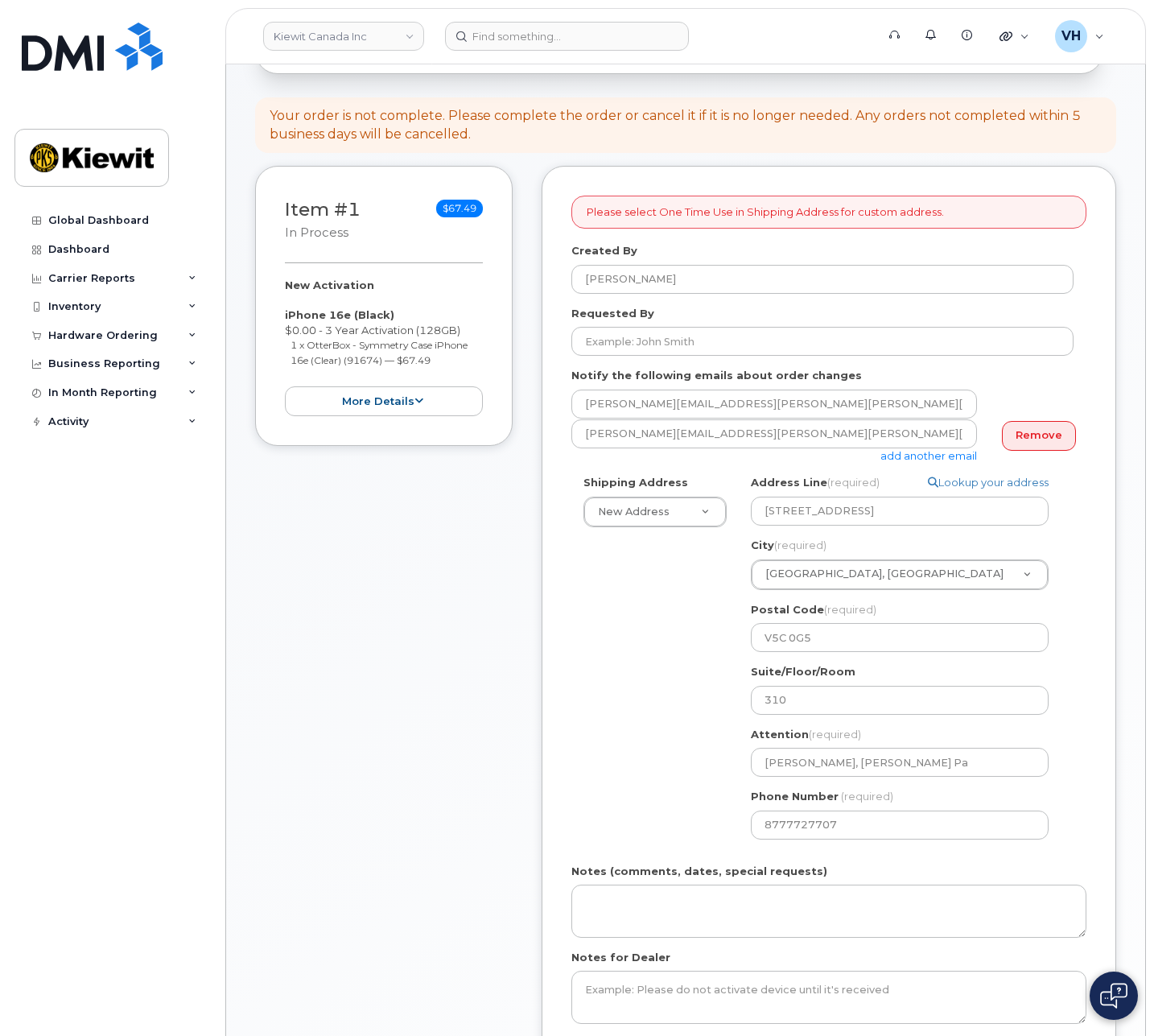 click on "Notes (comments, dates, special requests)" at bounding box center (829, 901) 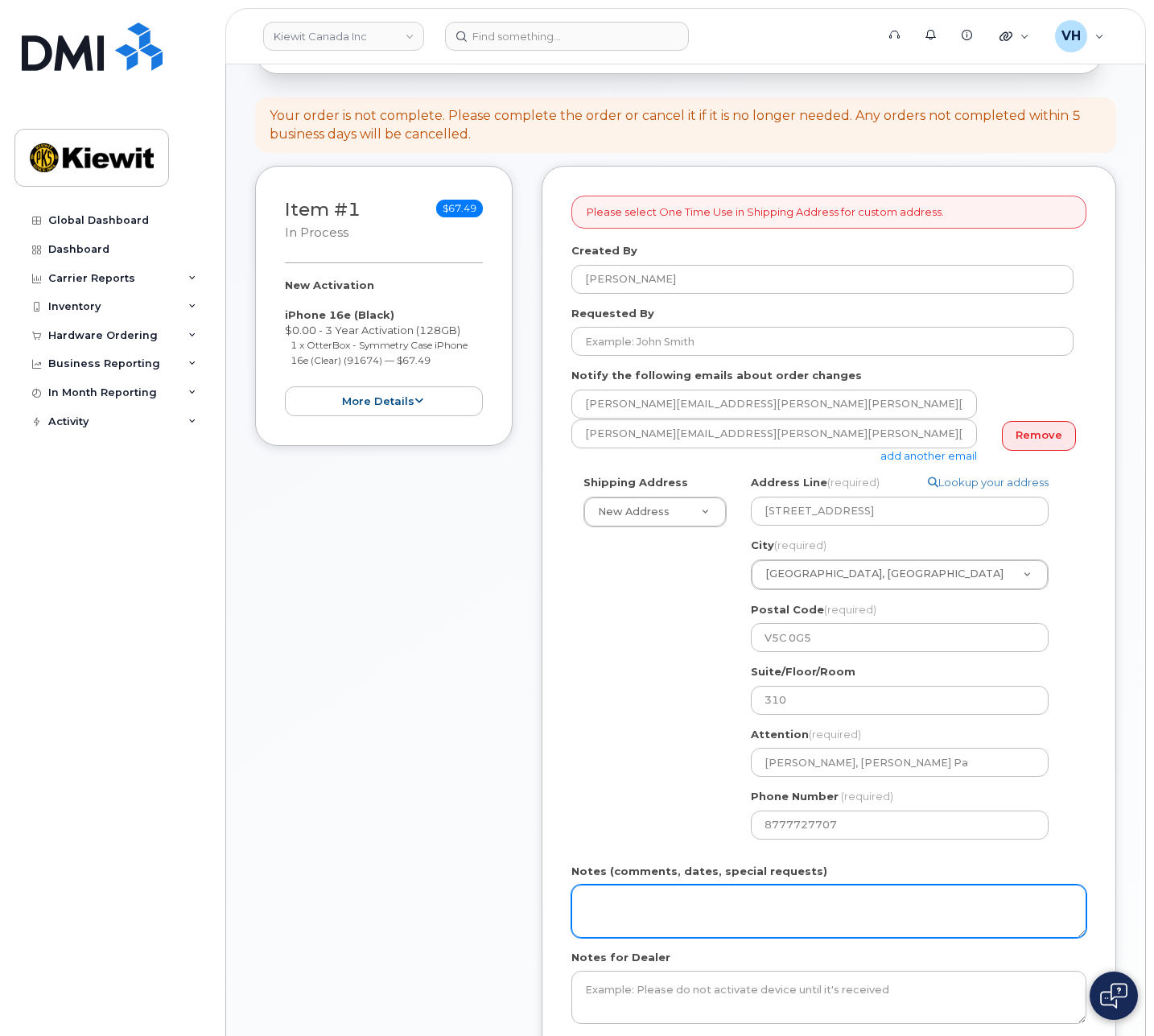 click on "Notes (comments, dates, special requests)" at bounding box center (829, 911) 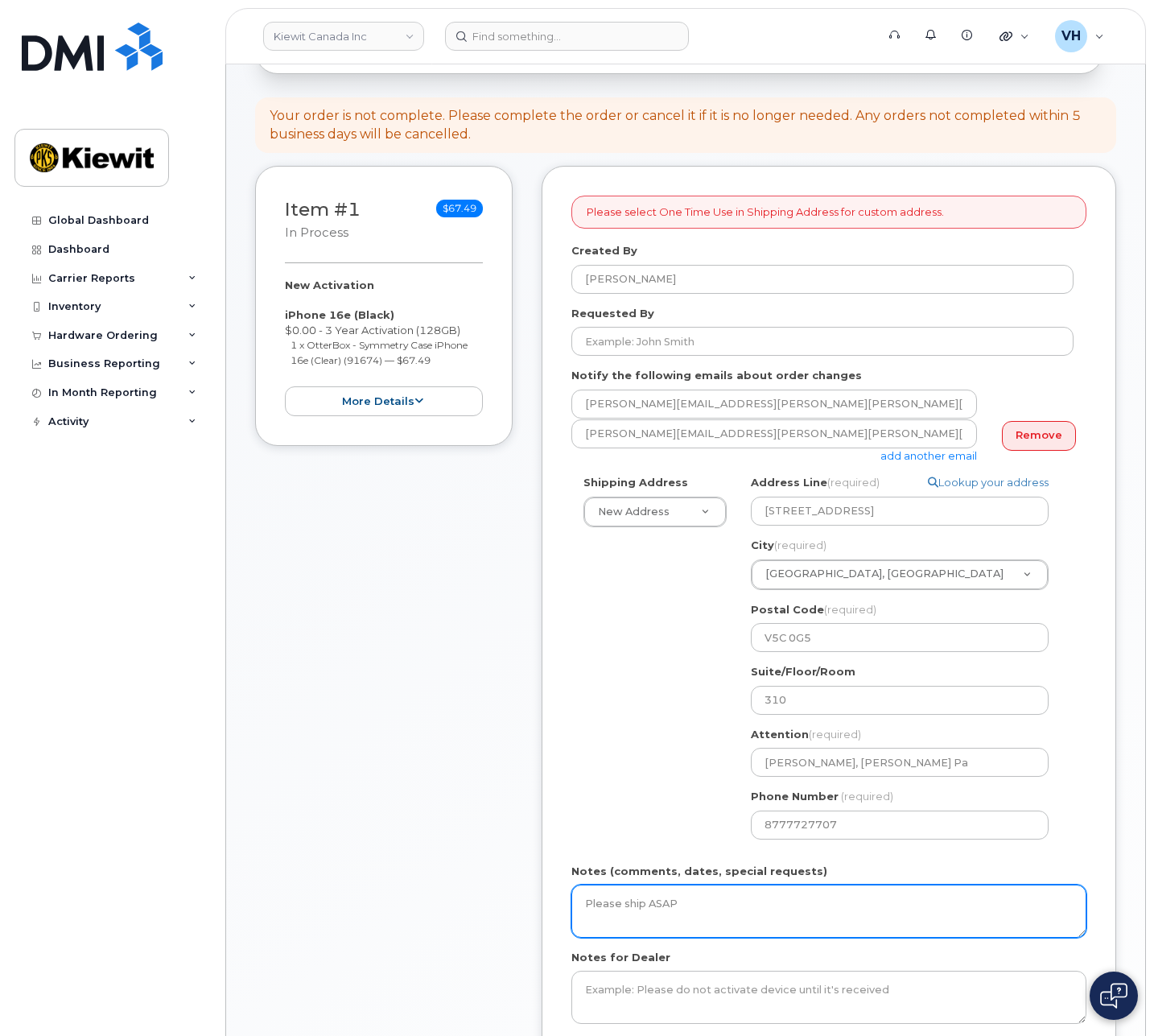 type on "Please ship ASAP" 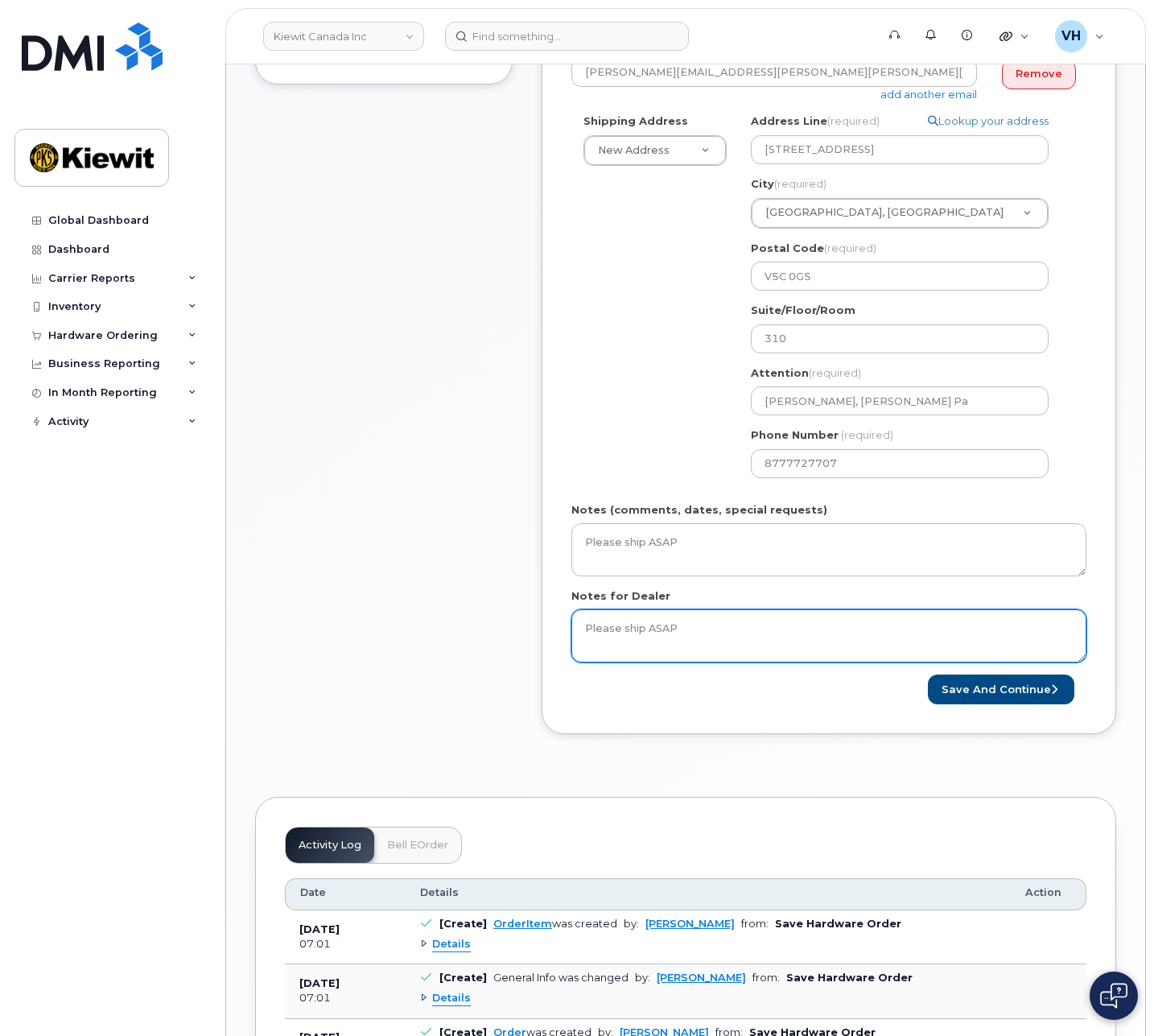 scroll, scrollTop: 604, scrollLeft: 0, axis: vertical 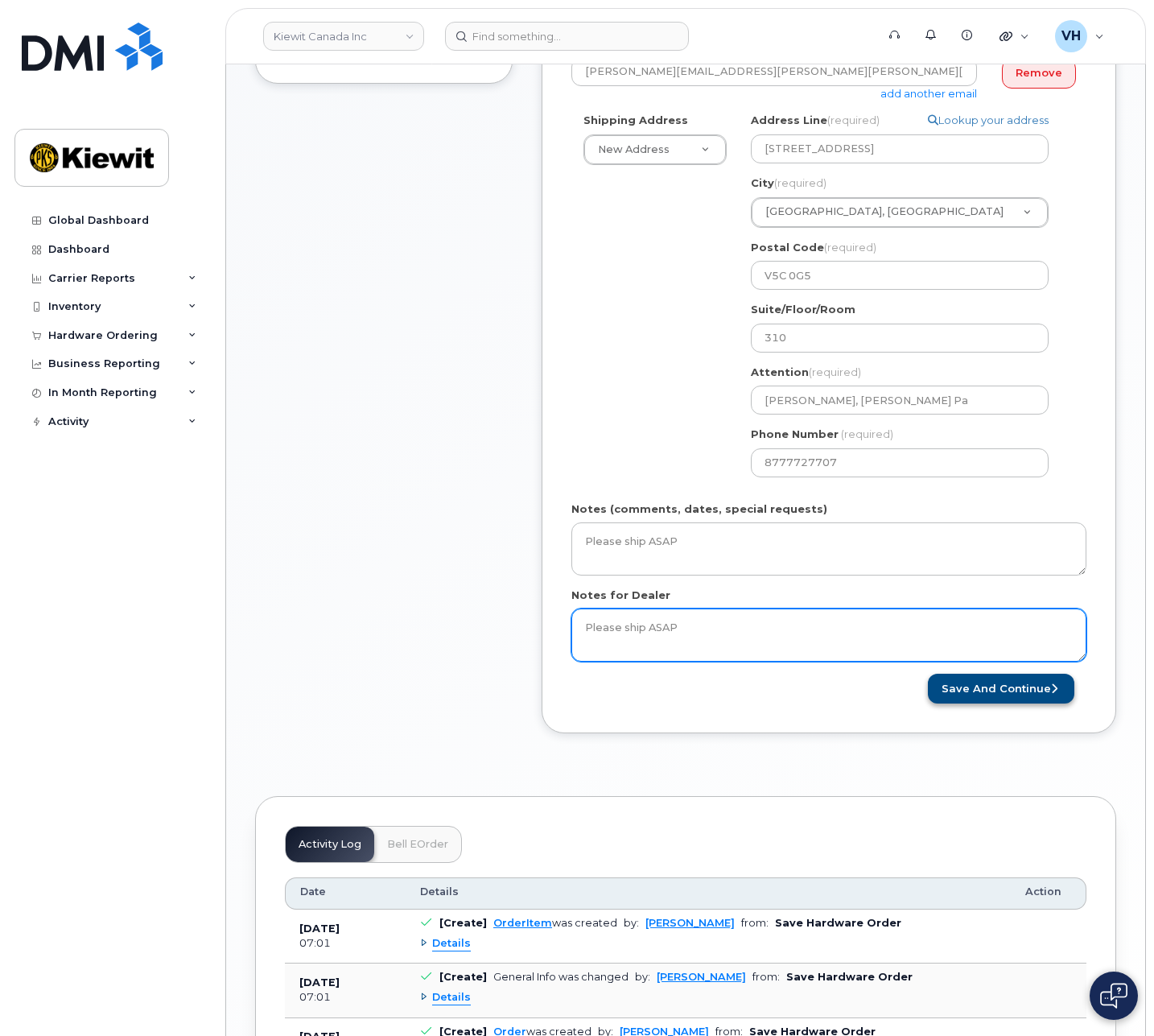 type on "Please ship ASAP" 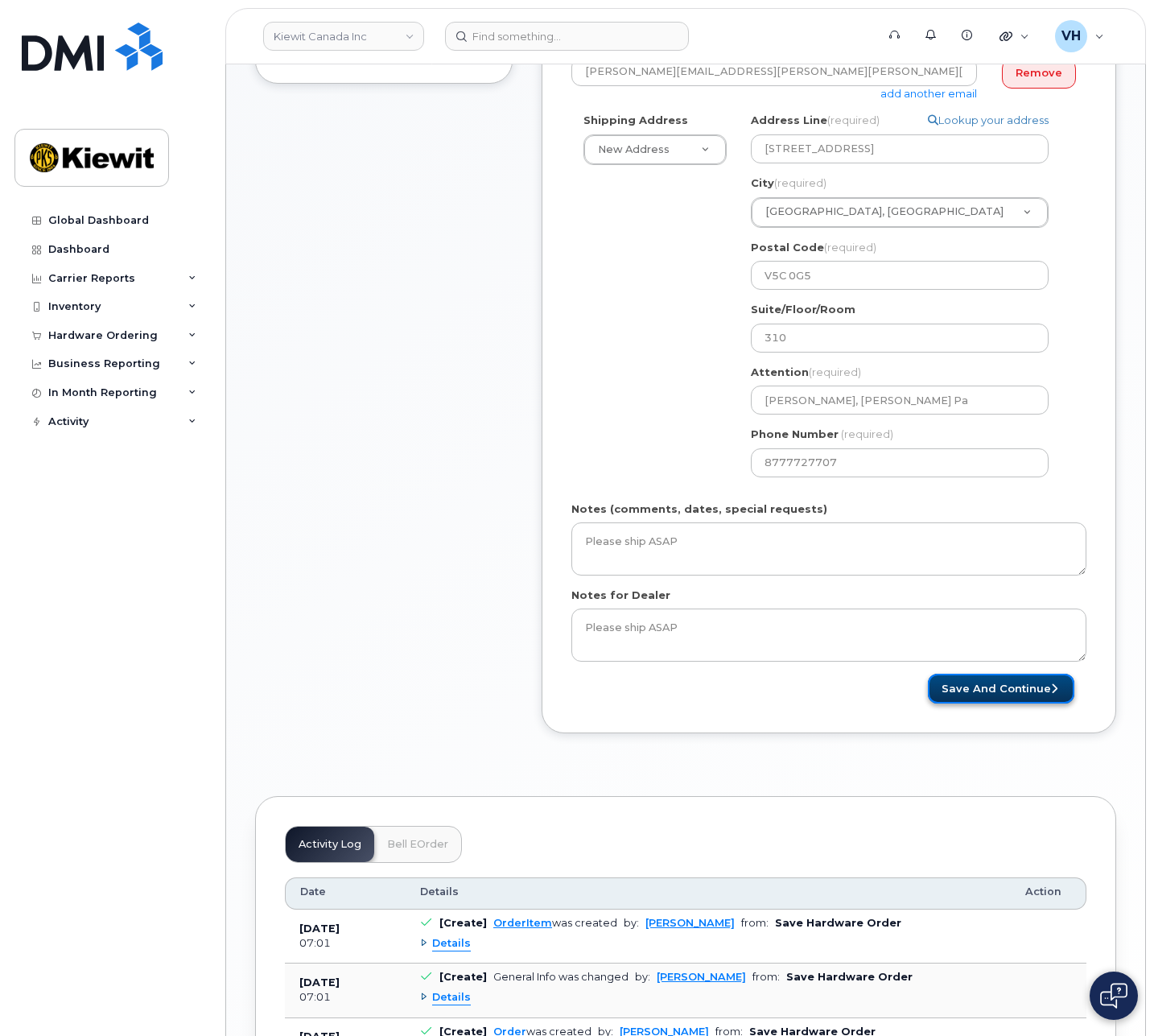 click on "Save and Continue" at bounding box center (1001, 688) 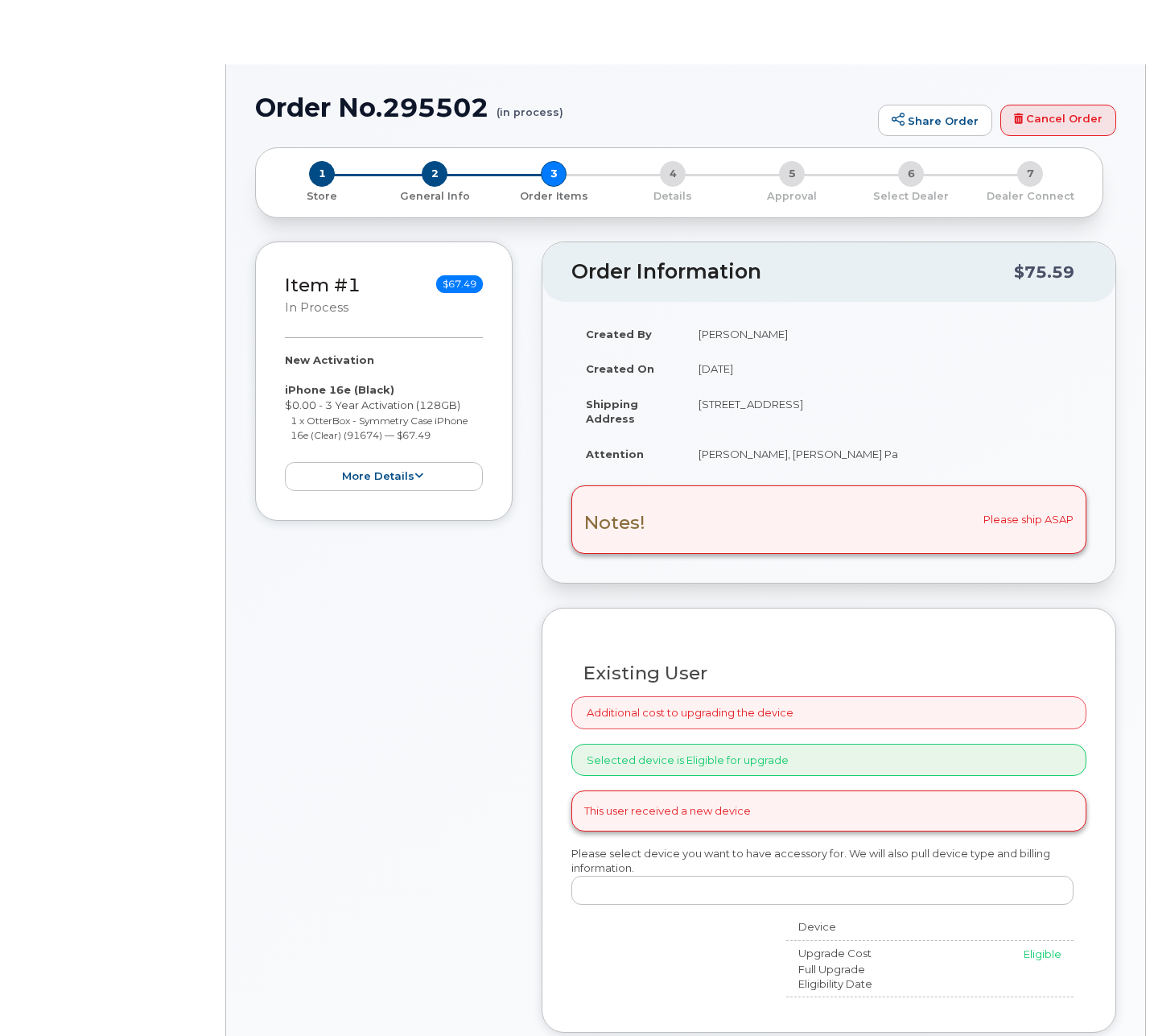 scroll, scrollTop: 0, scrollLeft: 0, axis: both 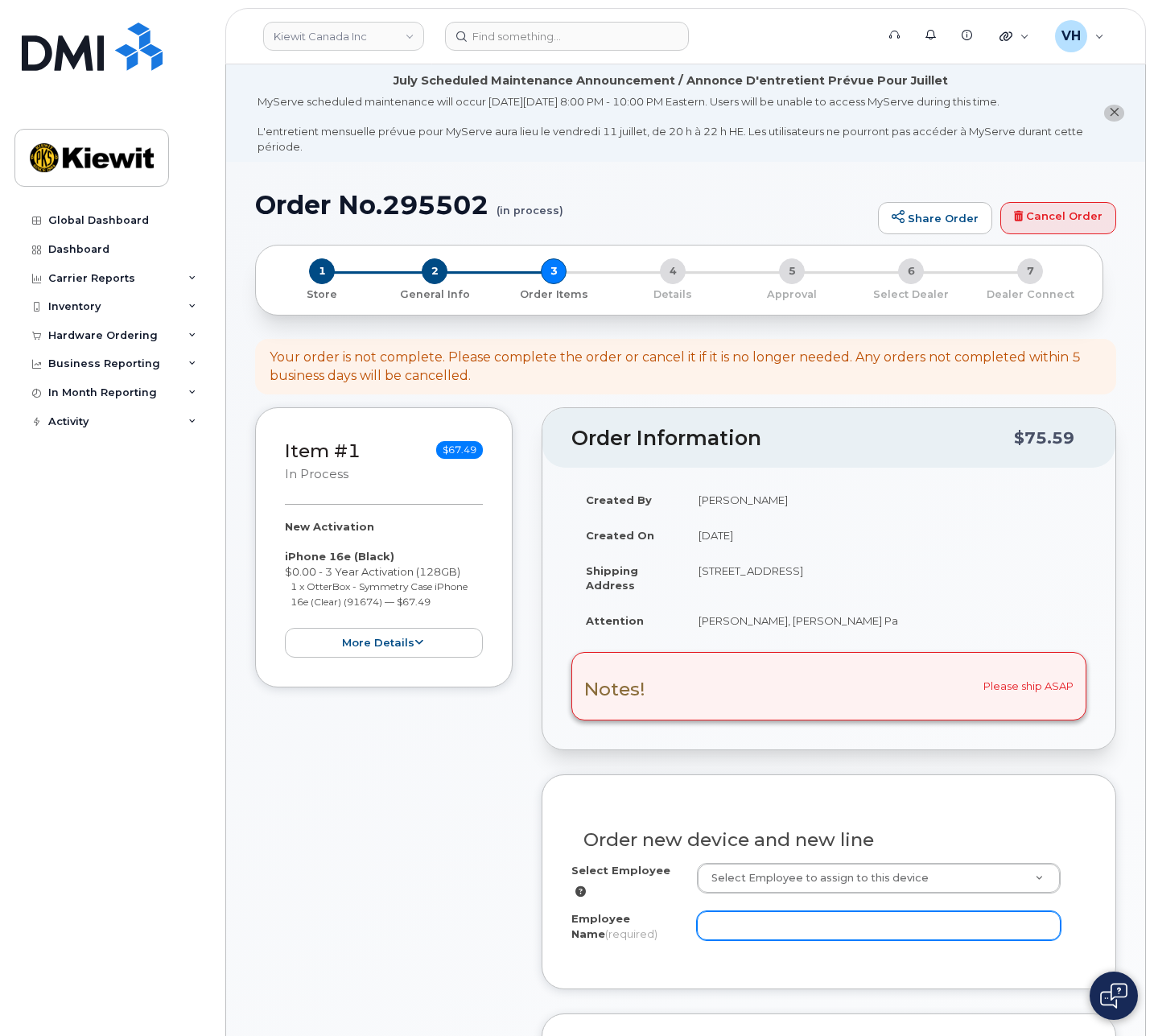 drag, startPoint x: 917, startPoint y: 910, endPoint x: 927, endPoint y: 918, distance: 12.80625 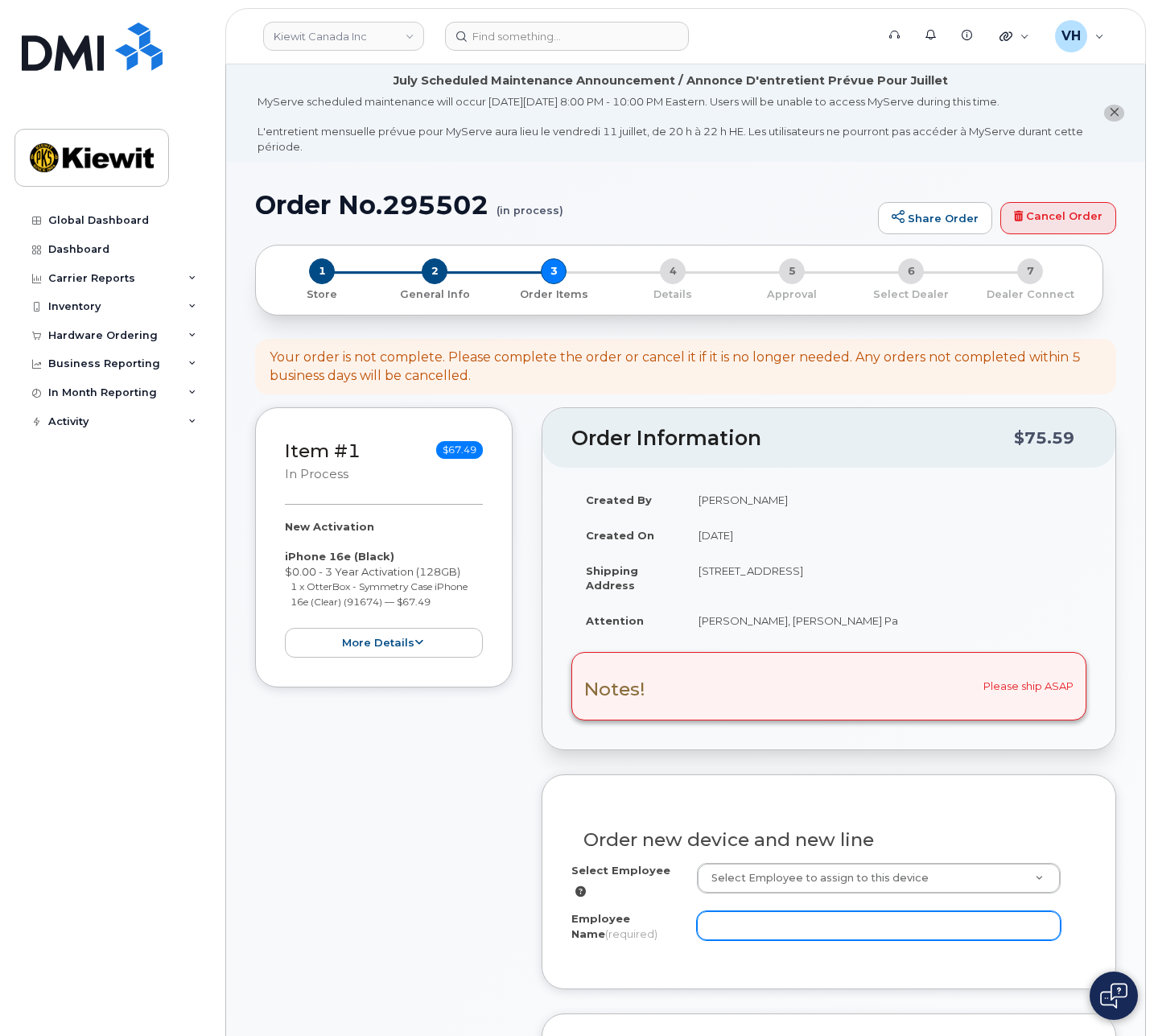 click on "Employee Name
(required)" at bounding box center [879, 926] 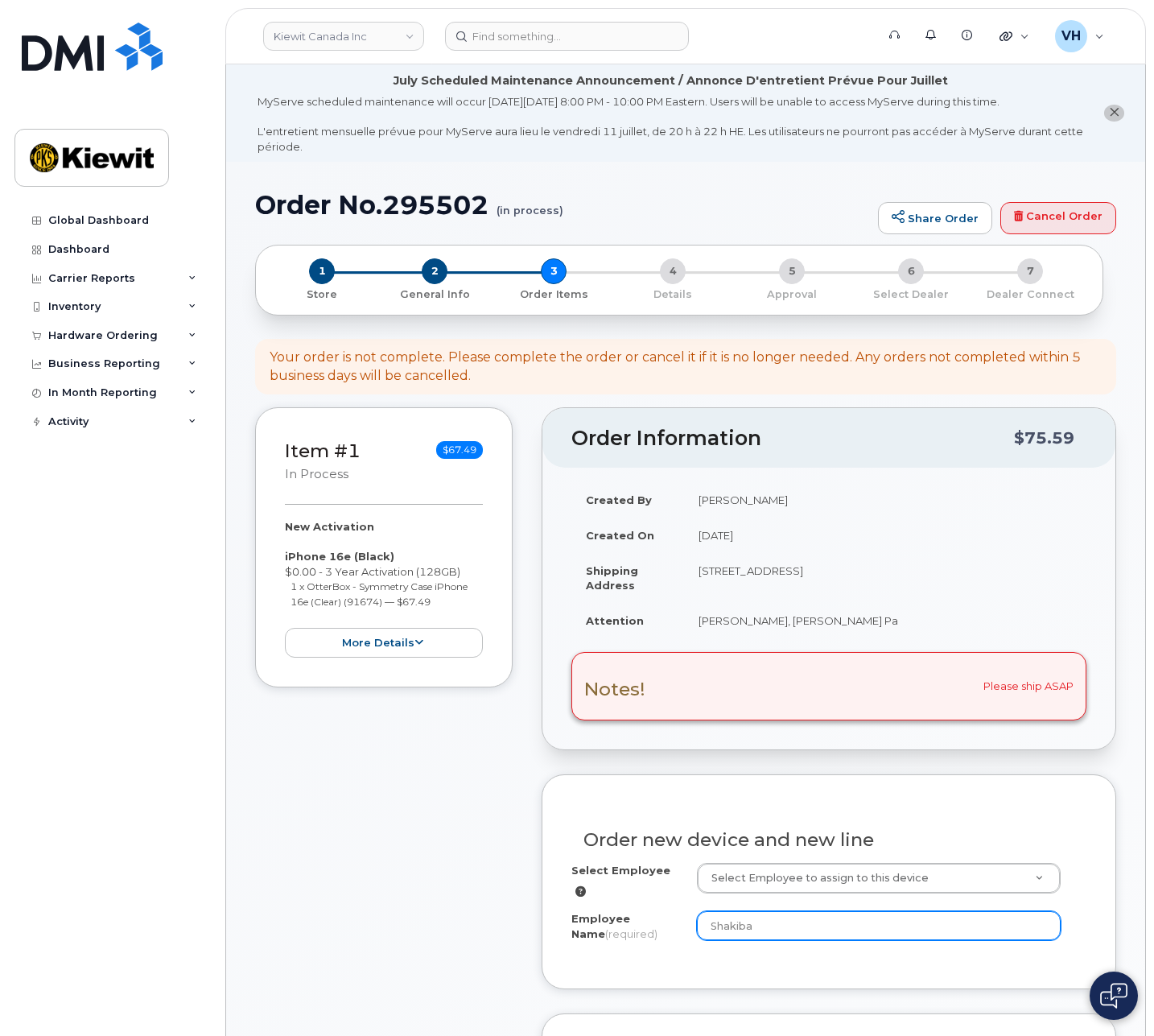 click on "Shakiba" at bounding box center (879, 926) 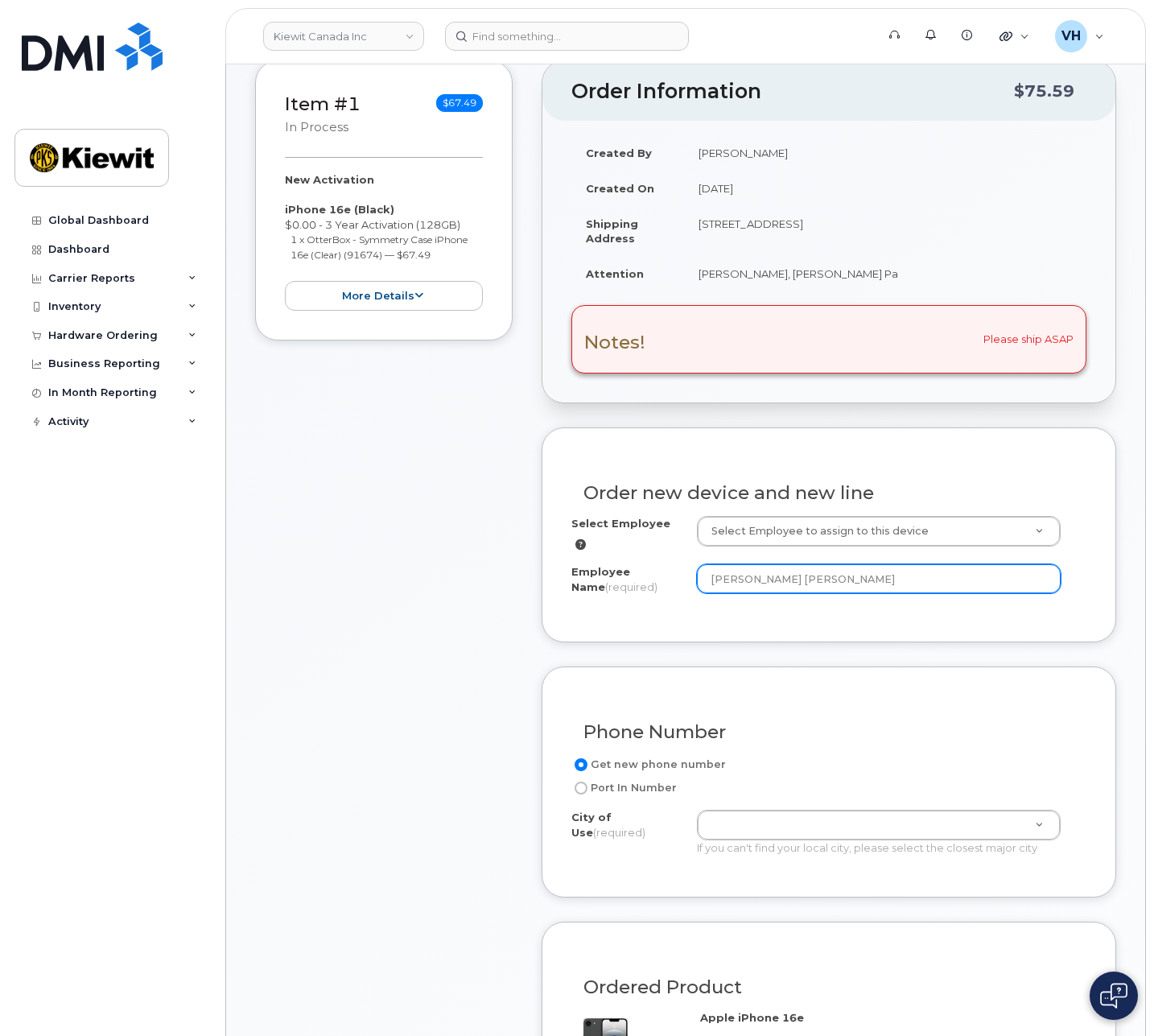 scroll, scrollTop: 362, scrollLeft: 0, axis: vertical 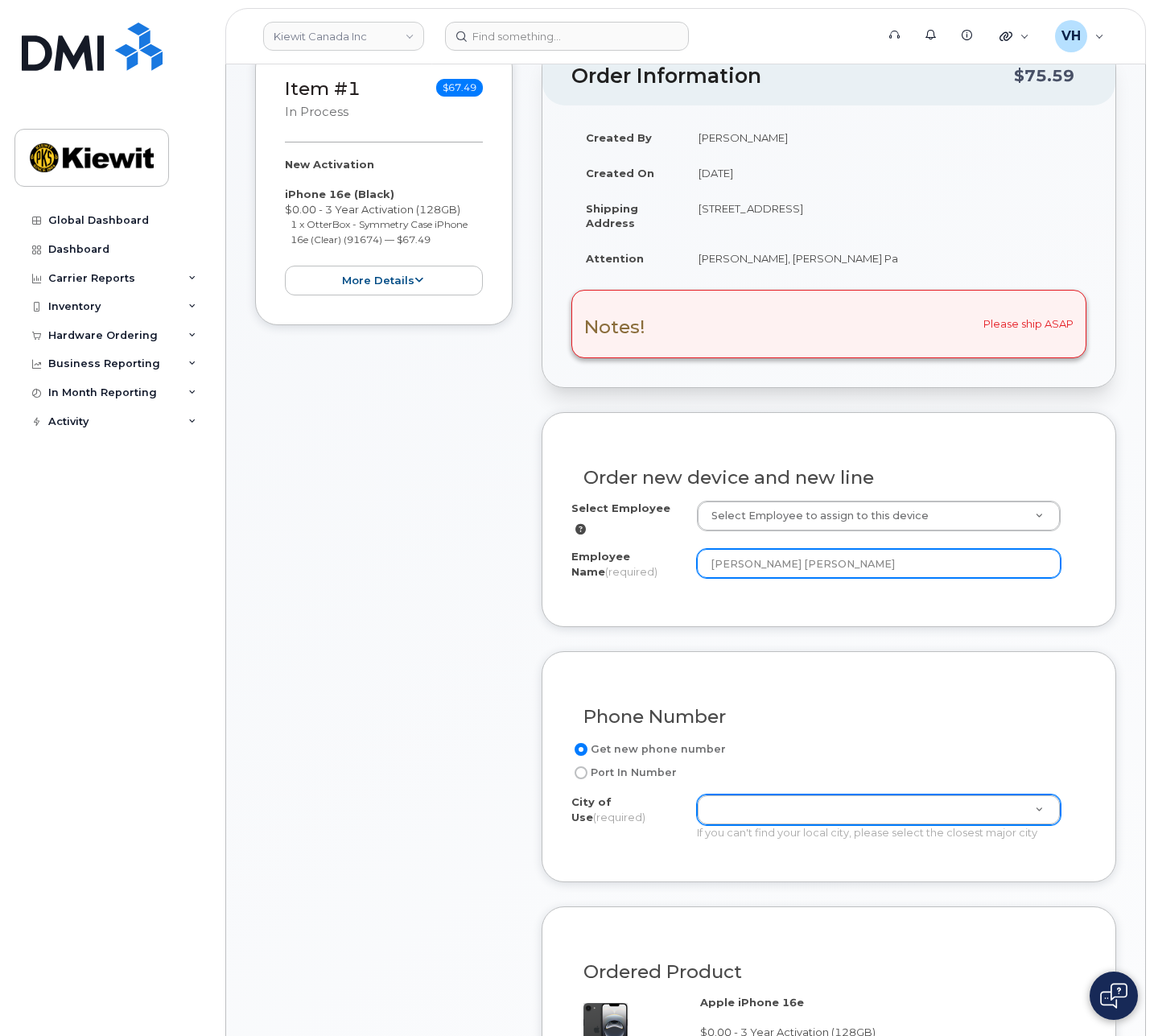 type on "[PERSON_NAME] [PERSON_NAME]" 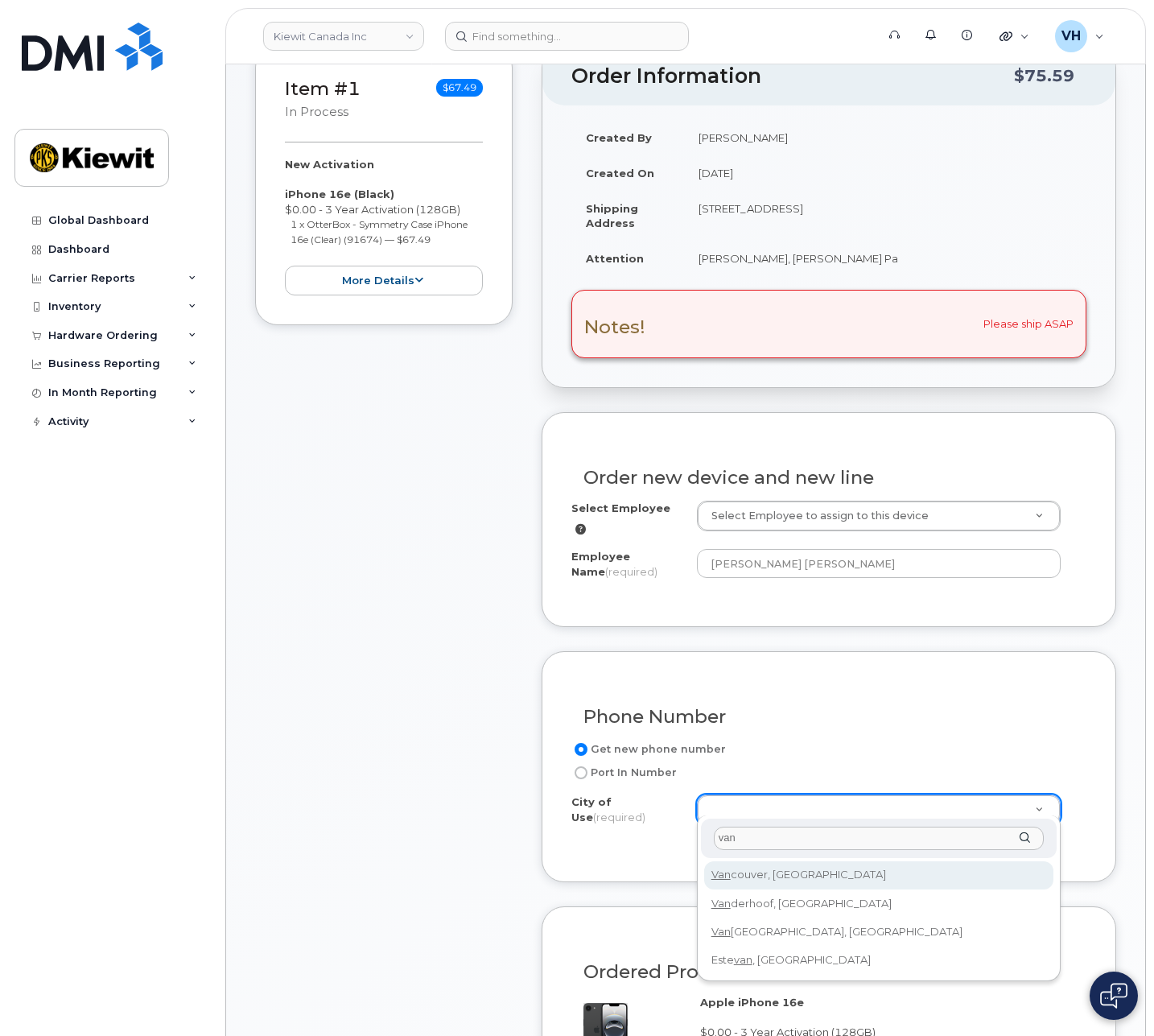 type on "van" 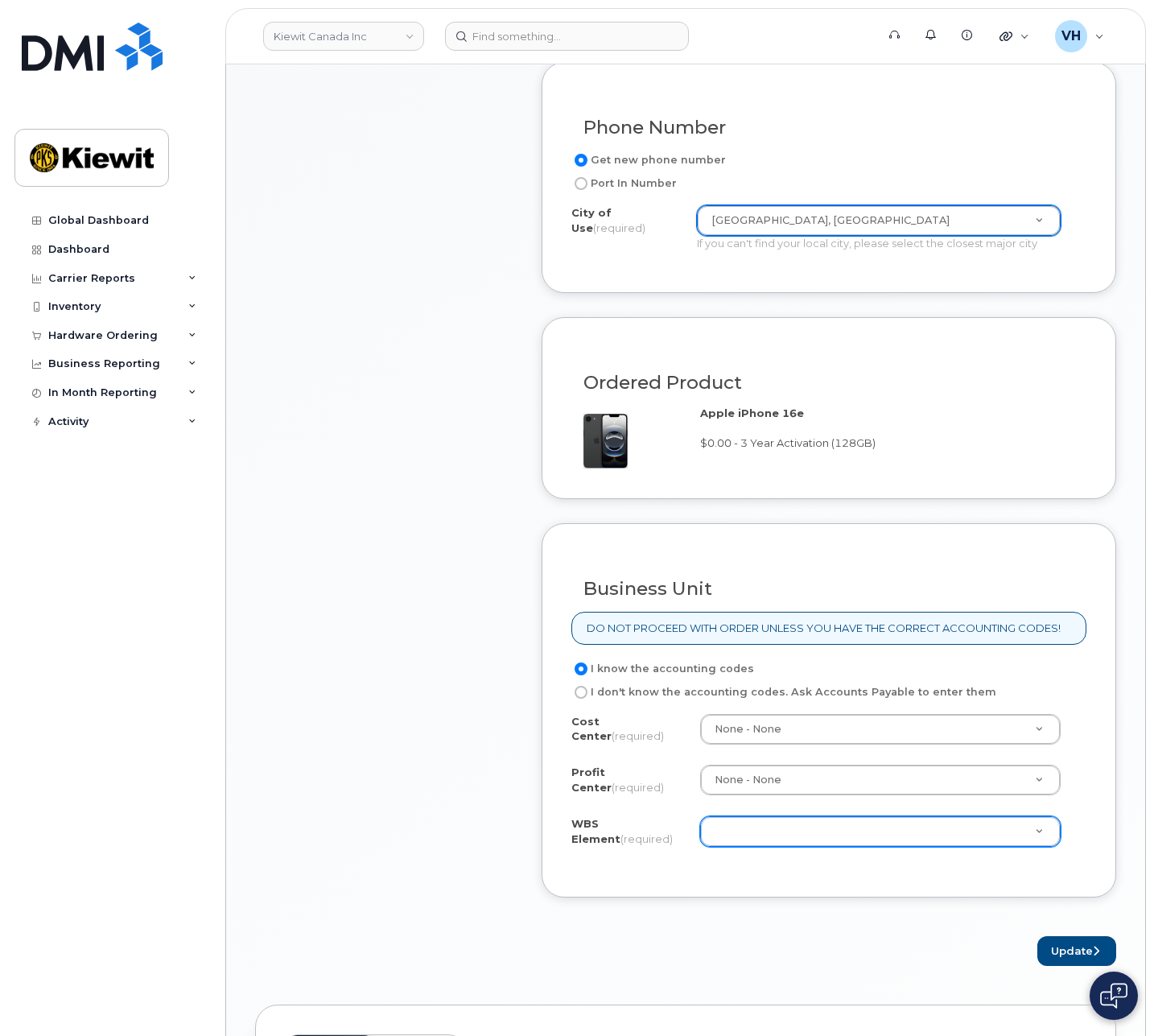 scroll, scrollTop: 966, scrollLeft: 0, axis: vertical 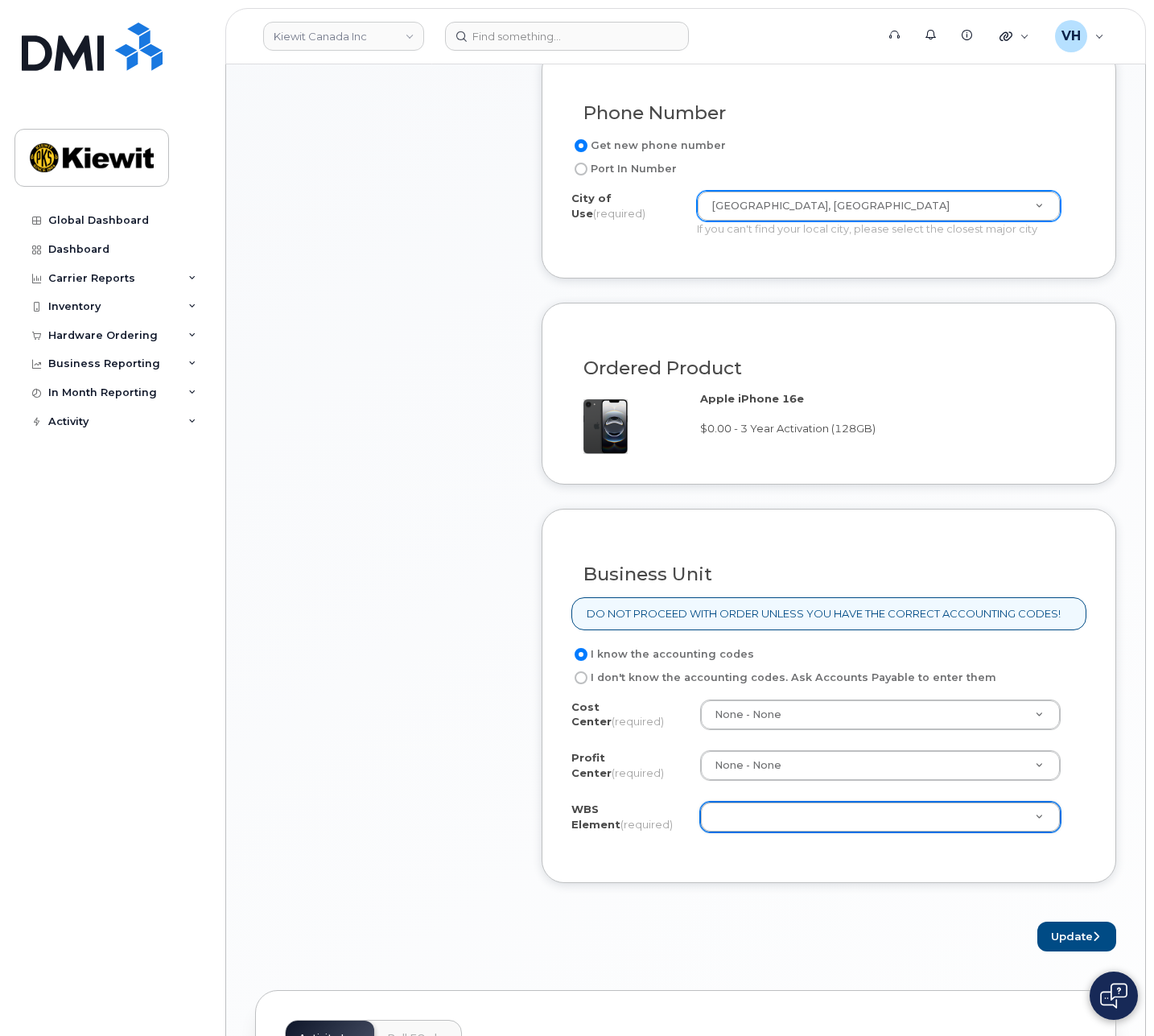 paste on "106317.1370" 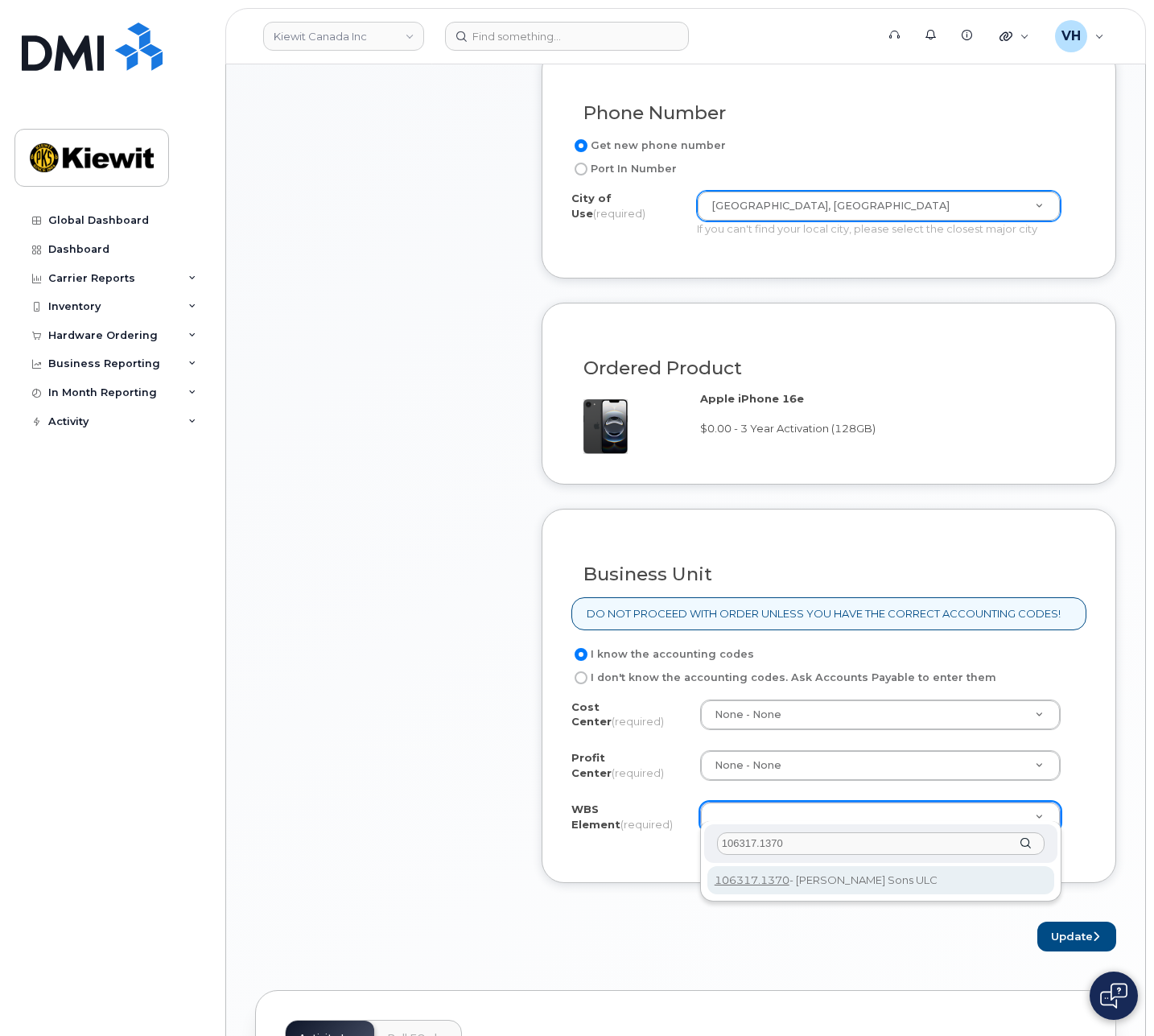 type on "106317.1370" 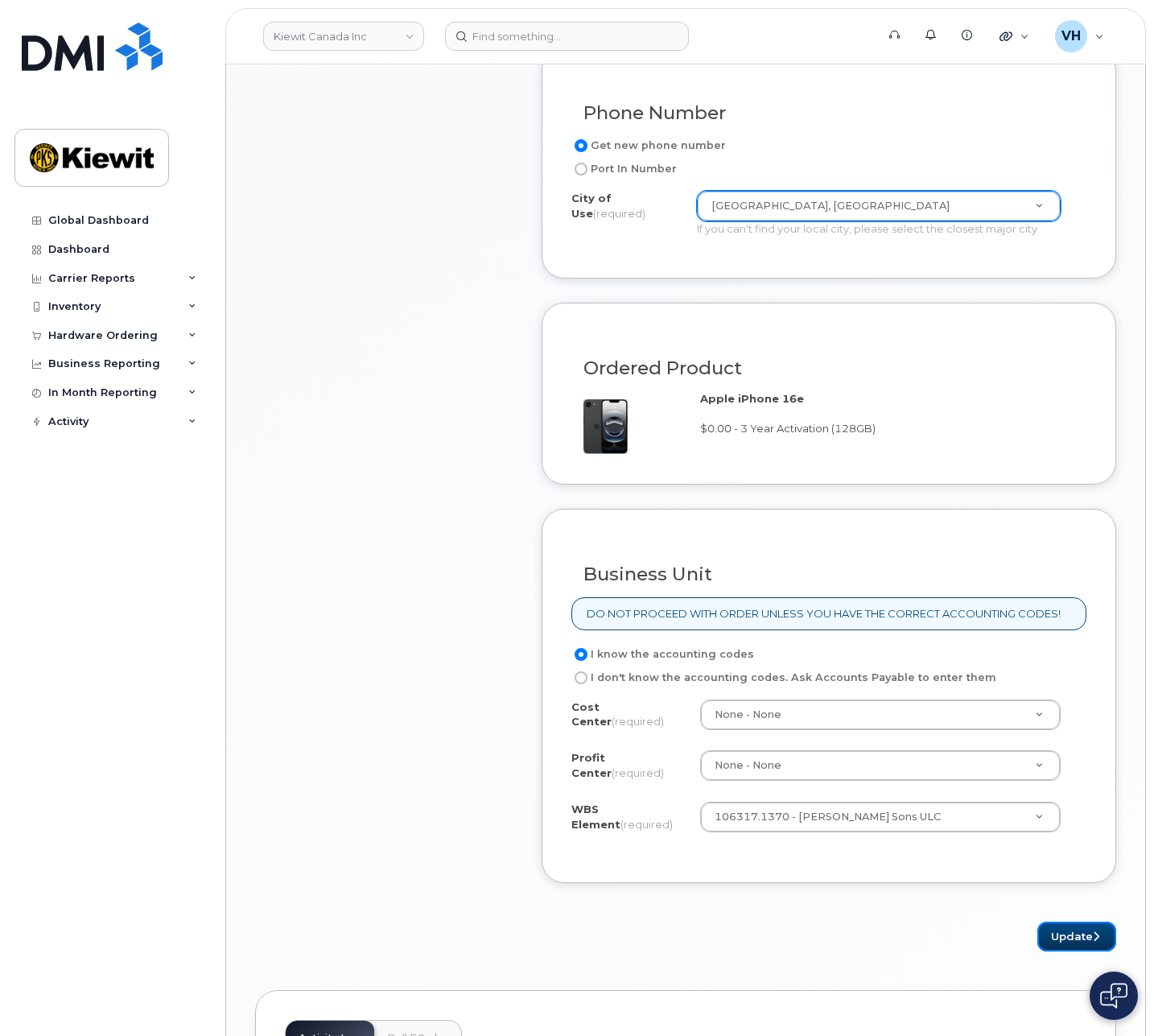 drag, startPoint x: 1072, startPoint y: 918, endPoint x: 898, endPoint y: 879, distance: 178.31713 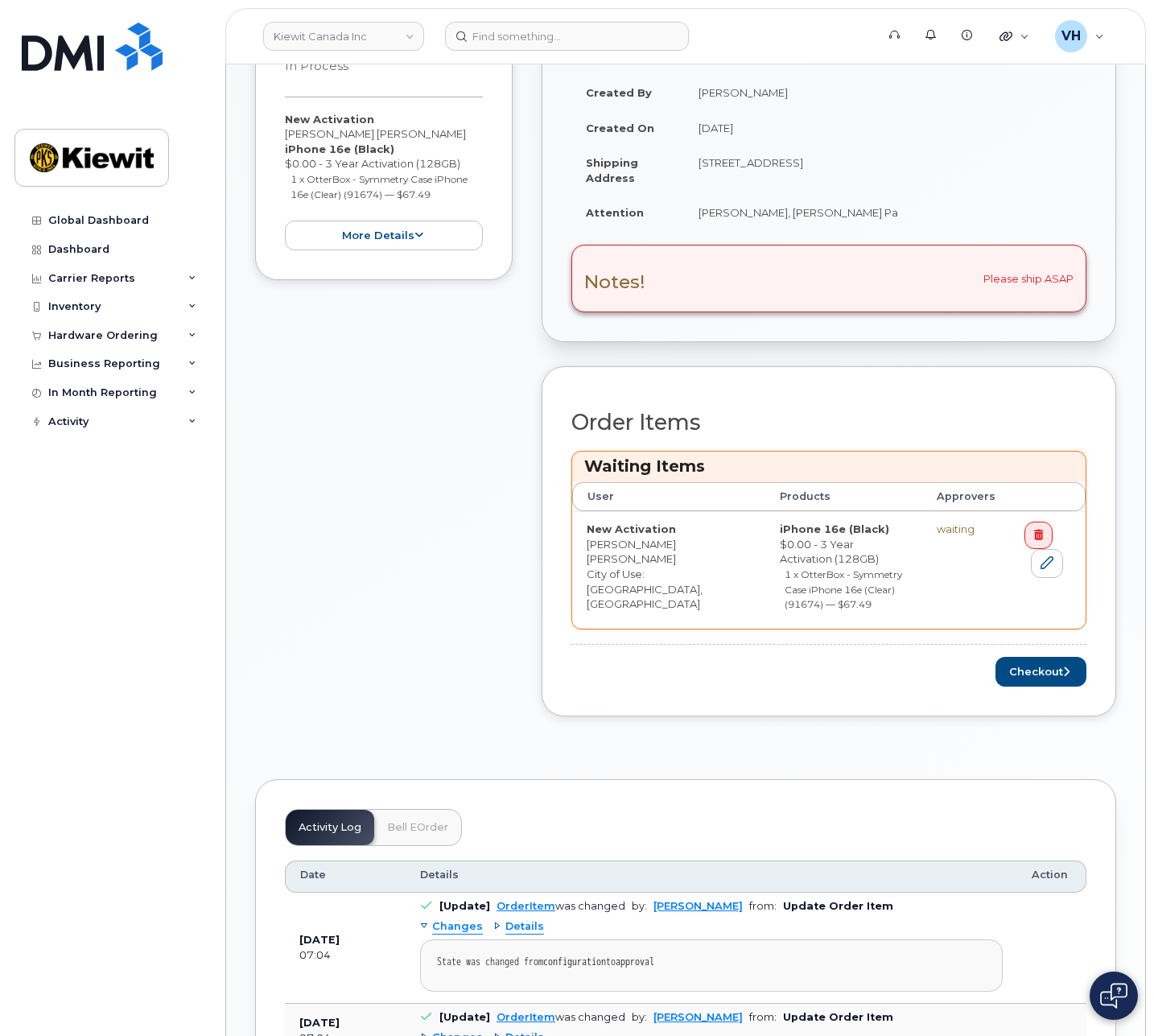 scroll, scrollTop: 483, scrollLeft: 0, axis: vertical 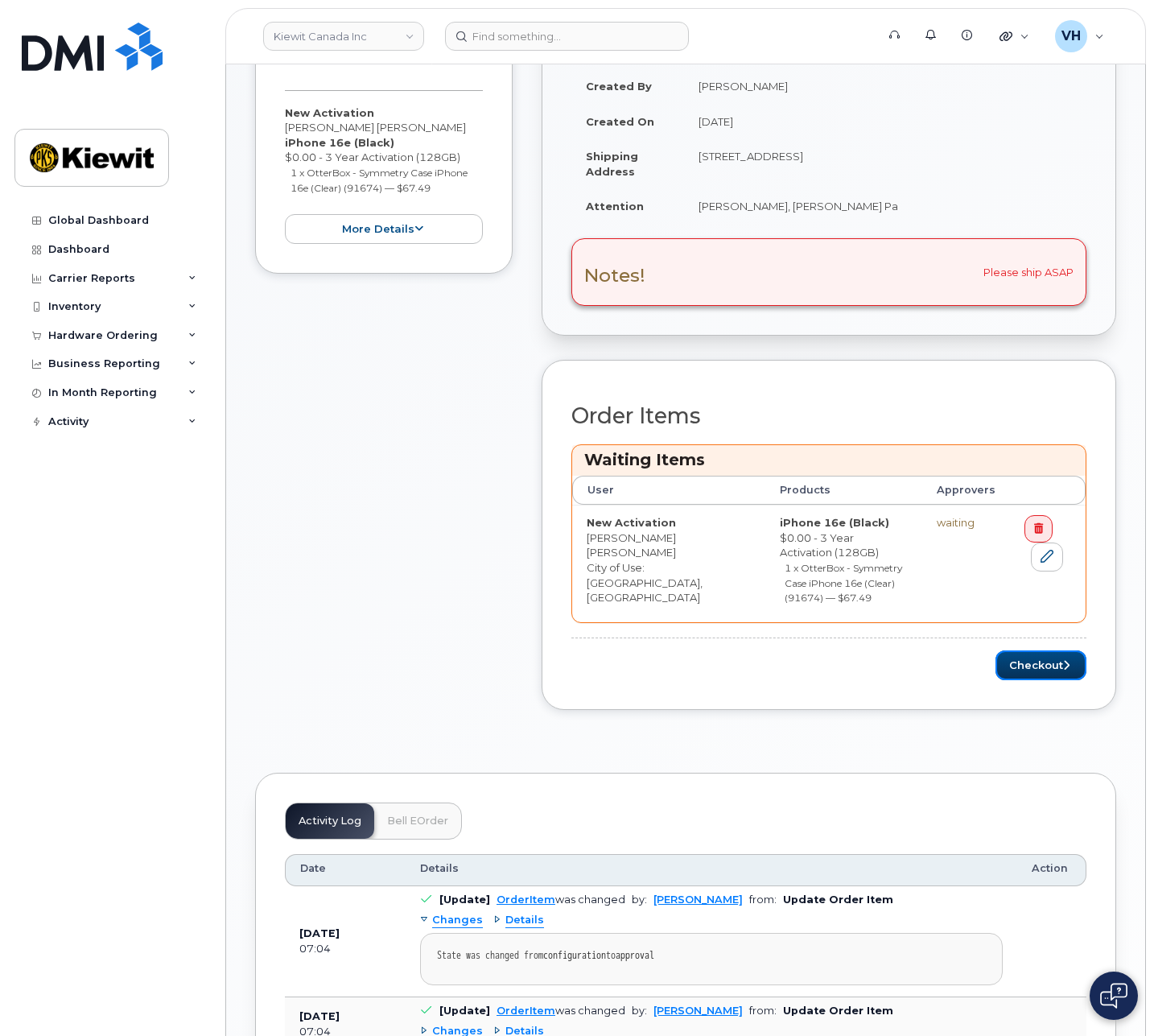 drag, startPoint x: 1045, startPoint y: 652, endPoint x: 1152, endPoint y: 582, distance: 127.86321 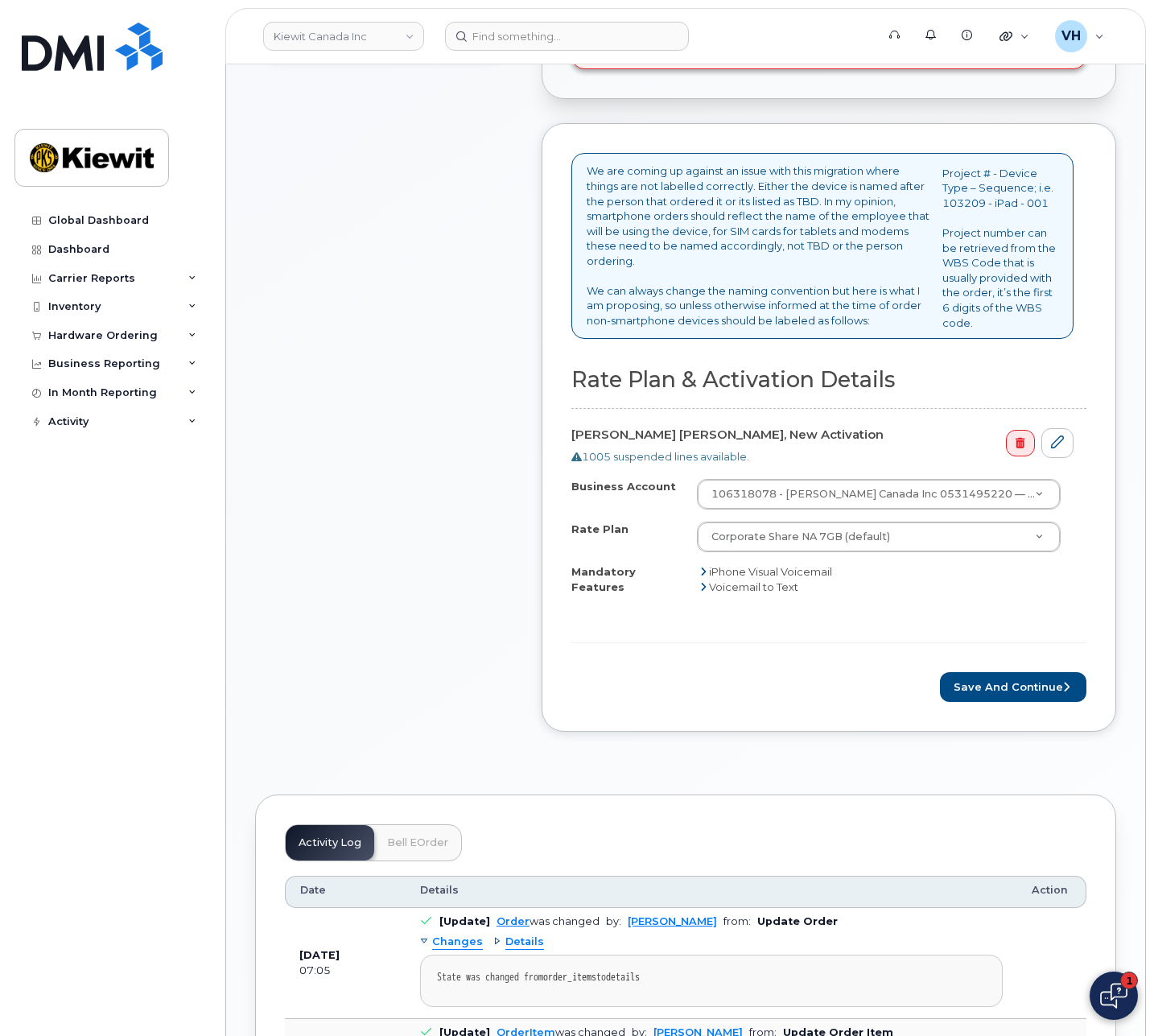 scroll, scrollTop: 604, scrollLeft: 0, axis: vertical 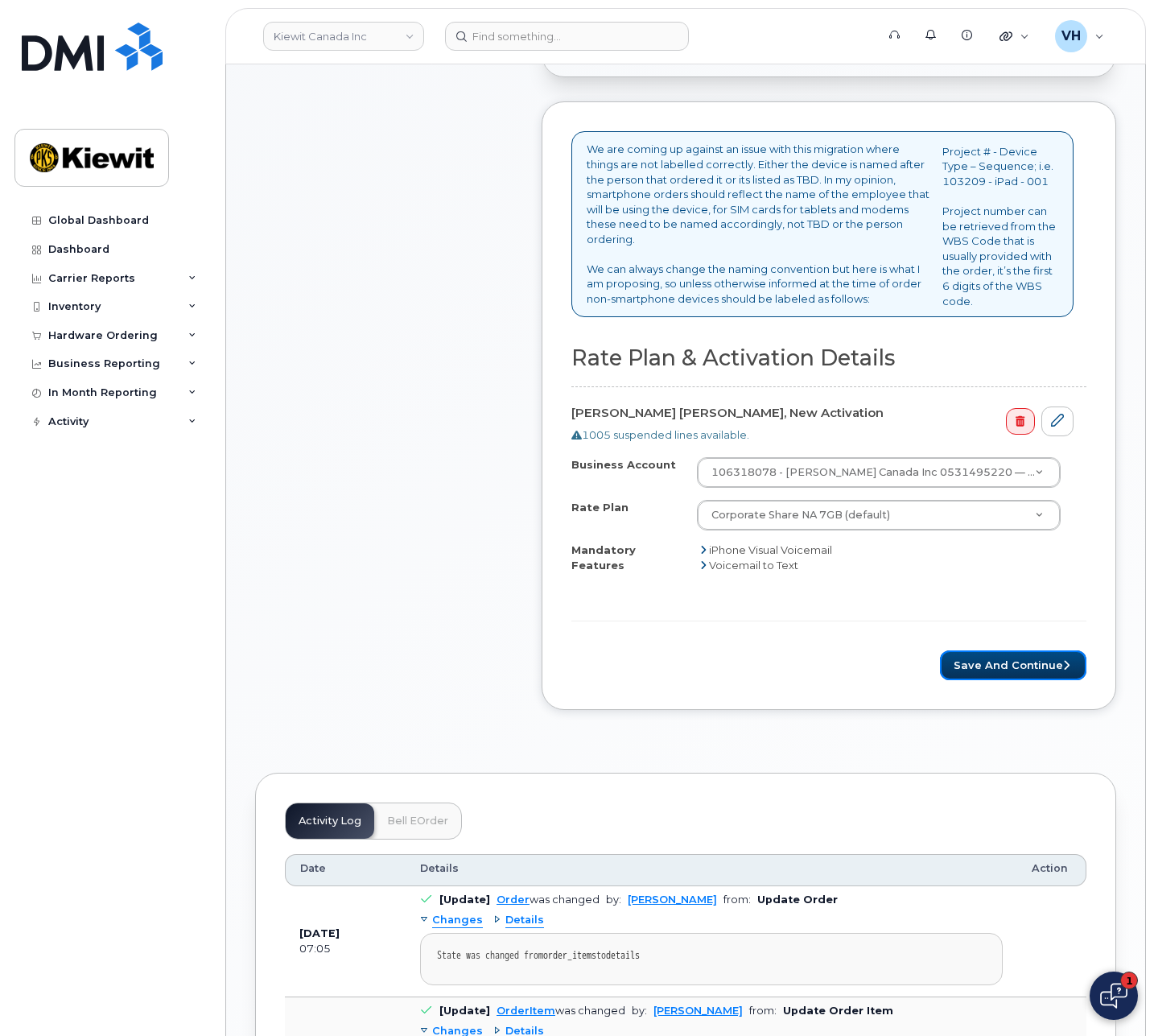 drag, startPoint x: 1032, startPoint y: 655, endPoint x: 1157, endPoint y: 654, distance: 125.004 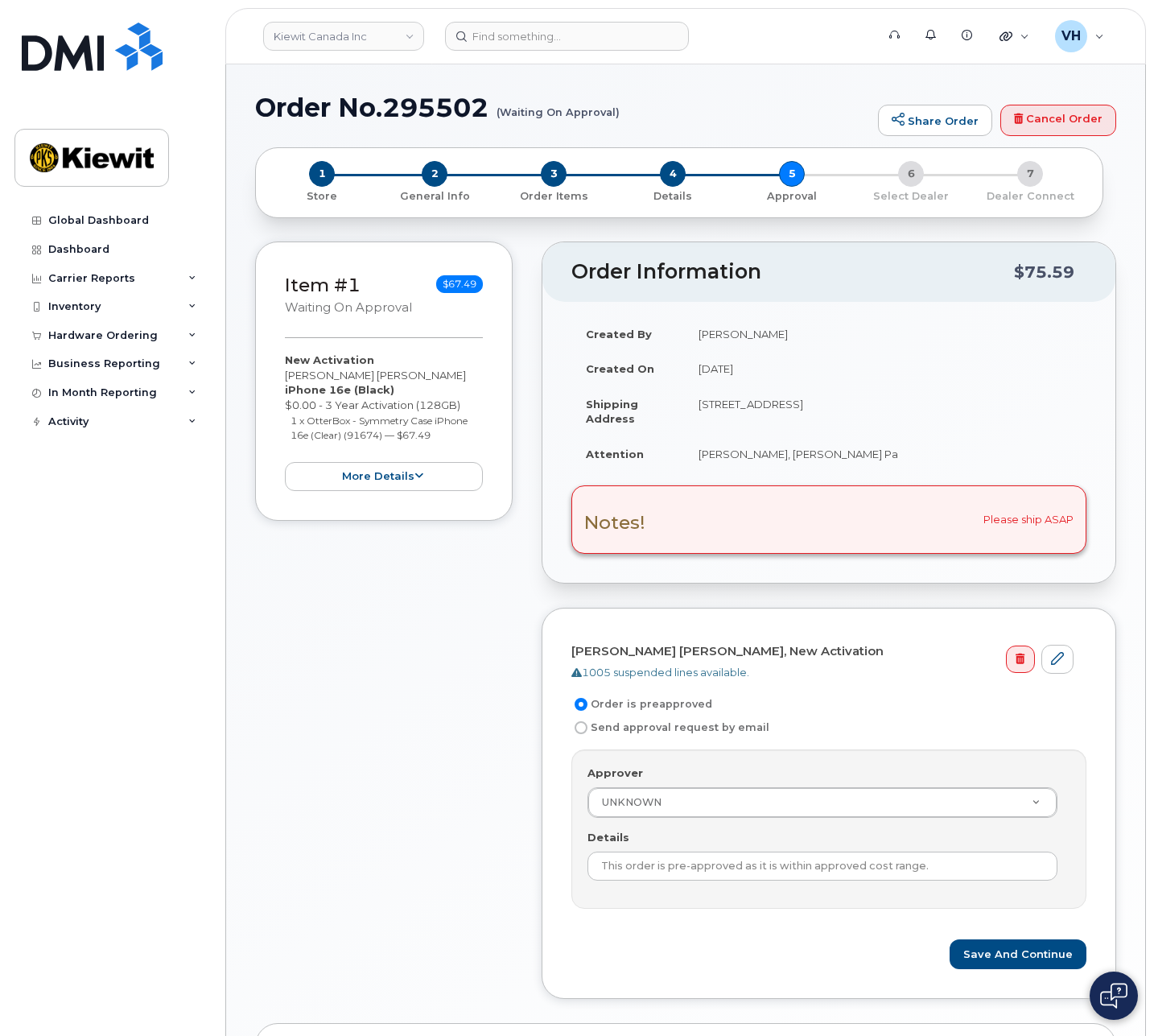 scroll, scrollTop: 0, scrollLeft: 0, axis: both 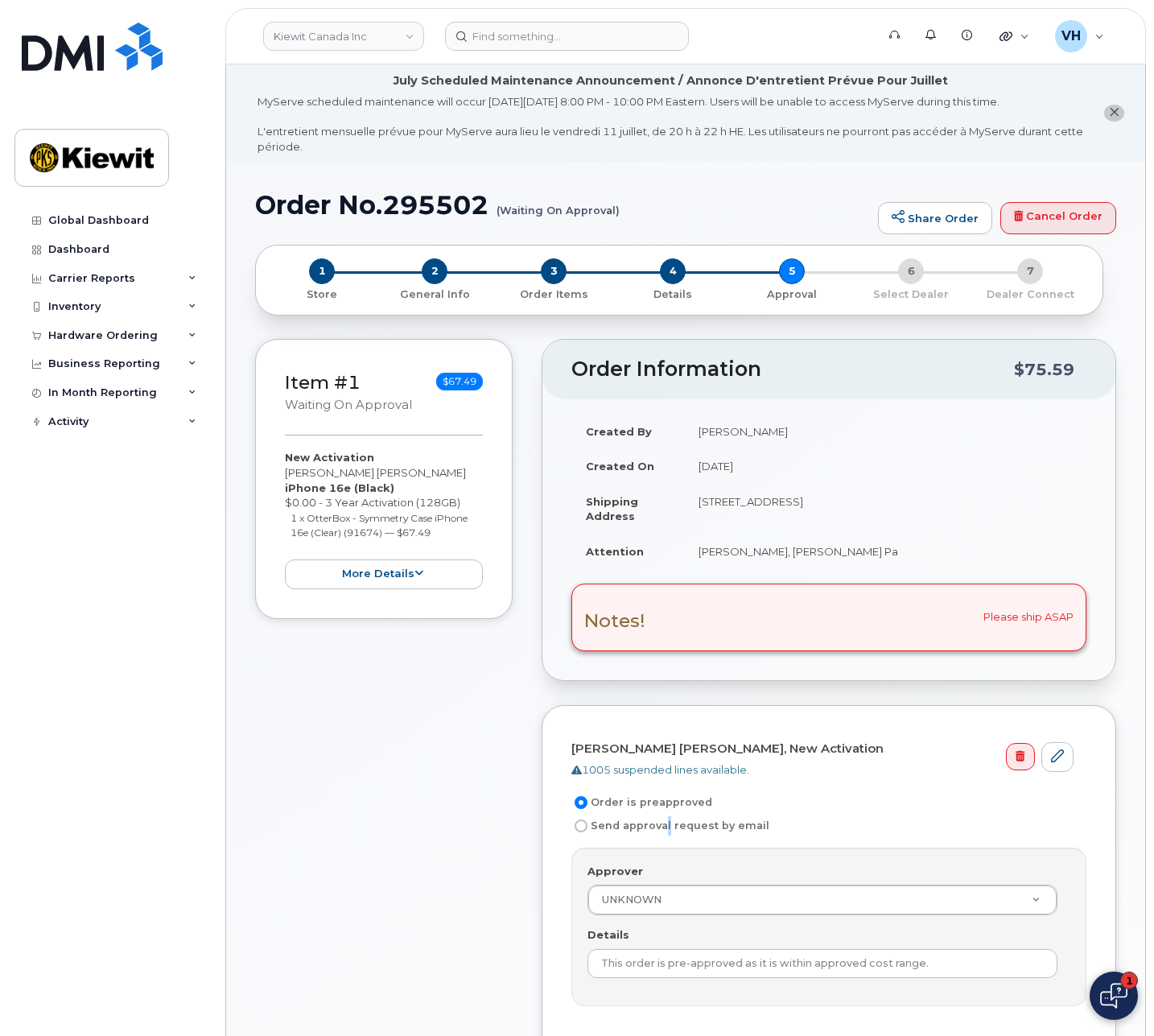 click on "Send approval request by email" at bounding box center [670, 826] 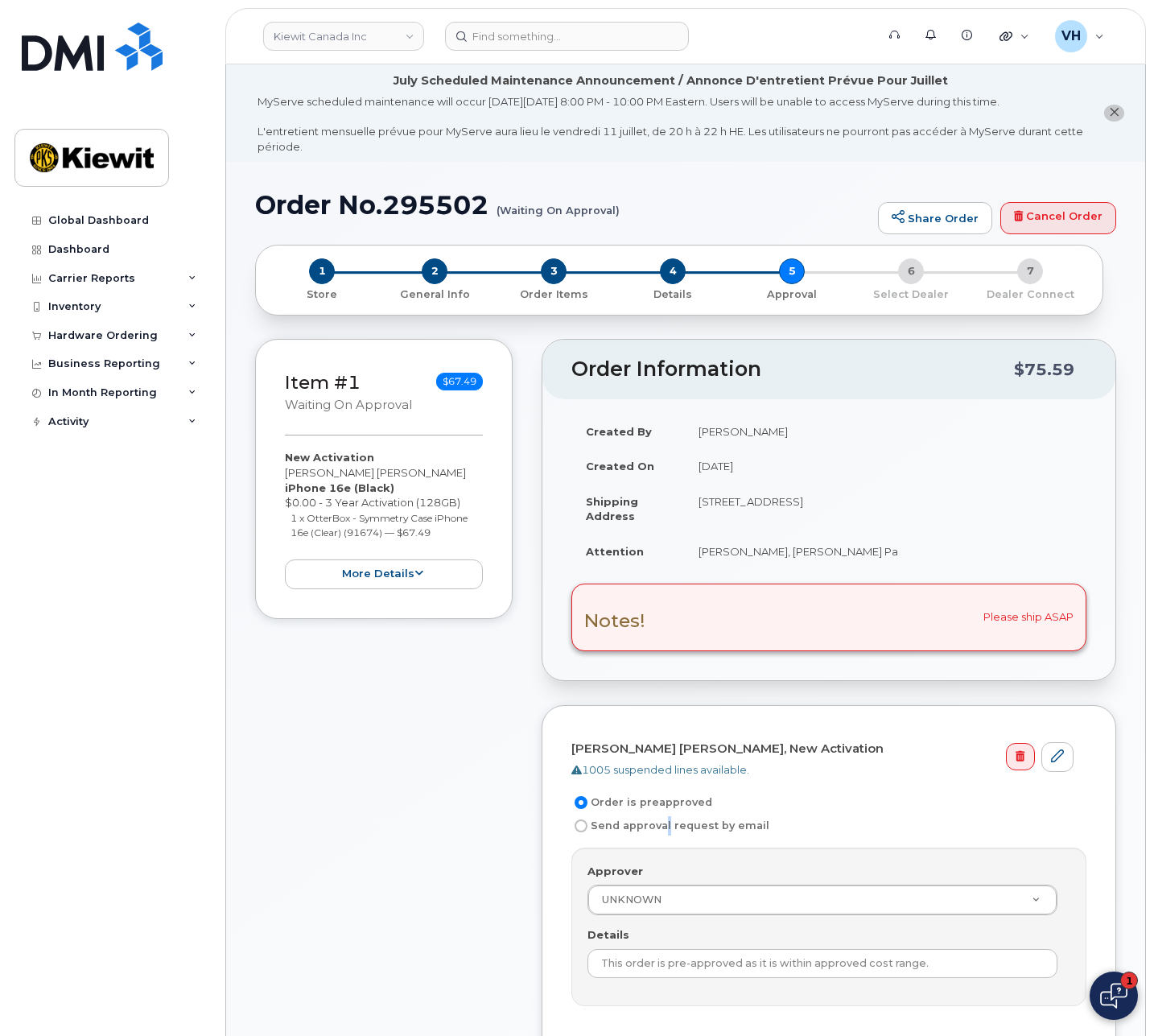 drag, startPoint x: 583, startPoint y: 821, endPoint x: 596, endPoint y: 823, distance: 13.15295 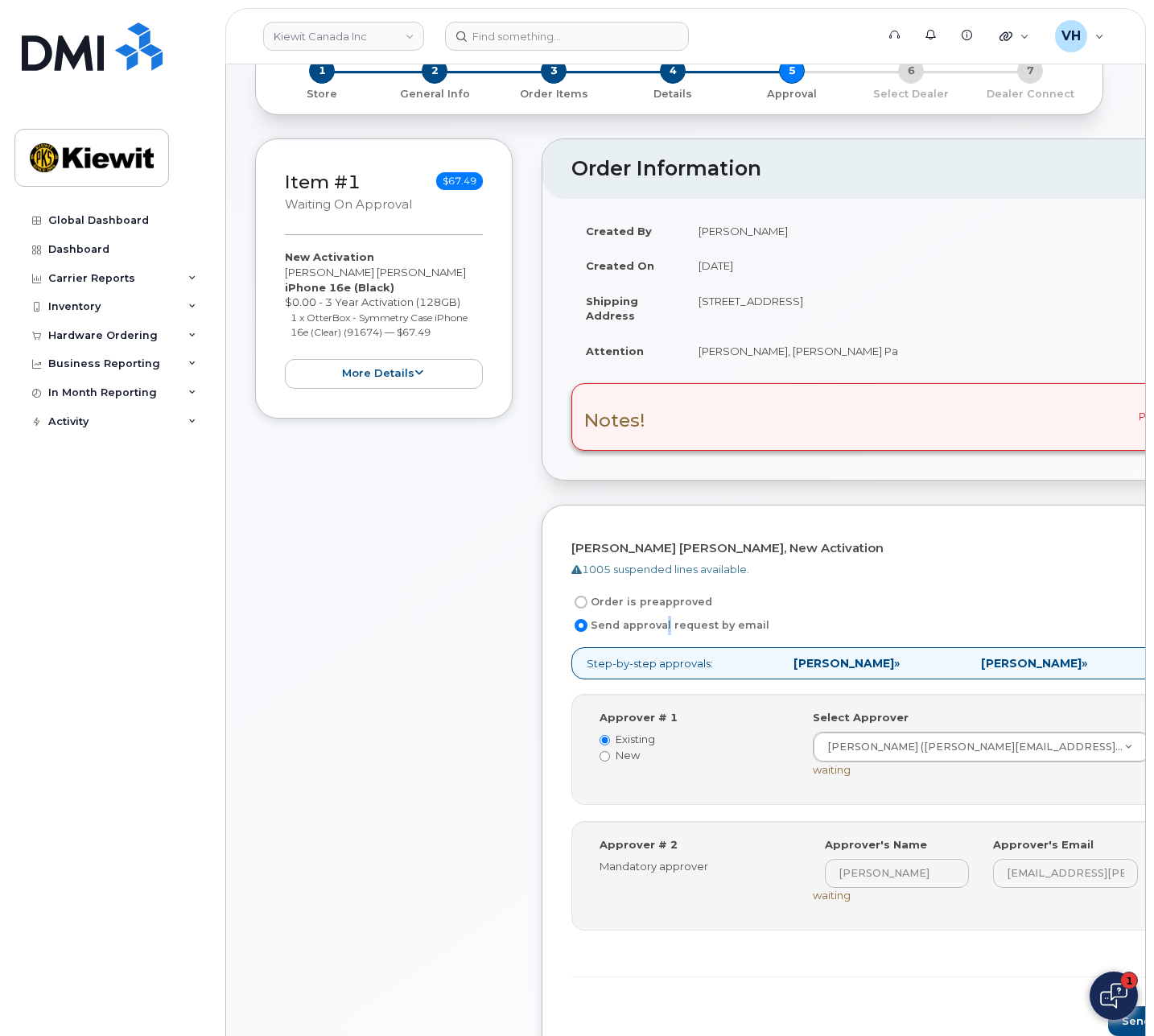 scroll, scrollTop: 362, scrollLeft: 0, axis: vertical 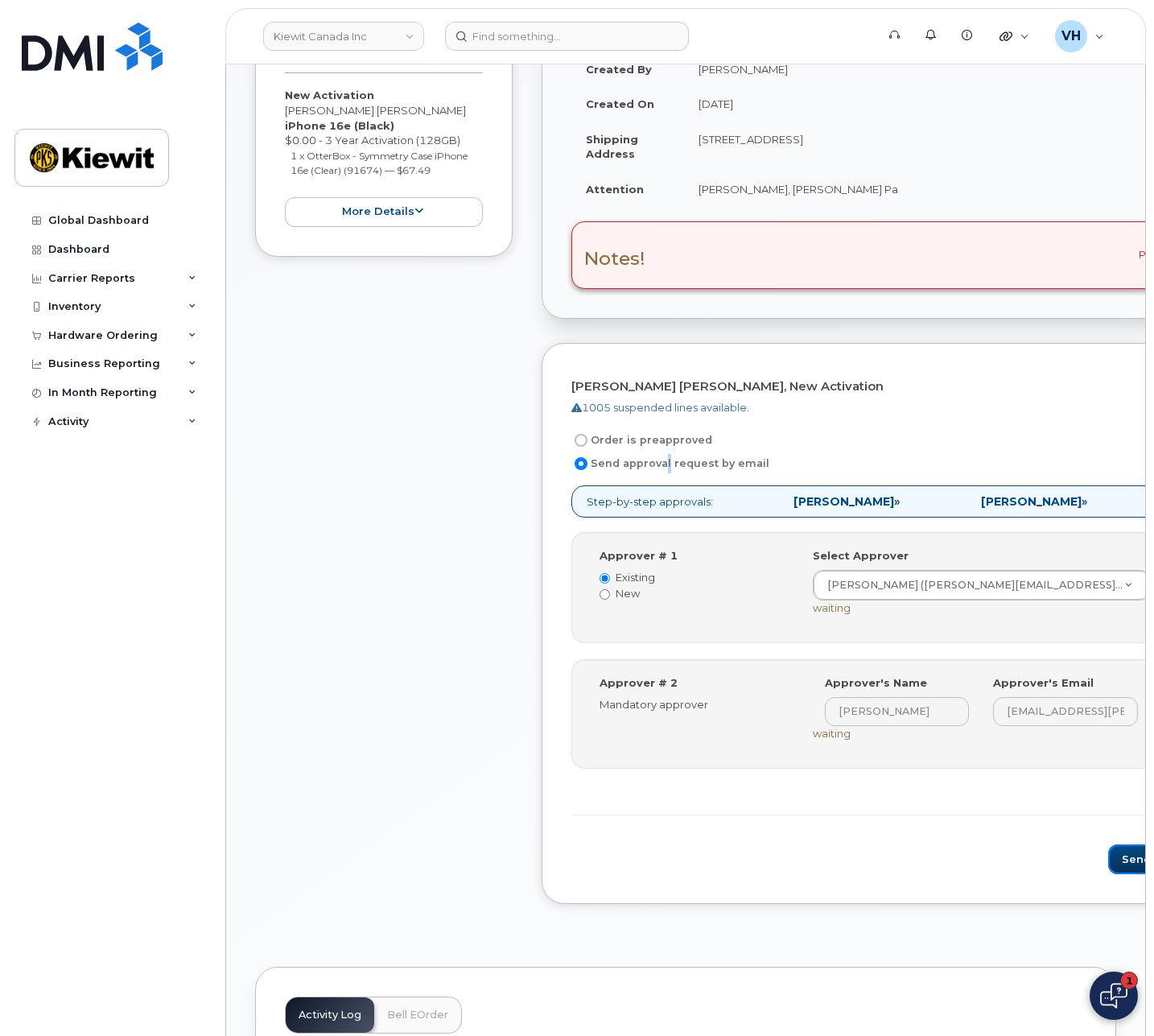 drag, startPoint x: 1019, startPoint y: 846, endPoint x: 538, endPoint y: 781, distance: 485.372 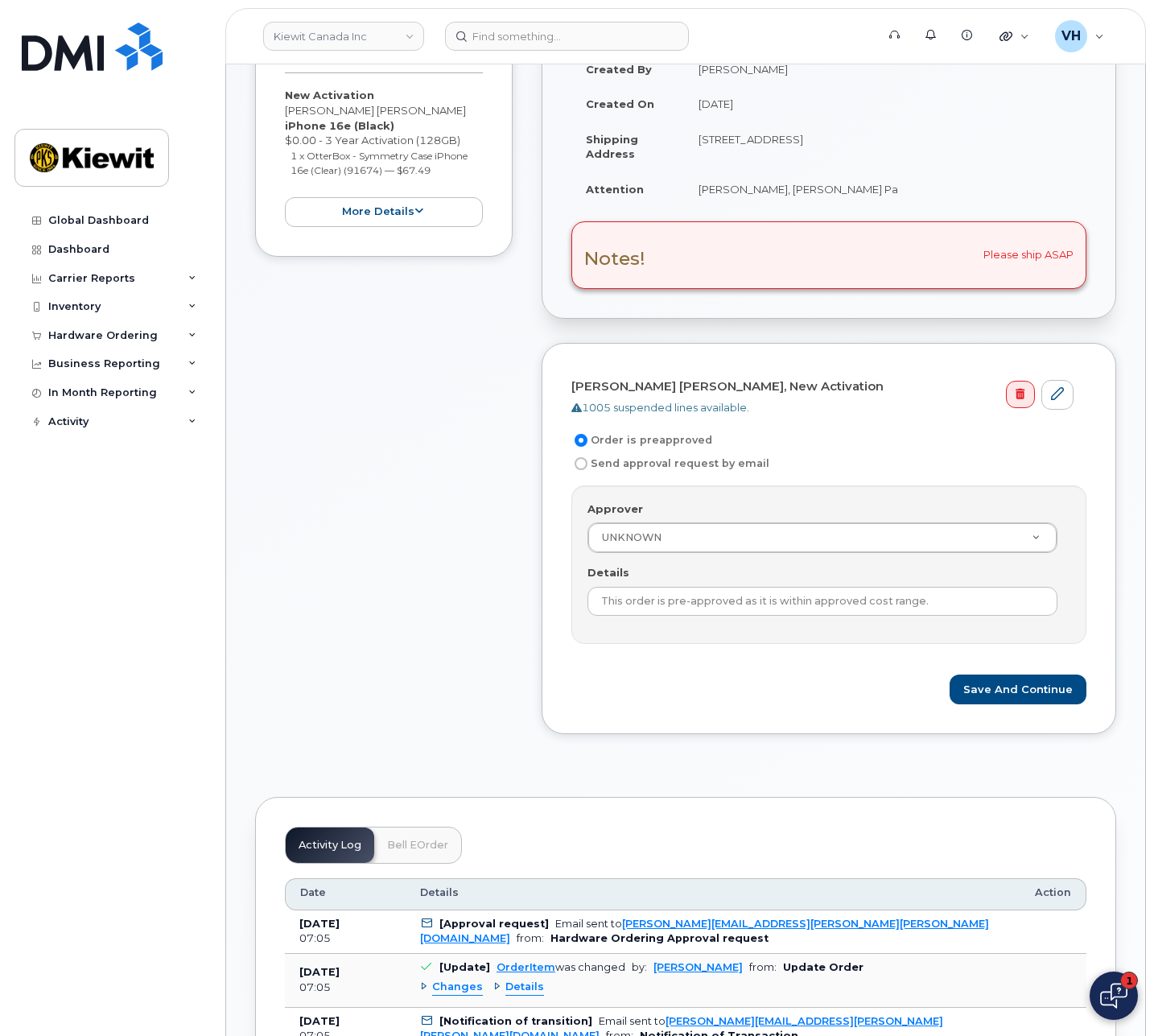 scroll, scrollTop: 121, scrollLeft: 0, axis: vertical 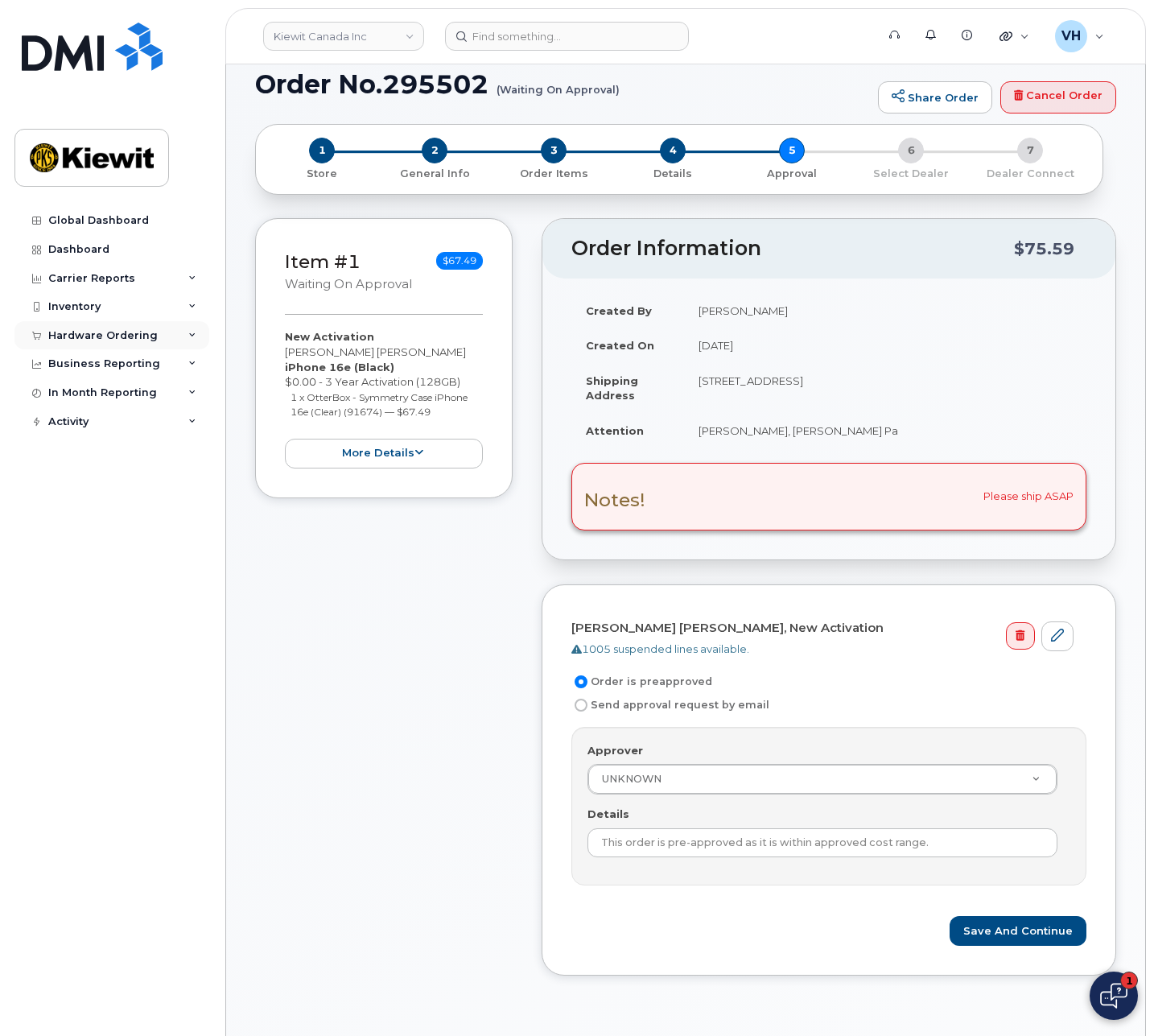 click on "Hardware Ordering" at bounding box center (103, 336) 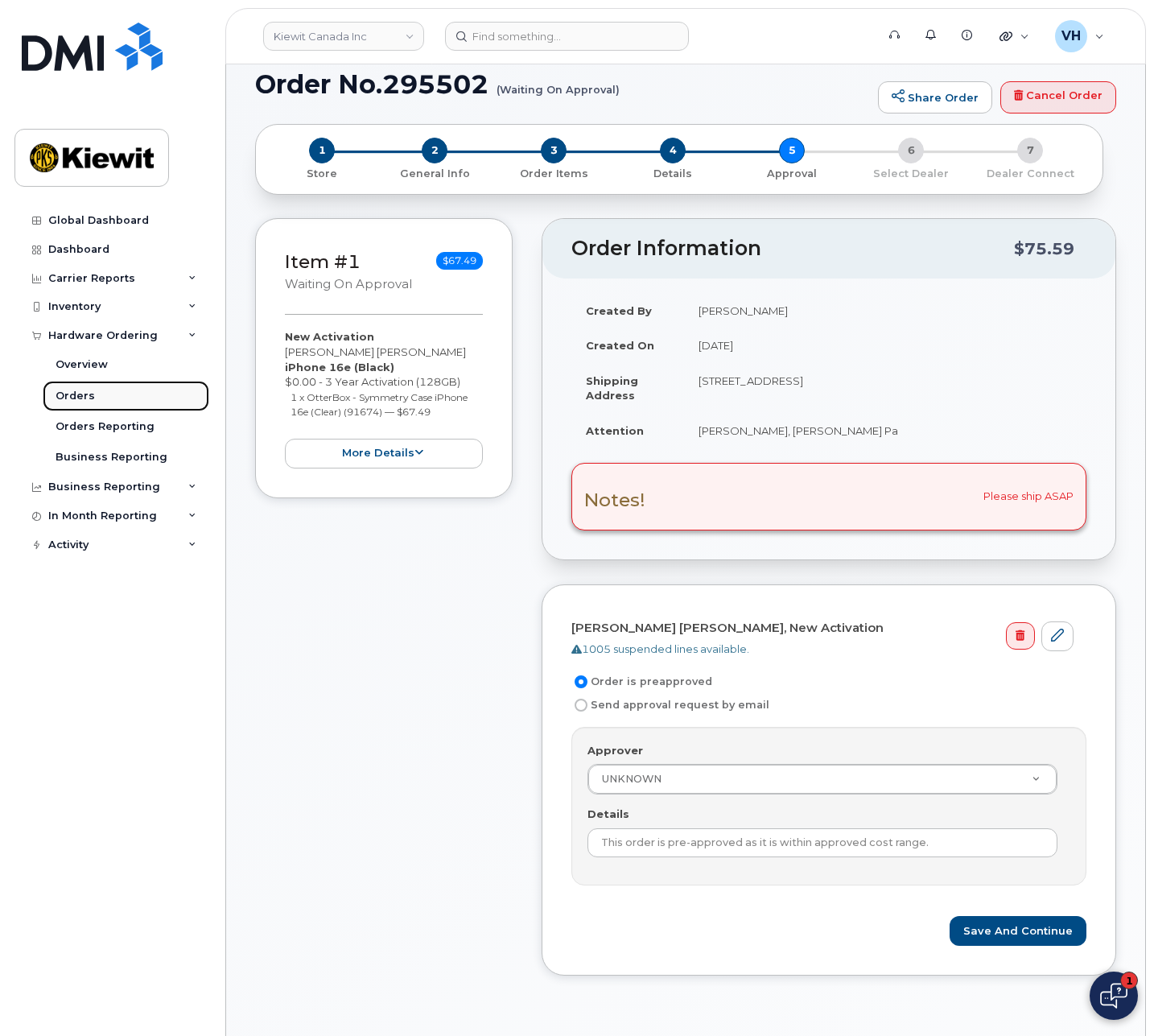 click on "Orders" at bounding box center (75, 396) 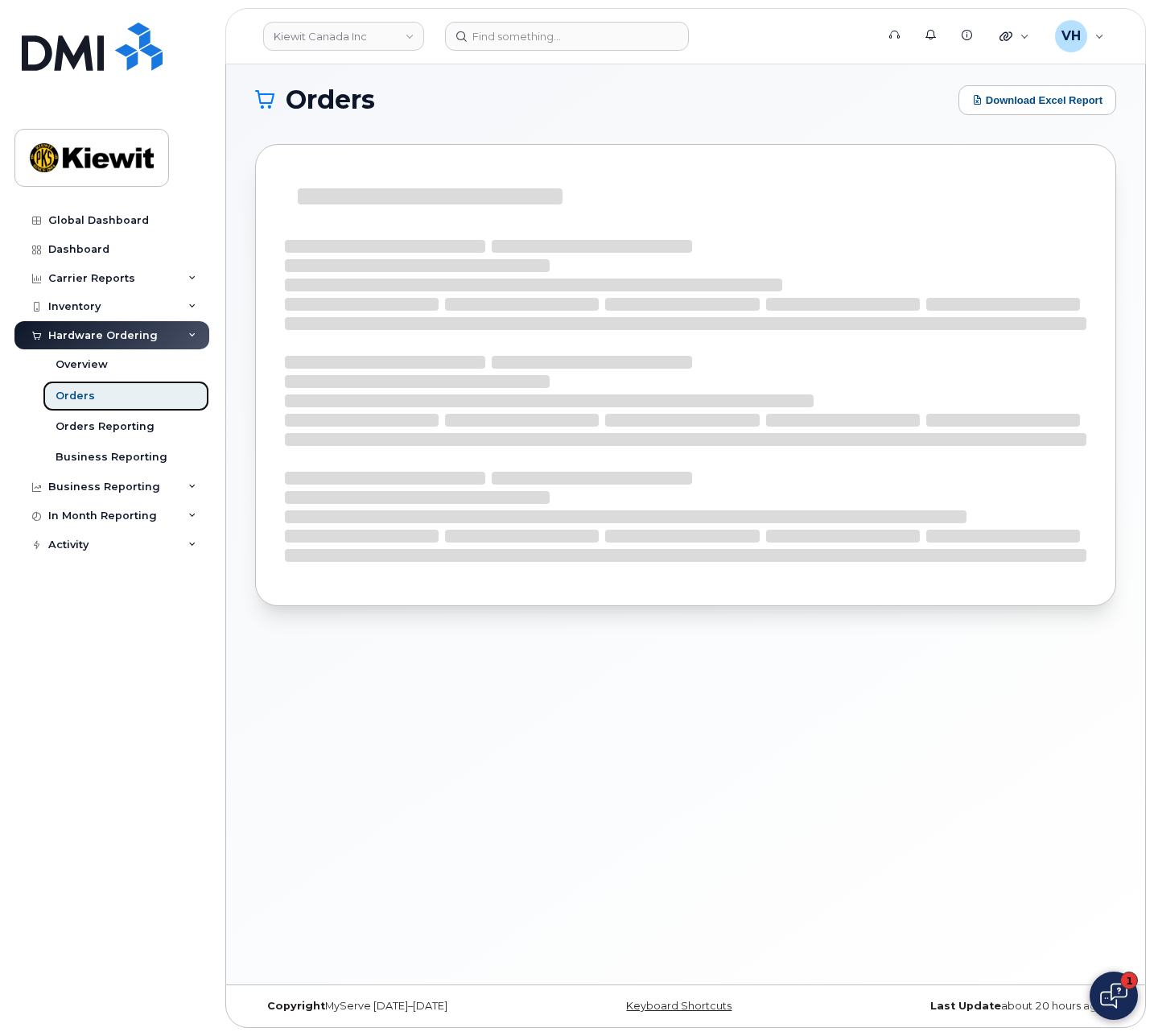 scroll, scrollTop: 0, scrollLeft: 0, axis: both 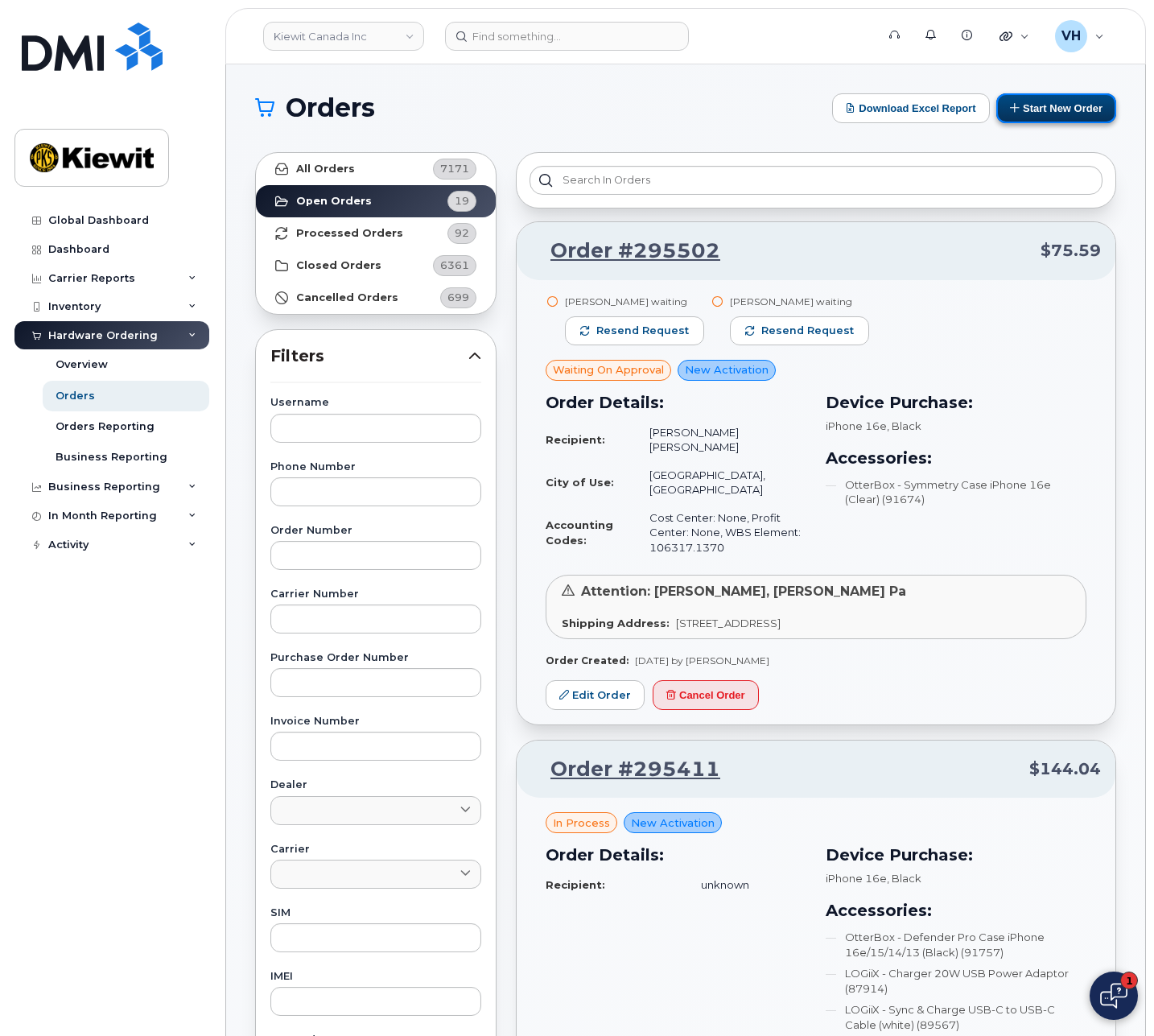 click on "Start New Order" at bounding box center (1056, 108) 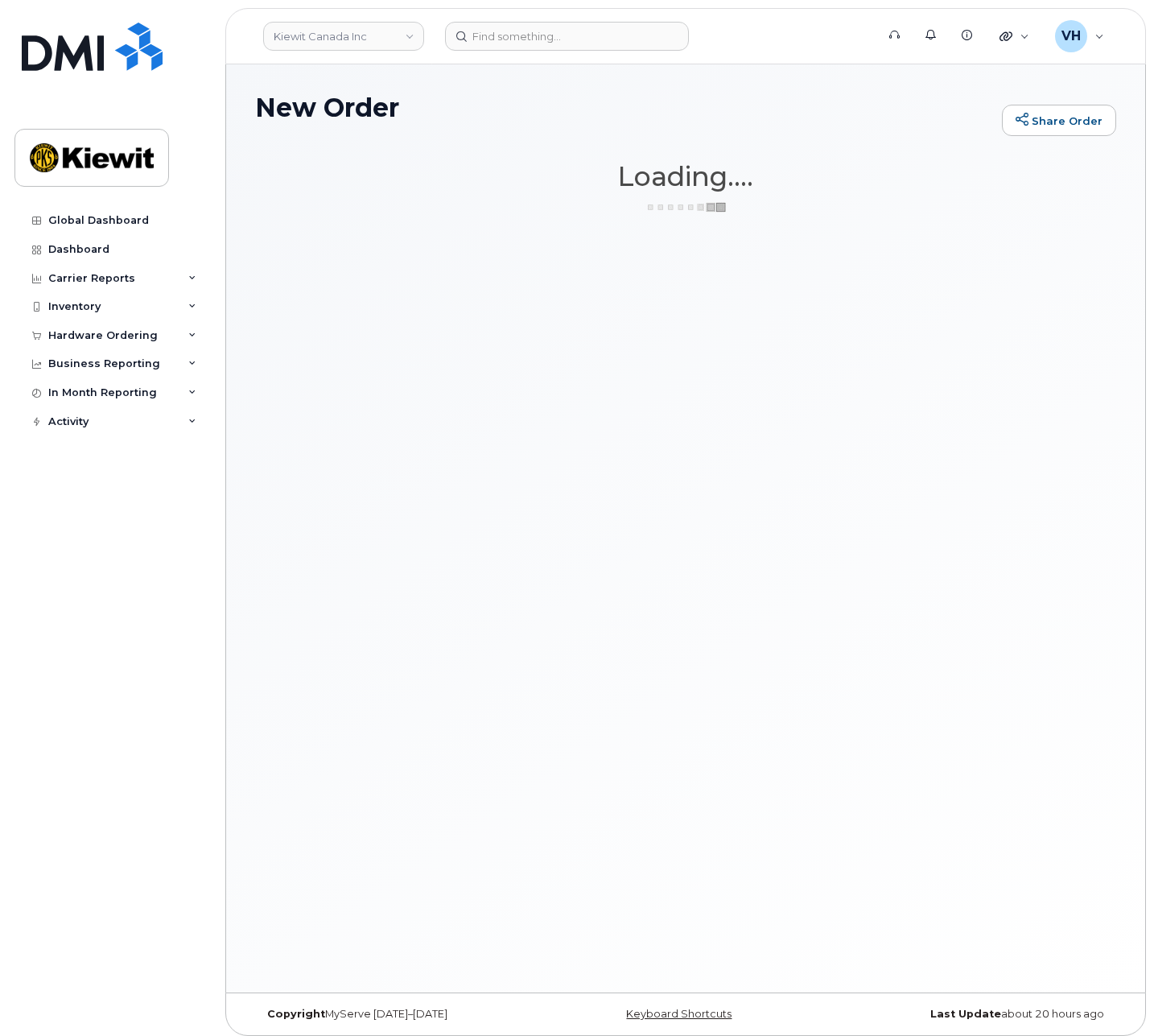 scroll, scrollTop: 0, scrollLeft: 0, axis: both 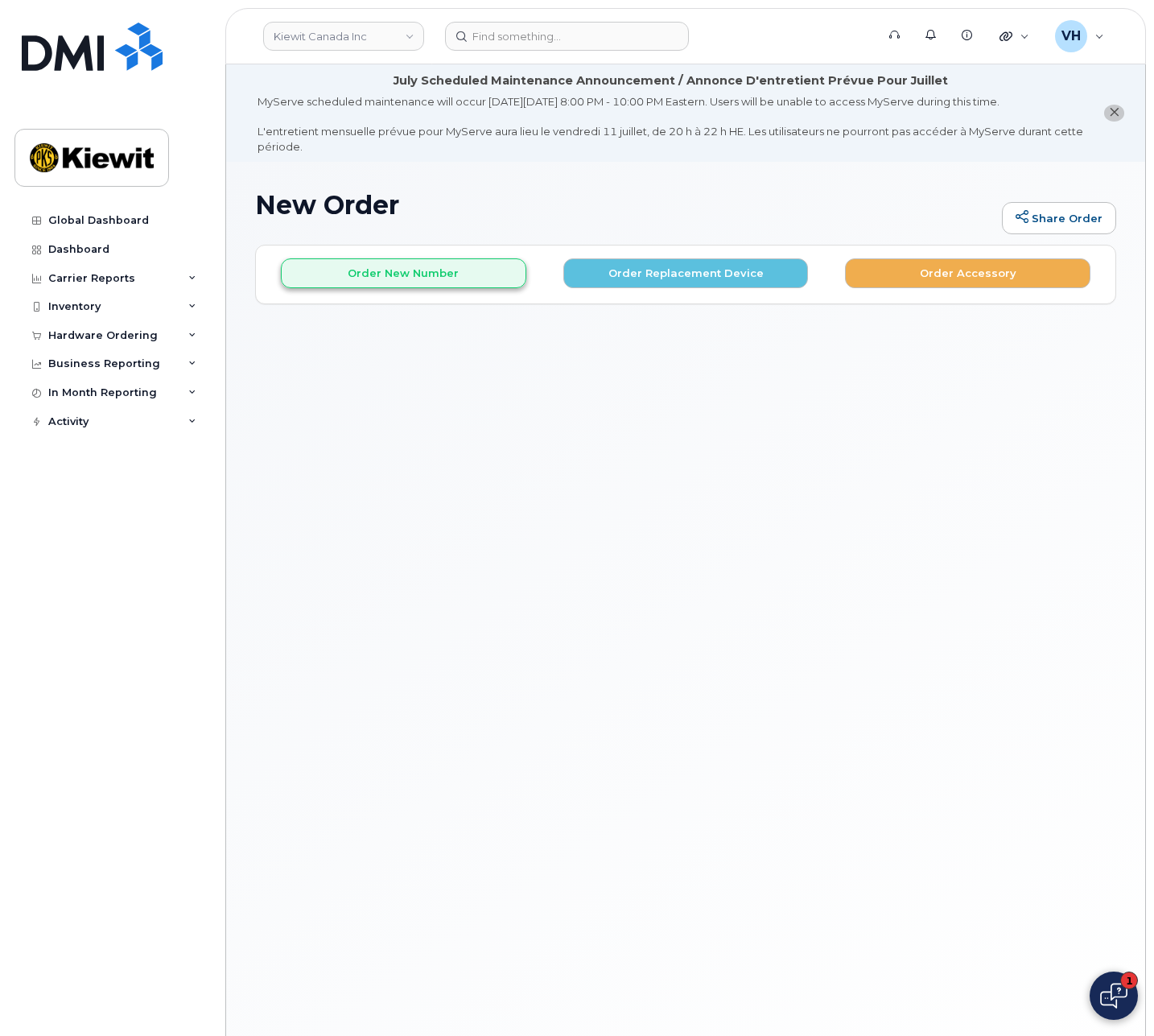 click on "Order New Number
Order Replacement Device
Order Accessory" at bounding box center [686, 266] 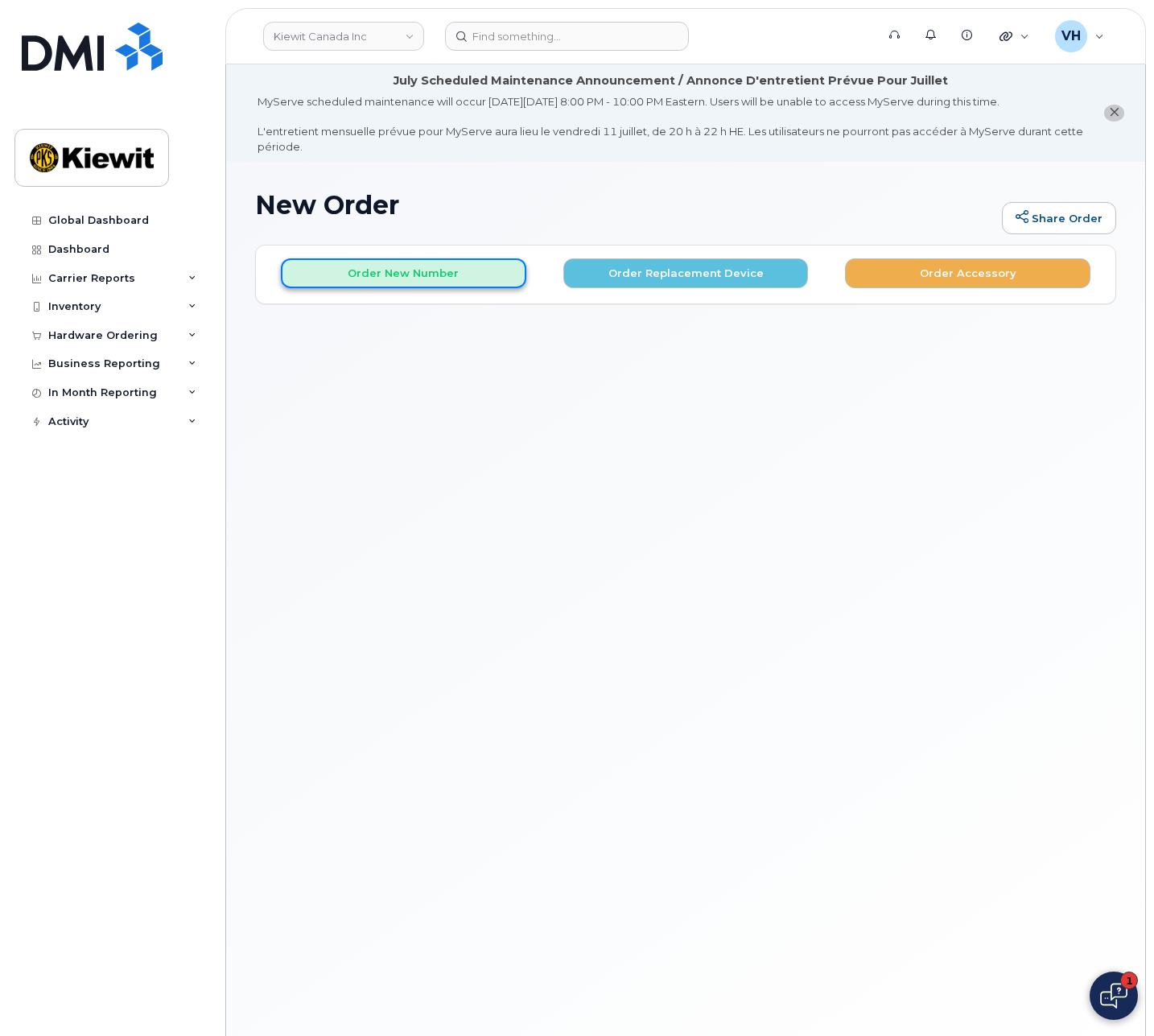 click on "Order New Number" at bounding box center [403, 273] 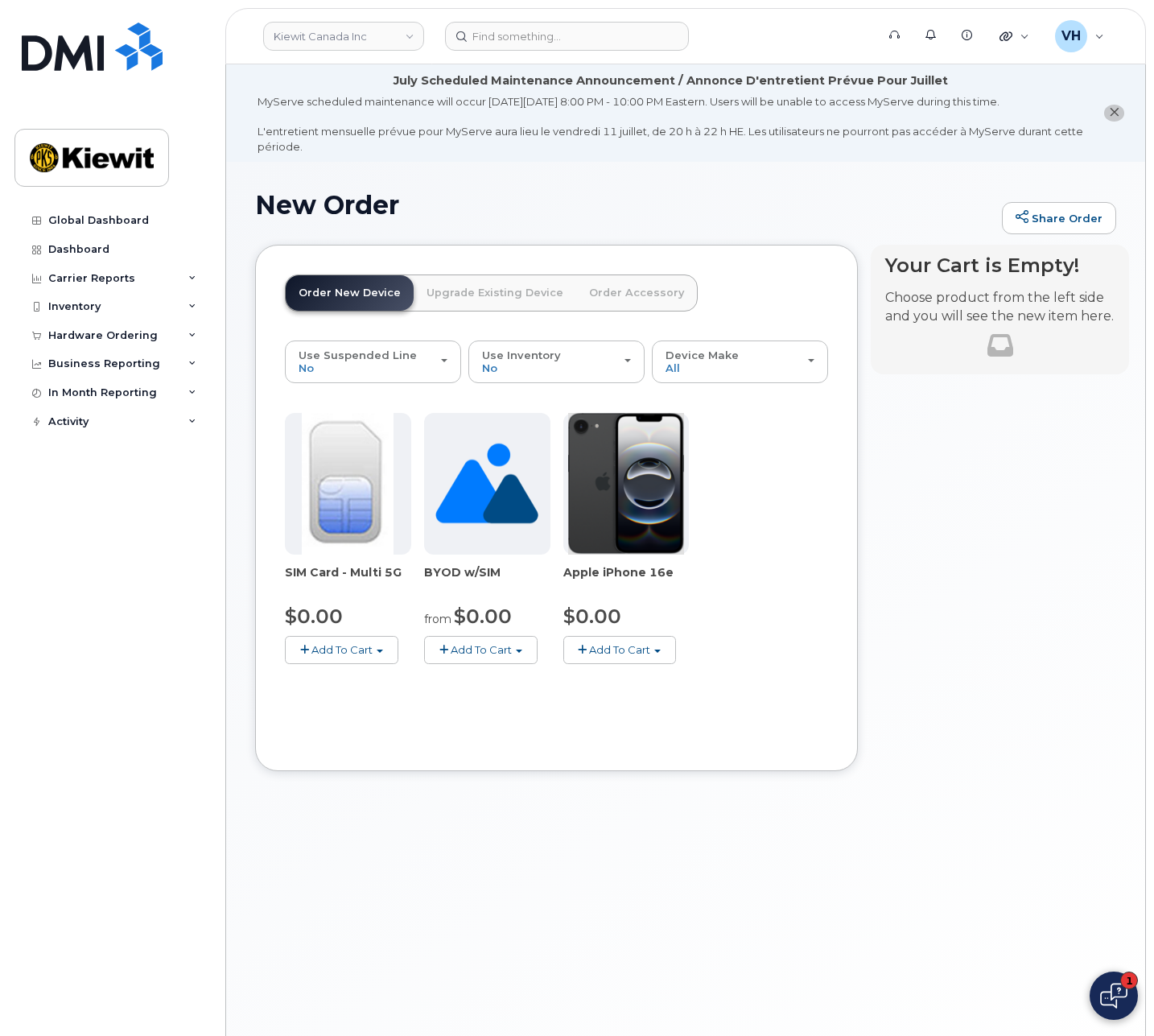 click on "Add To Cart" at bounding box center [620, 650] 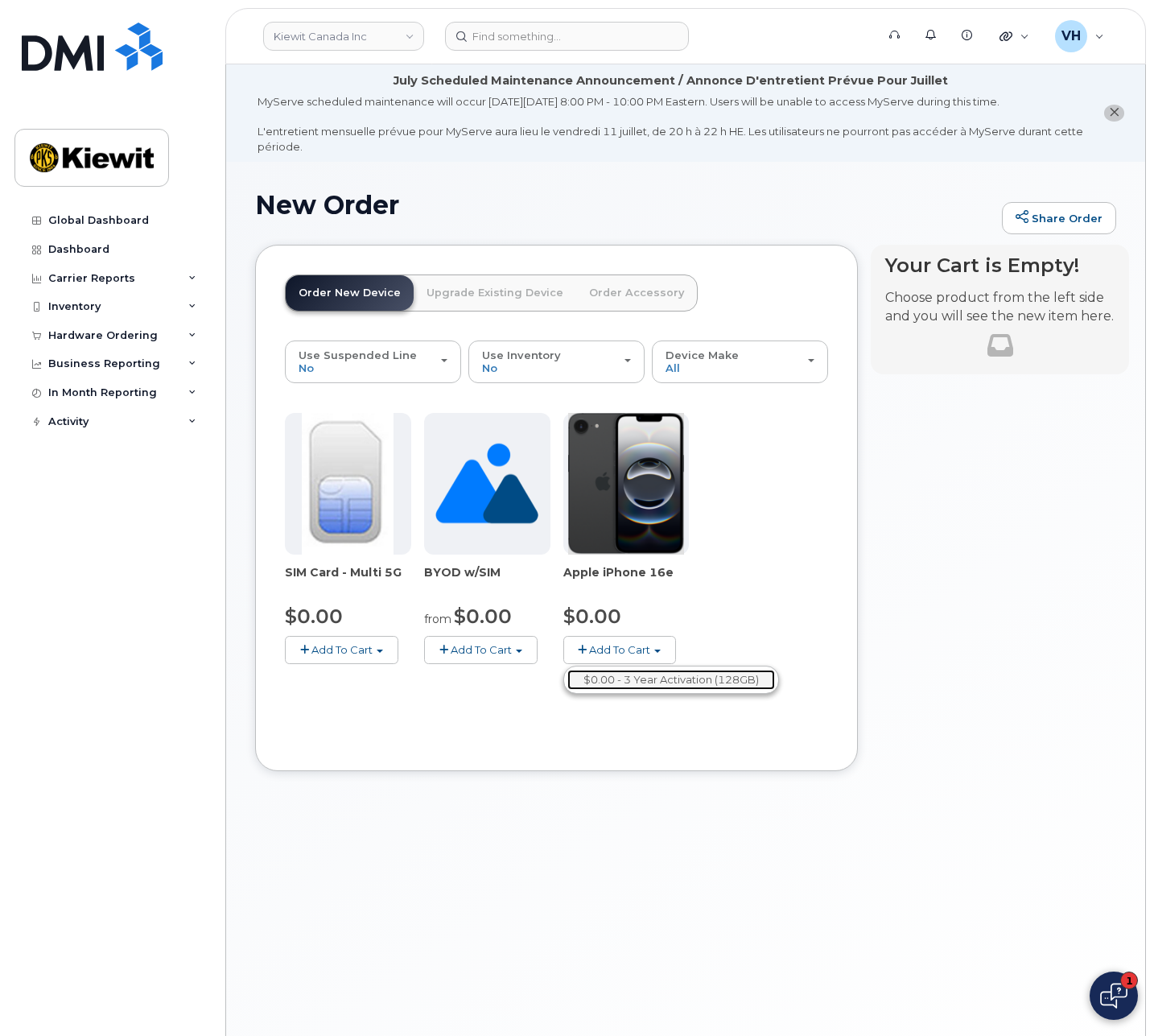 click on "$0.00 - 3 Year Activation (128GB)" at bounding box center (671, 679) 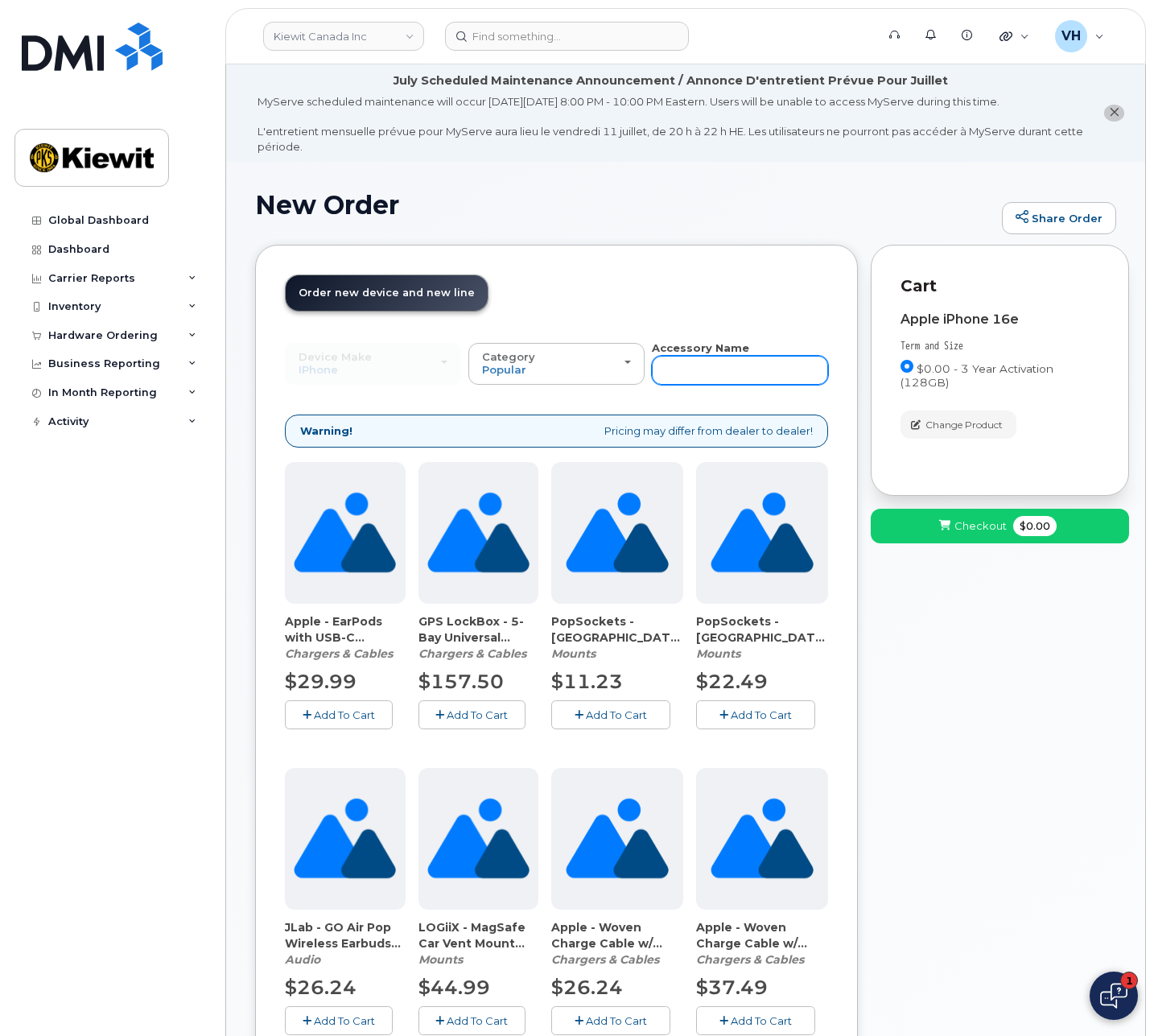 click at bounding box center (740, 370) 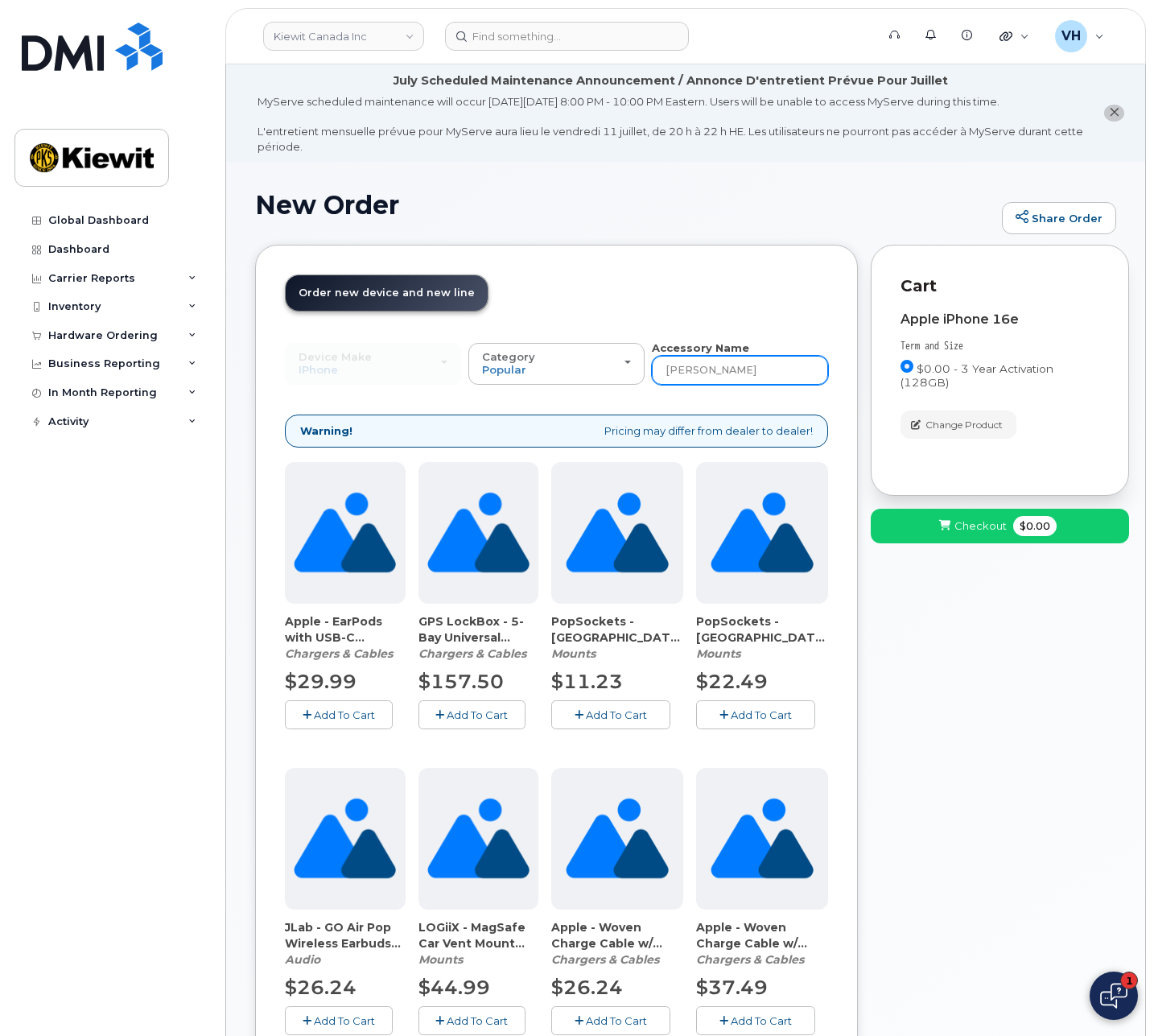 type on "otter" 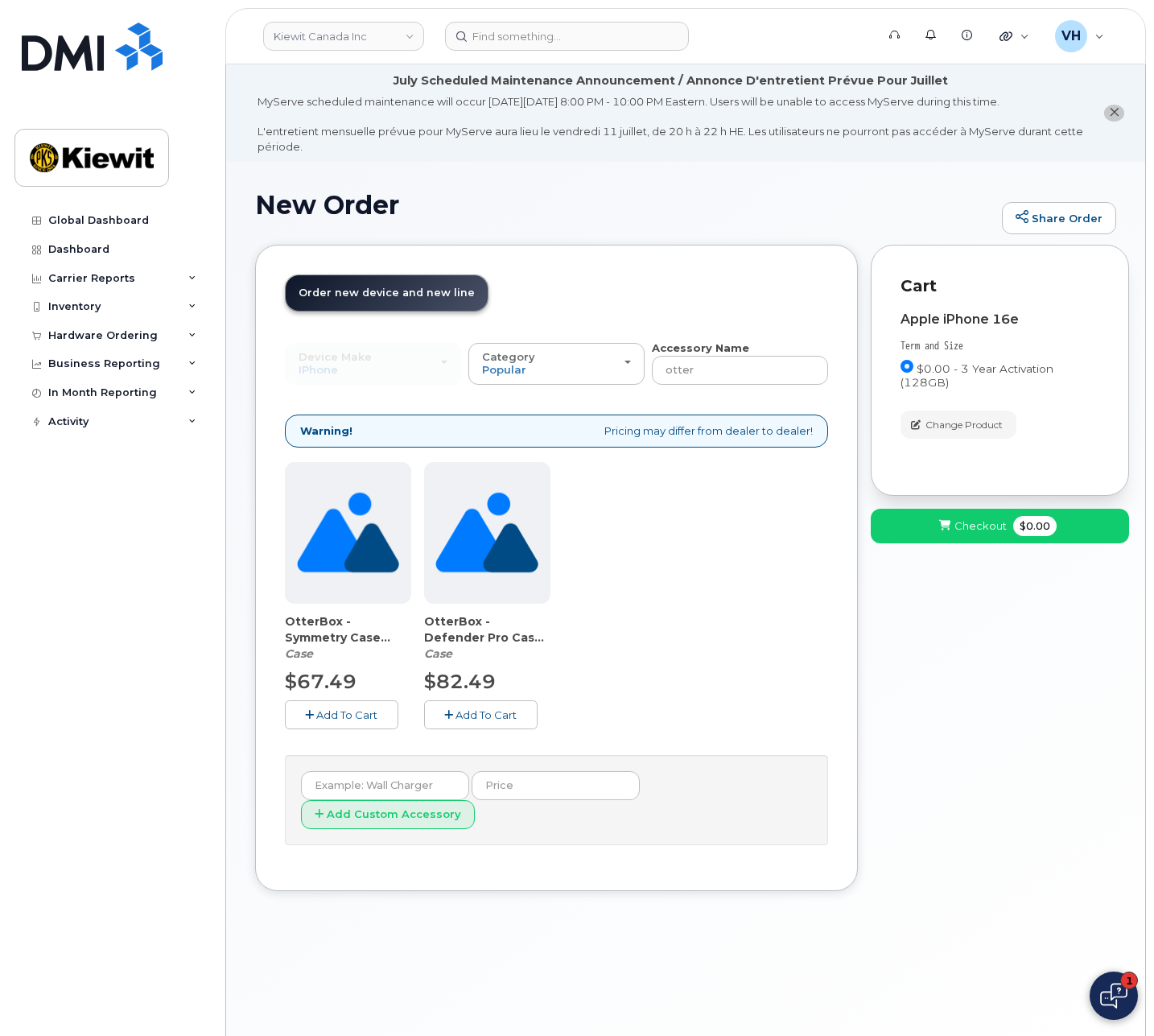 click on "Add To Cart" at bounding box center (341, 714) 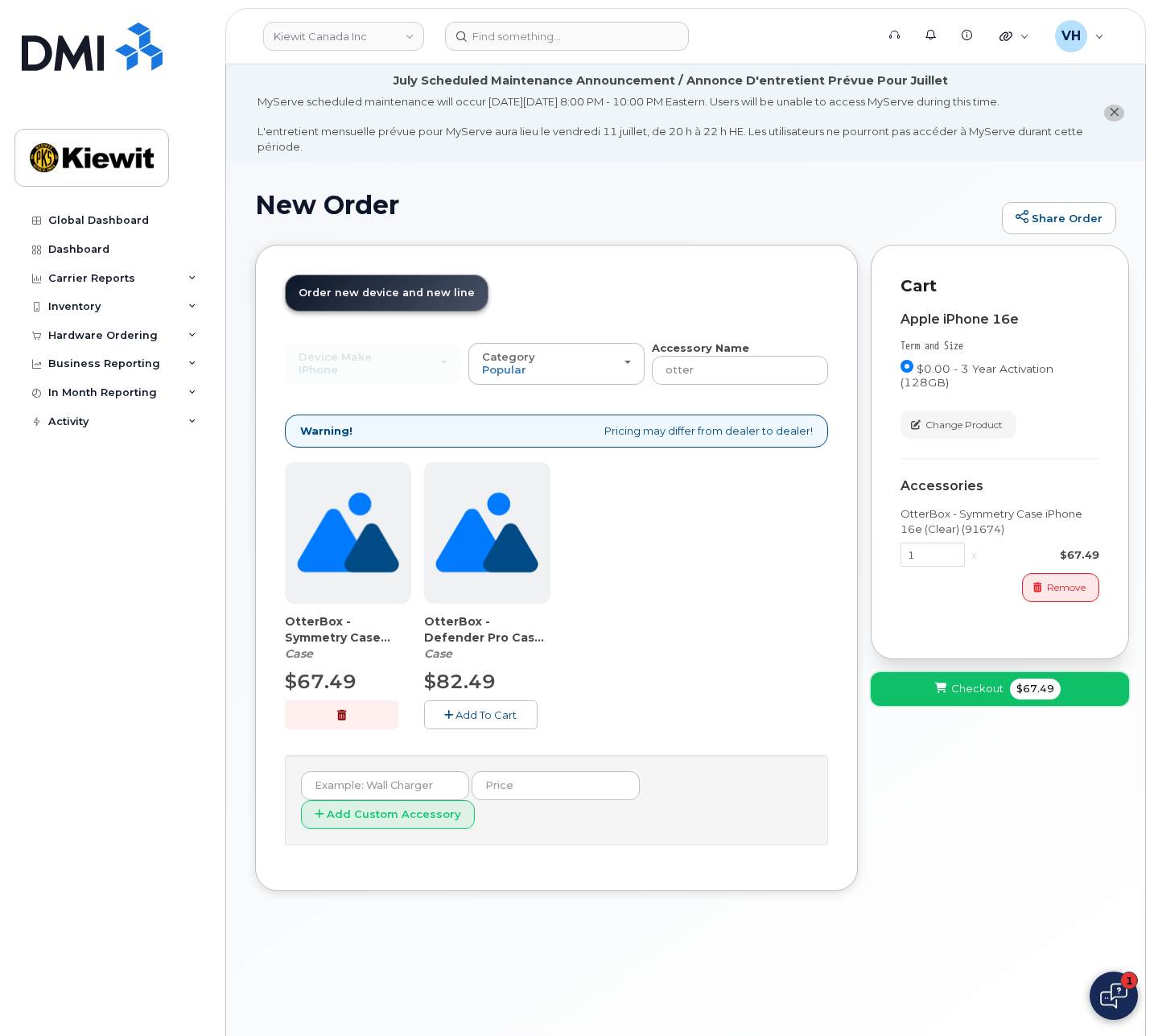 click on "Checkout" at bounding box center [977, 688] 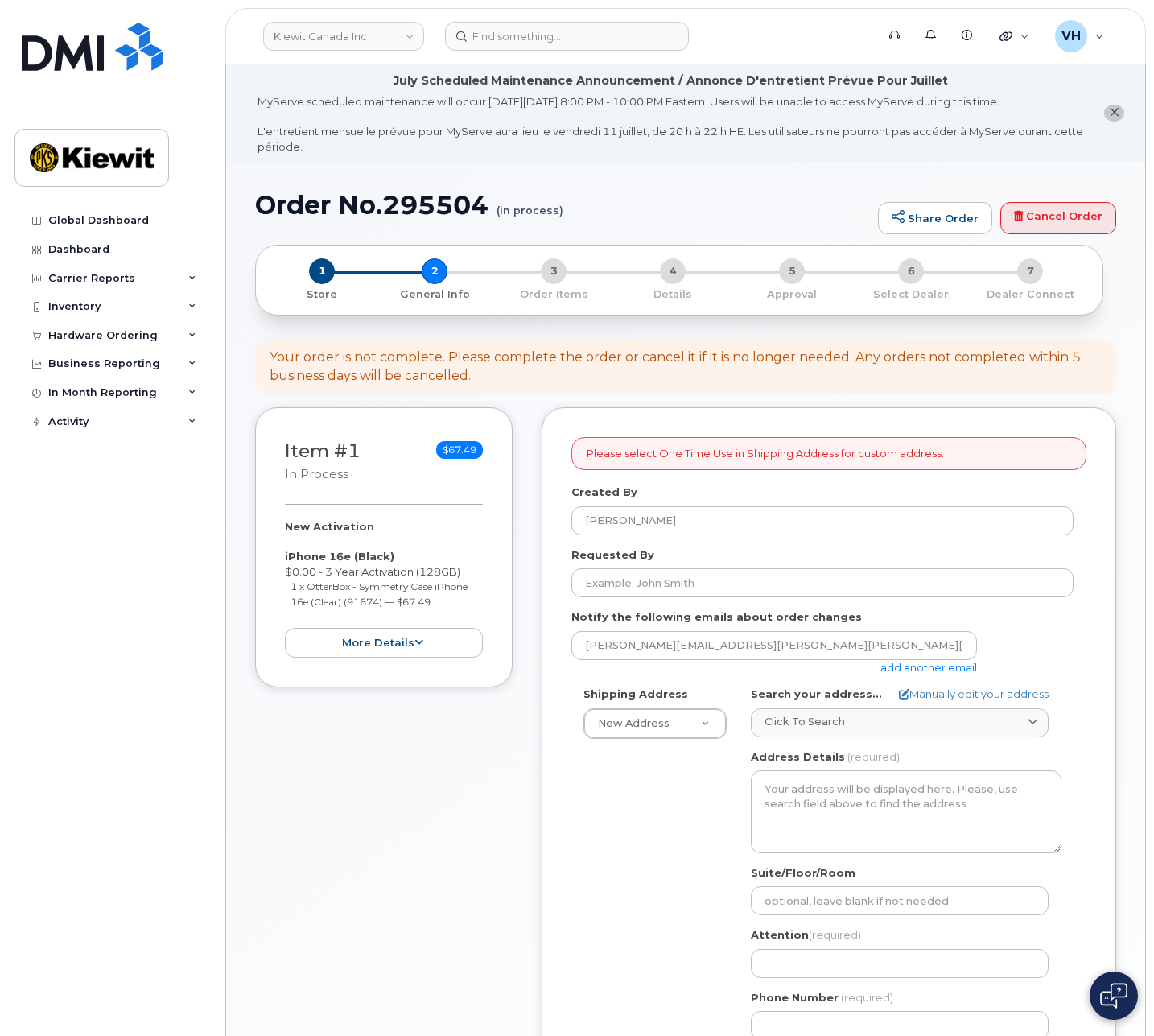 select 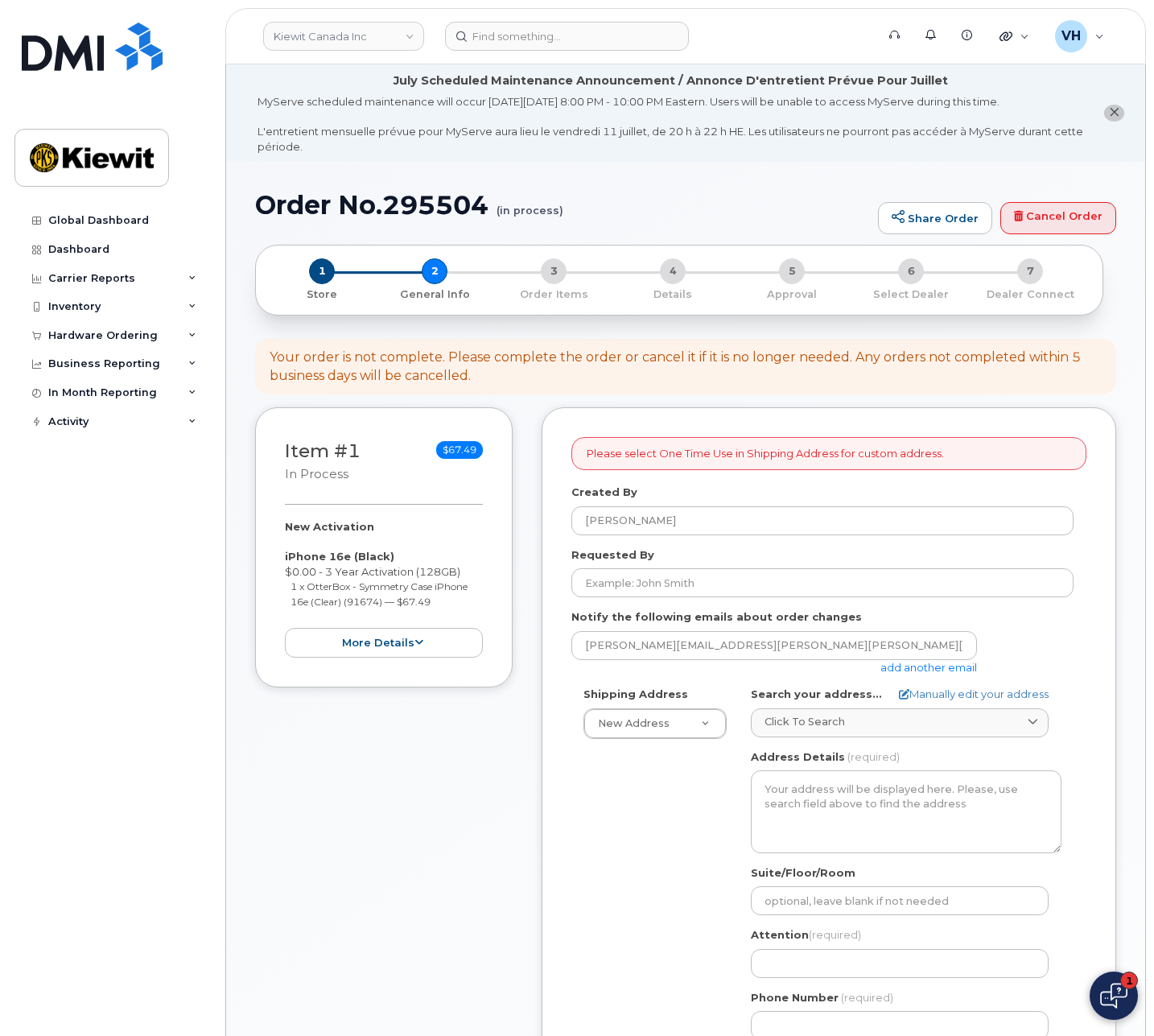 click on "add another email" at bounding box center (929, 667) 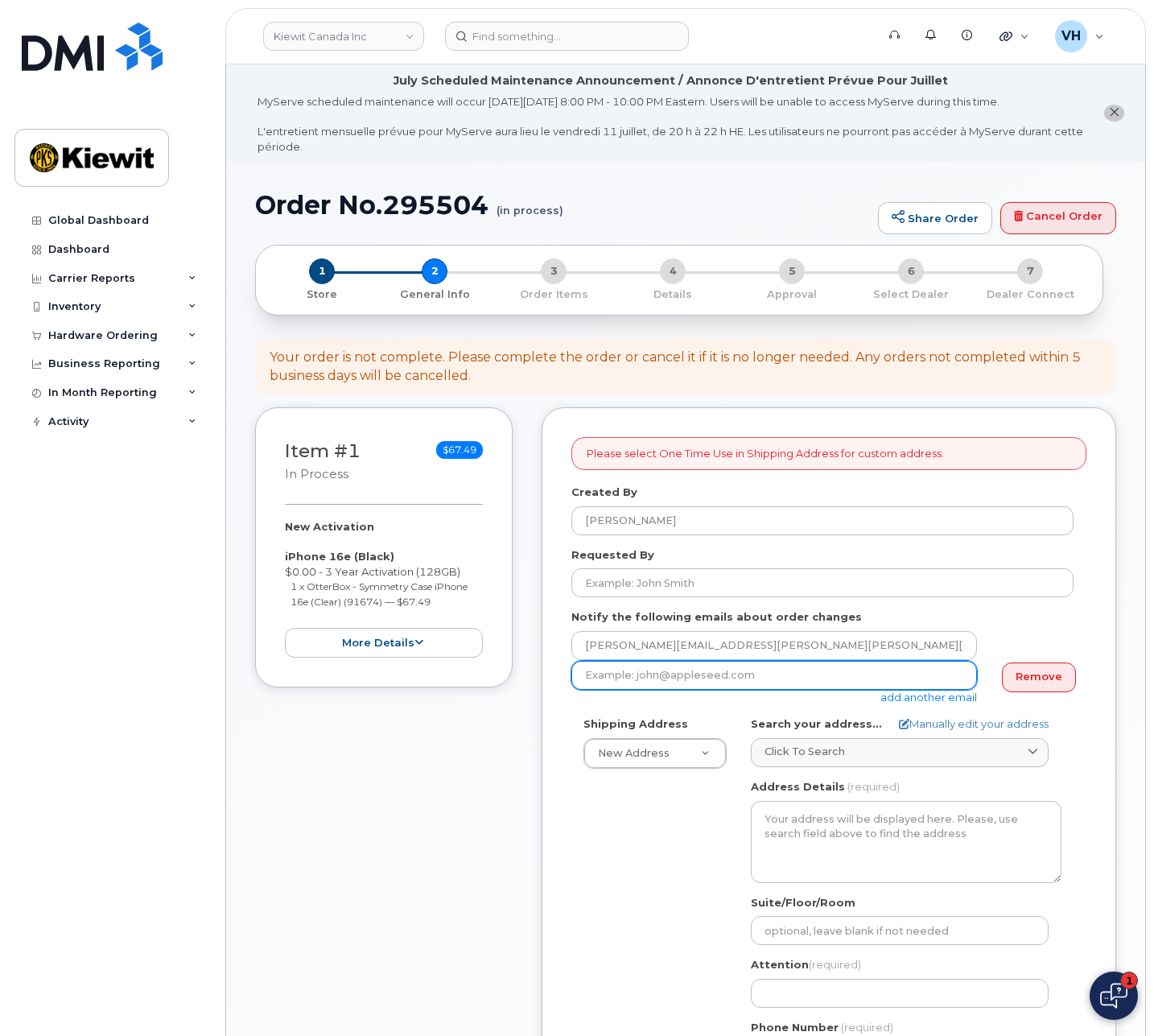 drag, startPoint x: 668, startPoint y: 683, endPoint x: 683, endPoint y: 687, distance: 15.524175 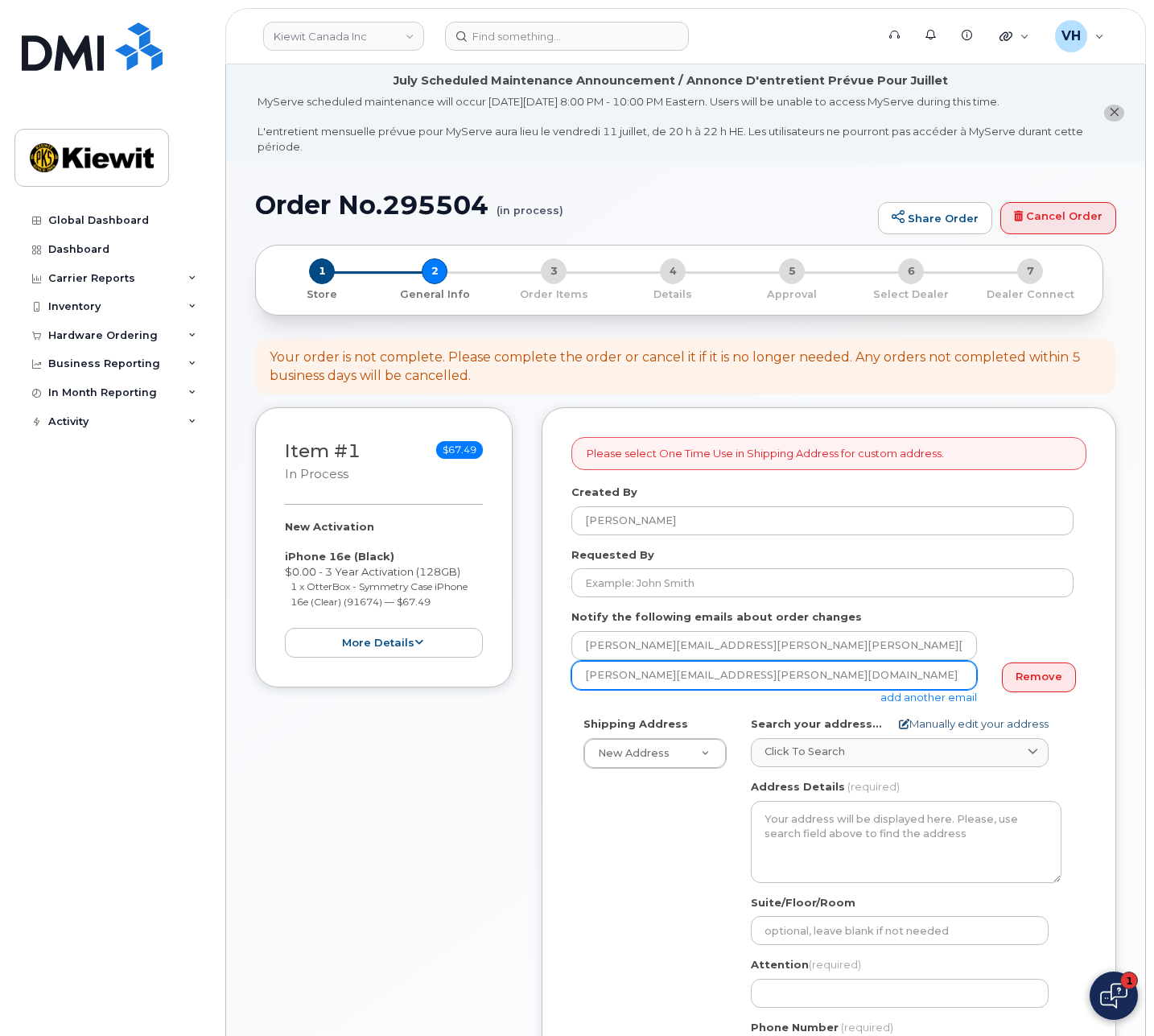 type on "Steven.Alyward@kiewit.com" 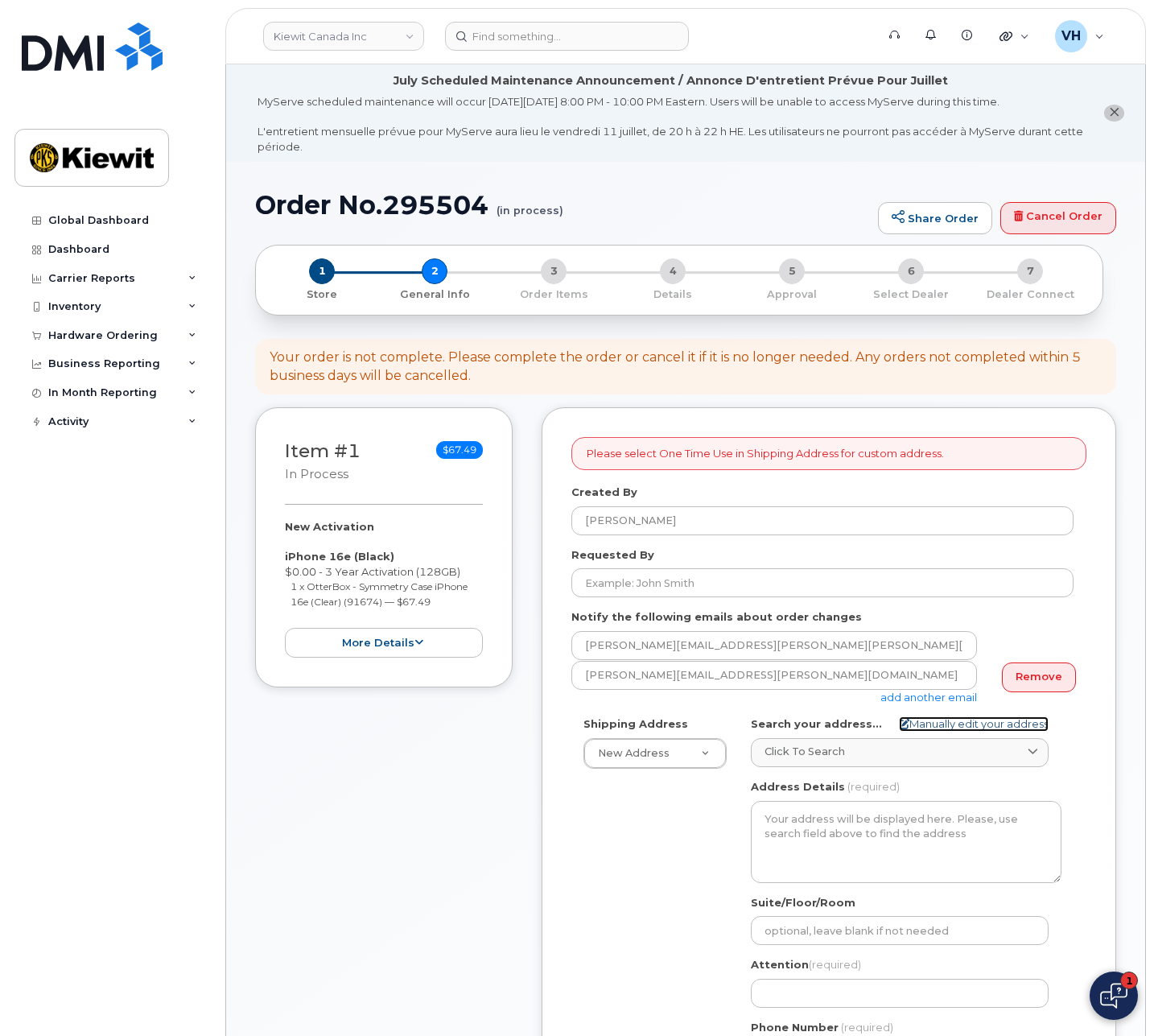 click on "Manually edit your address" at bounding box center [974, 724] 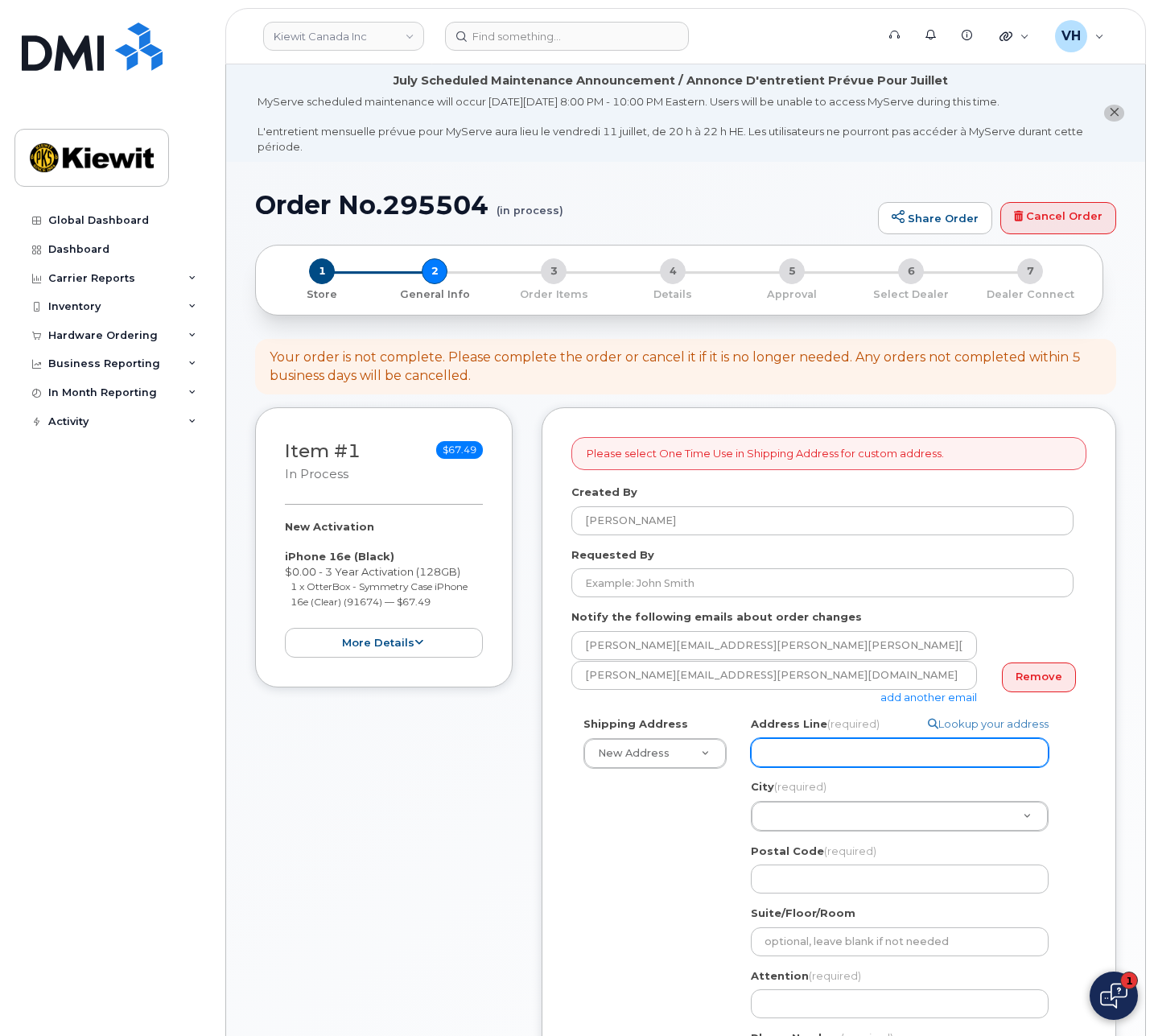click on "Address Line
(required)" at bounding box center [900, 753] 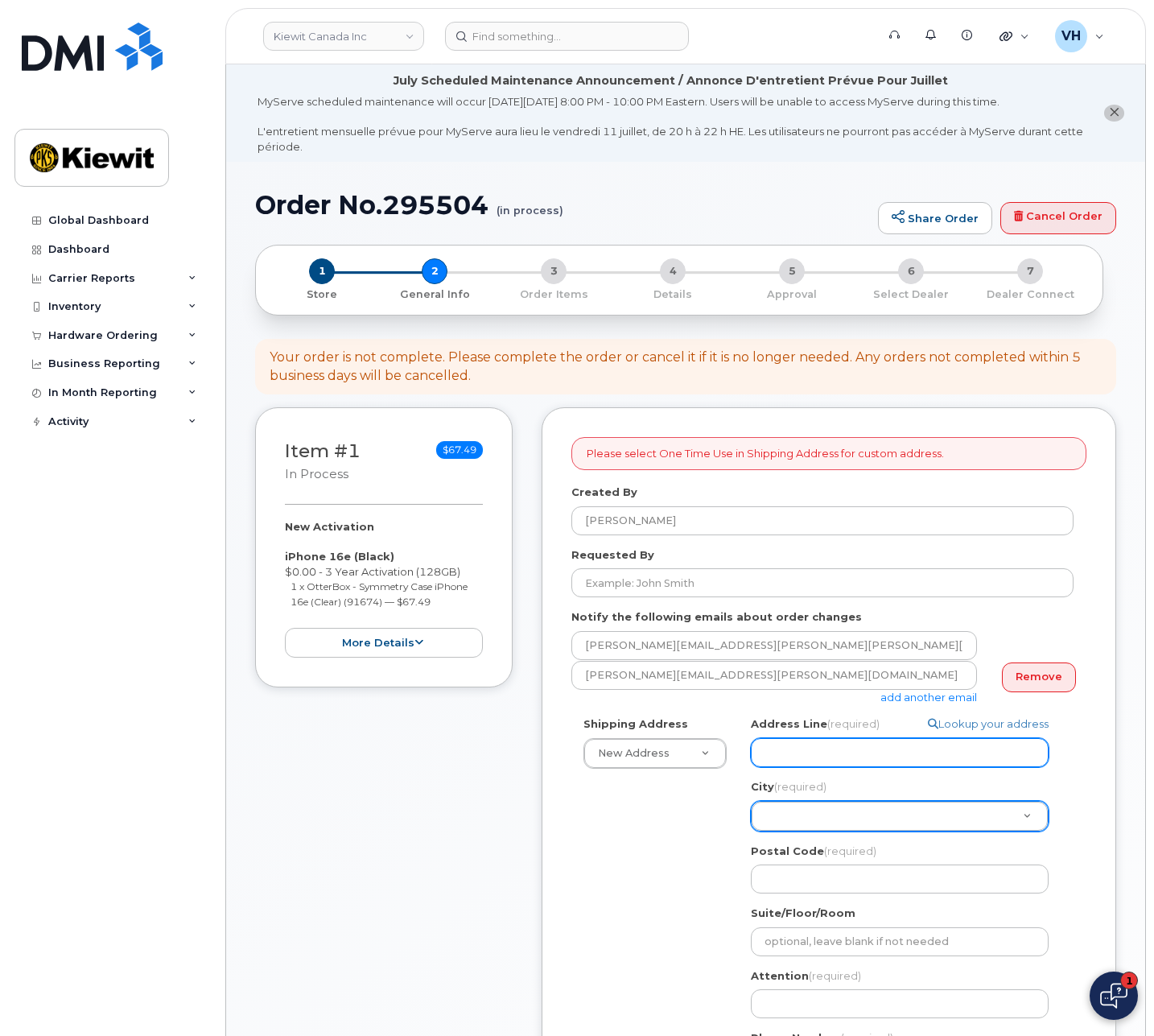 type on "12250 33 Street N.E" 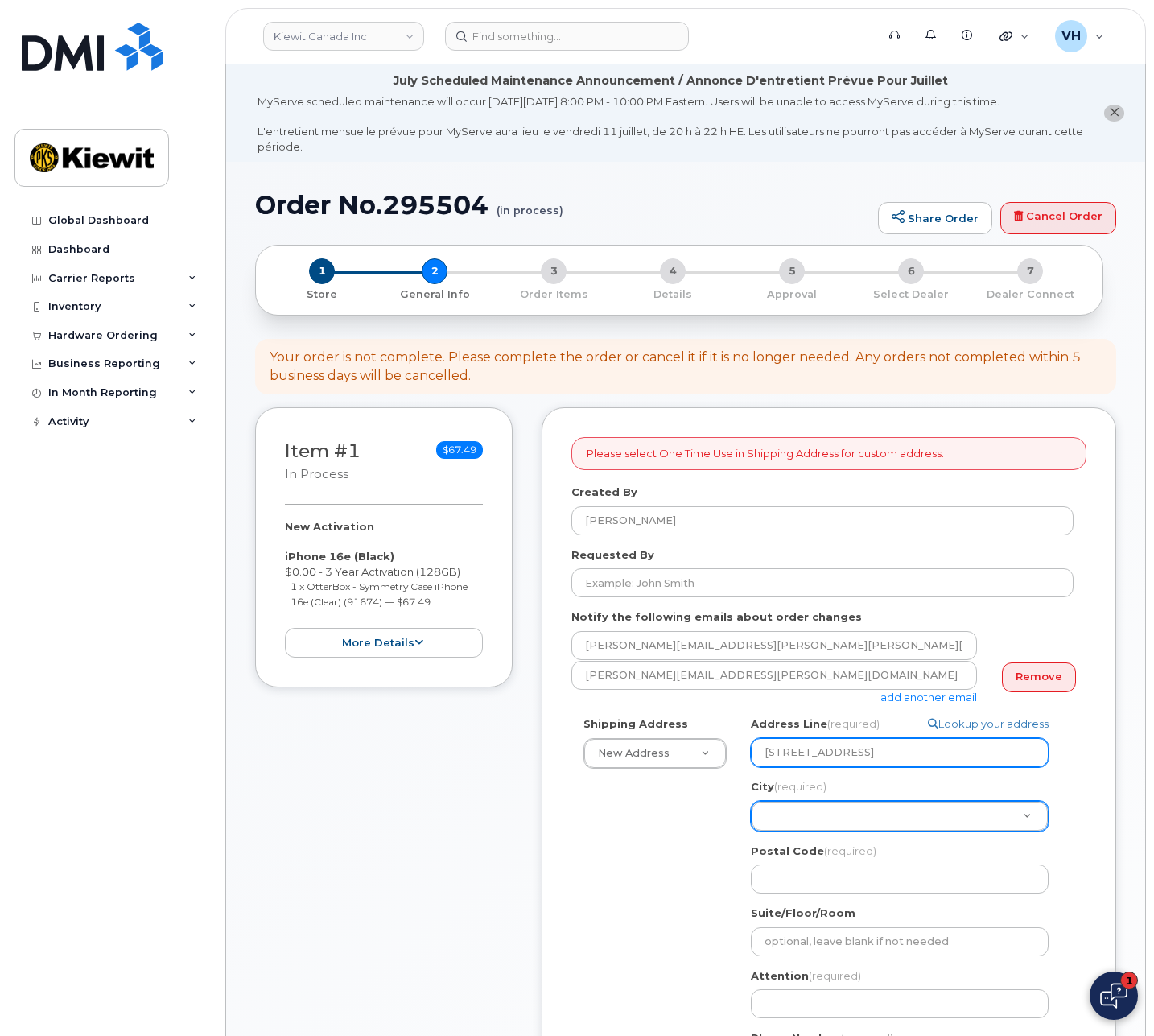 select 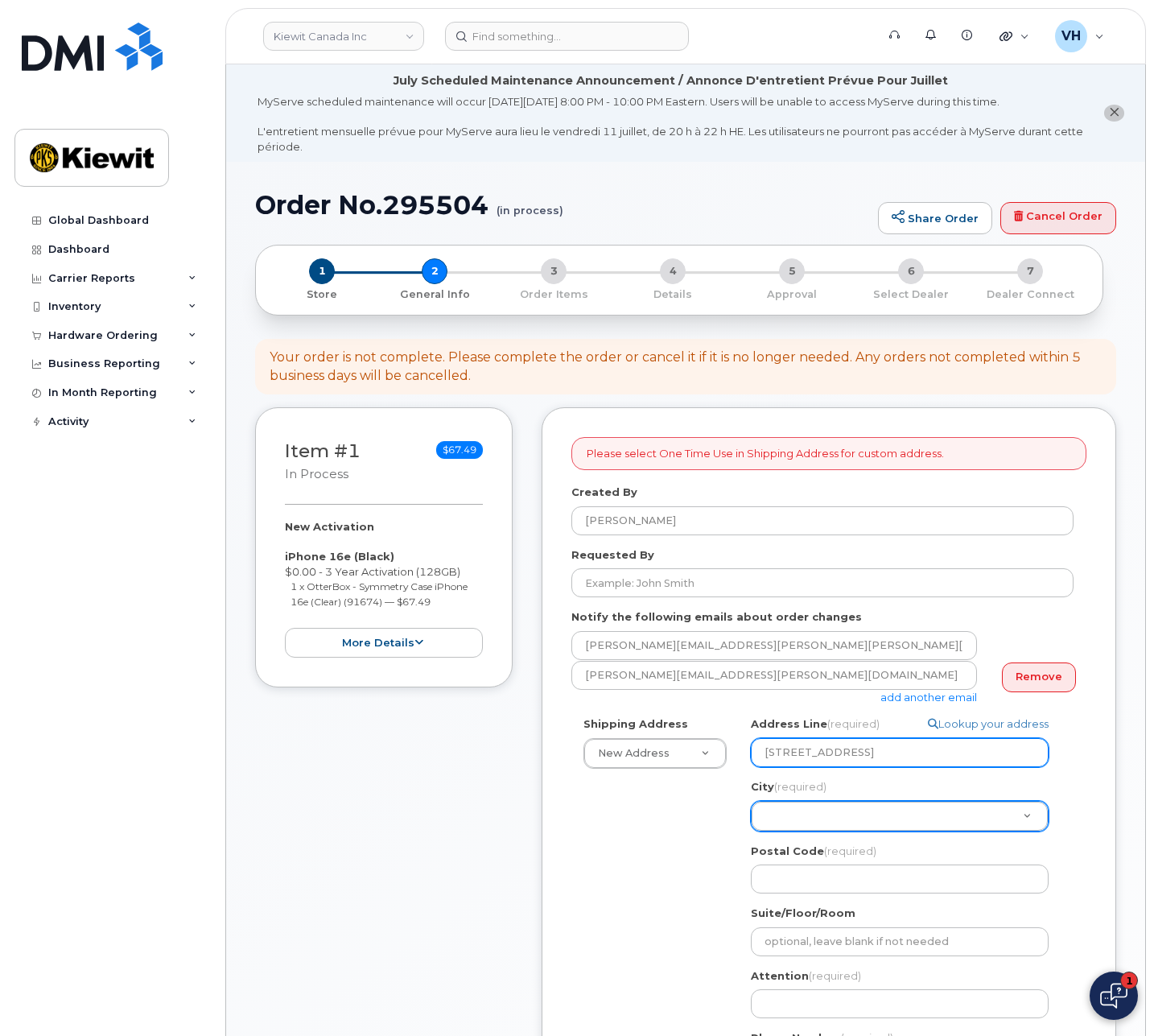 type on "12250 33 Street N.E" 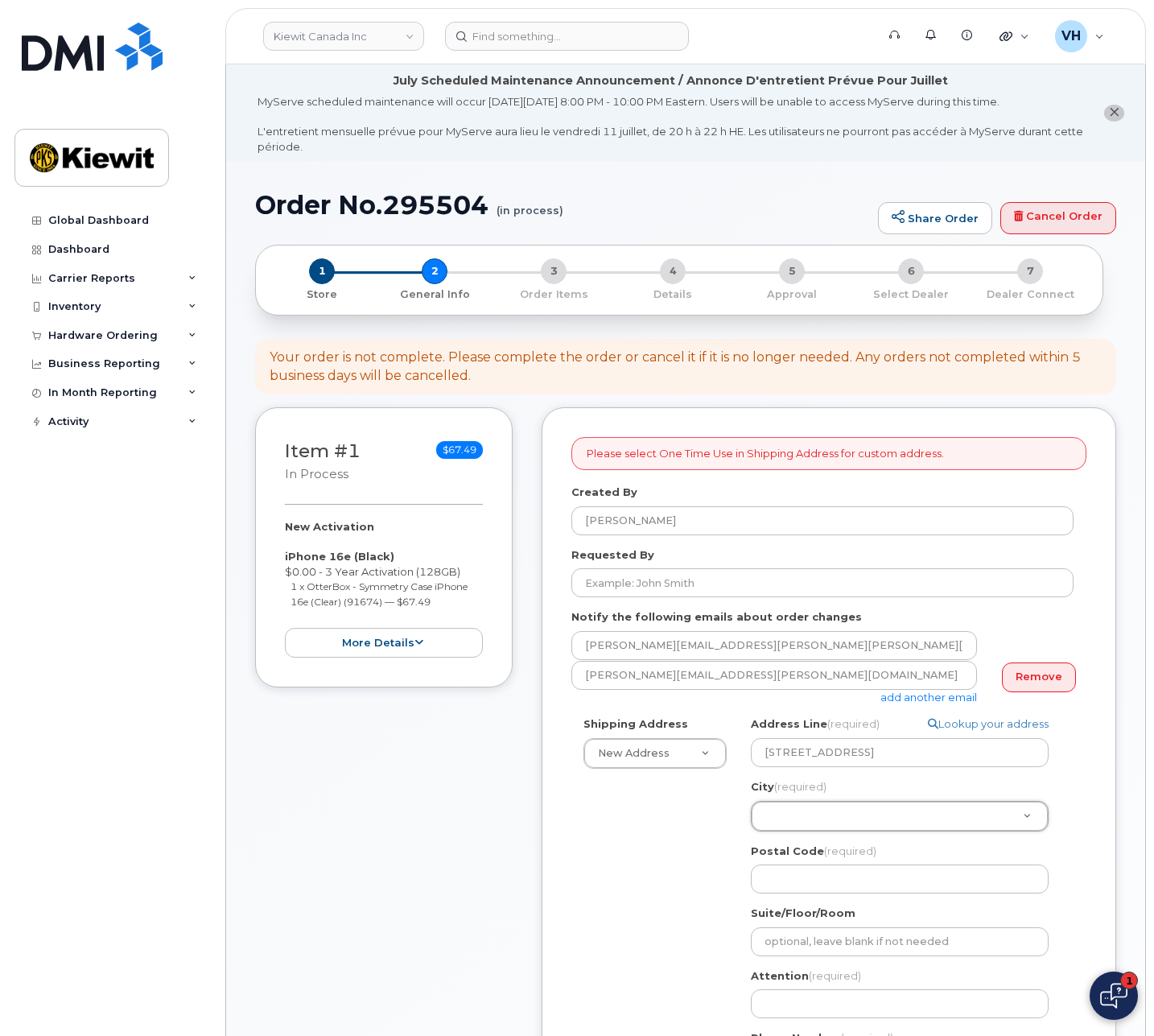 paste on "Edmonton" 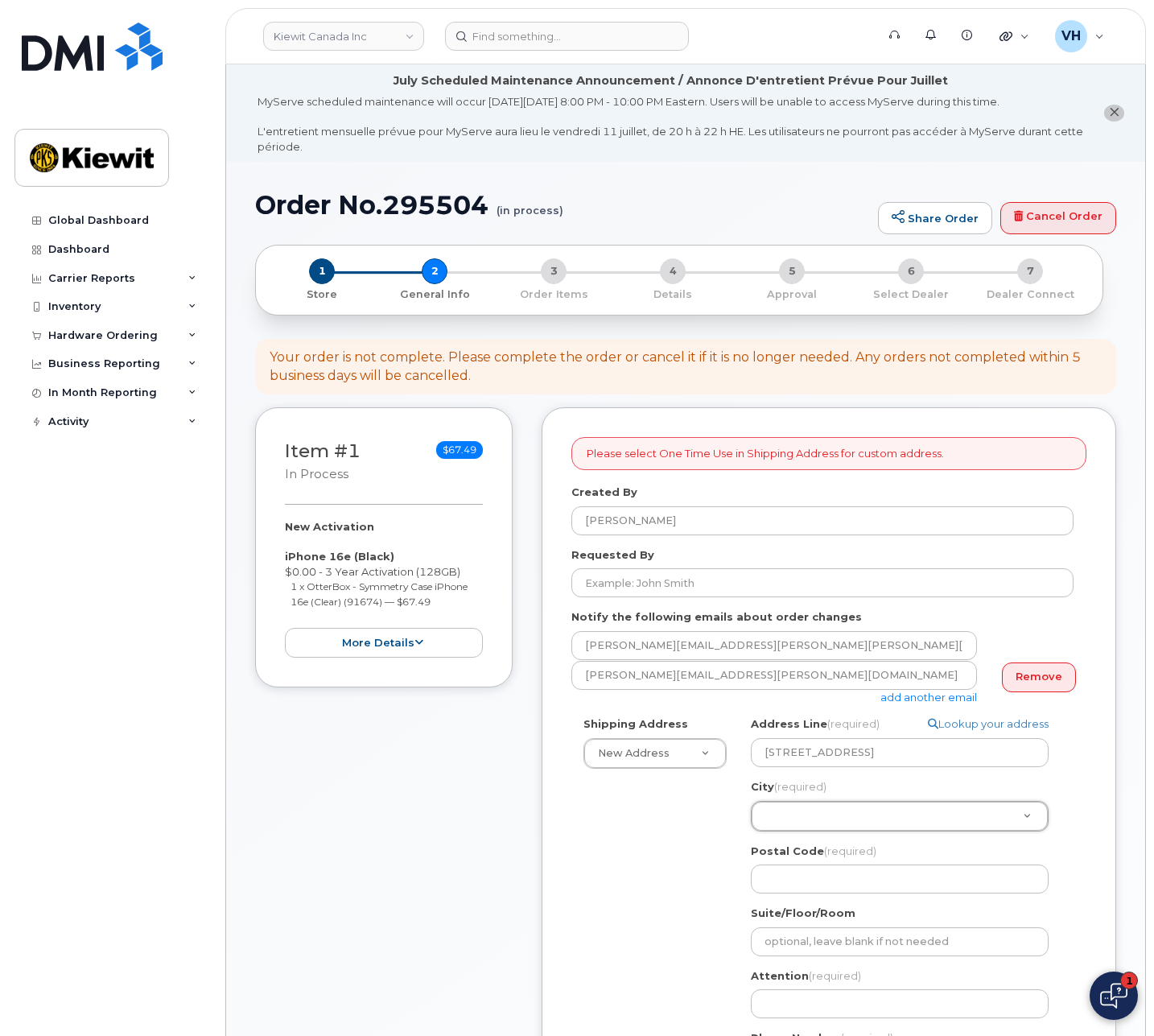 type on "Edmonton" 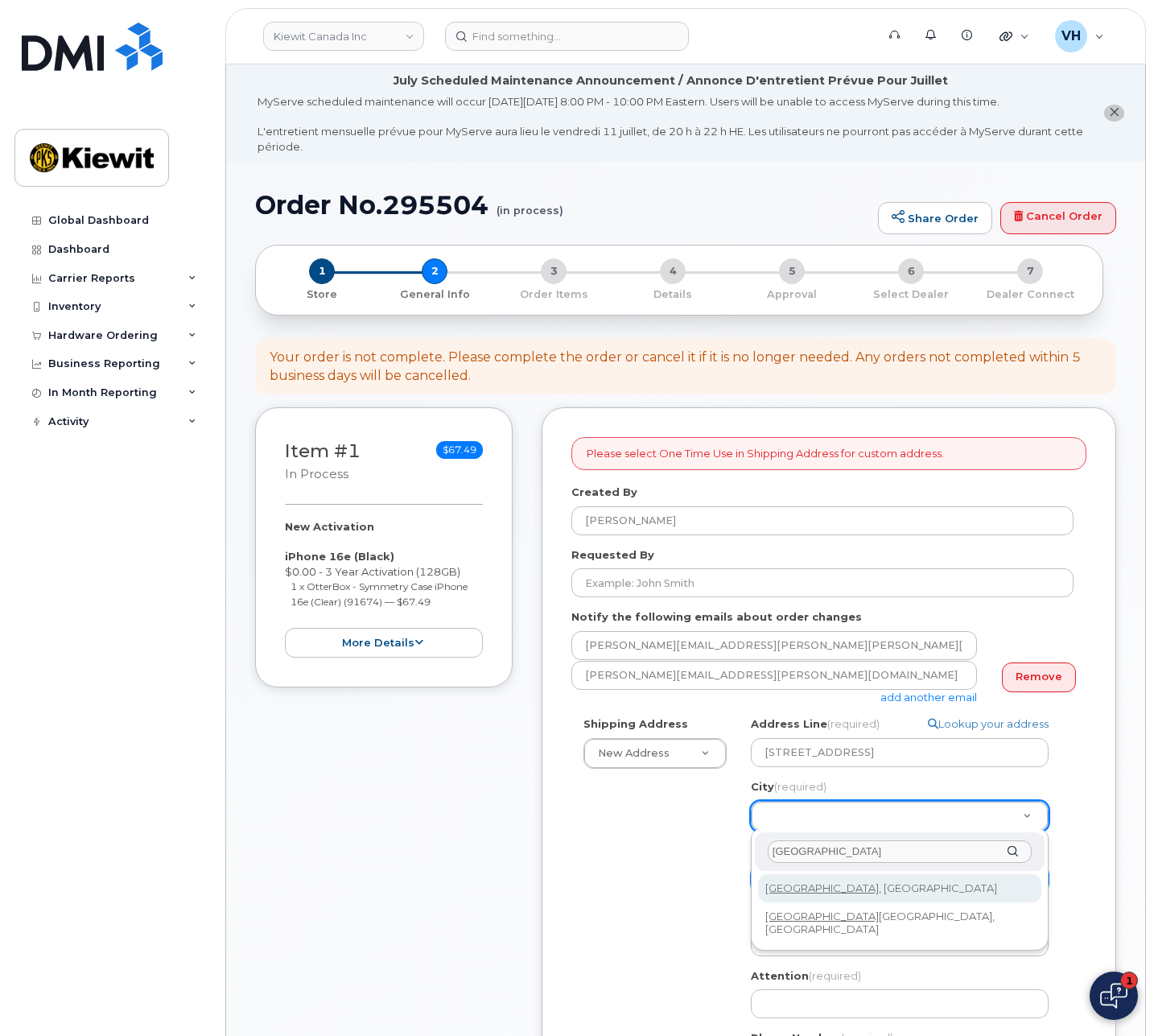 select 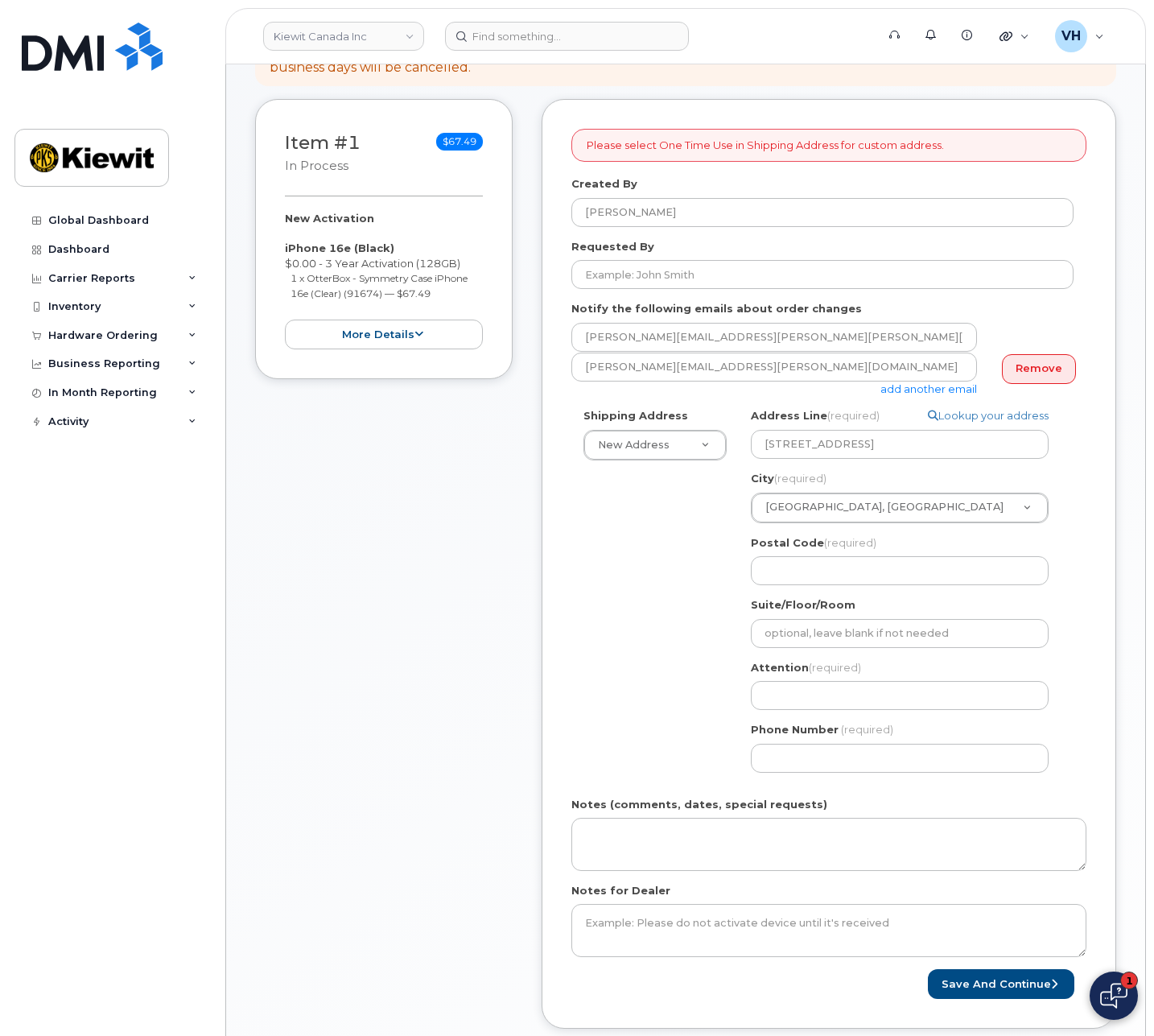 scroll, scrollTop: 362, scrollLeft: 0, axis: vertical 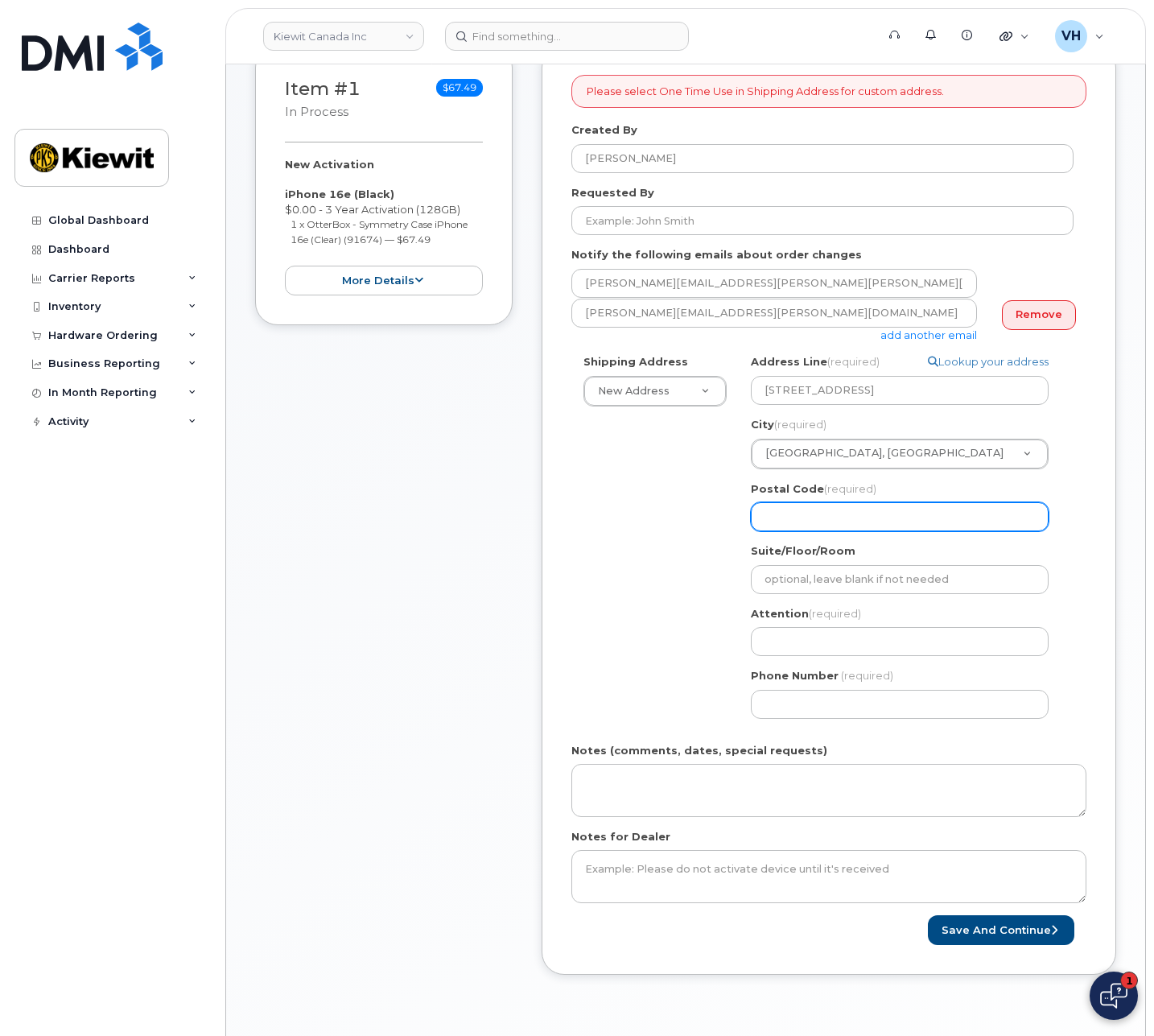 click on "Postal Code
(required)" at bounding box center (900, 517) 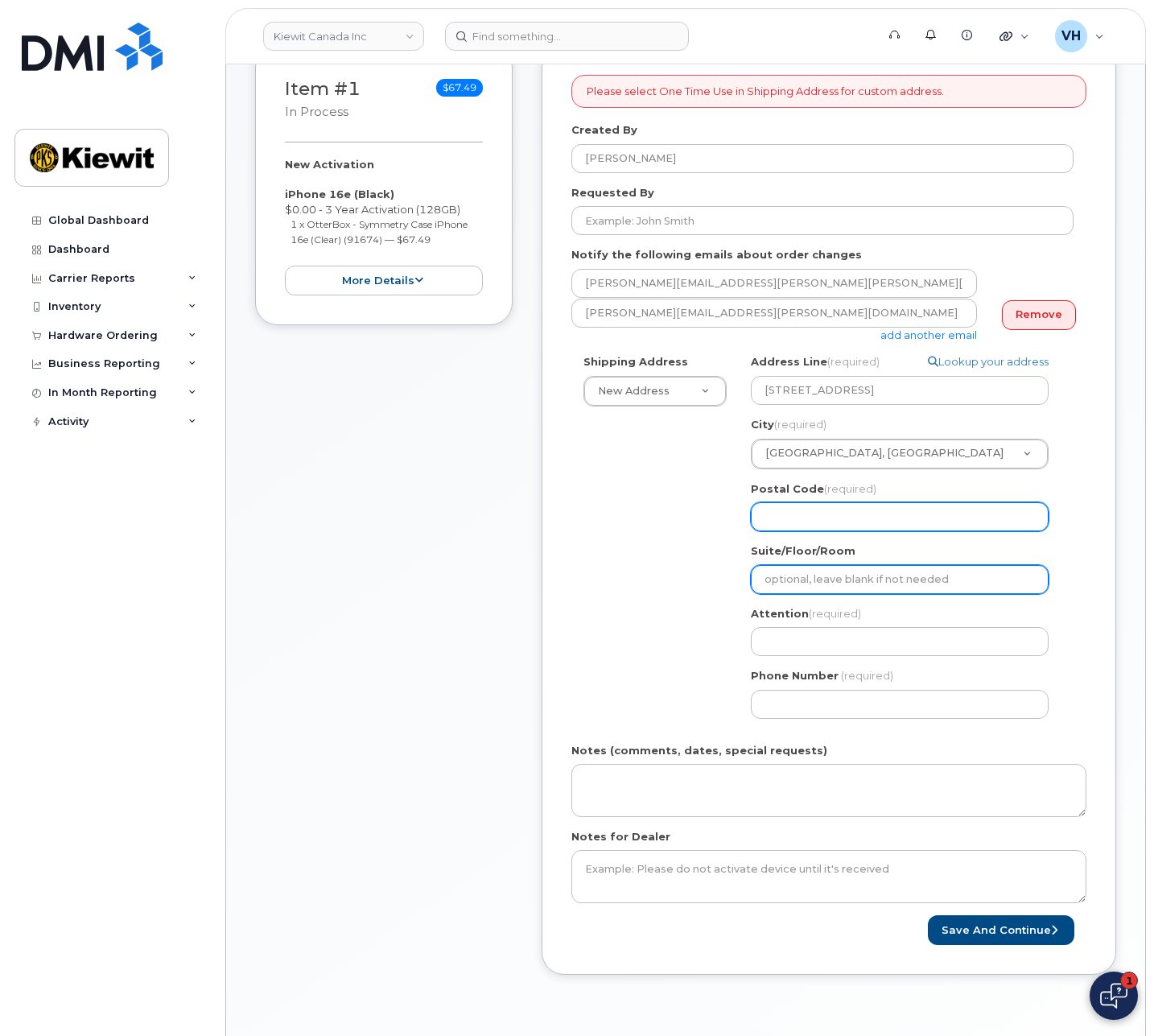 paste on "T6S 1H6" 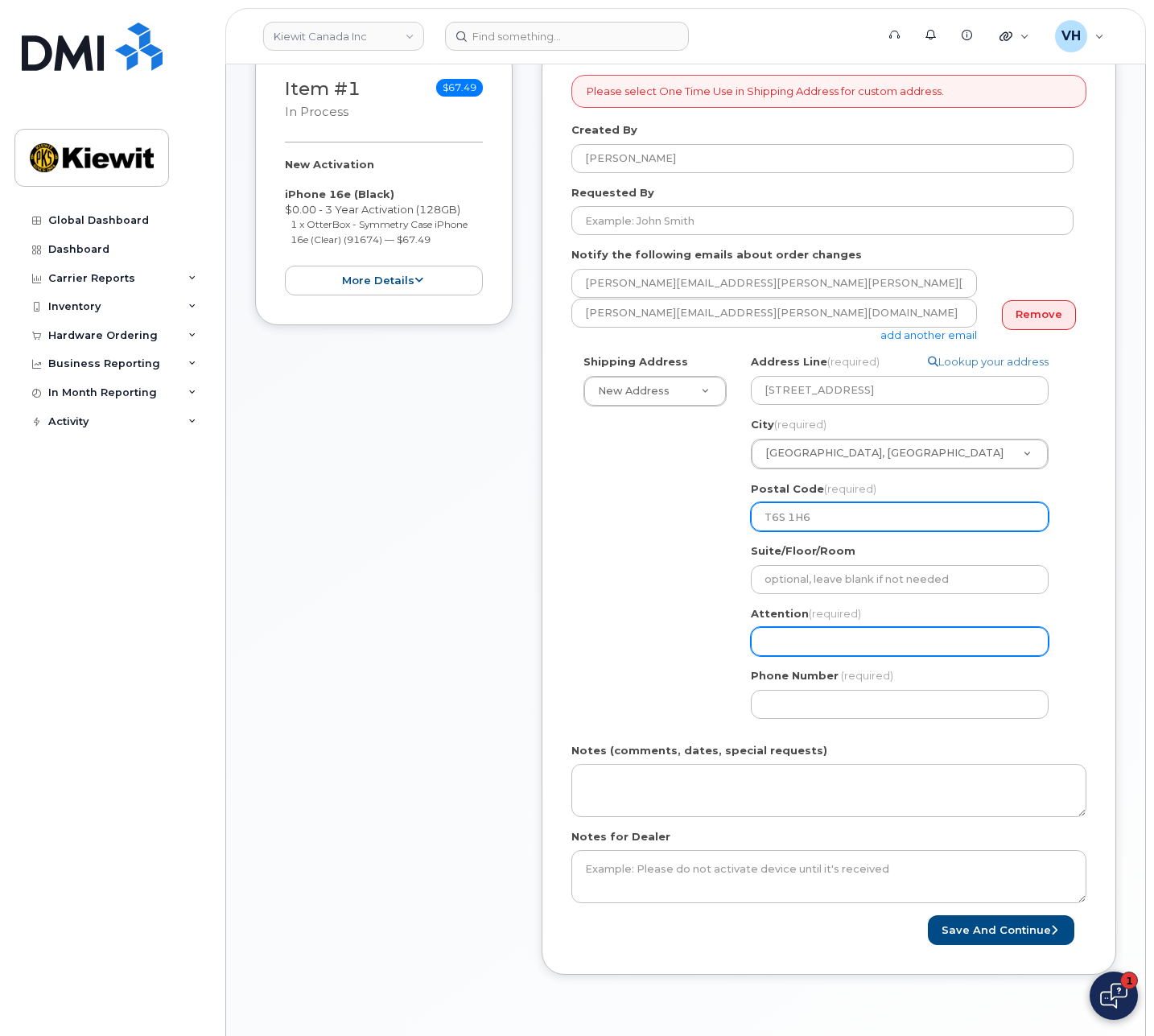 type on "T6S 1H6" 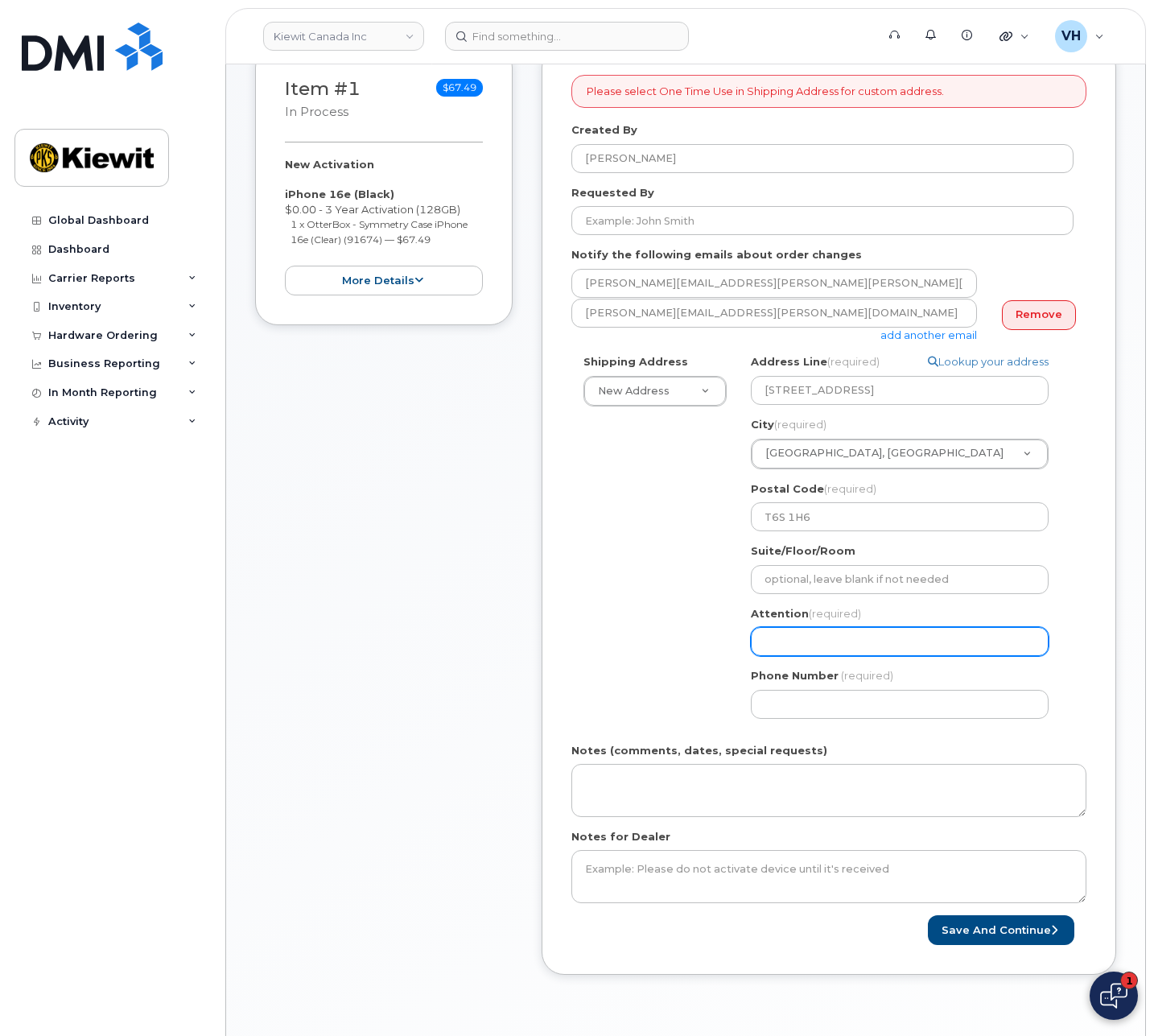 click on "Attention
(required)" at bounding box center [900, 642] 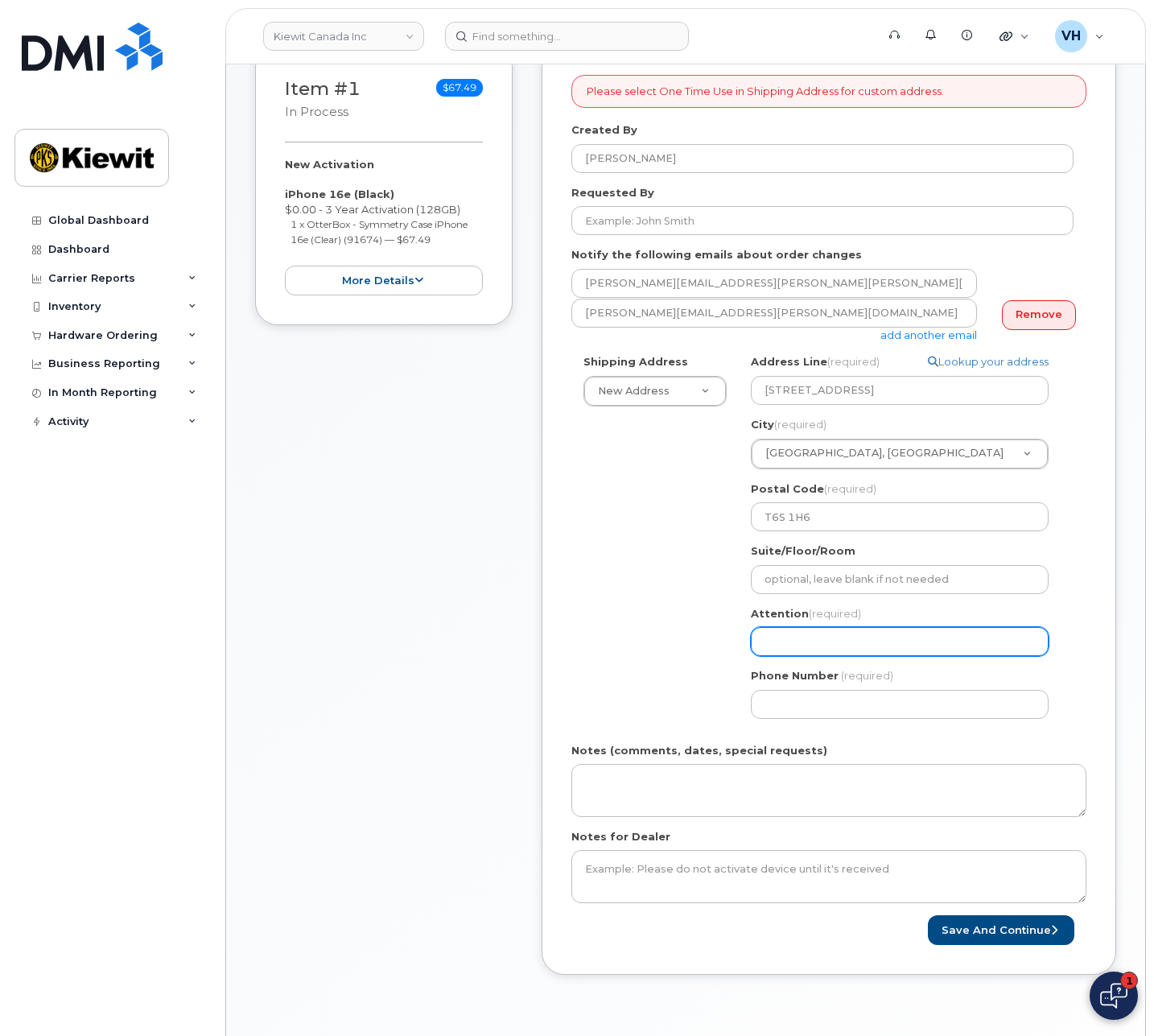 click on "Attention
(required)" at bounding box center [900, 642] 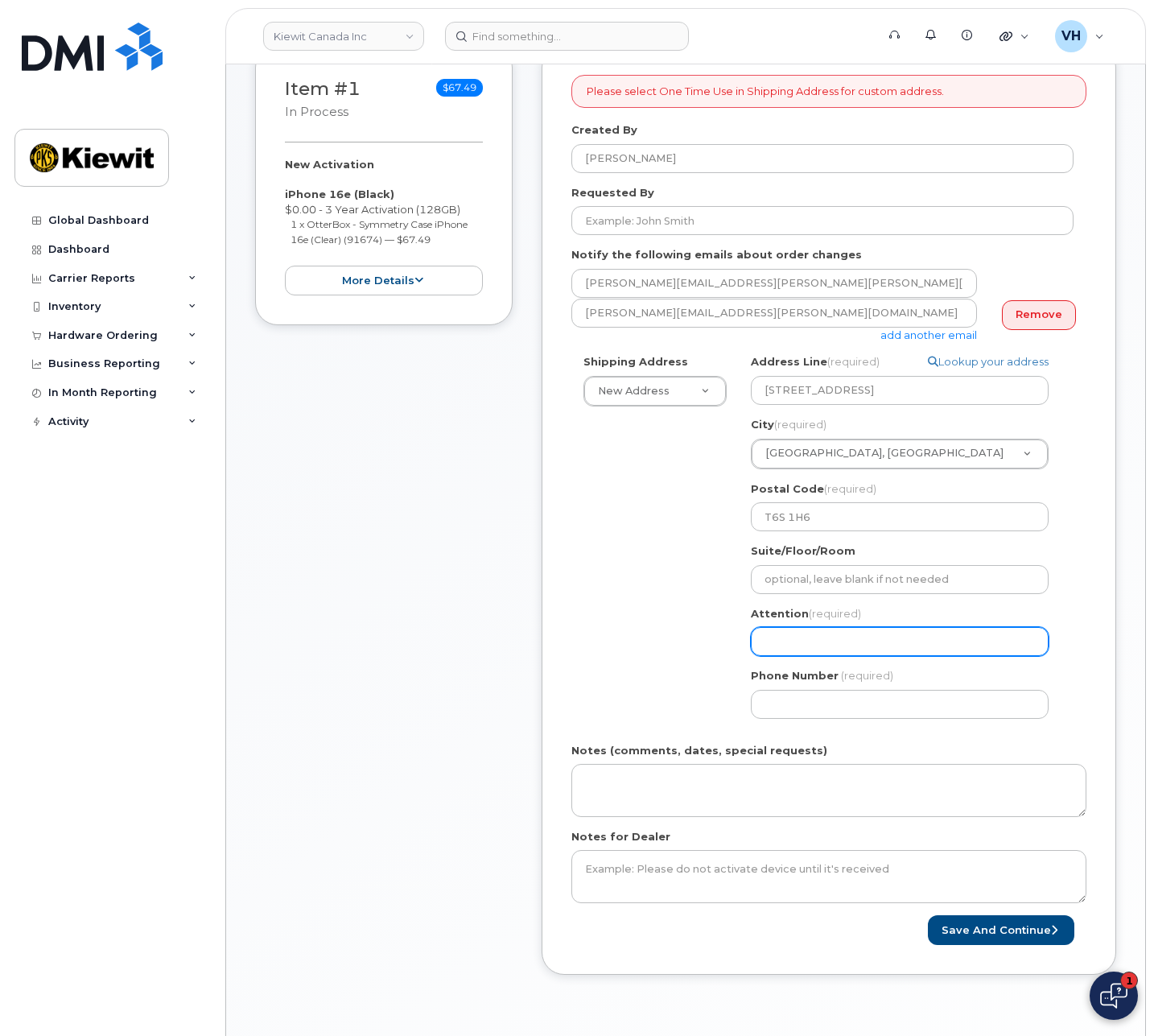 paste on "Steven.Alyward" 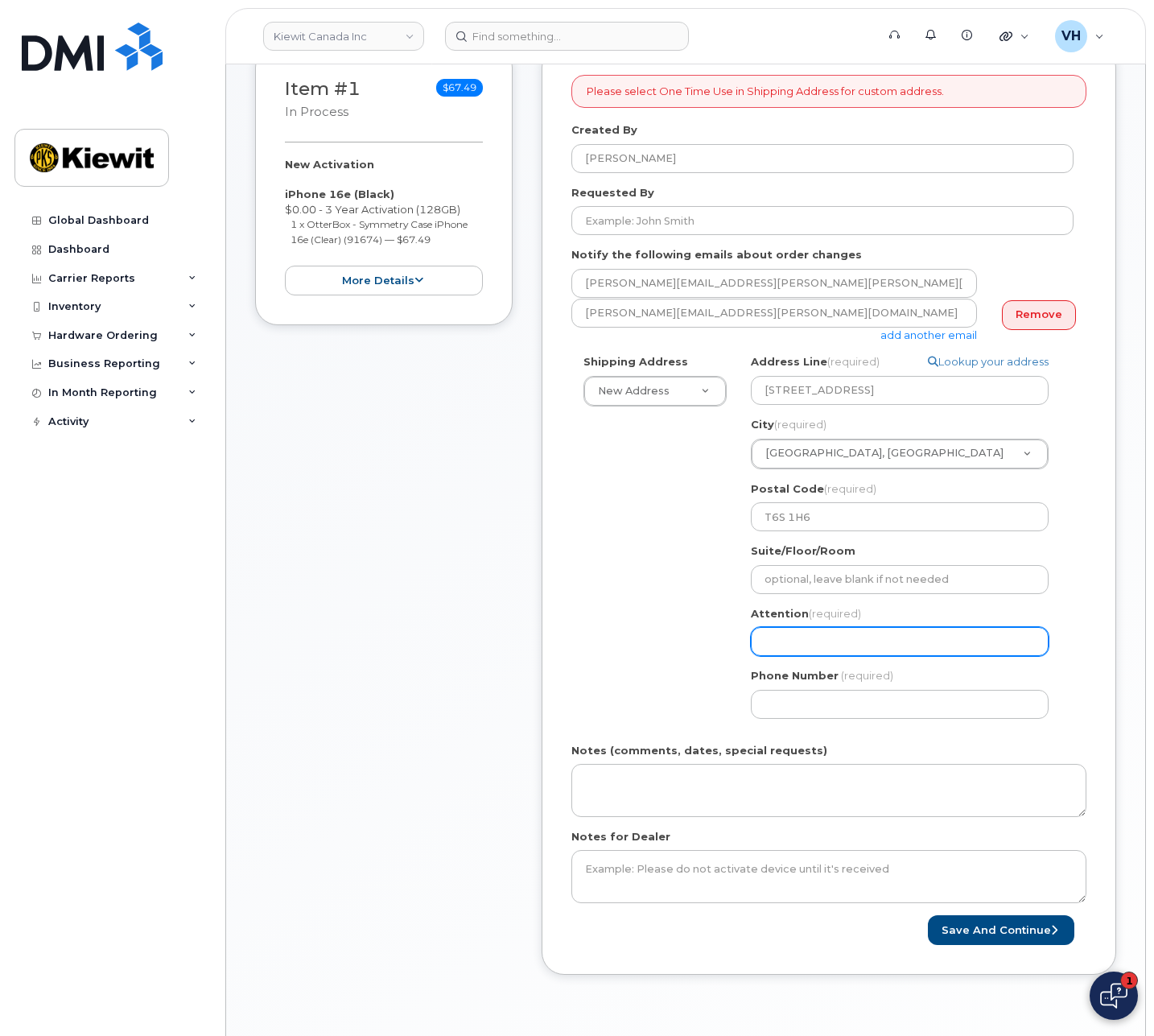 type on "Steven.Alyward" 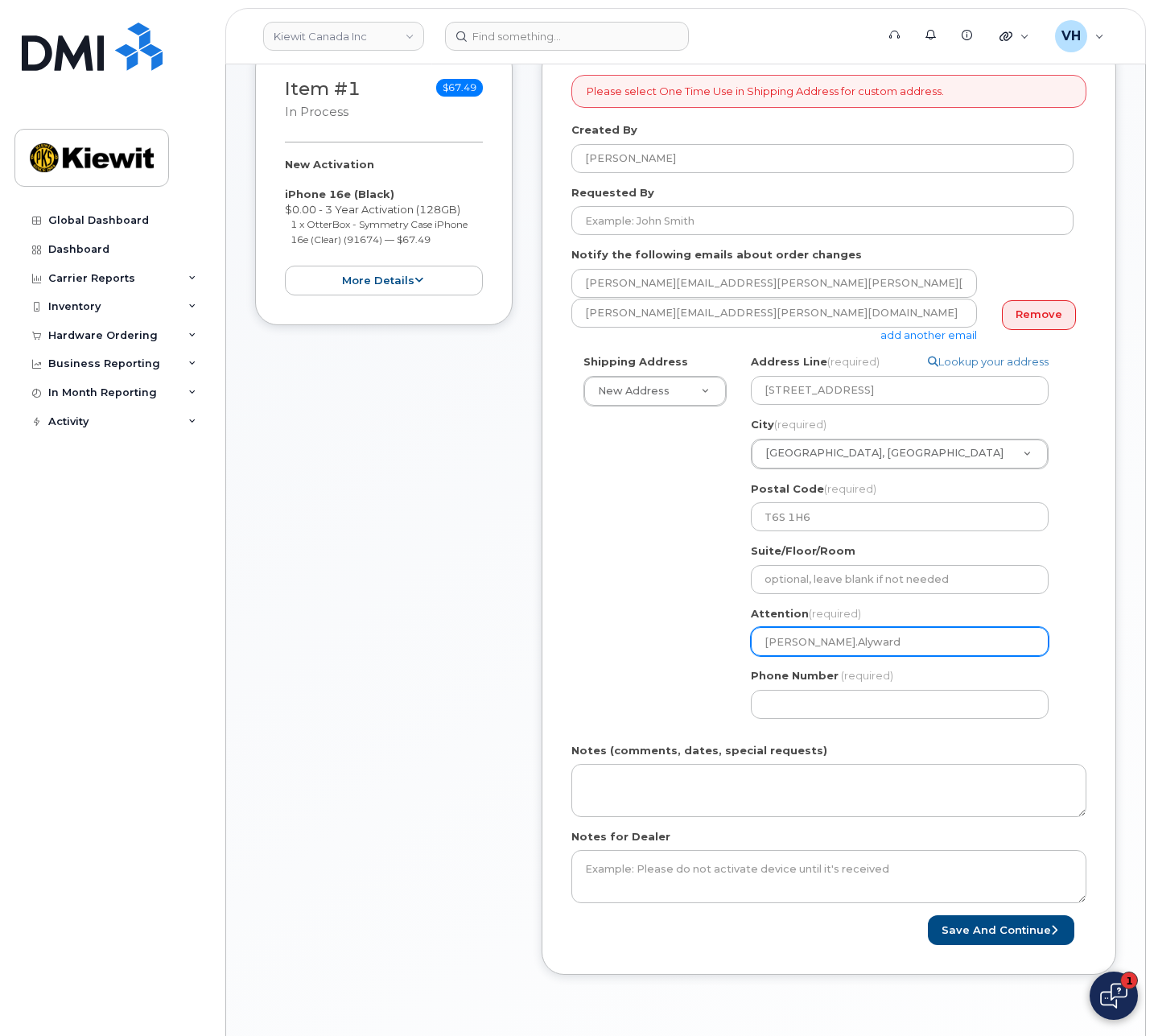drag, startPoint x: 809, startPoint y: 642, endPoint x: 822, endPoint y: 642, distance: 13 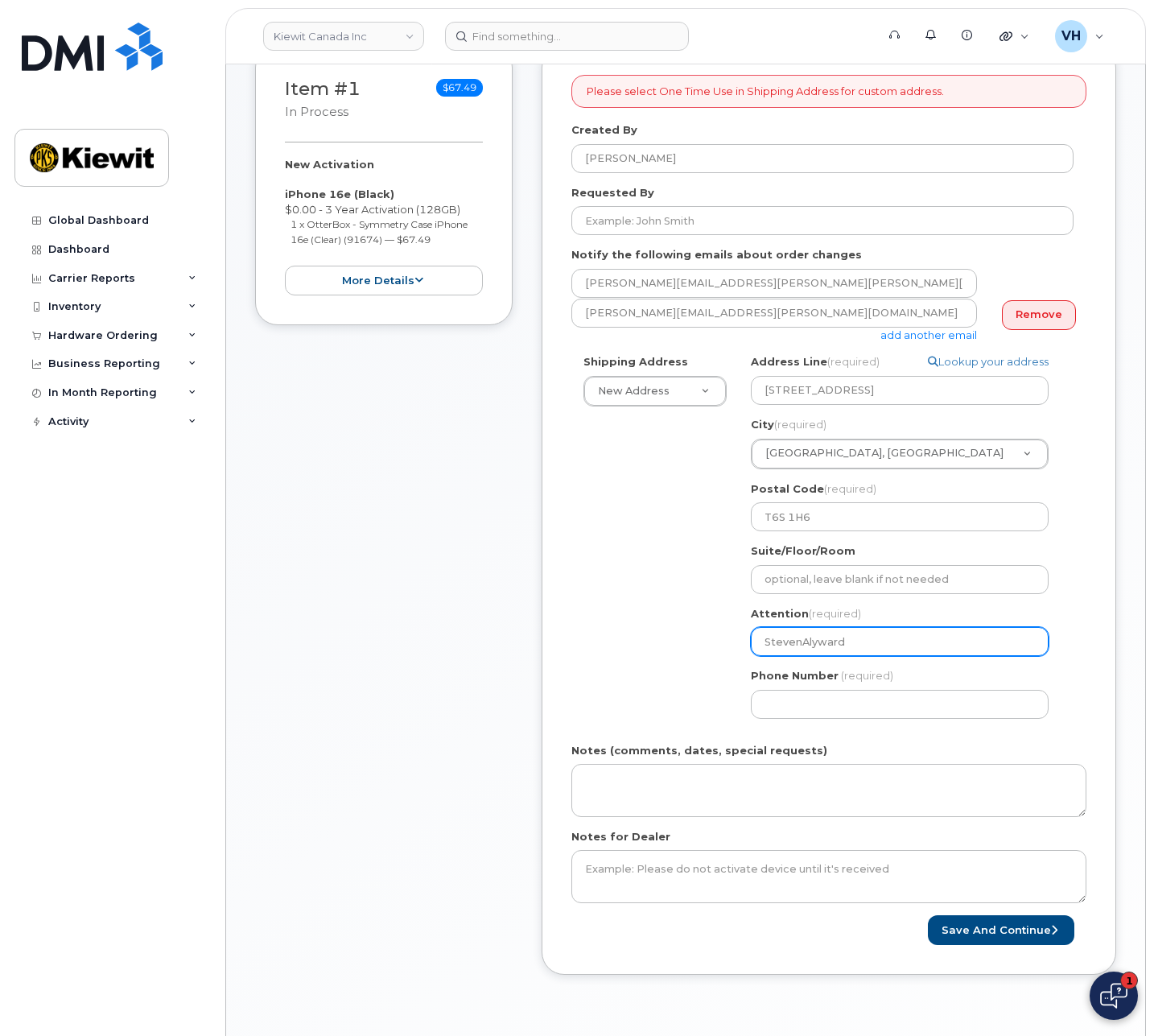 select 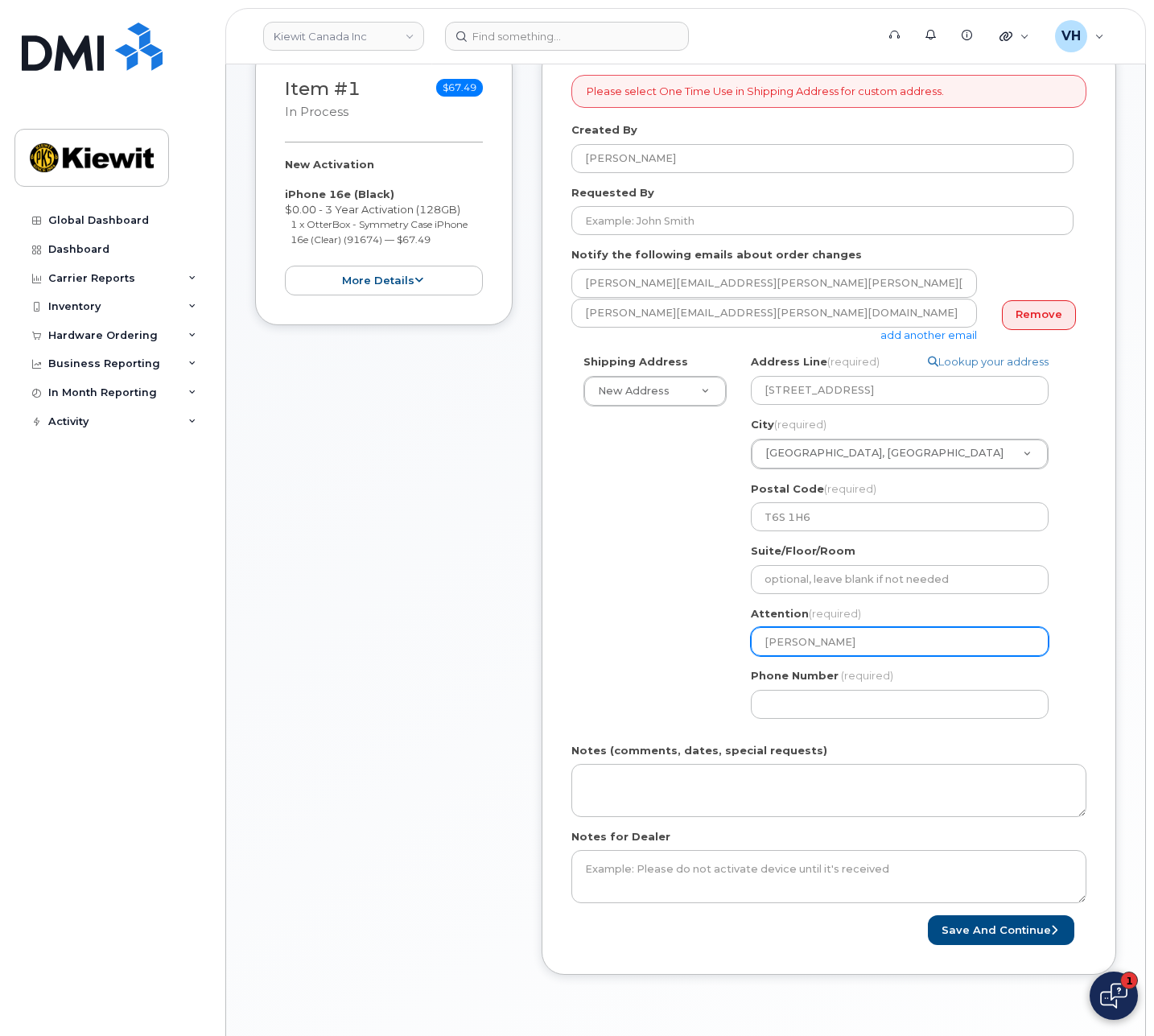click on "Steven Alyward" at bounding box center (900, 642) 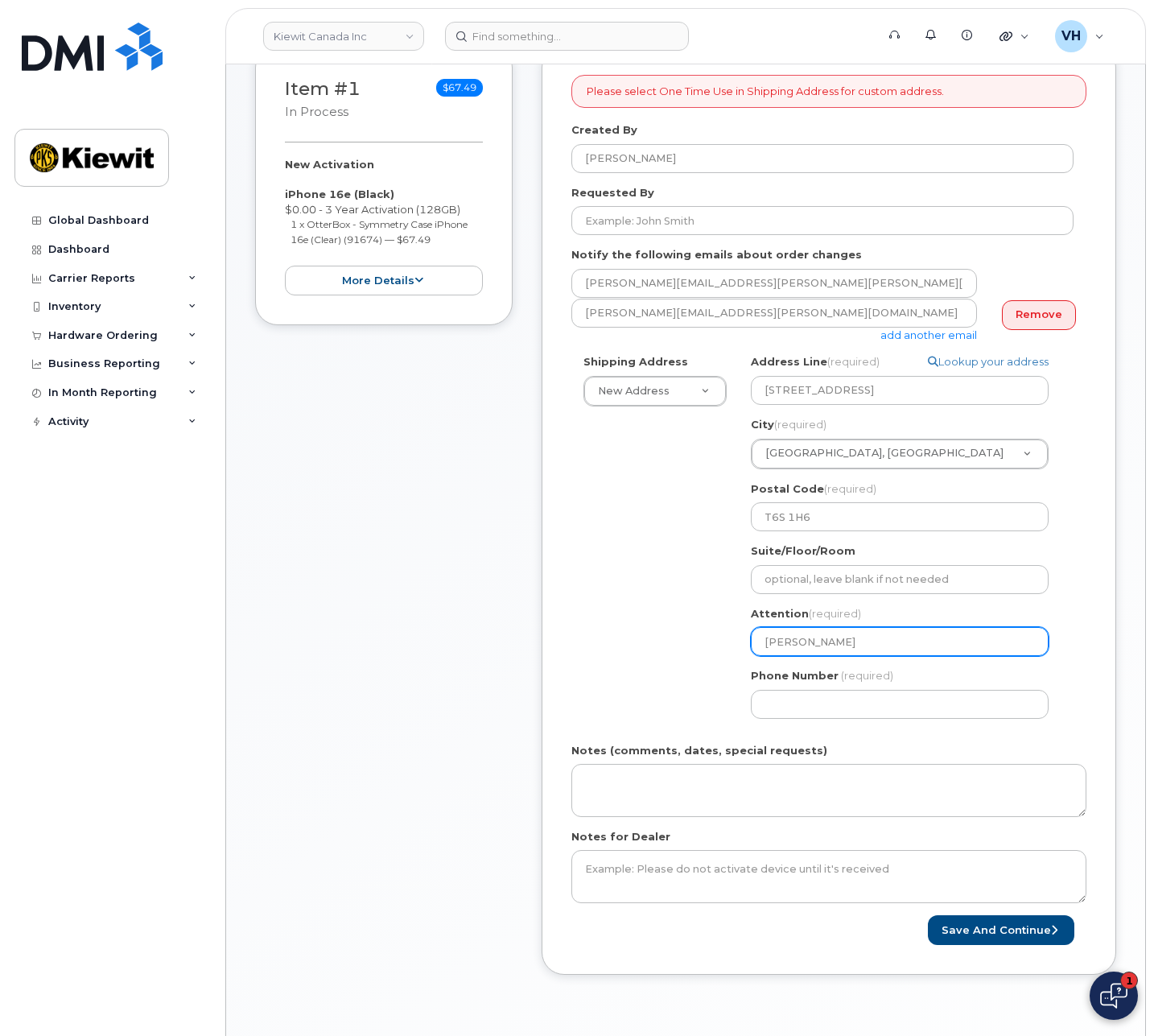 select 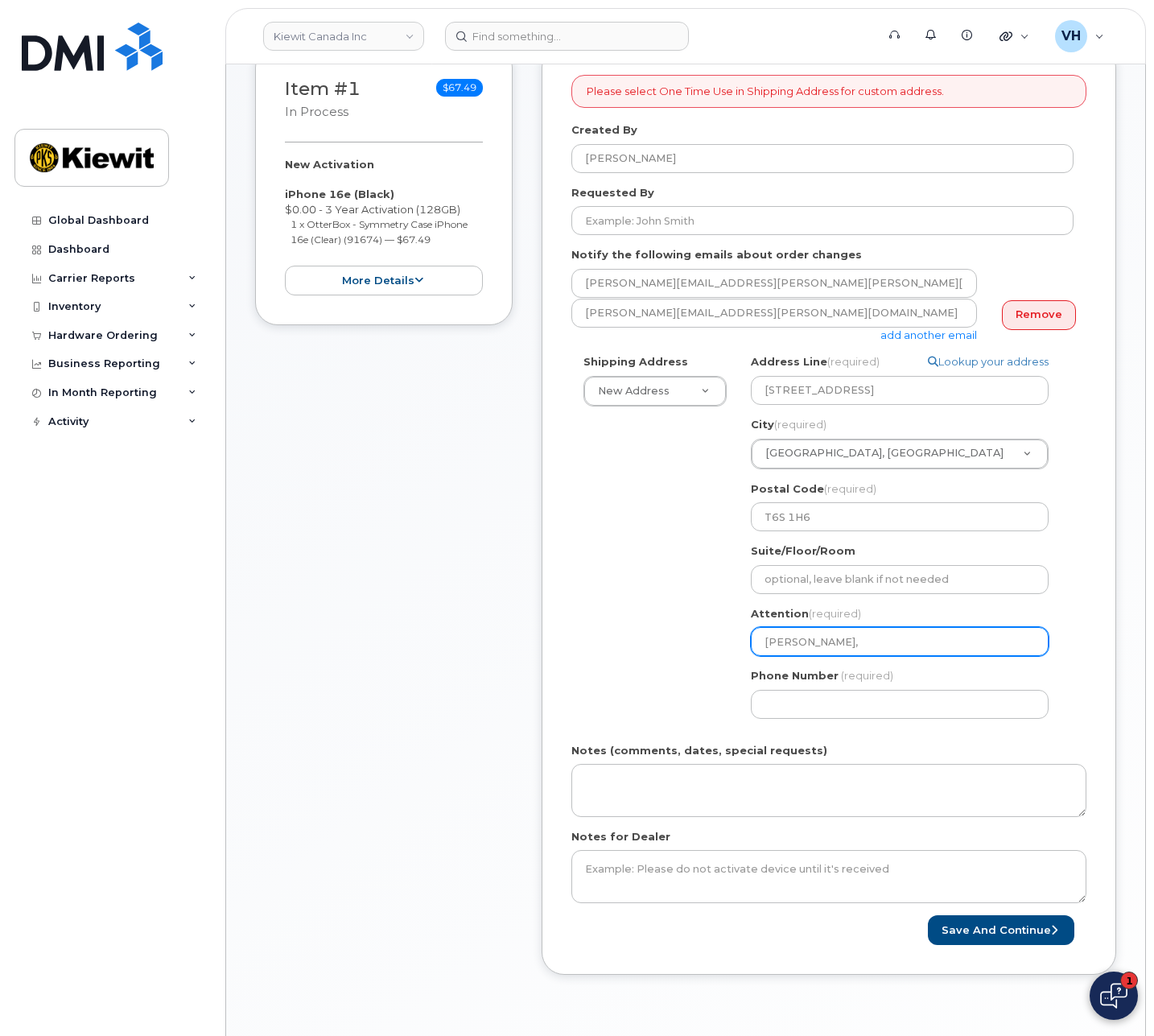type on "Steven Alyward," 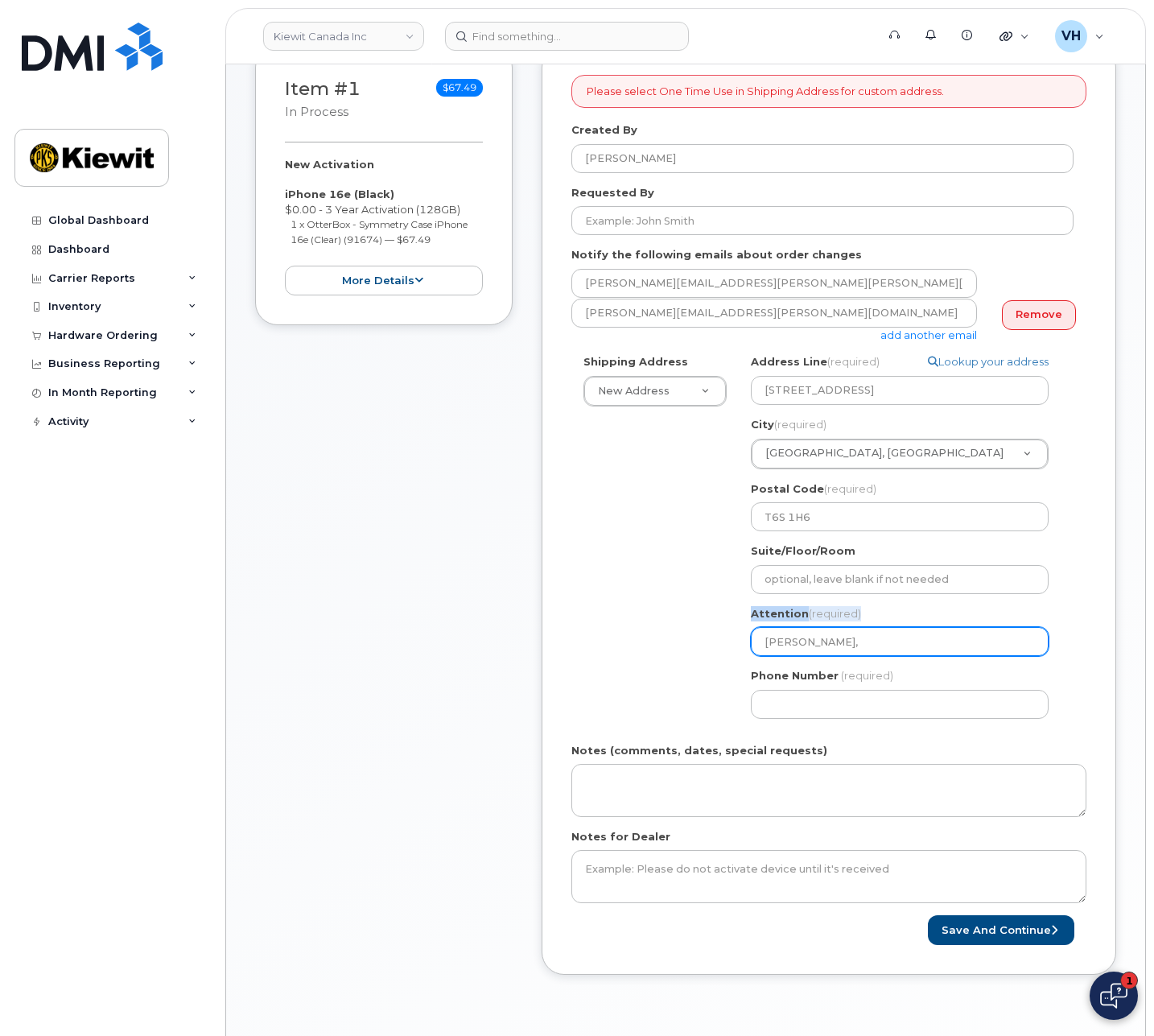 click on "Attention
(required)
Steven Alyward," at bounding box center (906, 631) 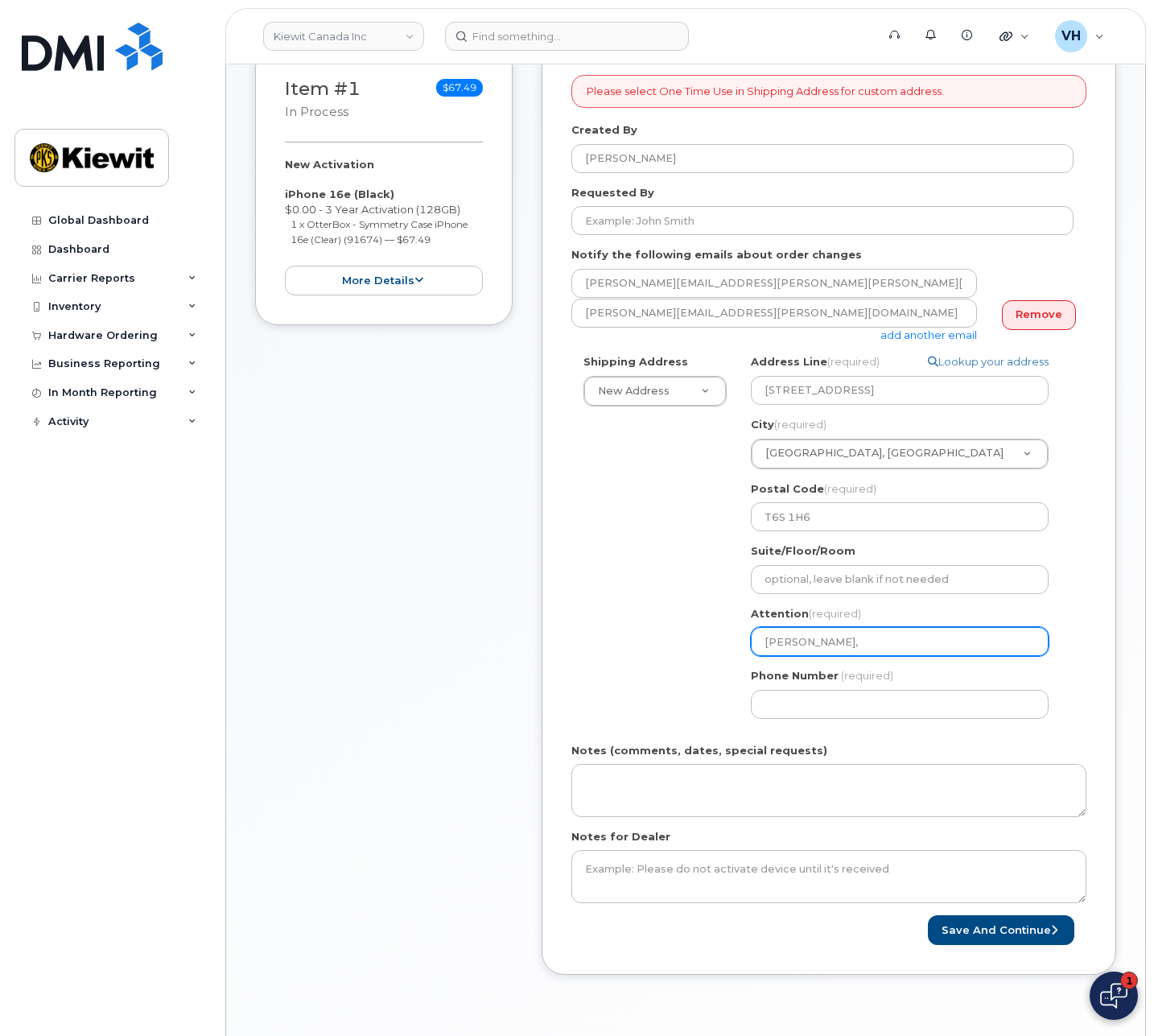 click on "Steven Alyward," at bounding box center (900, 642) 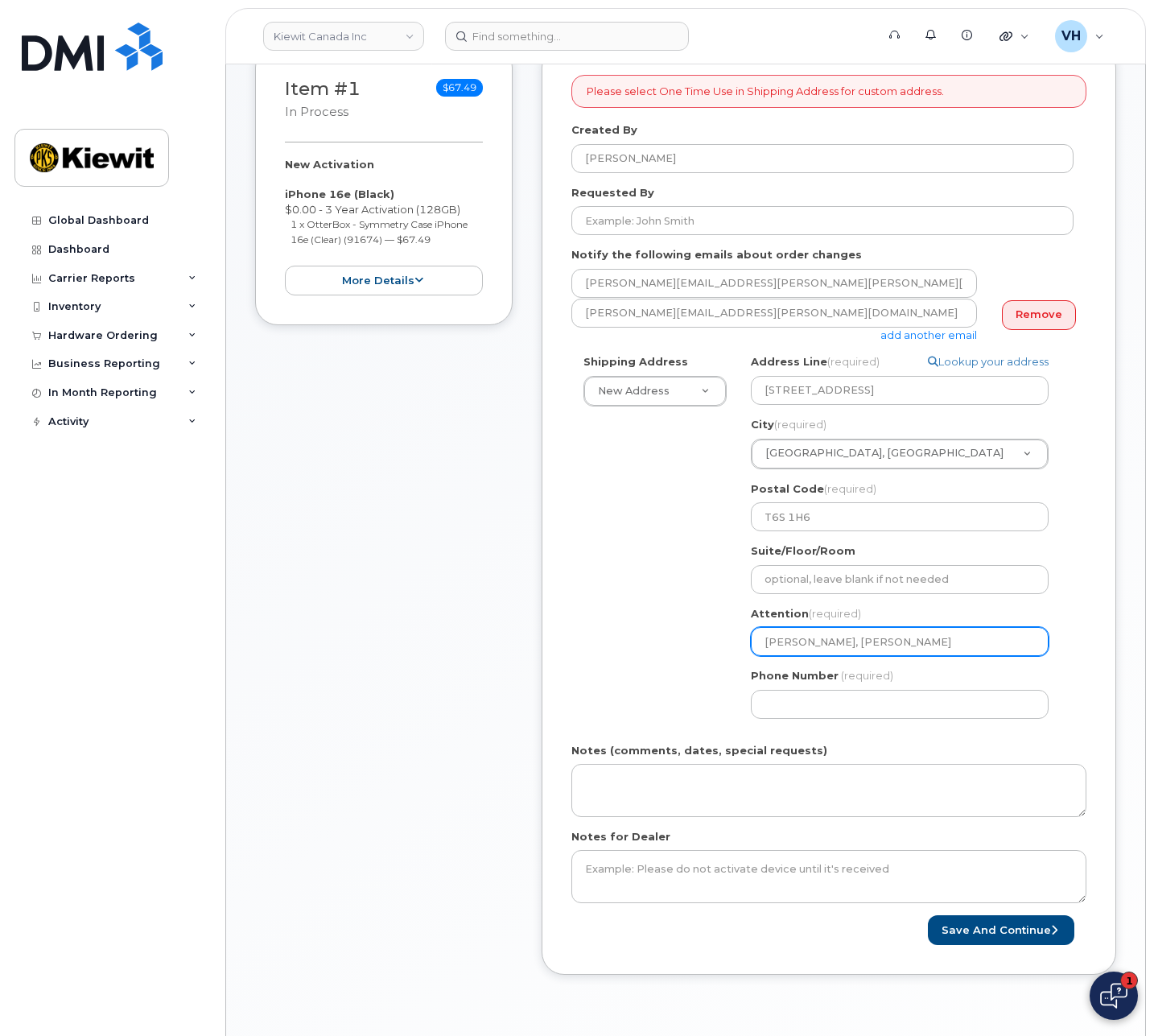 type on "Steven Alyward, Donald" 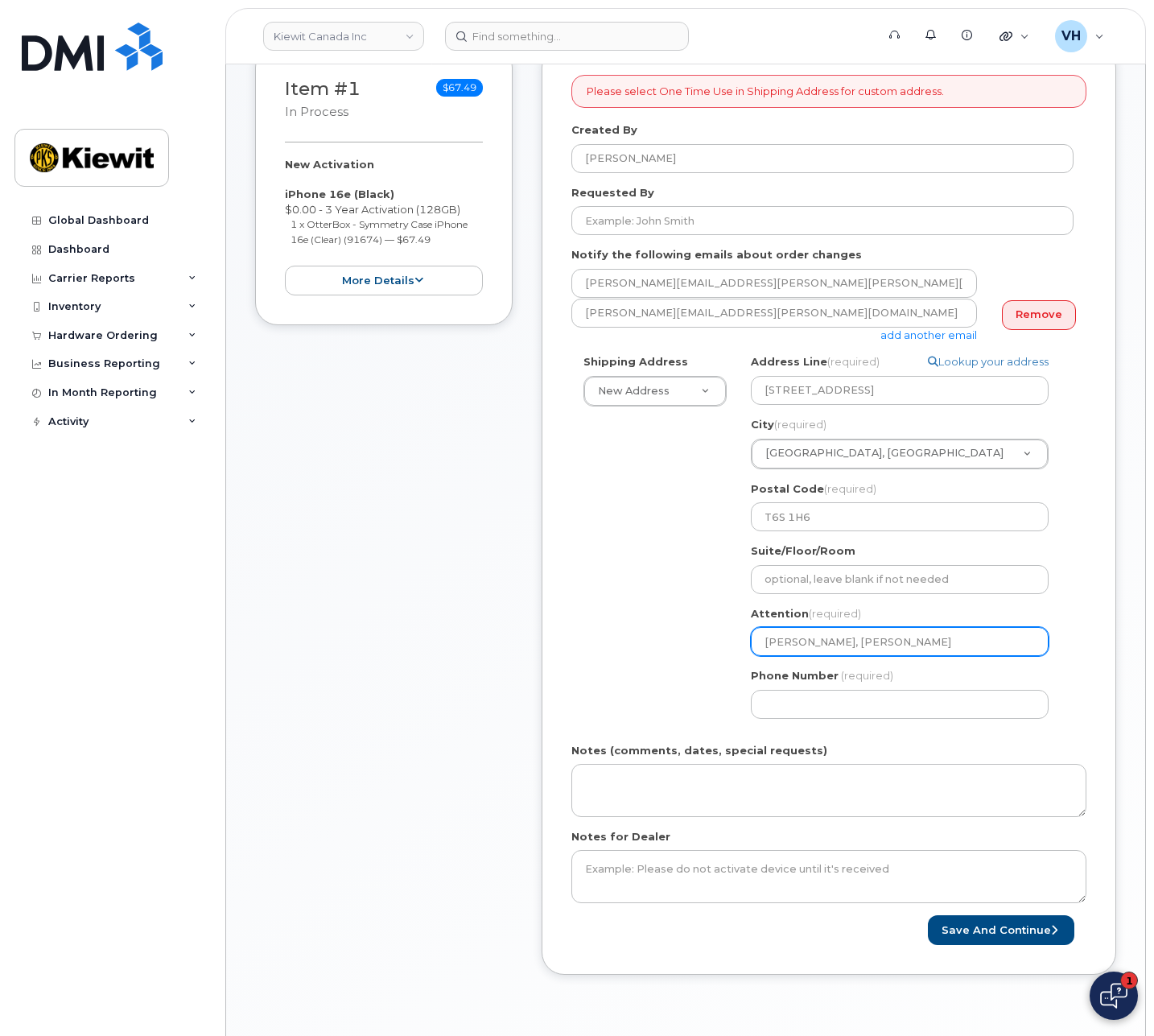 click on "Steven Alyward, Donald" at bounding box center [900, 642] 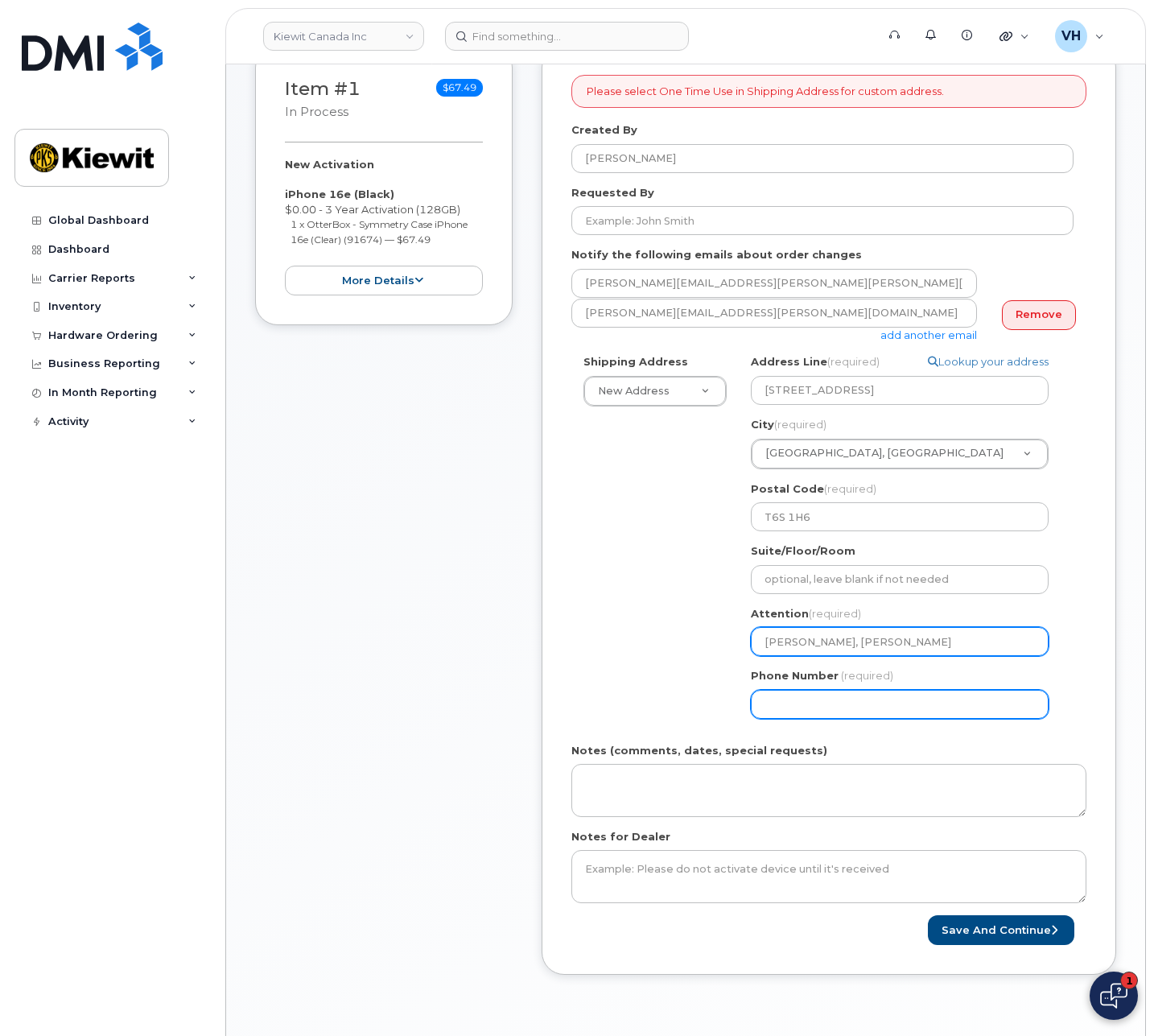 type on "Steven Alyward, Donald McDonnell" 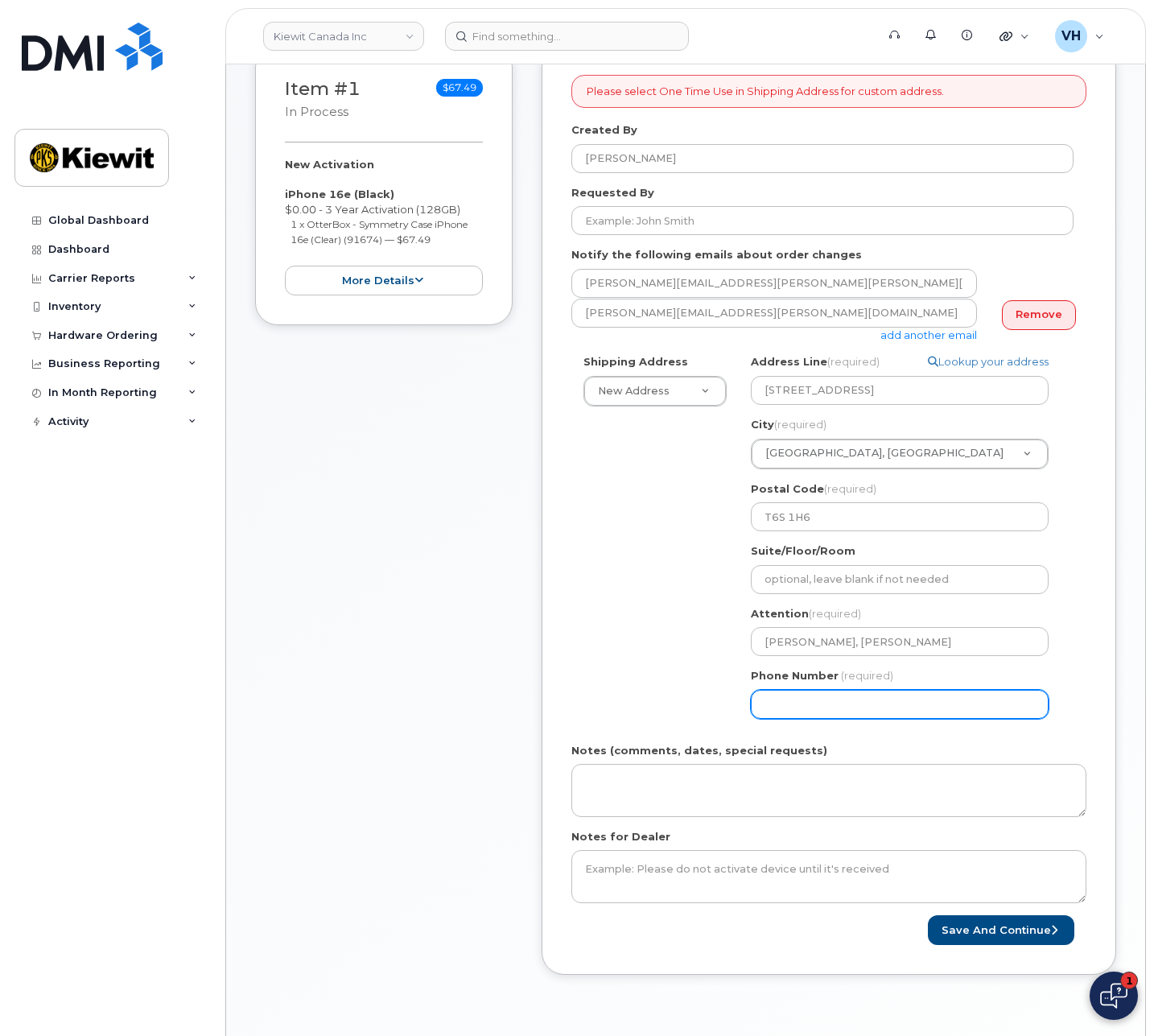 click on "Phone Number" at bounding box center [900, 704] 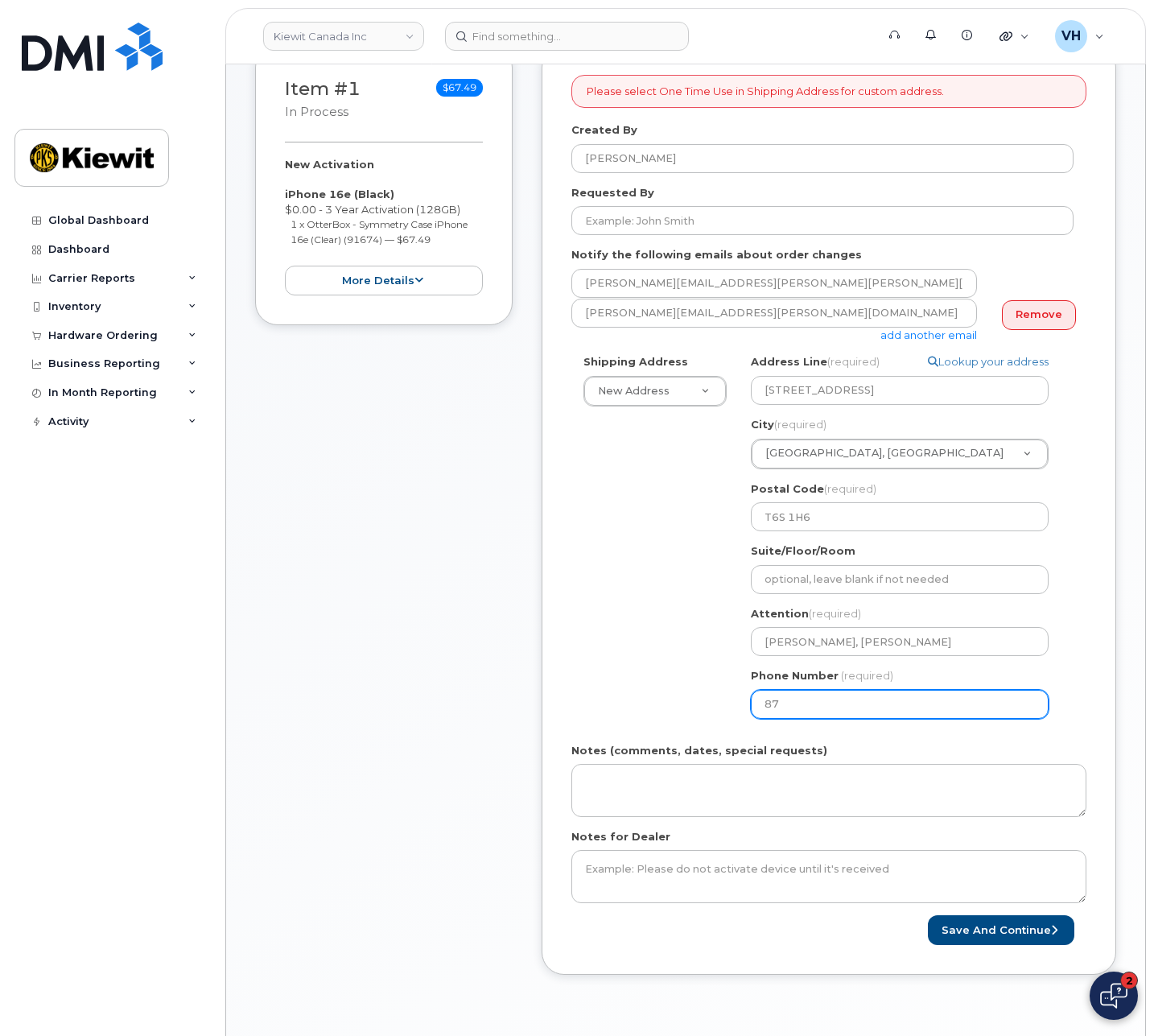 click on "87" at bounding box center [900, 704] 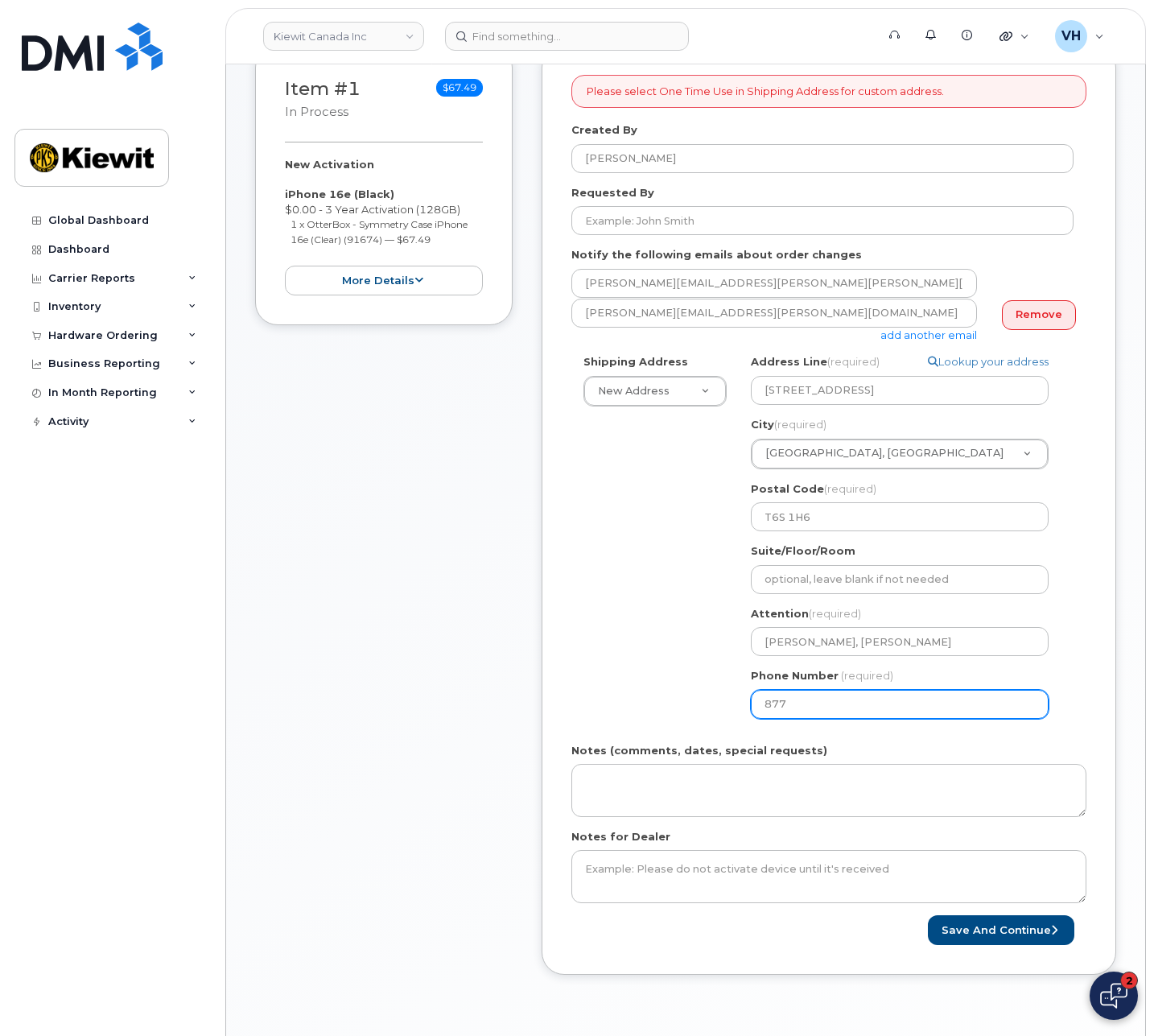 type on "8777727707" 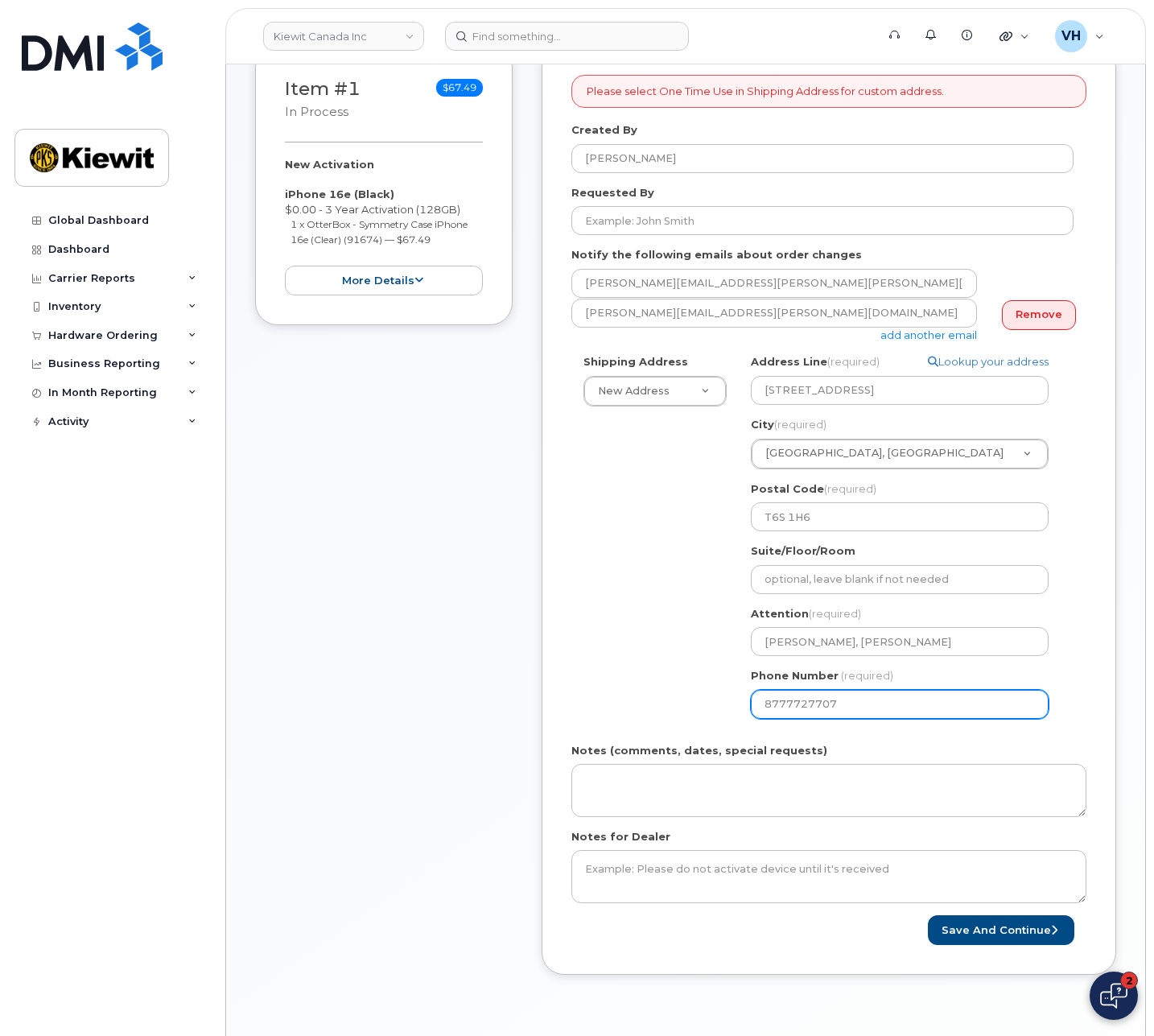 select 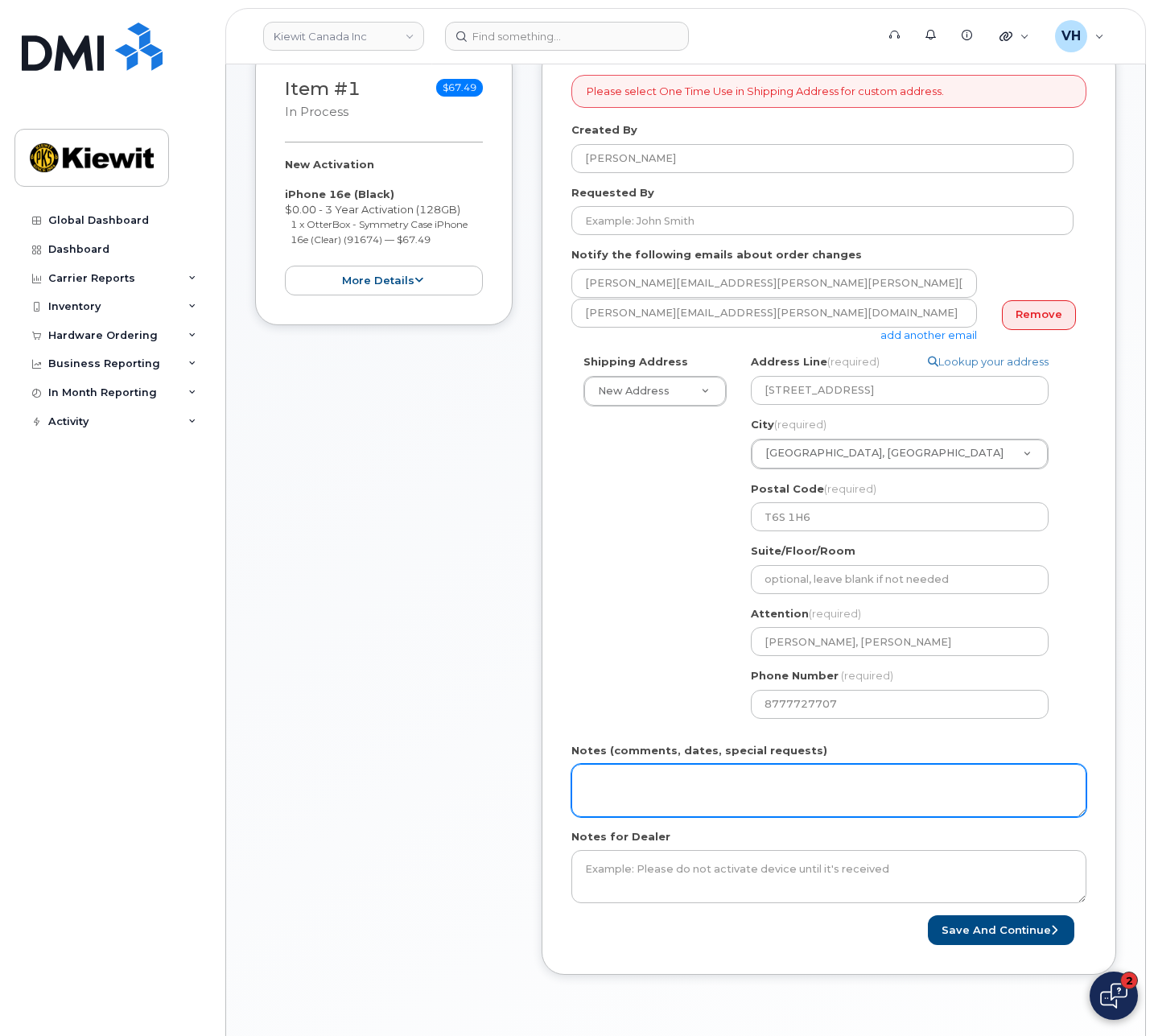 click on "Notes (comments, dates, special requests)" at bounding box center [829, 790] 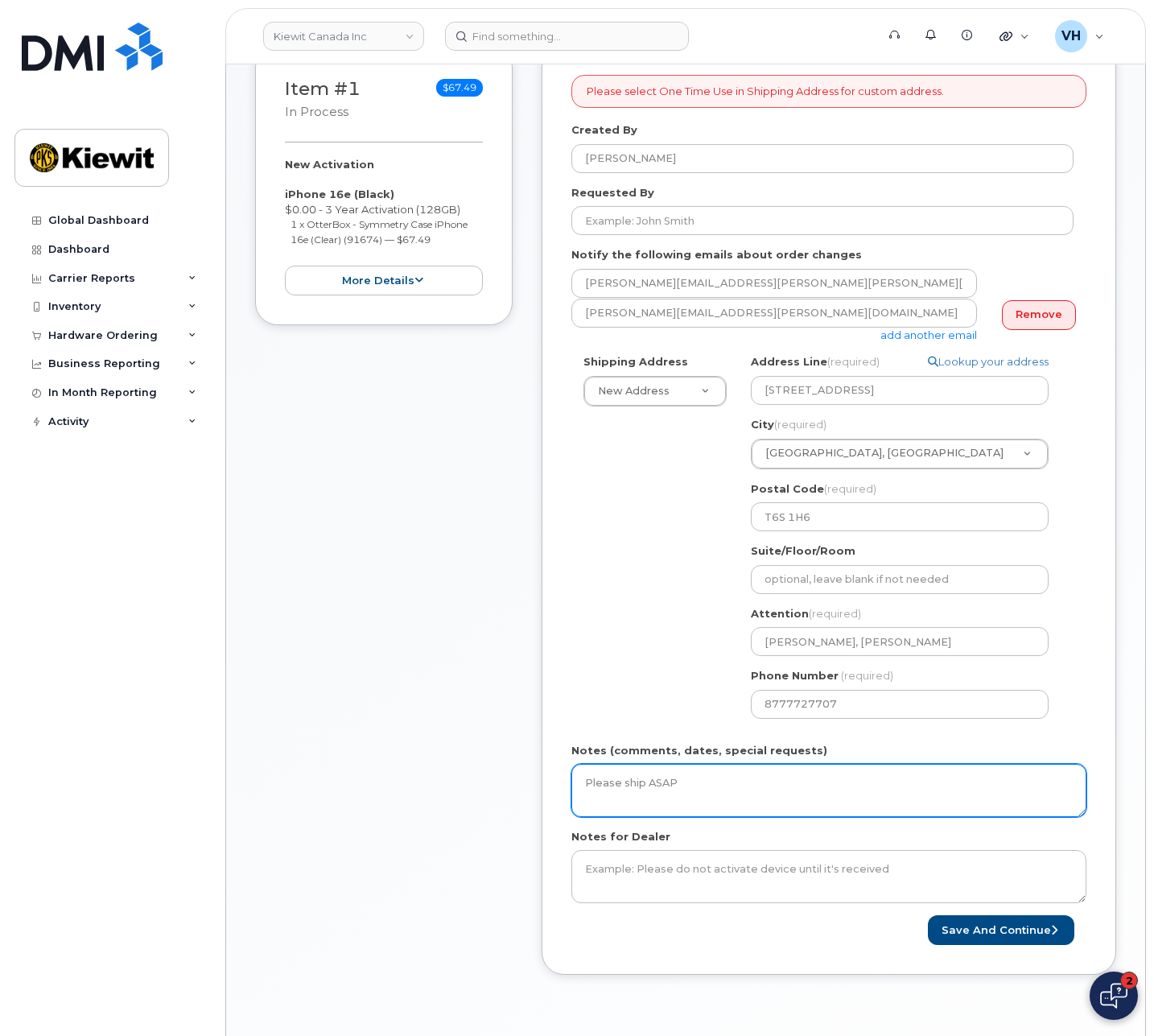 type on "Please ship ASAP" 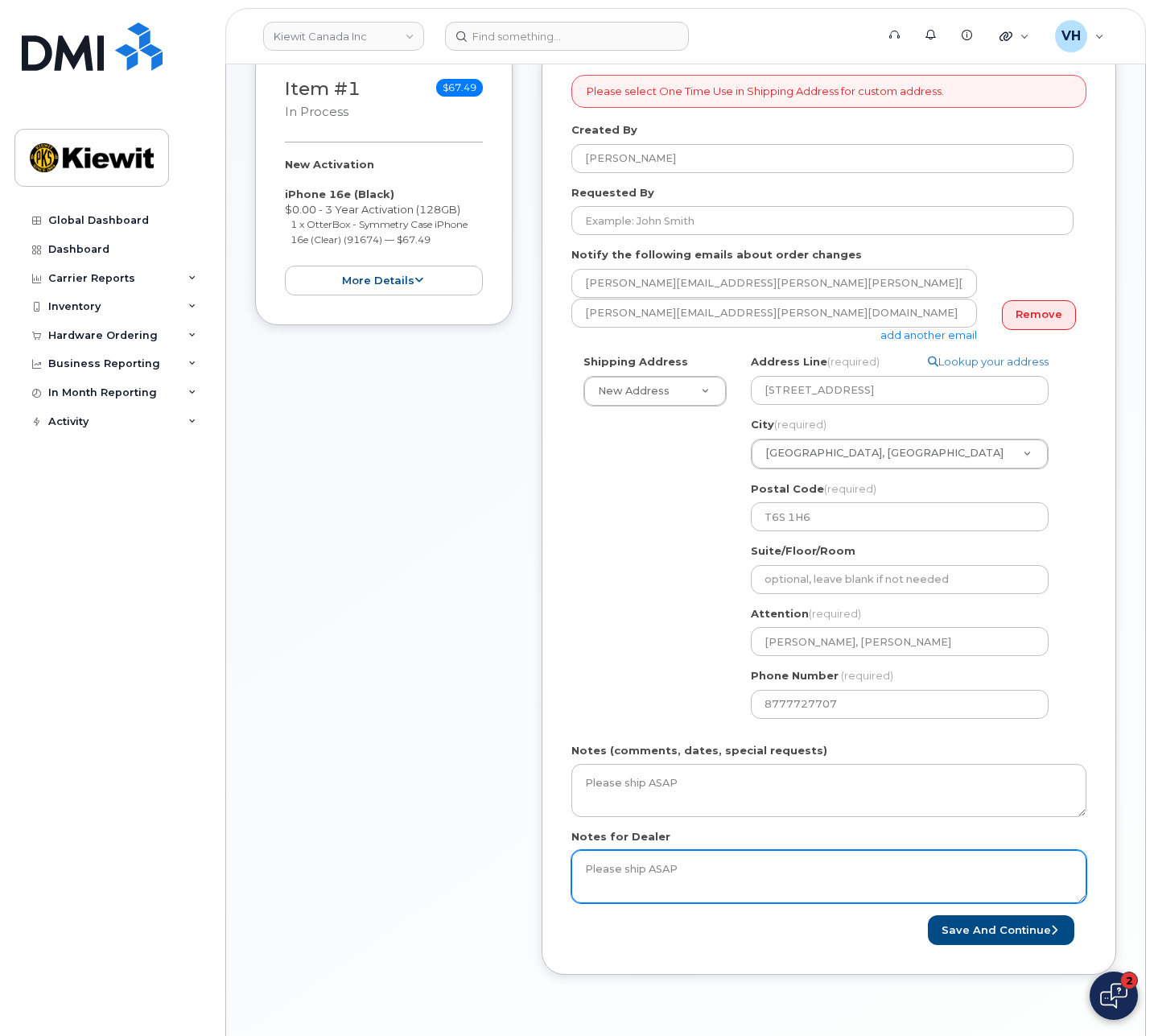 type on "Please ship ASAP" 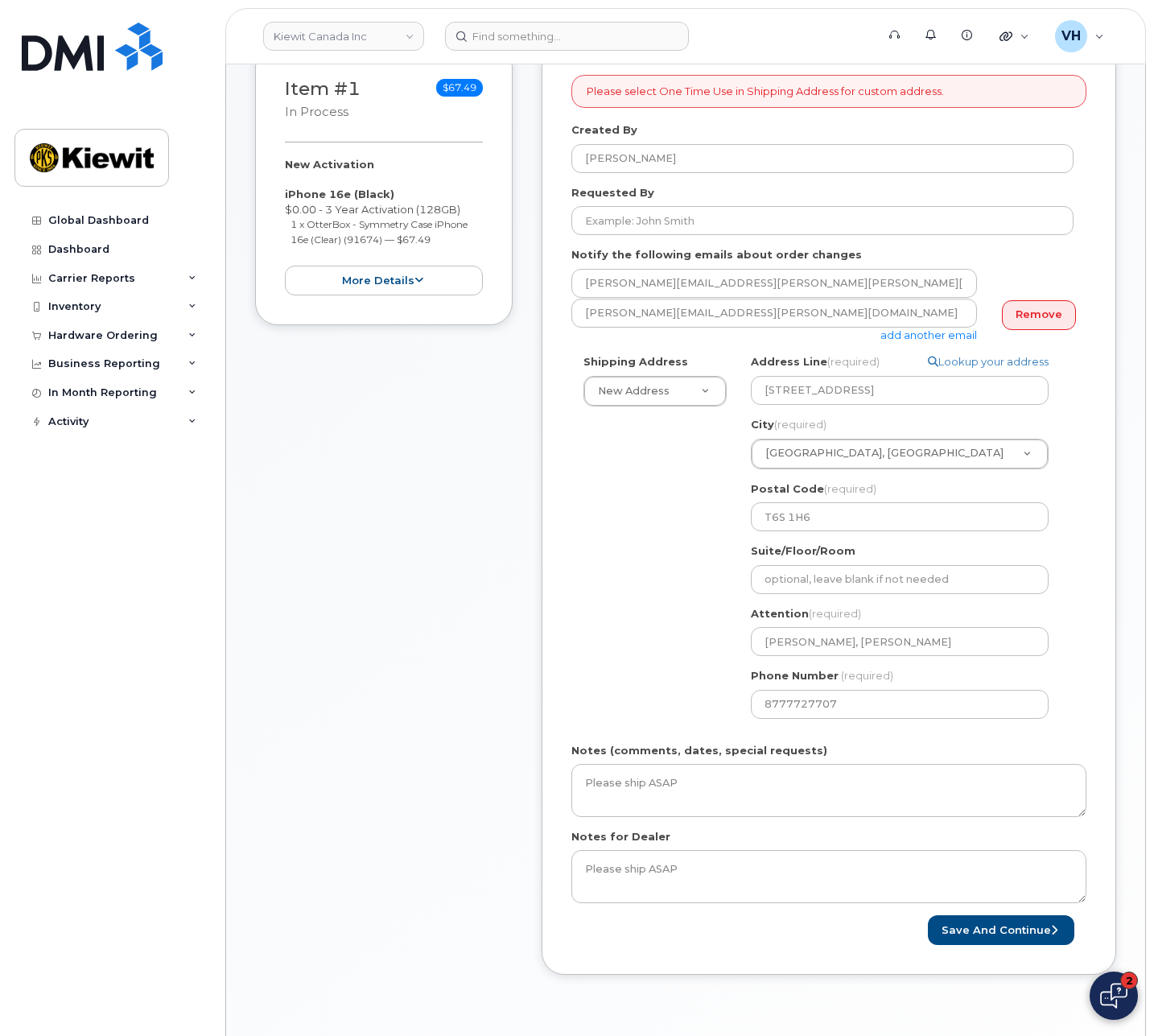 click on "Please select One Time Use in Shipping Address for custom address.
Created By
Valerie Henderson
Requested By
Notify the following emails about order changes
valerie.henderson@kiewit.com
Steven.Alyward@kiewit.com
add another email
Remove
Shipping Address
New Address                                     New Address 4350 Still Creek Drive Beaver Marine Limited Cahill-Ganotec, Partnership Construction McNally du Quebec, Inc. East West Connectors GP Foundations West Construction ULC Ganotec Inc. Ganotec Inc. (Trois-Rivières) KCIS-HO a div. of Kiewit Canada Inc. KEA5 Partnership KEA Fraser Valley Connectors KGL Constructors, a Partnership Kiewit/Aecon New Post, a Partnership Kiewit-Alarie Partnership Kiewit-Alberici Union General Partnership Kiewit Bonatti TMEP Partnership Kiewit Bonatti TMEP Partnership Kiewit Canada Development Corp. Kiewit Canada Group Inc. Kiewit Canada Inc. Kiewit Canada Inc. Kiewit Services ULC" at bounding box center (829, 510) 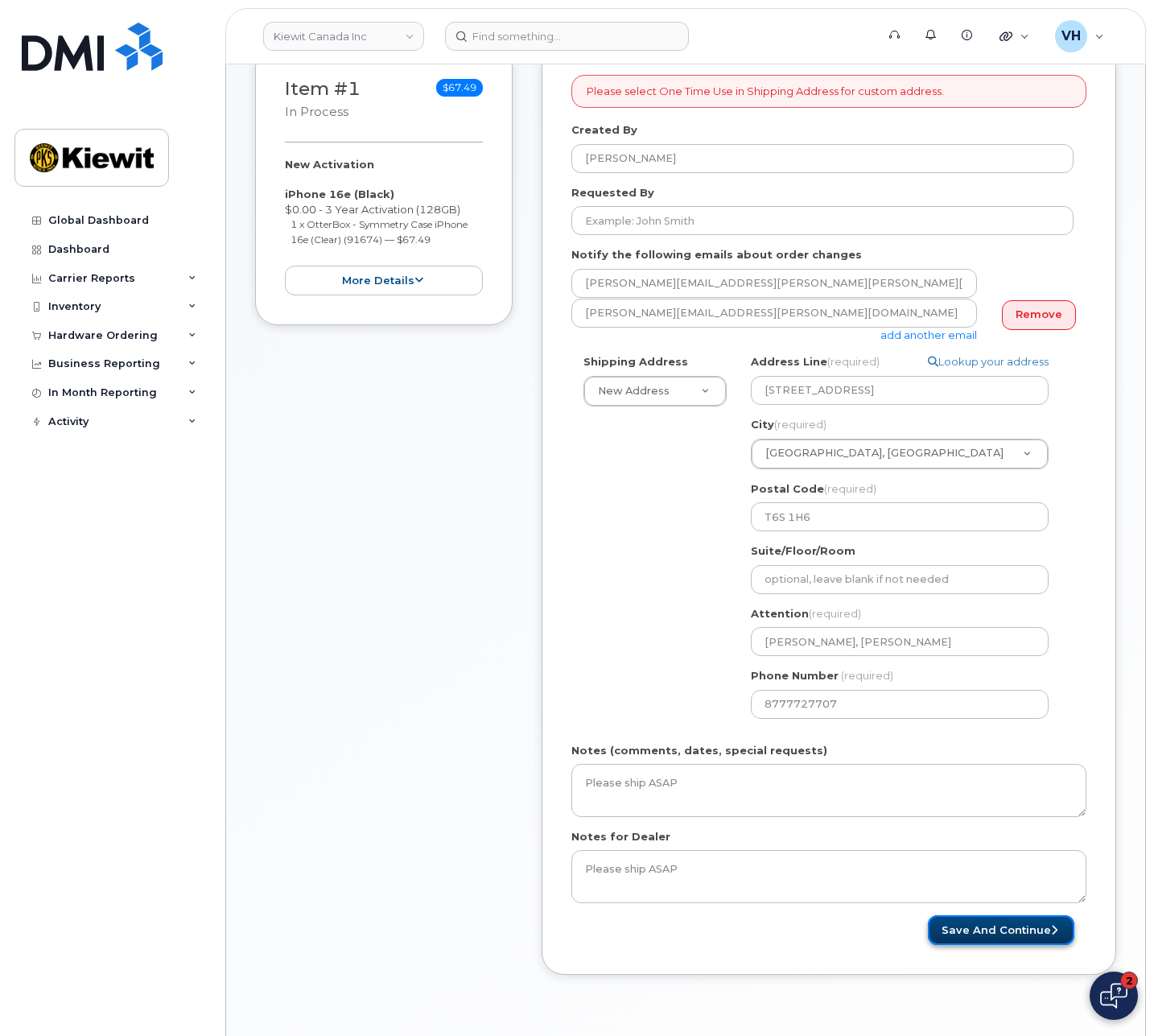 click on "Save and Continue" at bounding box center (1001, 930) 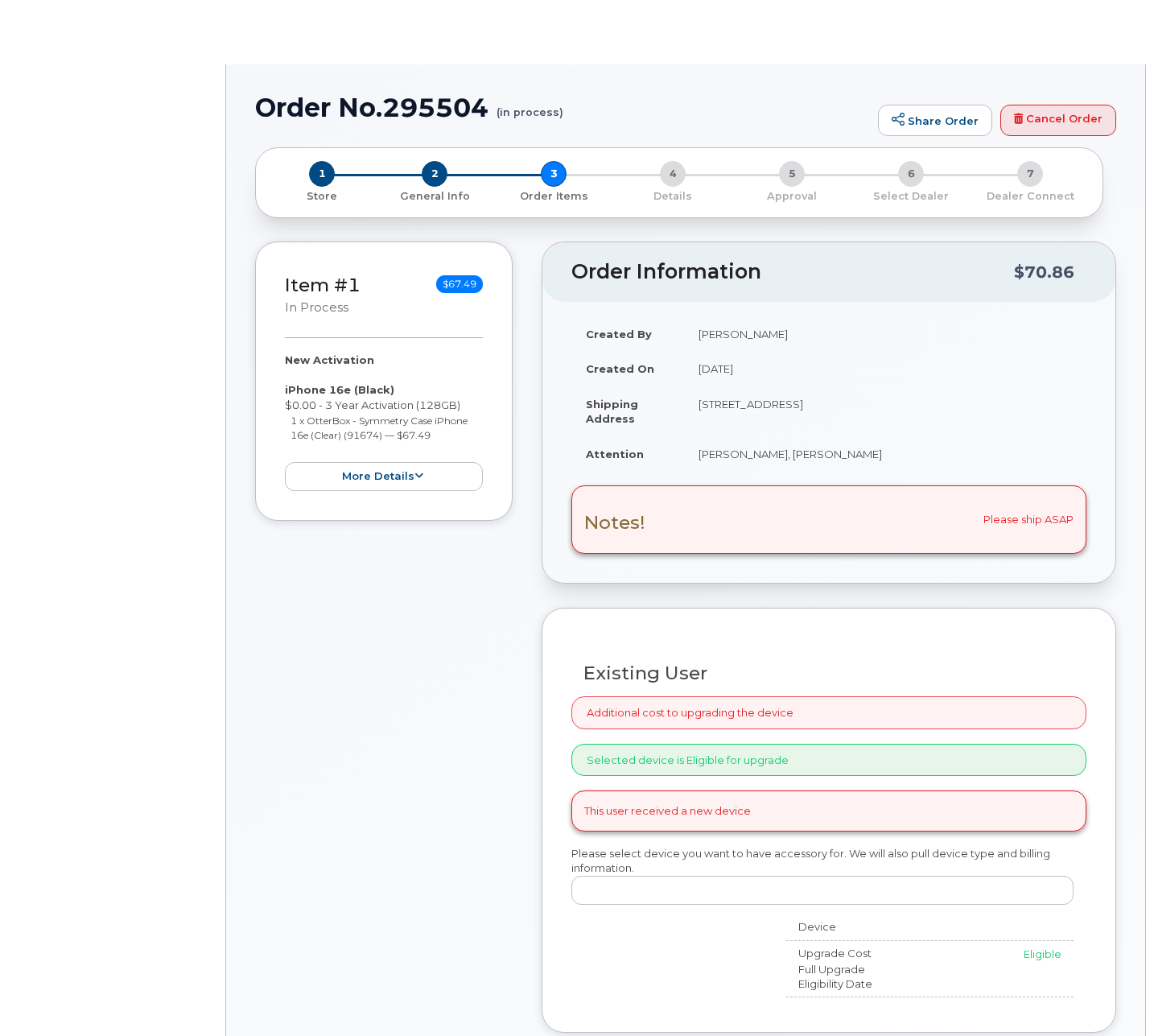 scroll, scrollTop: 0, scrollLeft: 0, axis: both 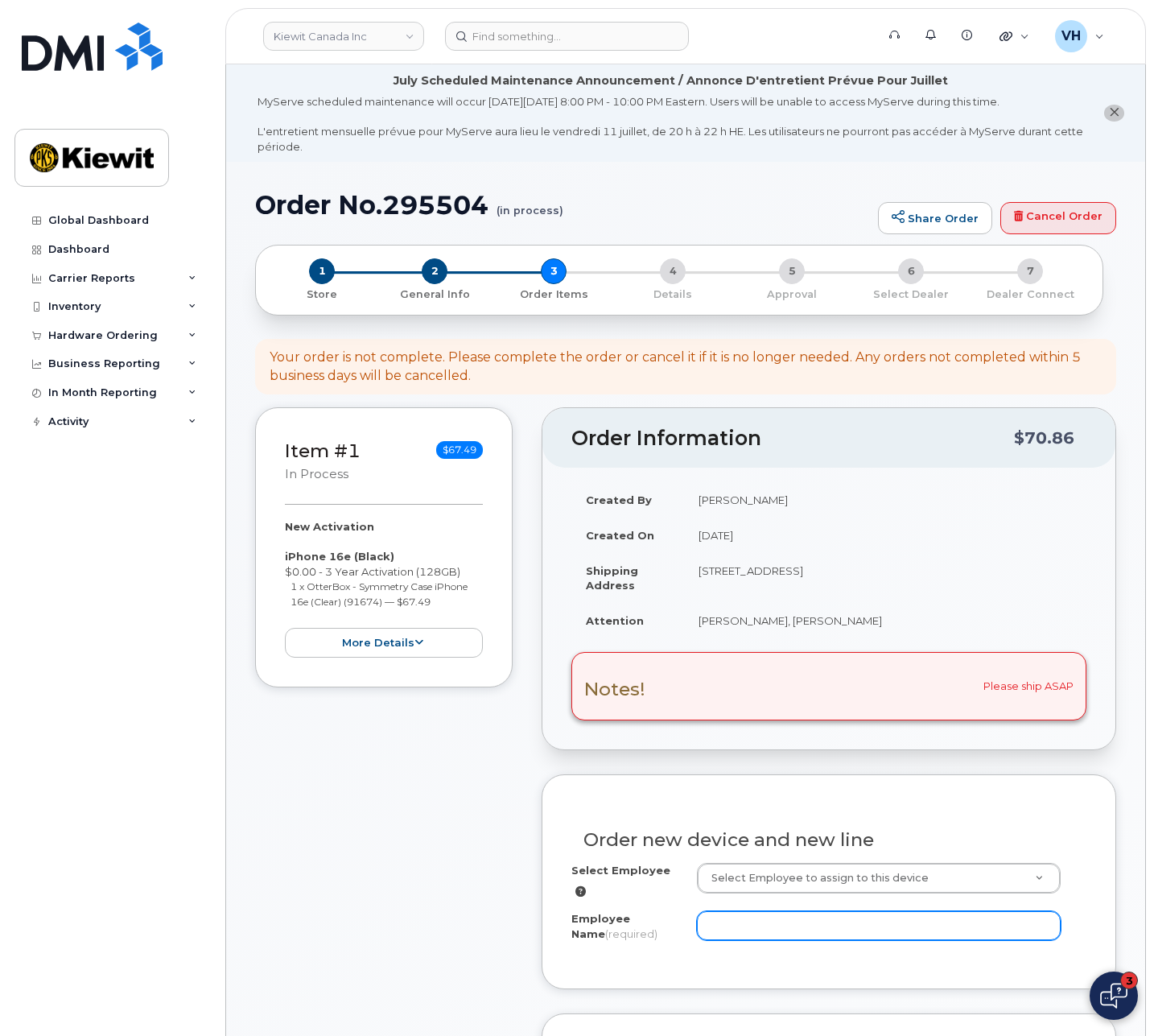 drag, startPoint x: 746, startPoint y: 915, endPoint x: 782, endPoint y: 896, distance: 41 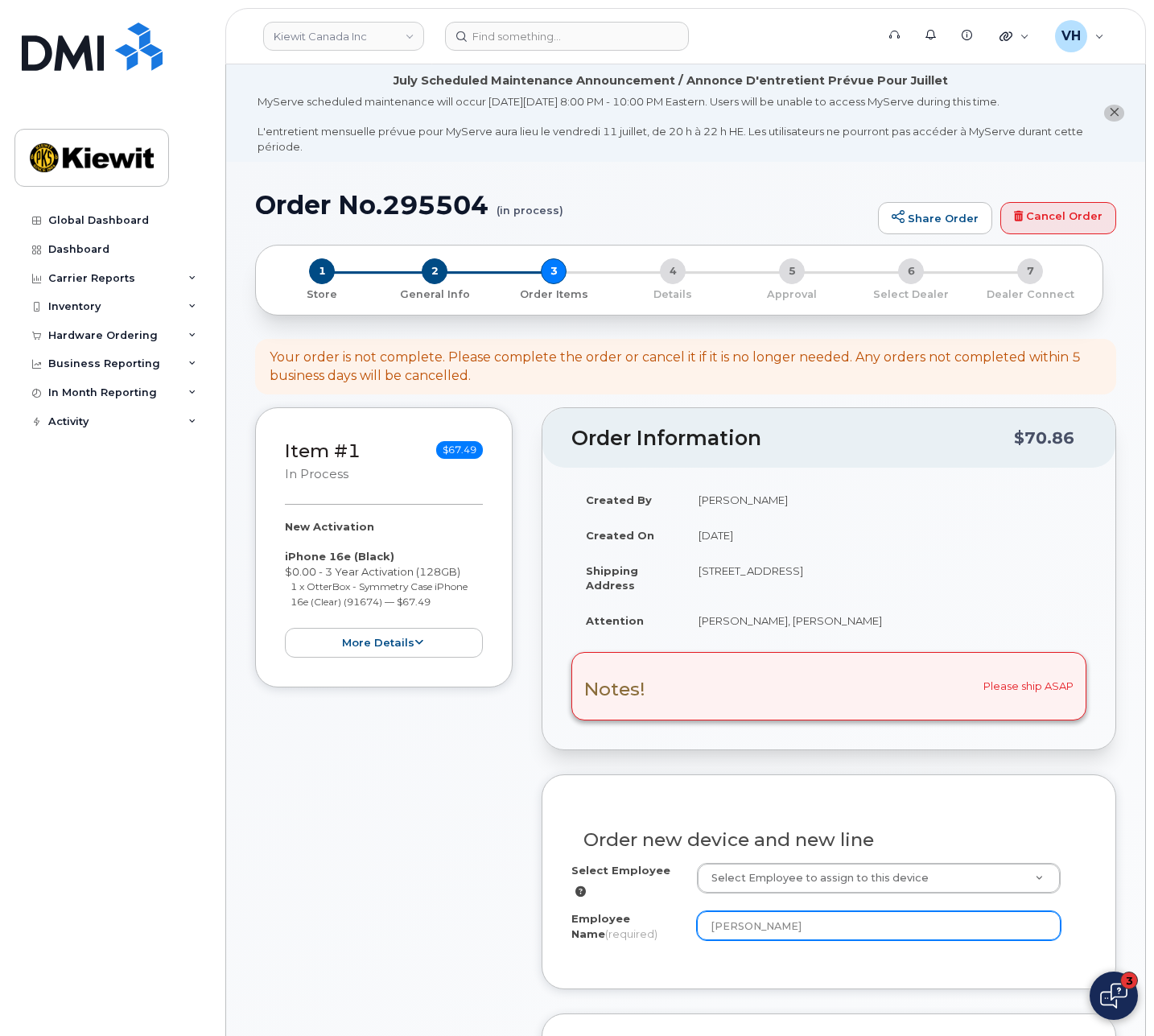 click on "Donald" at bounding box center [879, 926] 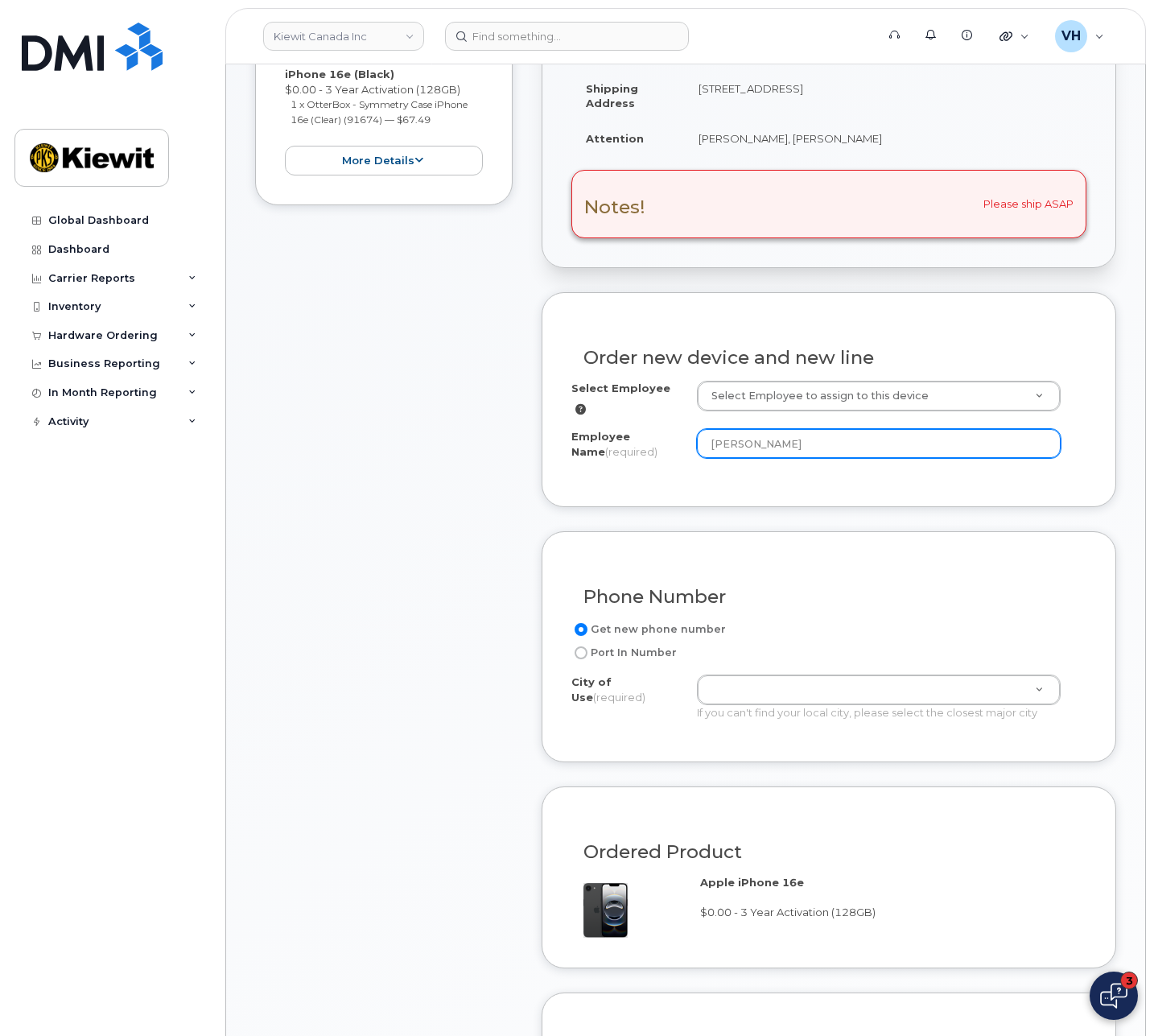 scroll, scrollTop: 483, scrollLeft: 0, axis: vertical 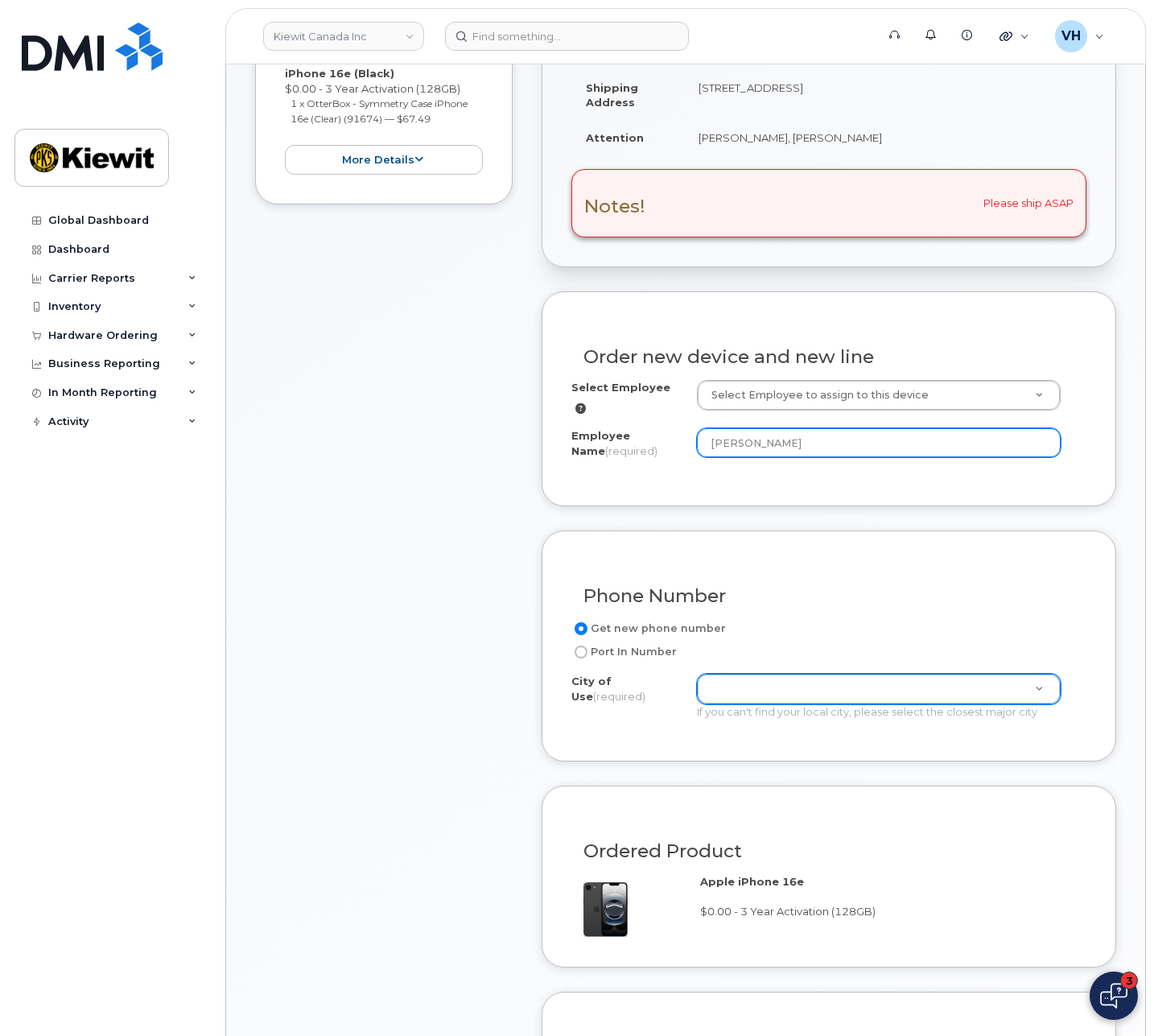 type on "[PERSON_NAME]" 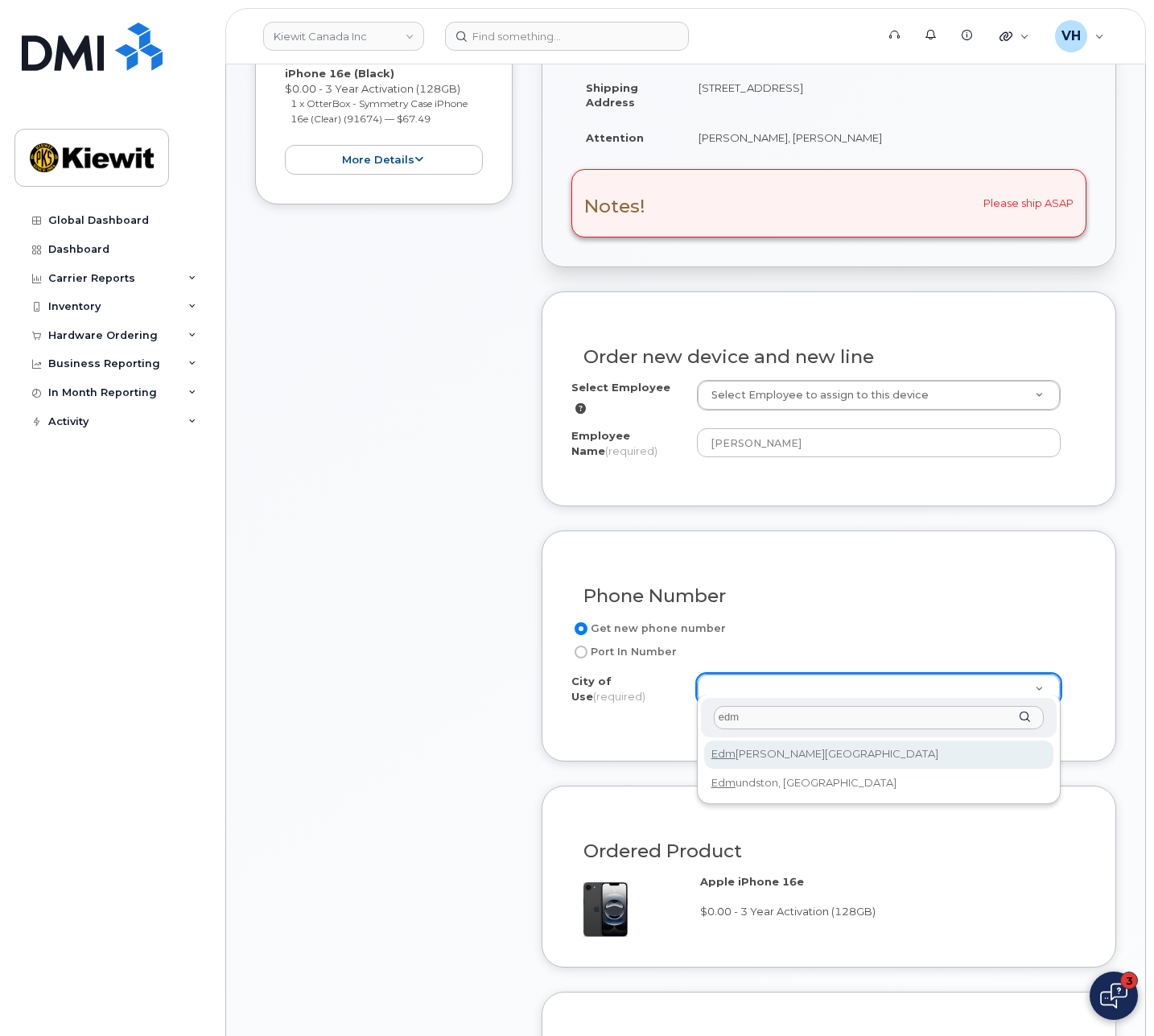 type on "edm" 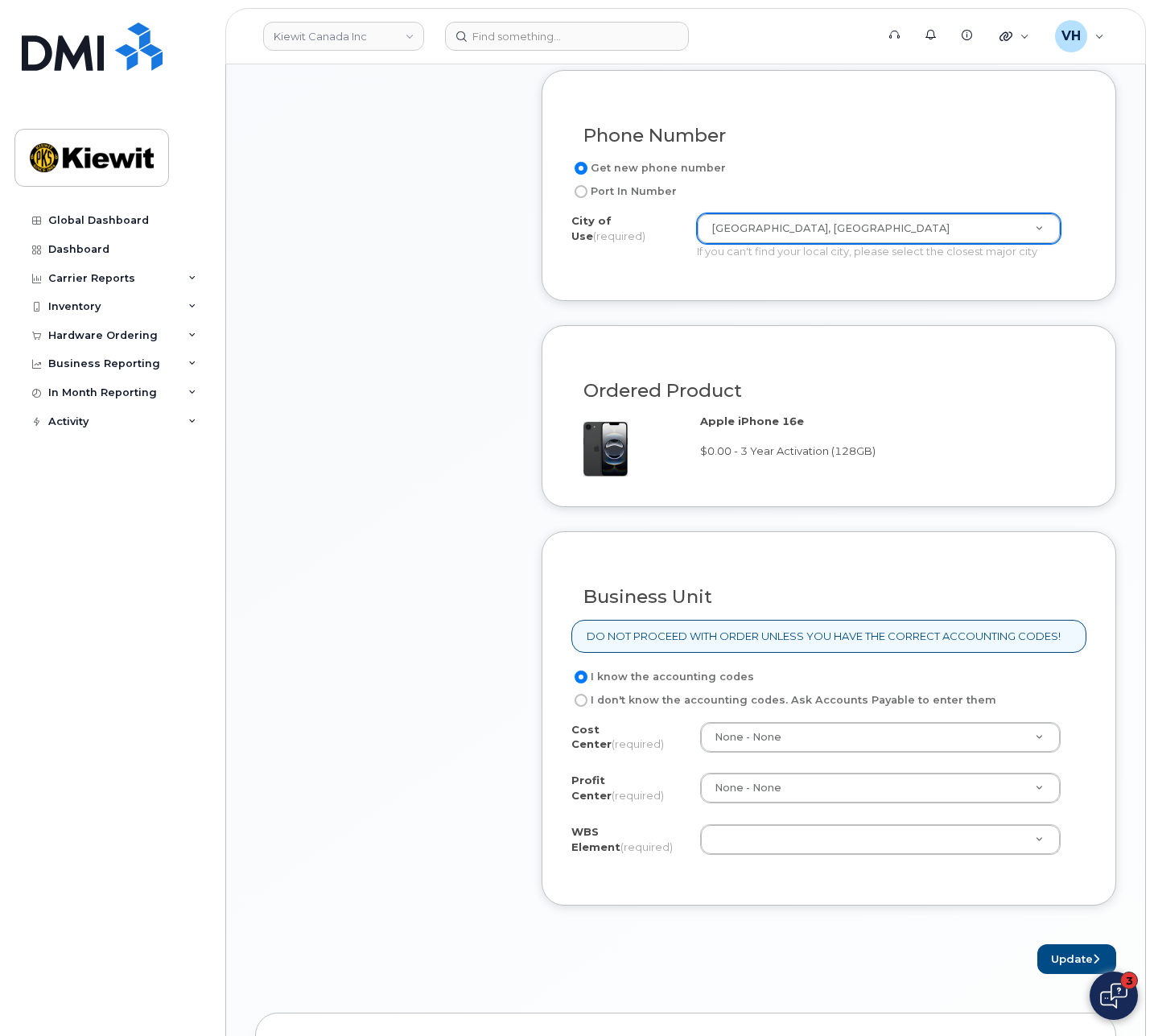 scroll, scrollTop: 966, scrollLeft: 0, axis: vertical 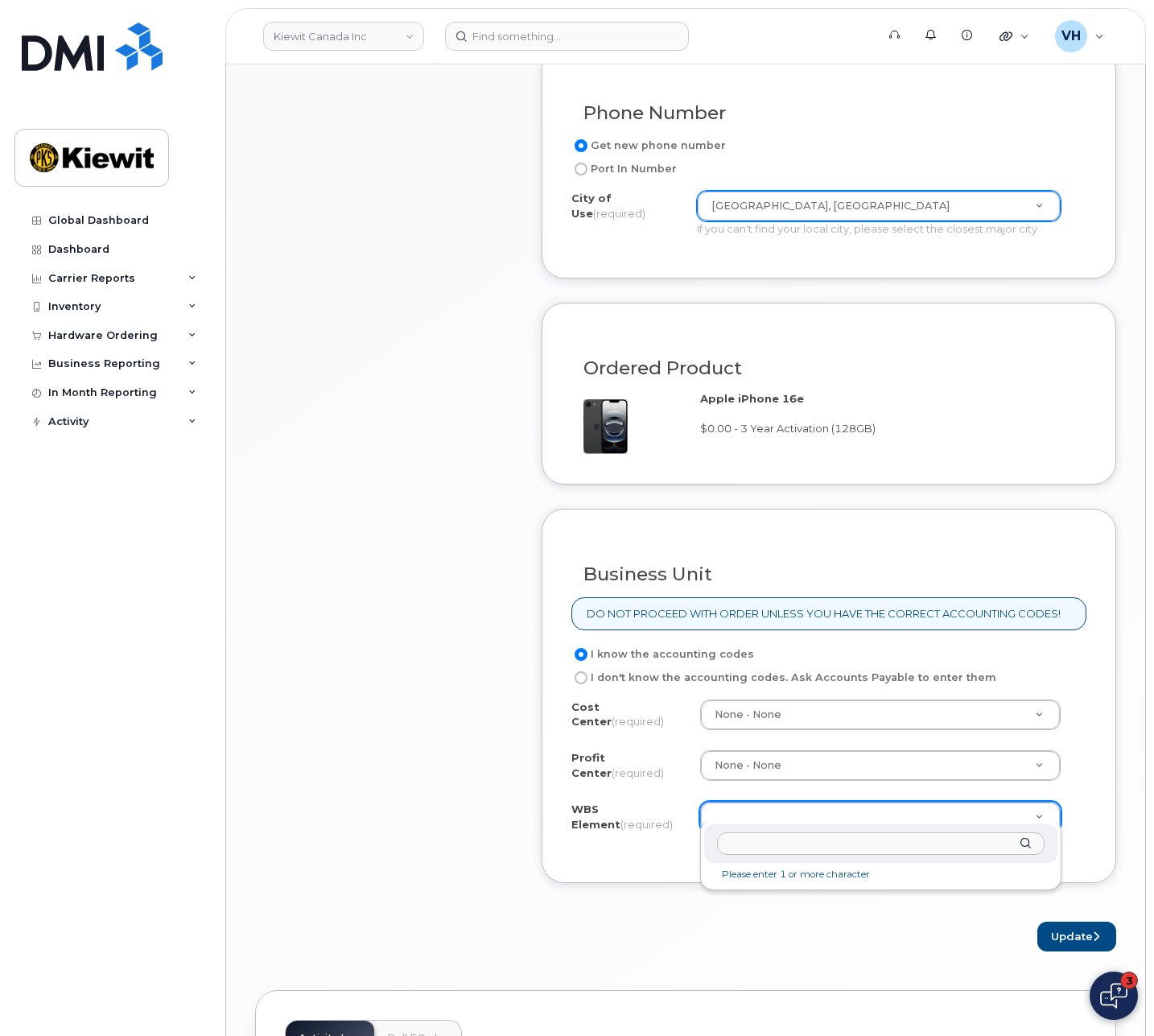 paste on "105876.1349" 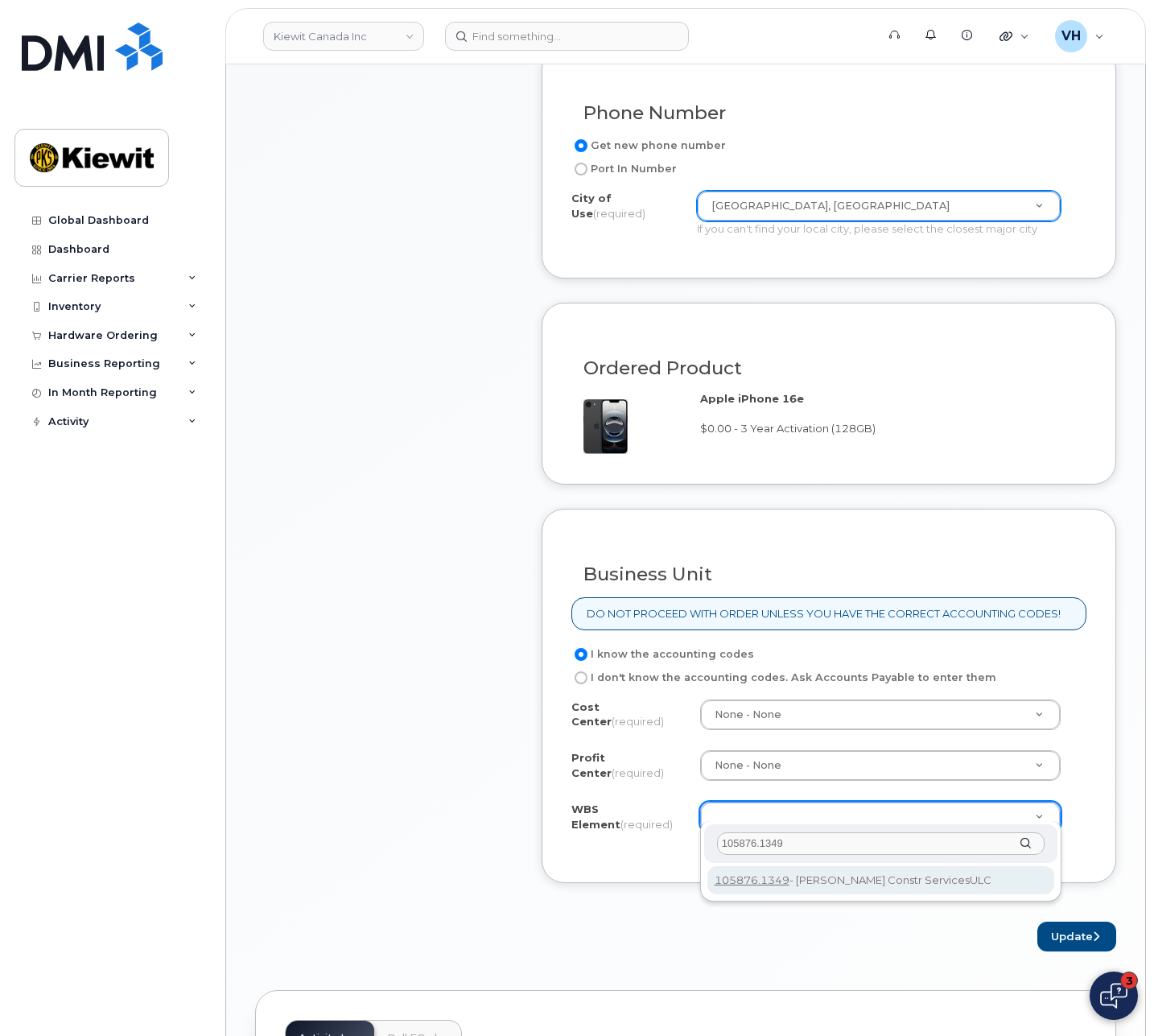 type on "105876.1349" 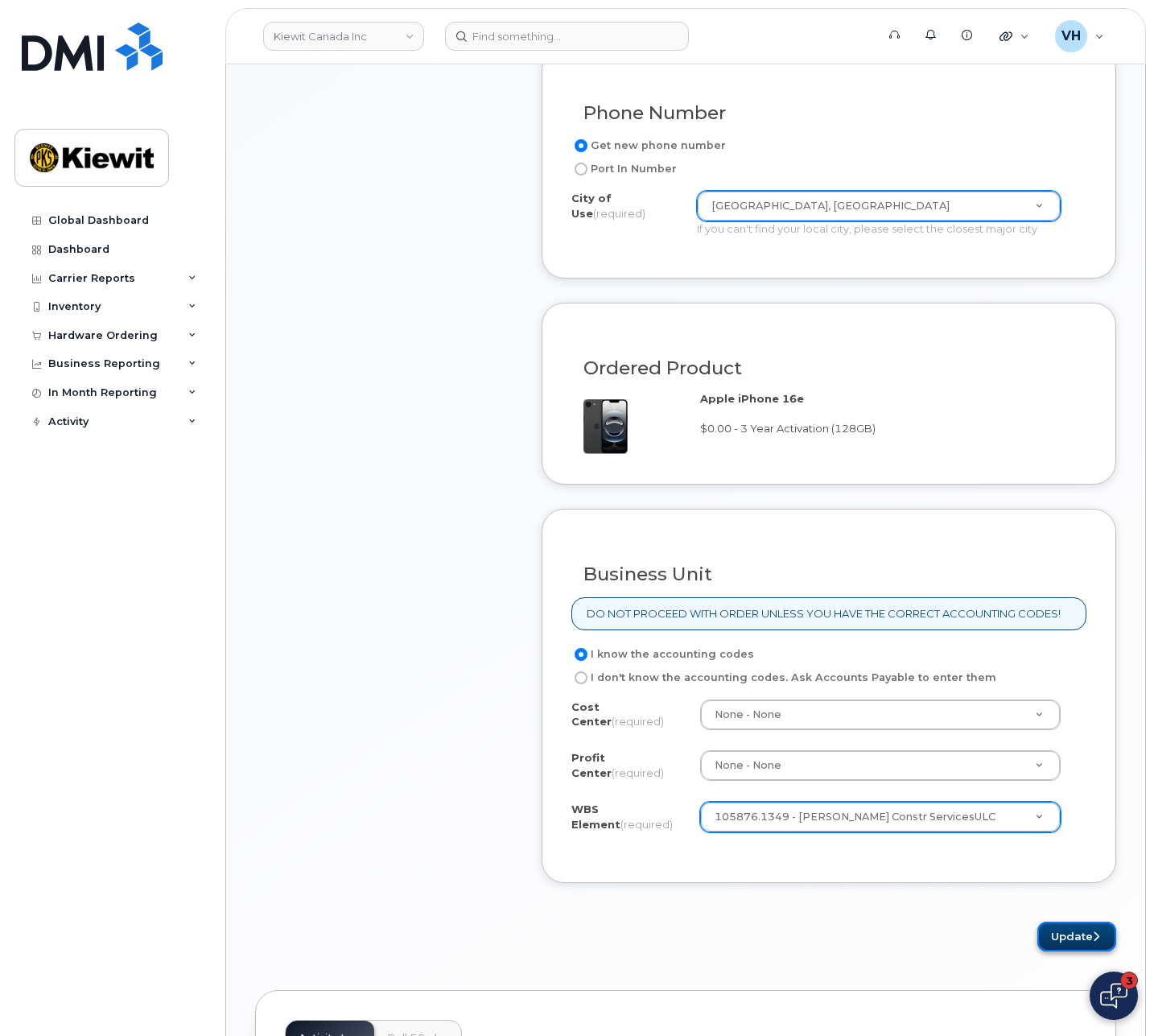 click on "Update" at bounding box center (1077, 936) 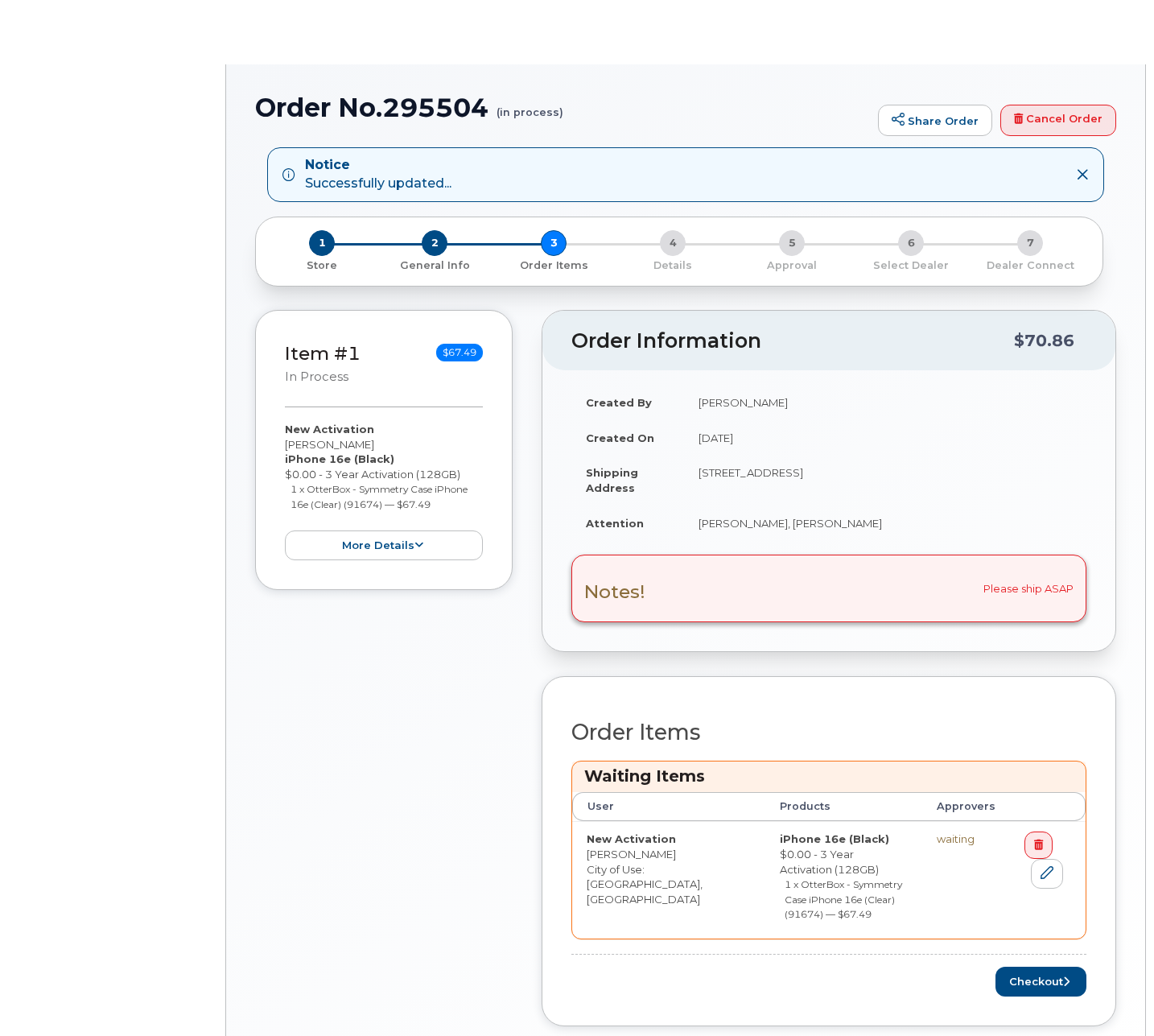 scroll, scrollTop: 0, scrollLeft: 0, axis: both 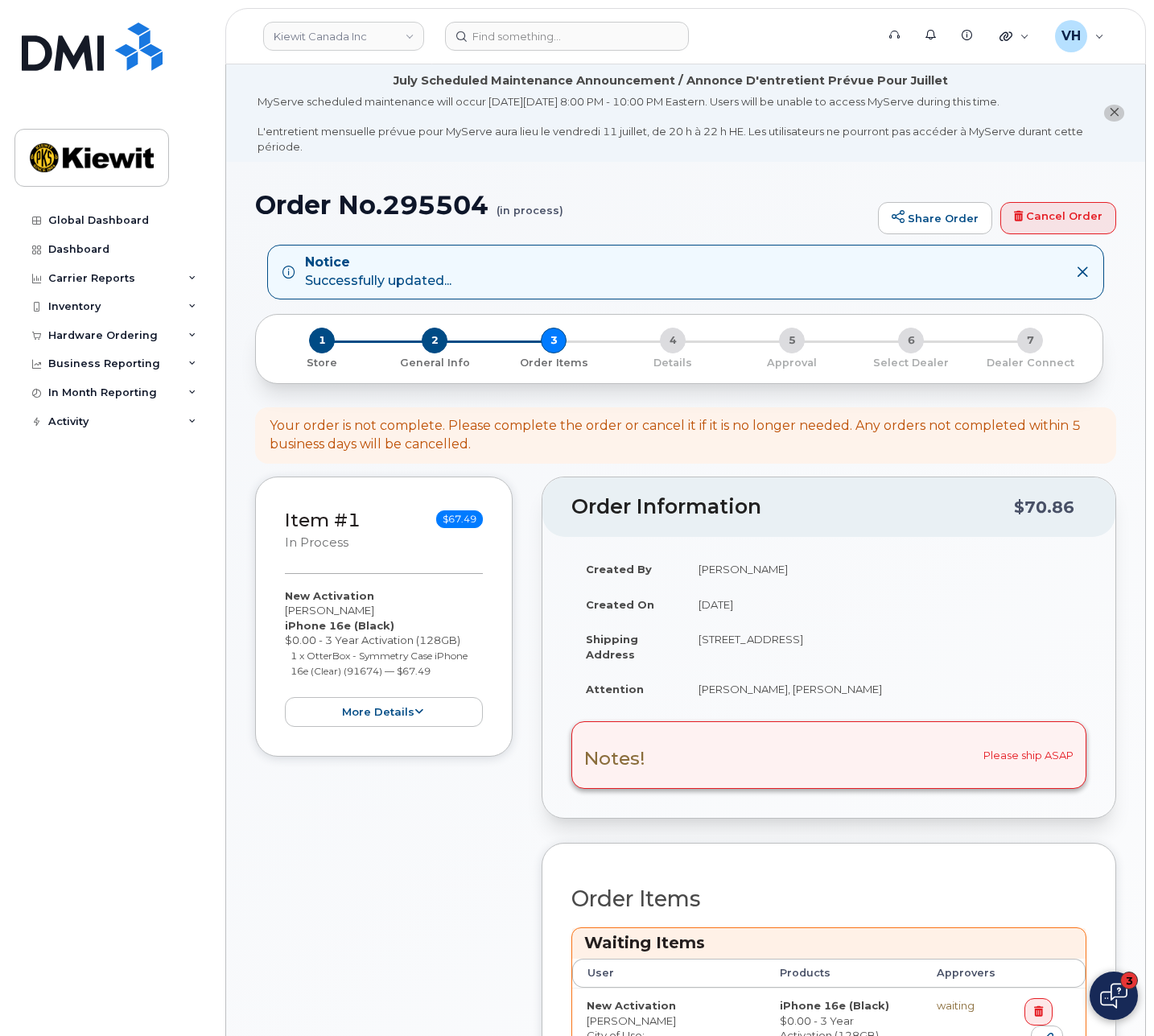 click on "3" at bounding box center (1129, 980) 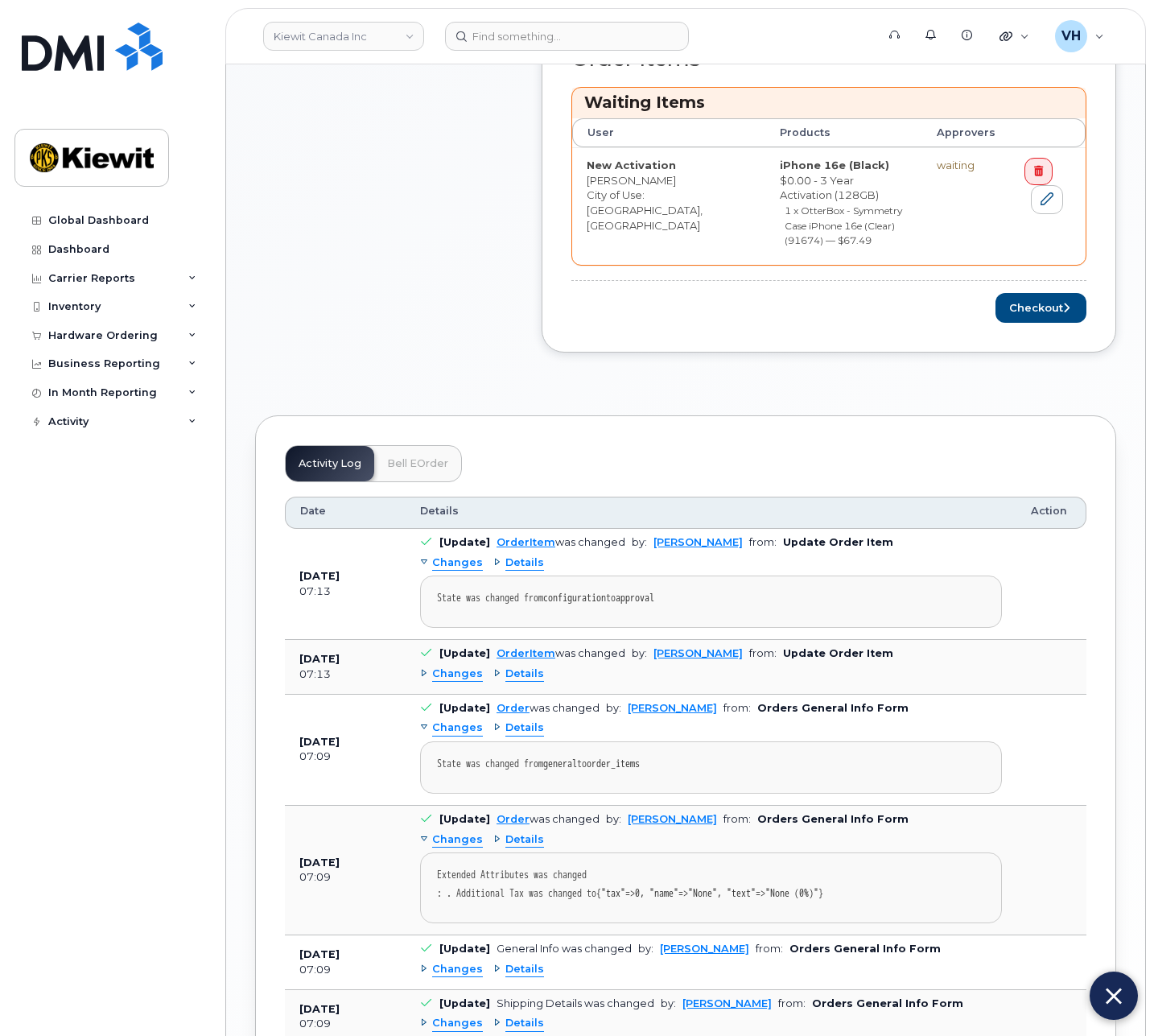 scroll, scrollTop: 845, scrollLeft: 0, axis: vertical 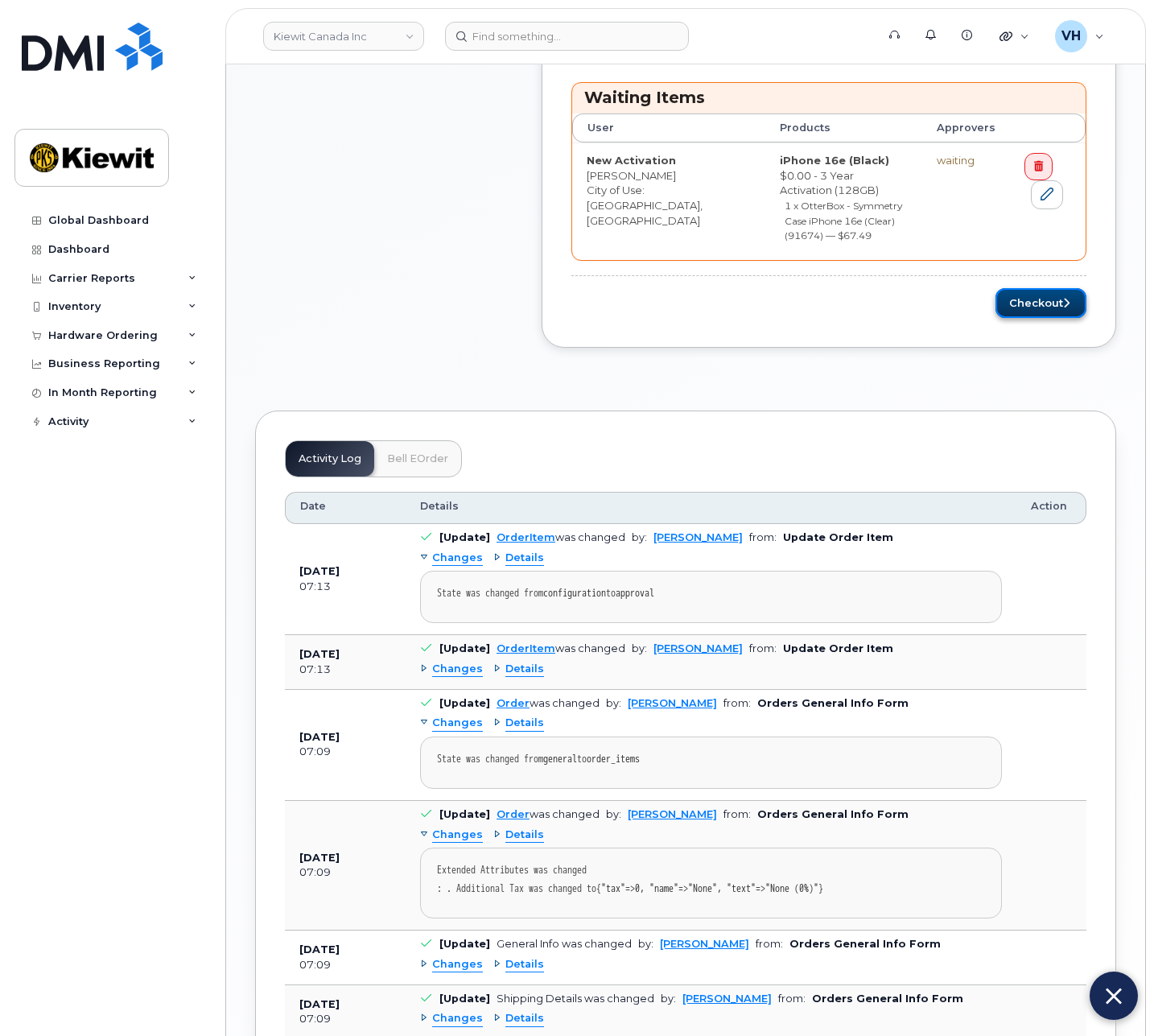 click on "Checkout" at bounding box center (1041, 303) 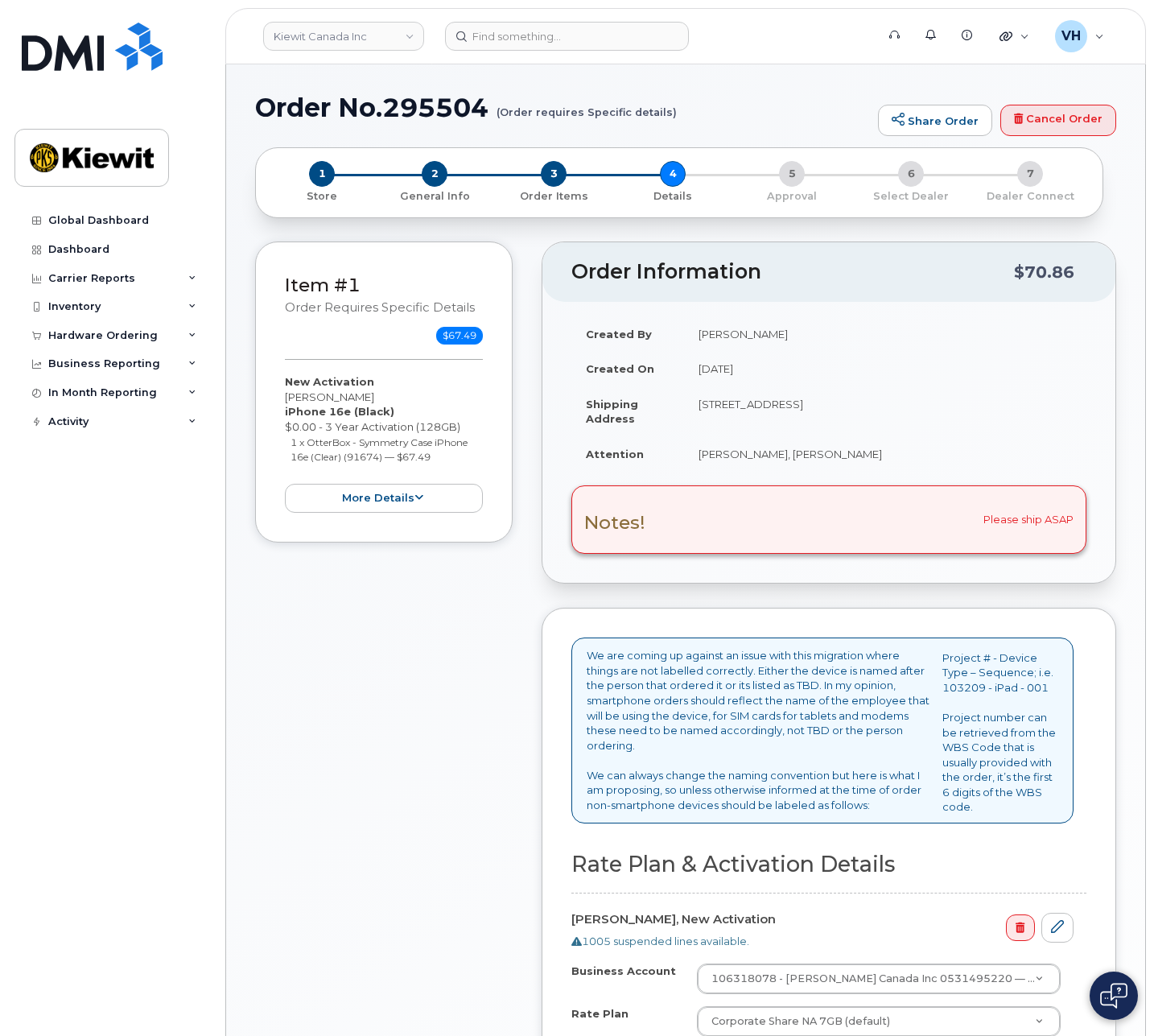 scroll, scrollTop: 0, scrollLeft: 0, axis: both 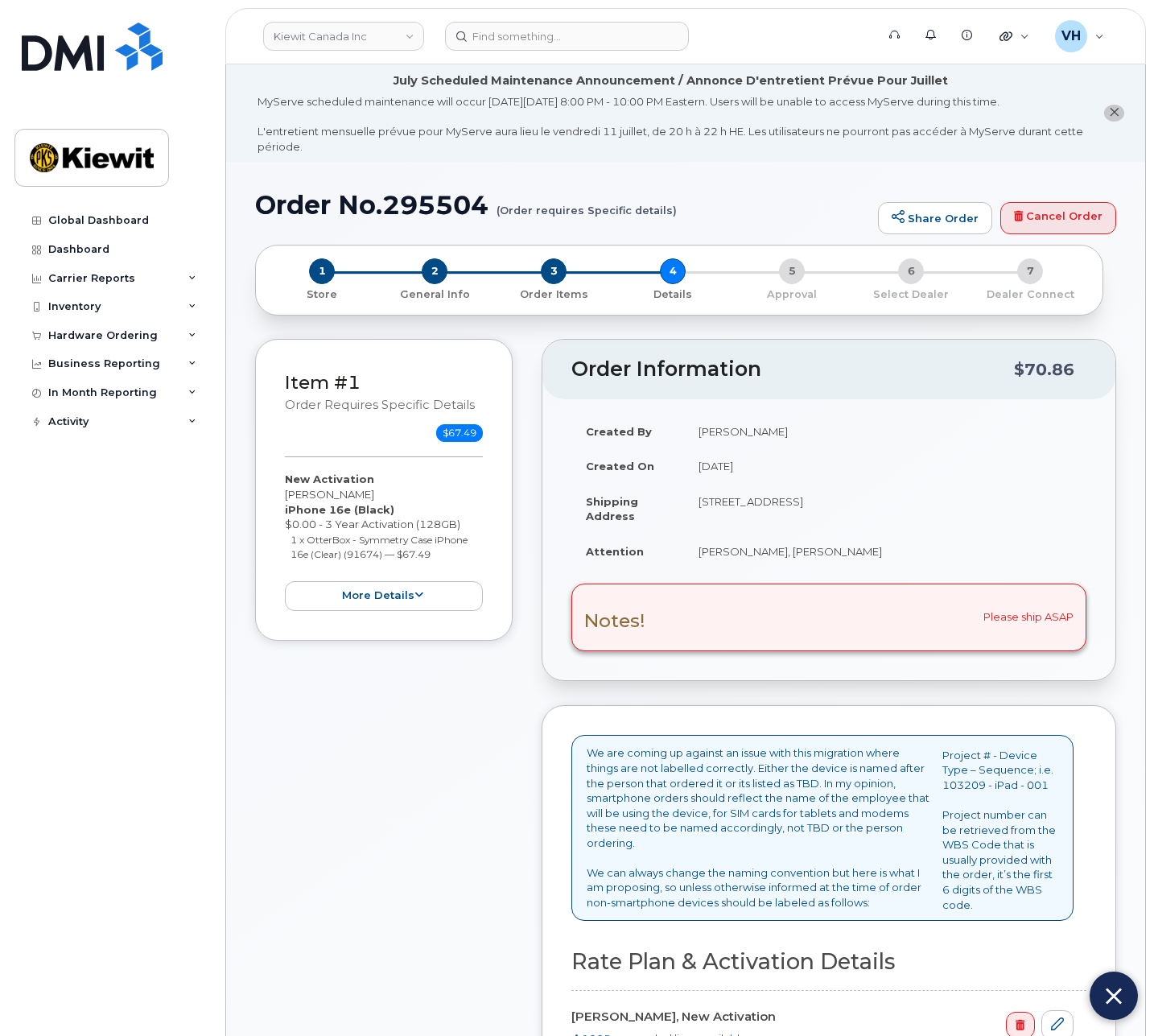 click on "Order No.295504
(Order requires Specific details)" at bounding box center (563, 204) 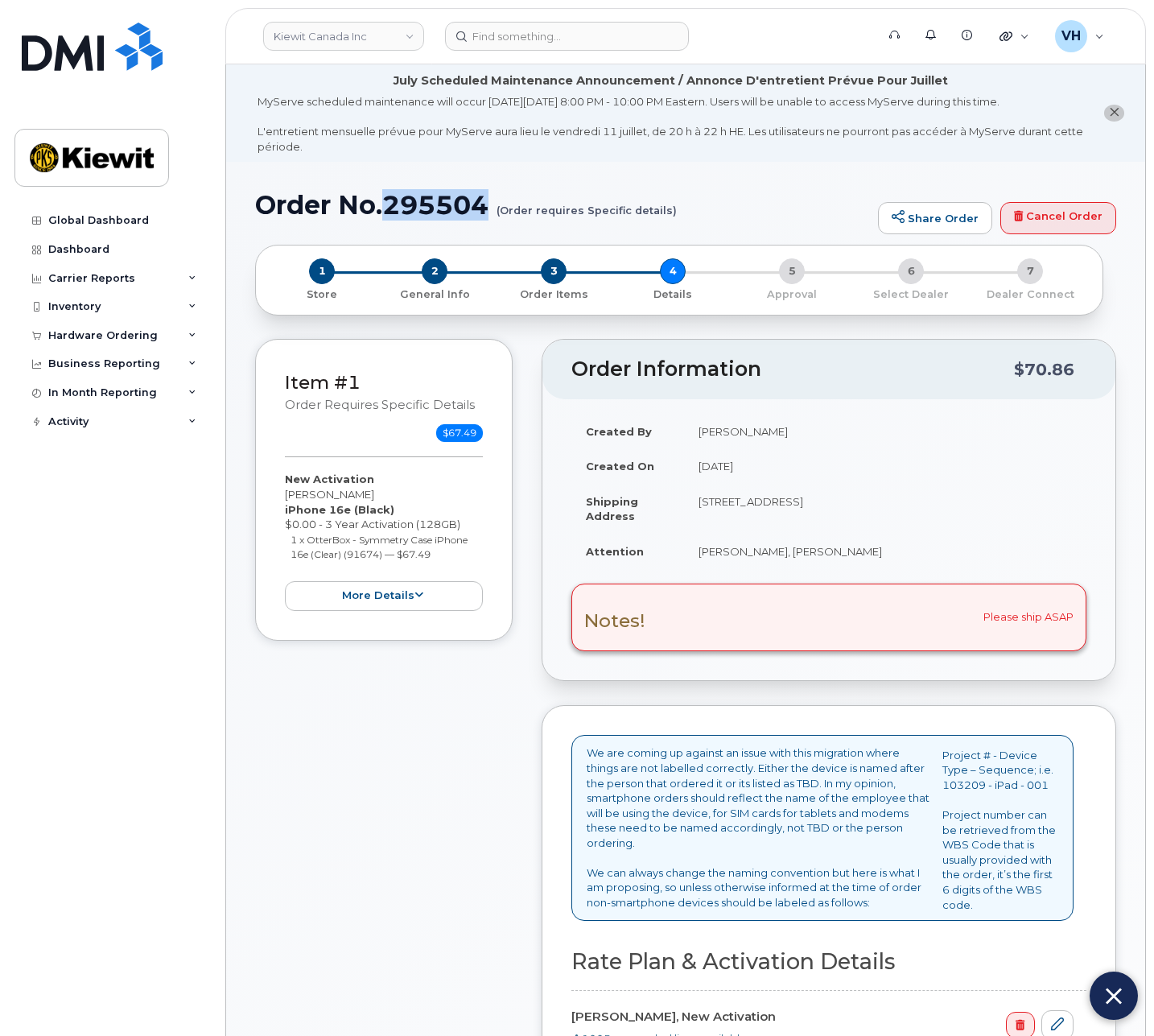 copy on "295504" 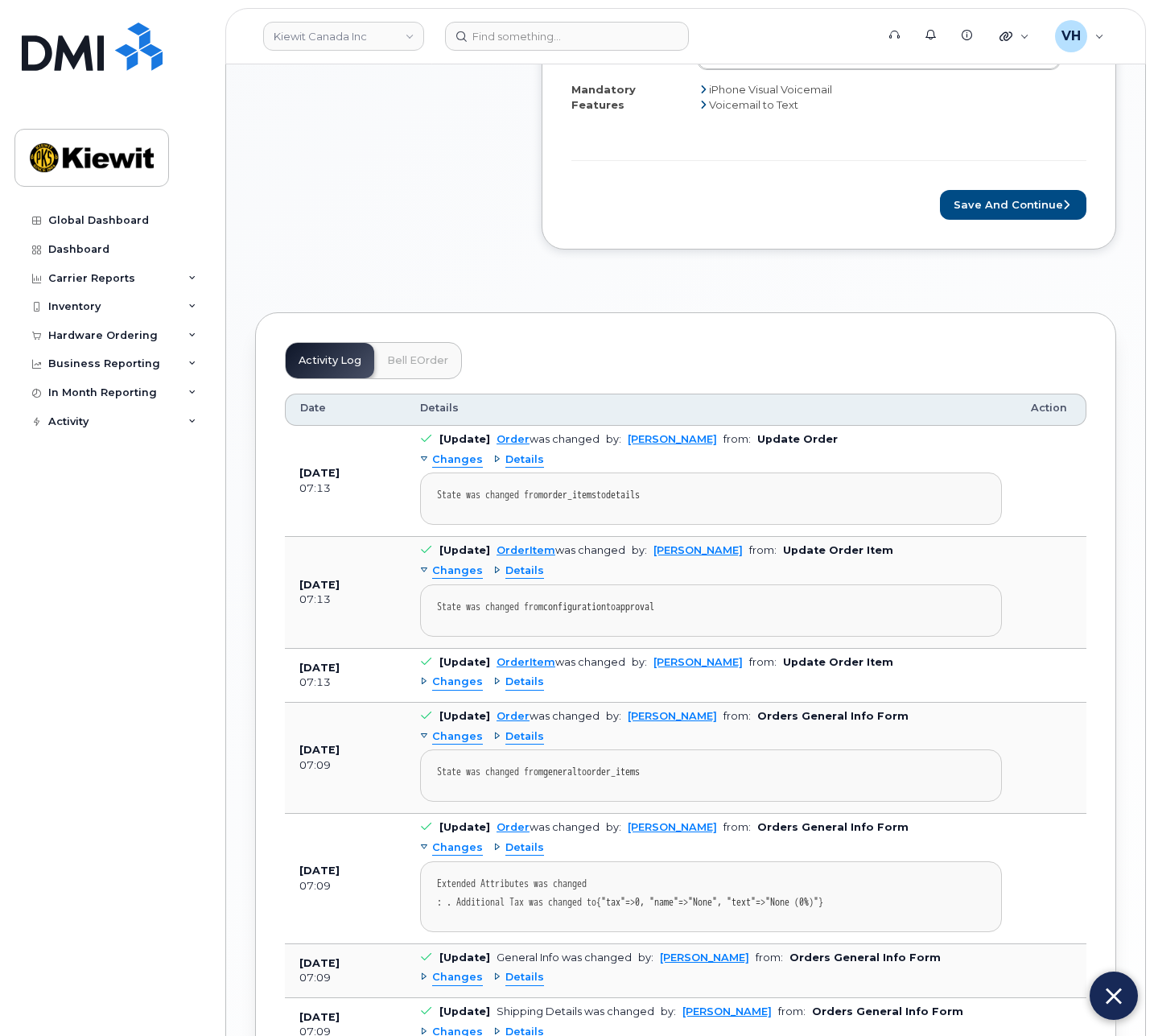 scroll, scrollTop: 1087, scrollLeft: 0, axis: vertical 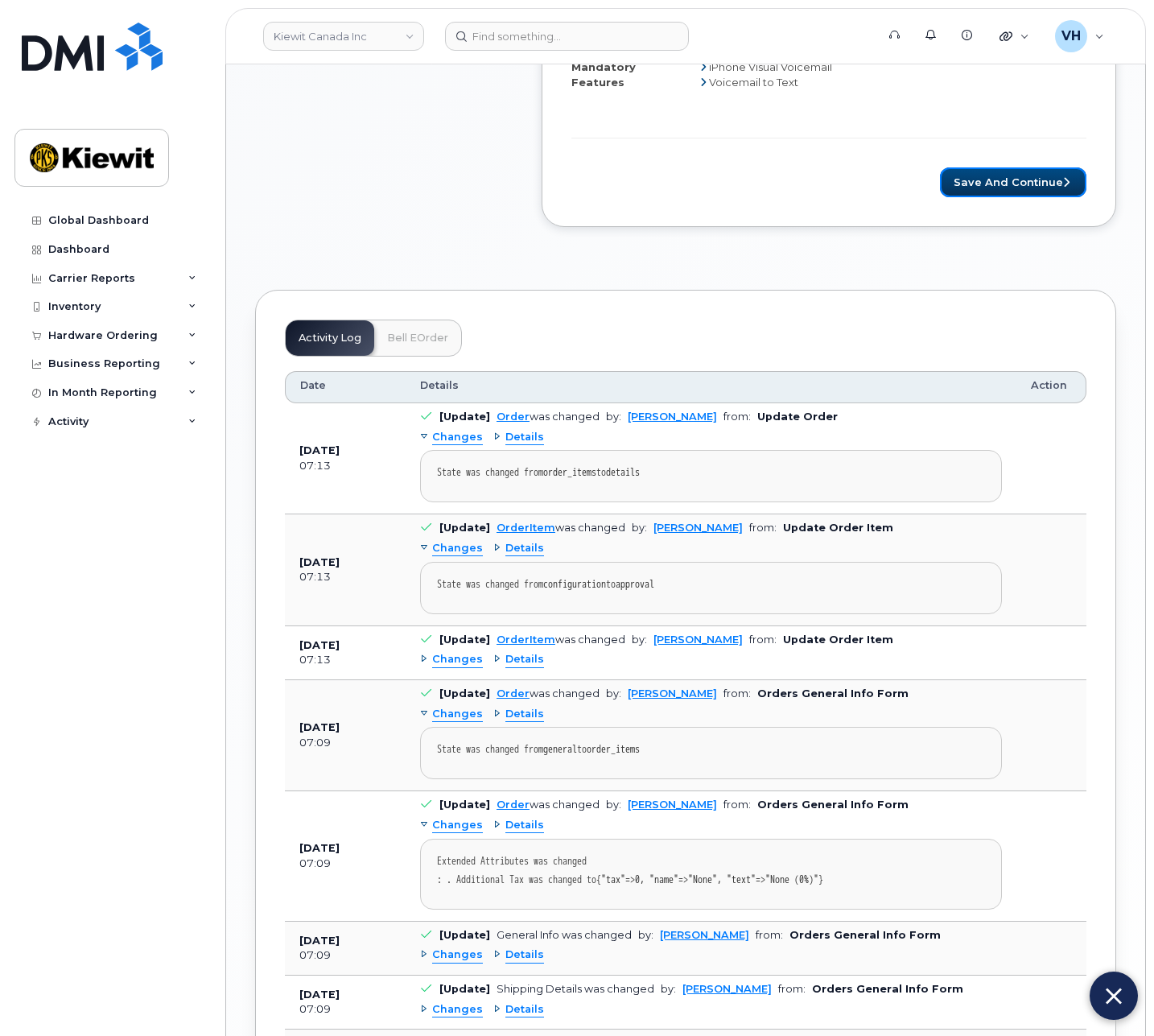 click on "Save and Continue" at bounding box center (1013, 182) 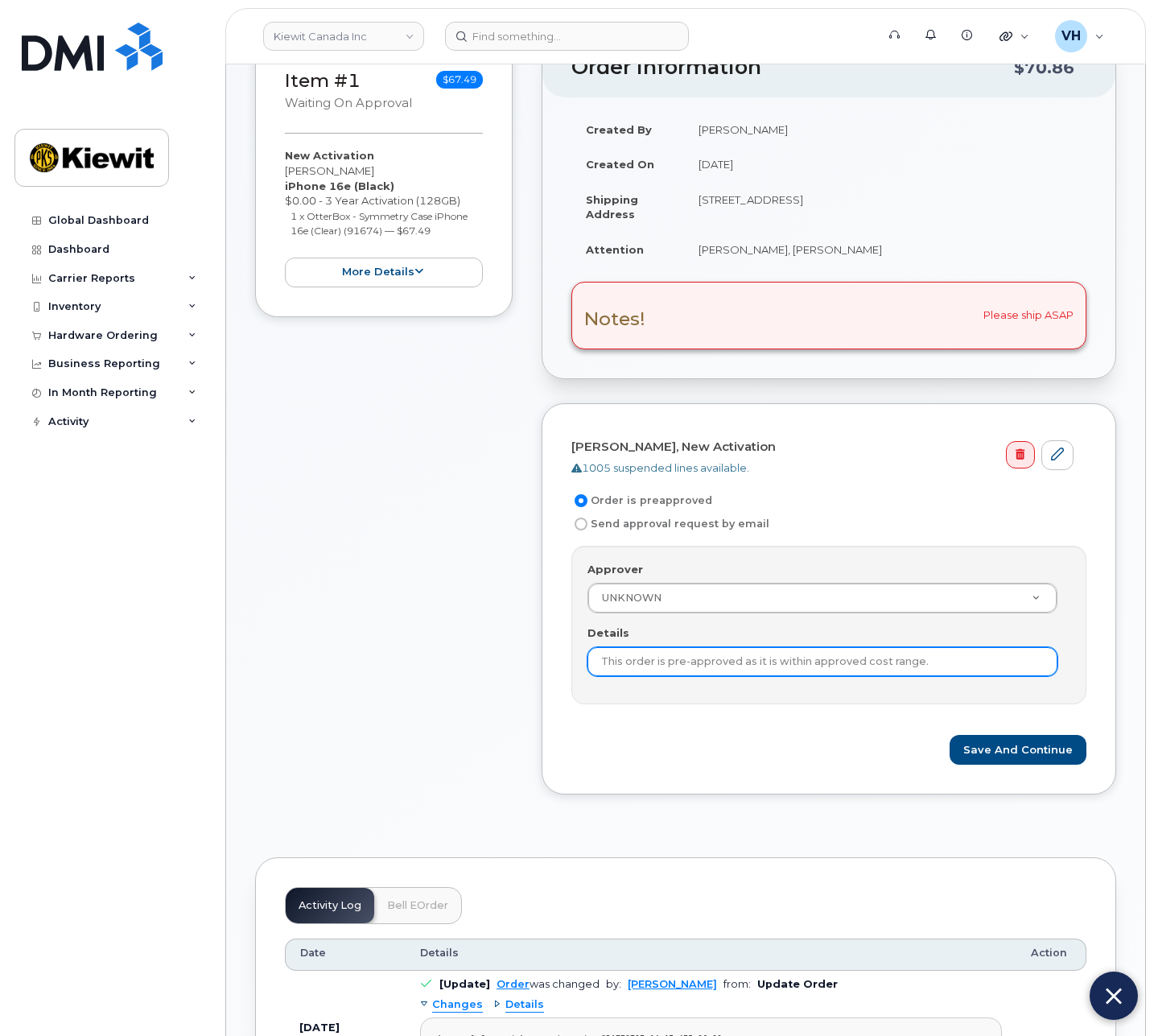 scroll, scrollTop: 362, scrollLeft: 0, axis: vertical 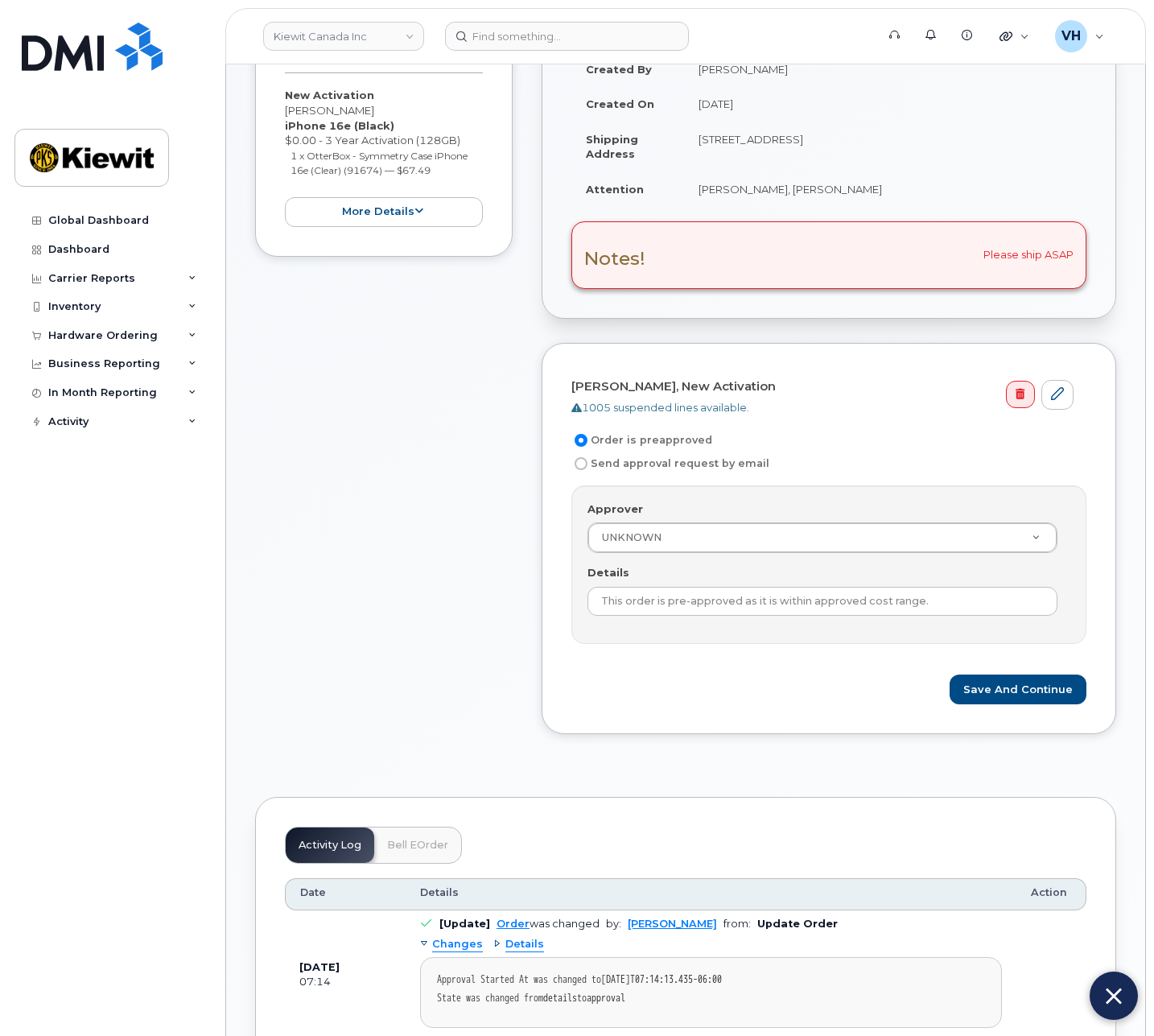 click on "Send approval request by email" at bounding box center (581, 464) 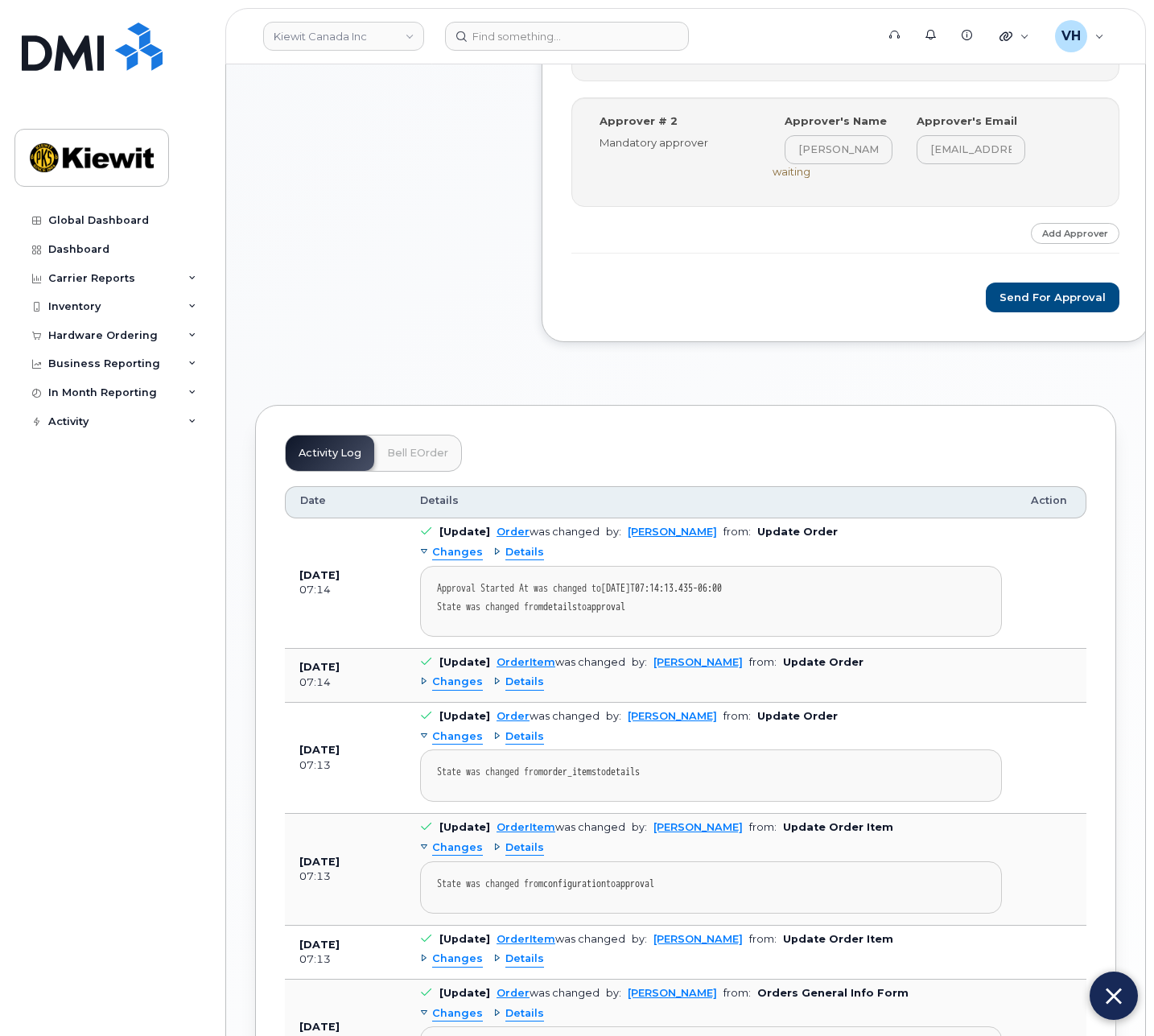 scroll, scrollTop: 966, scrollLeft: 0, axis: vertical 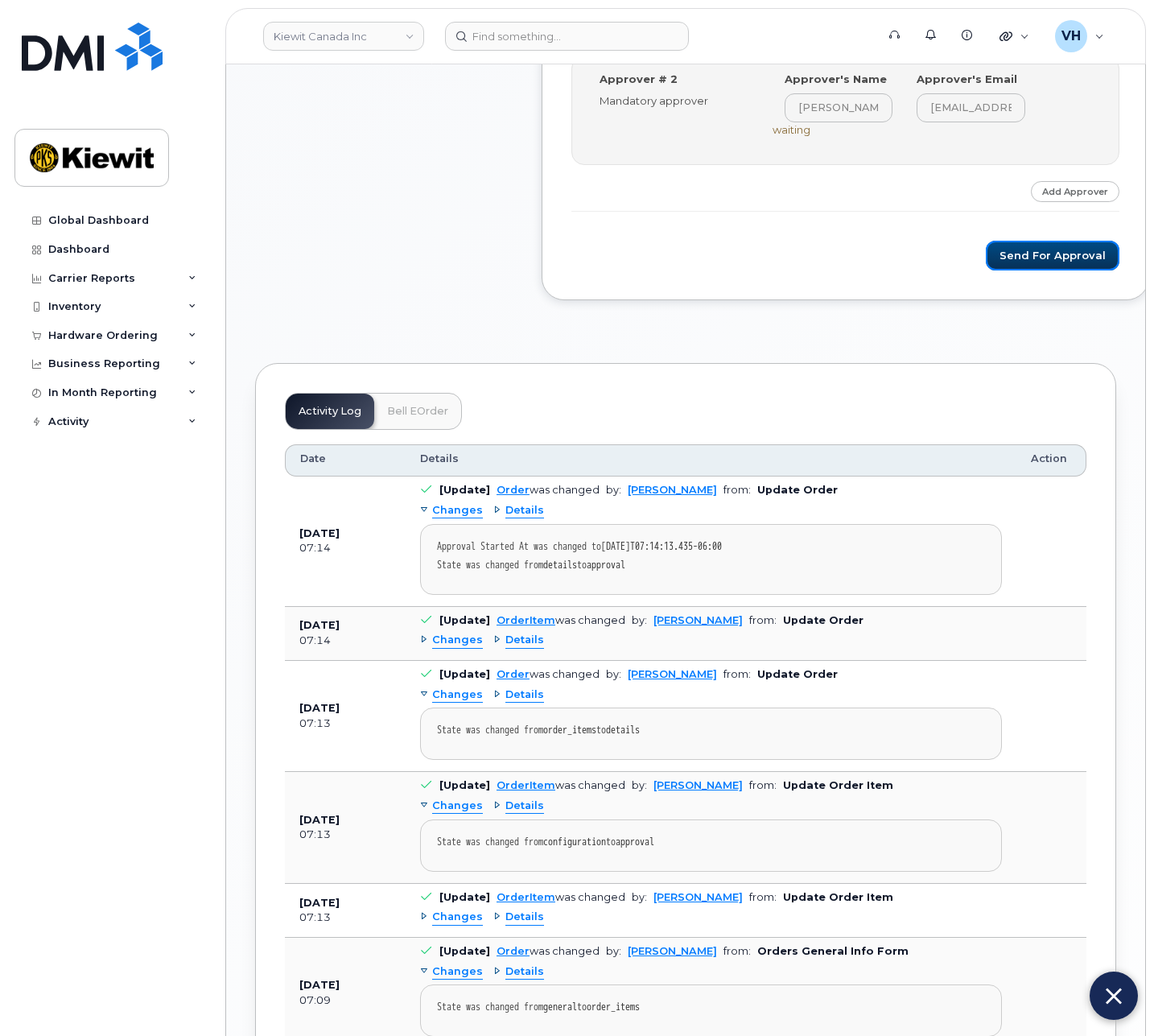 click on "Send for Approval" at bounding box center (1053, 255) 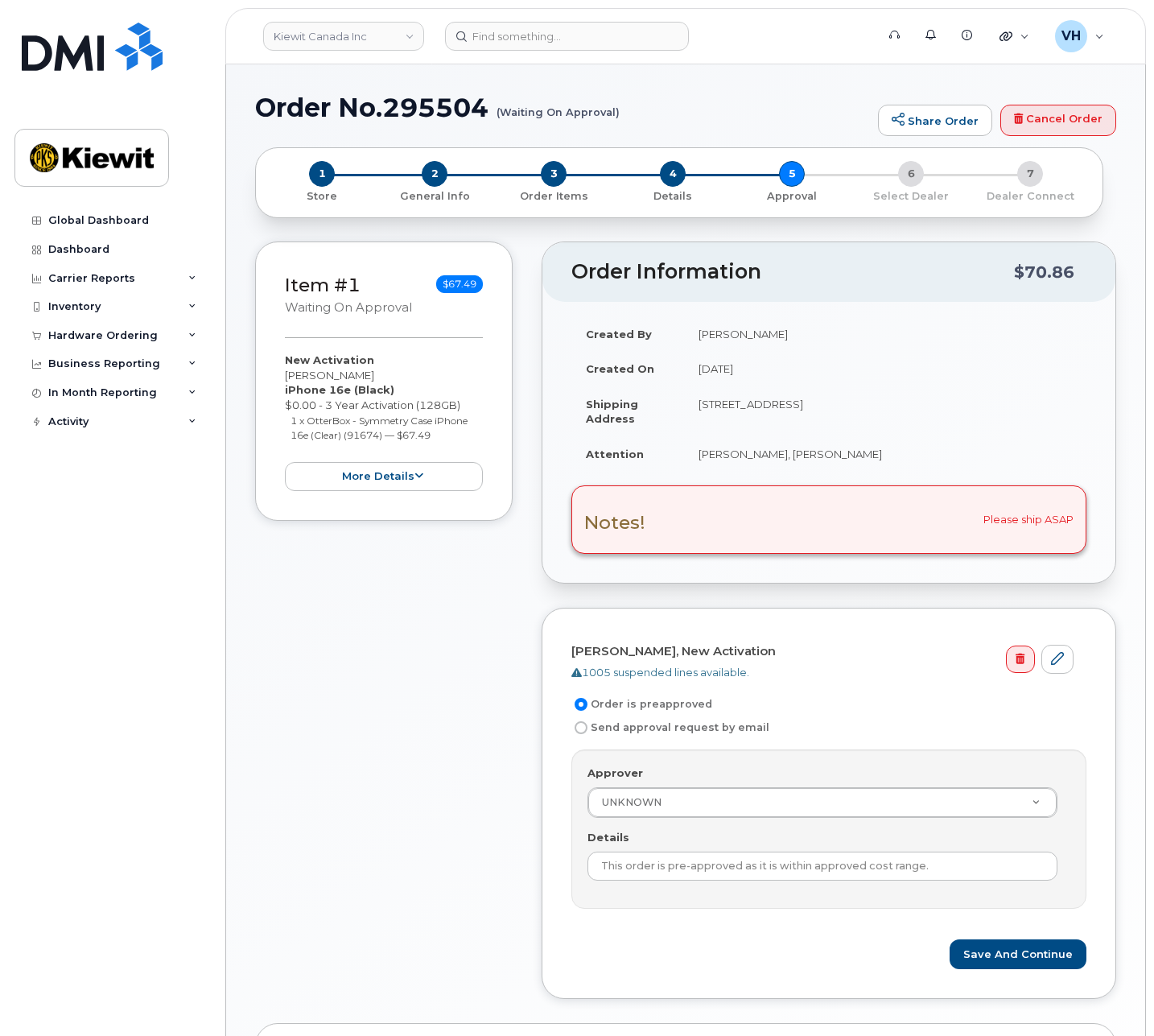 scroll, scrollTop: 0, scrollLeft: 0, axis: both 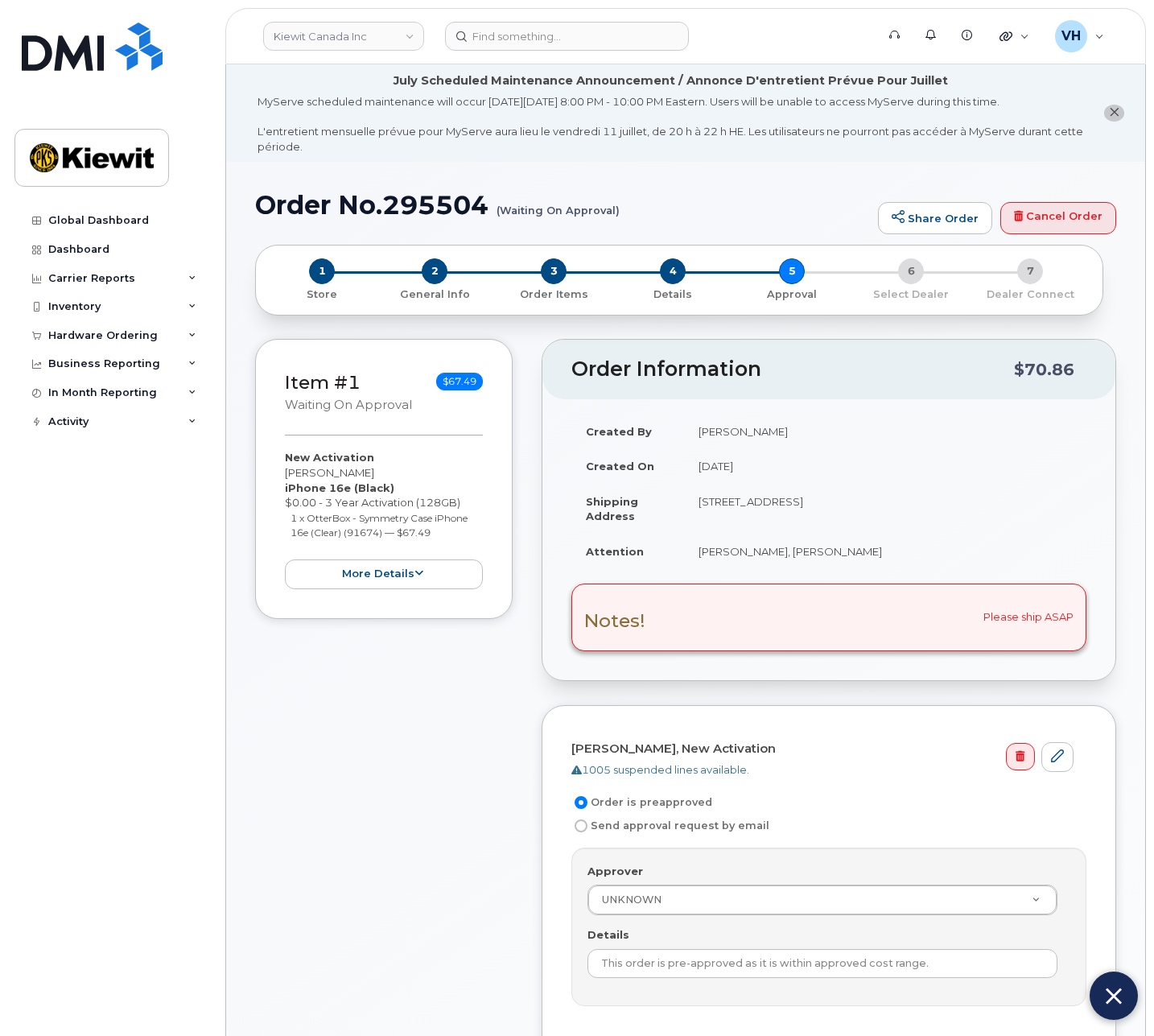 click at bounding box center (1114, 996) 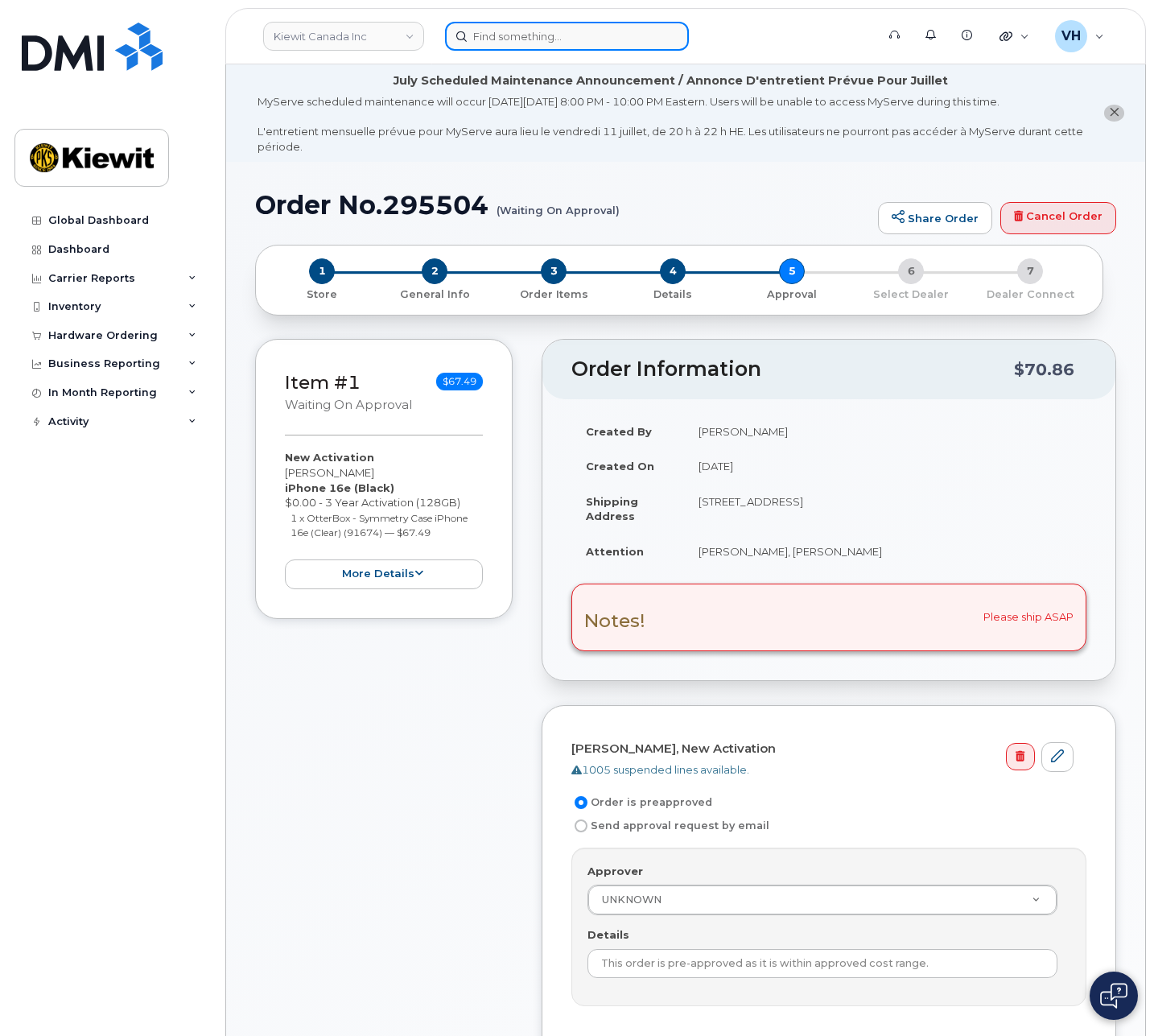 click at bounding box center [567, 36] 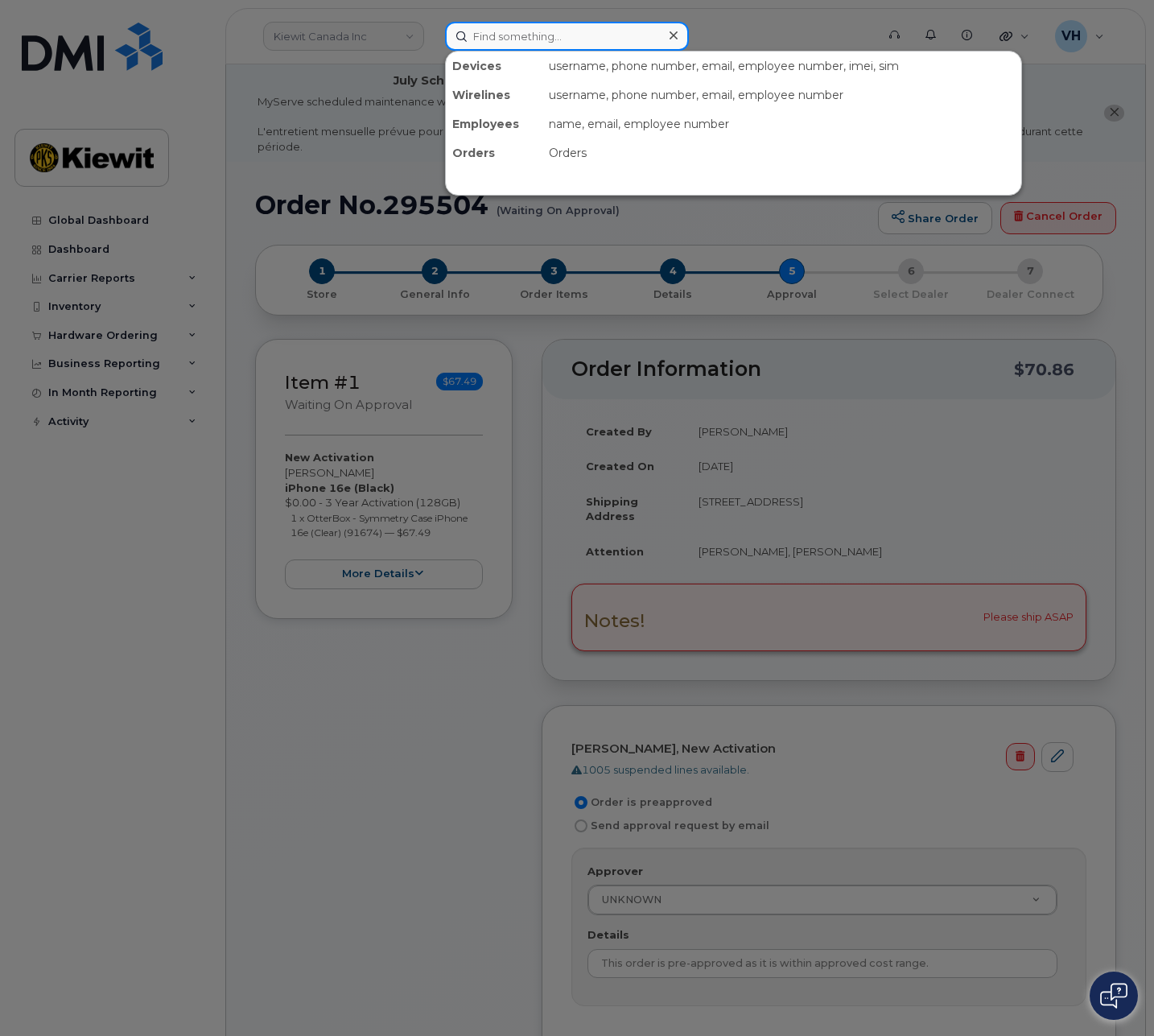 paste on "293630" 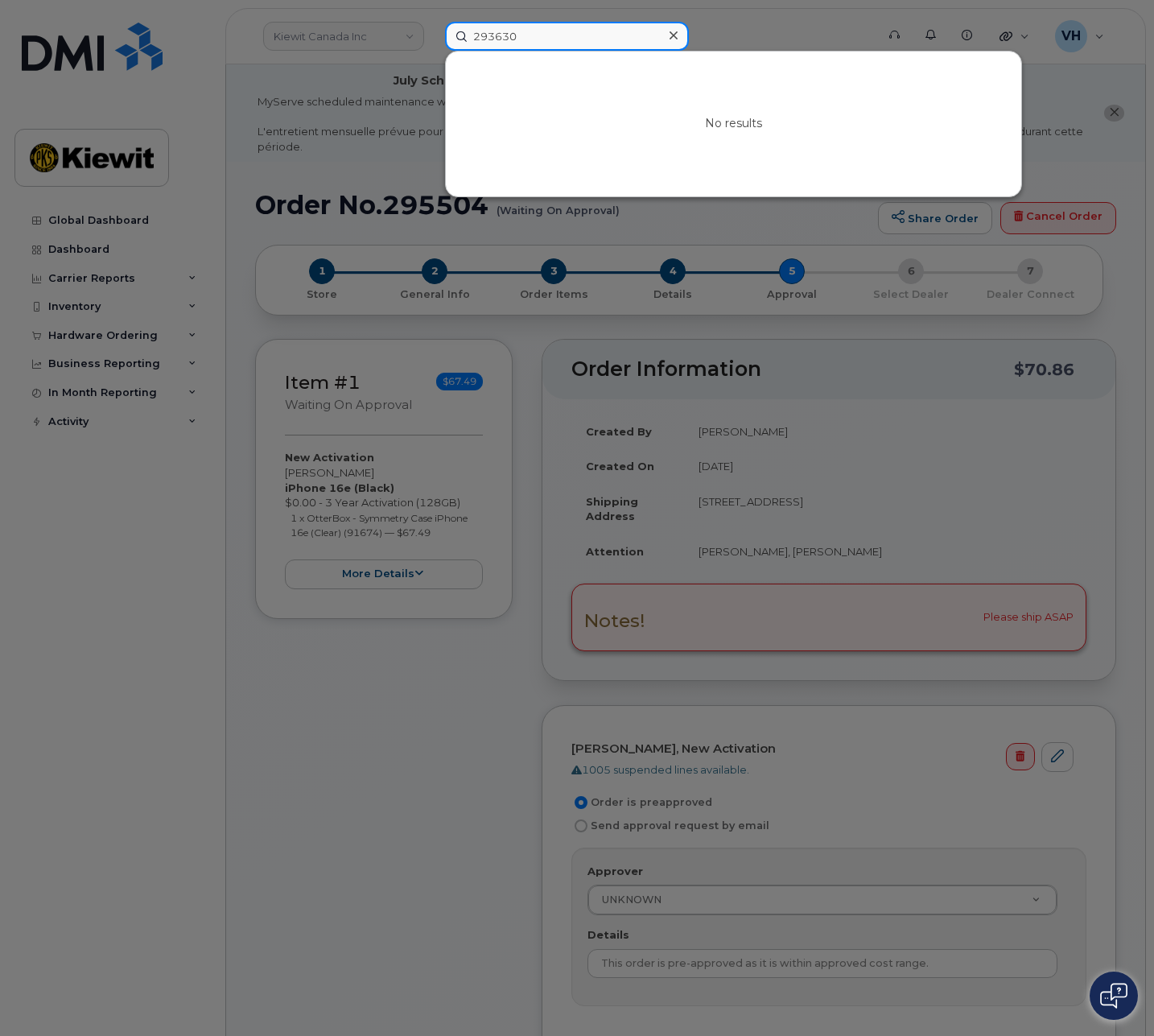type on "293630" 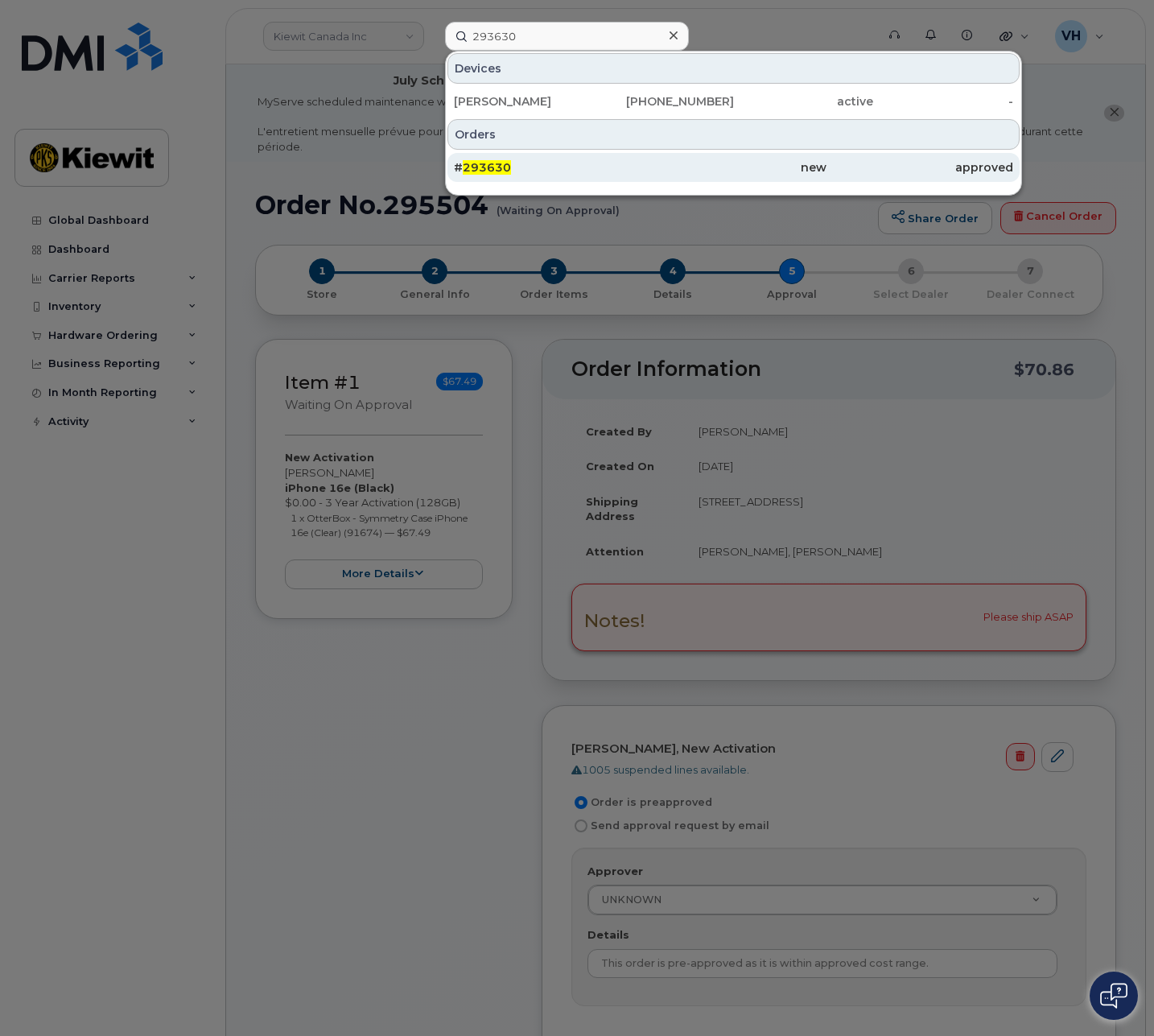 click on "# 293630" at bounding box center [547, 167] 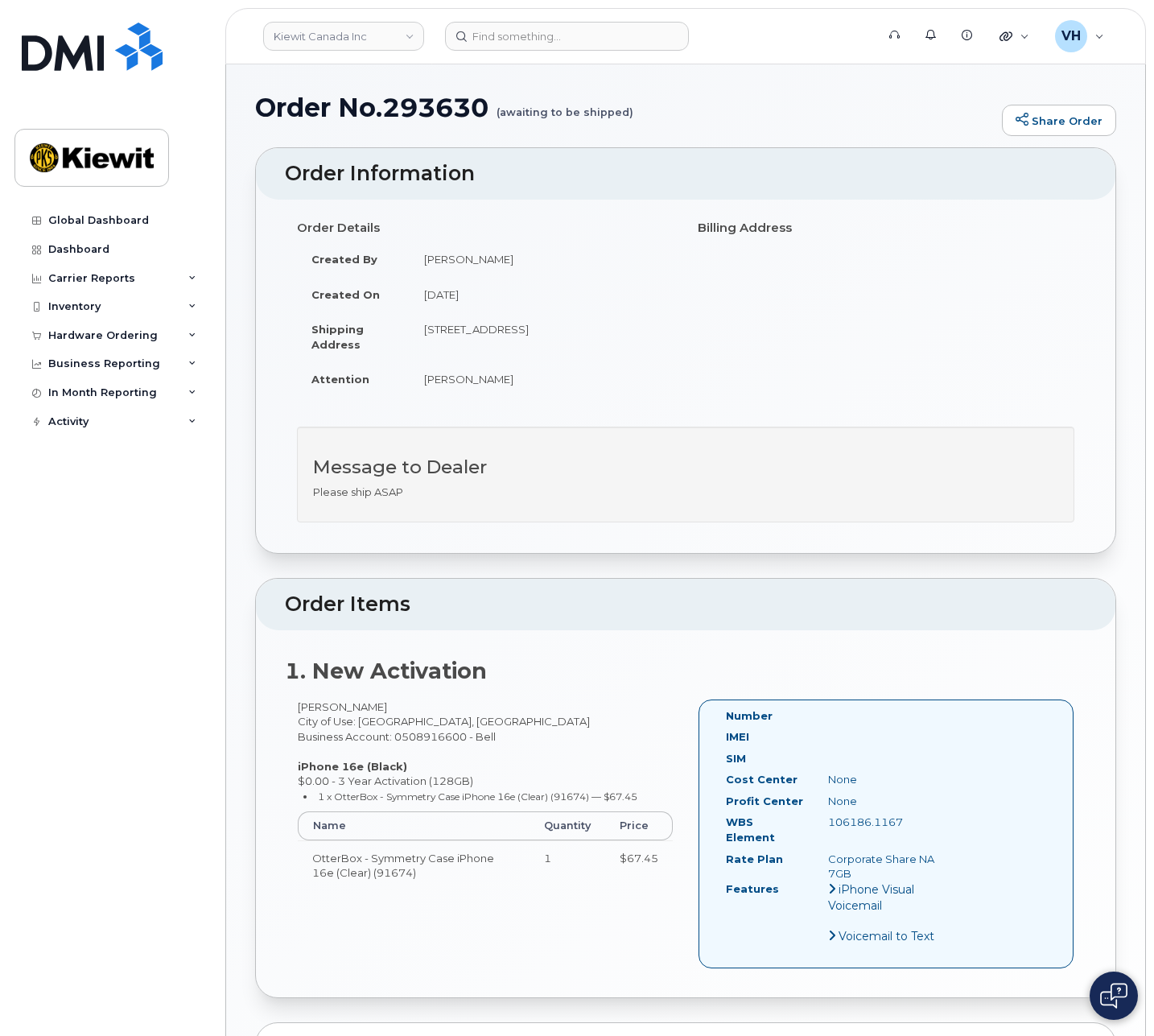 scroll, scrollTop: 0, scrollLeft: 0, axis: both 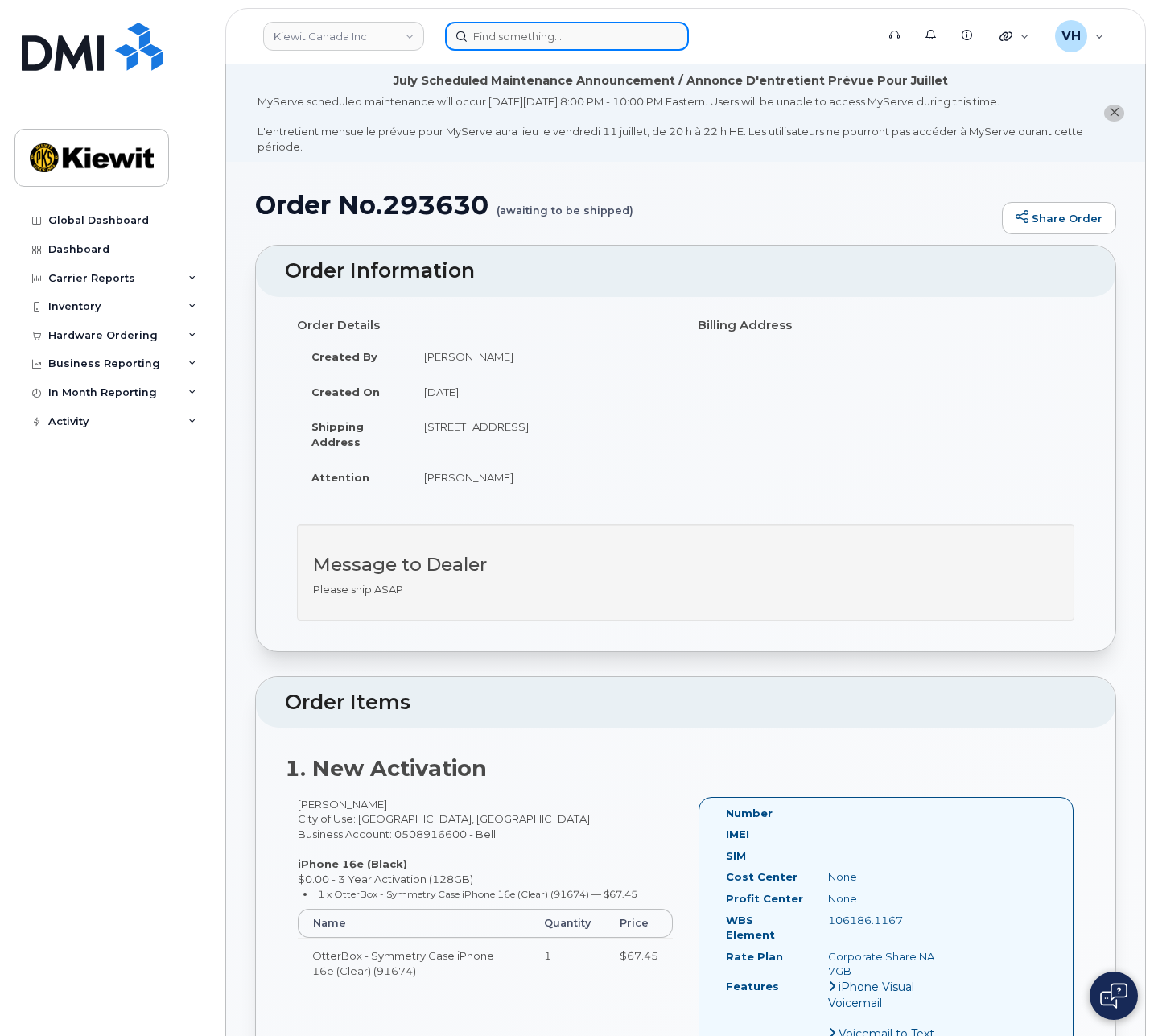 click at bounding box center (567, 36) 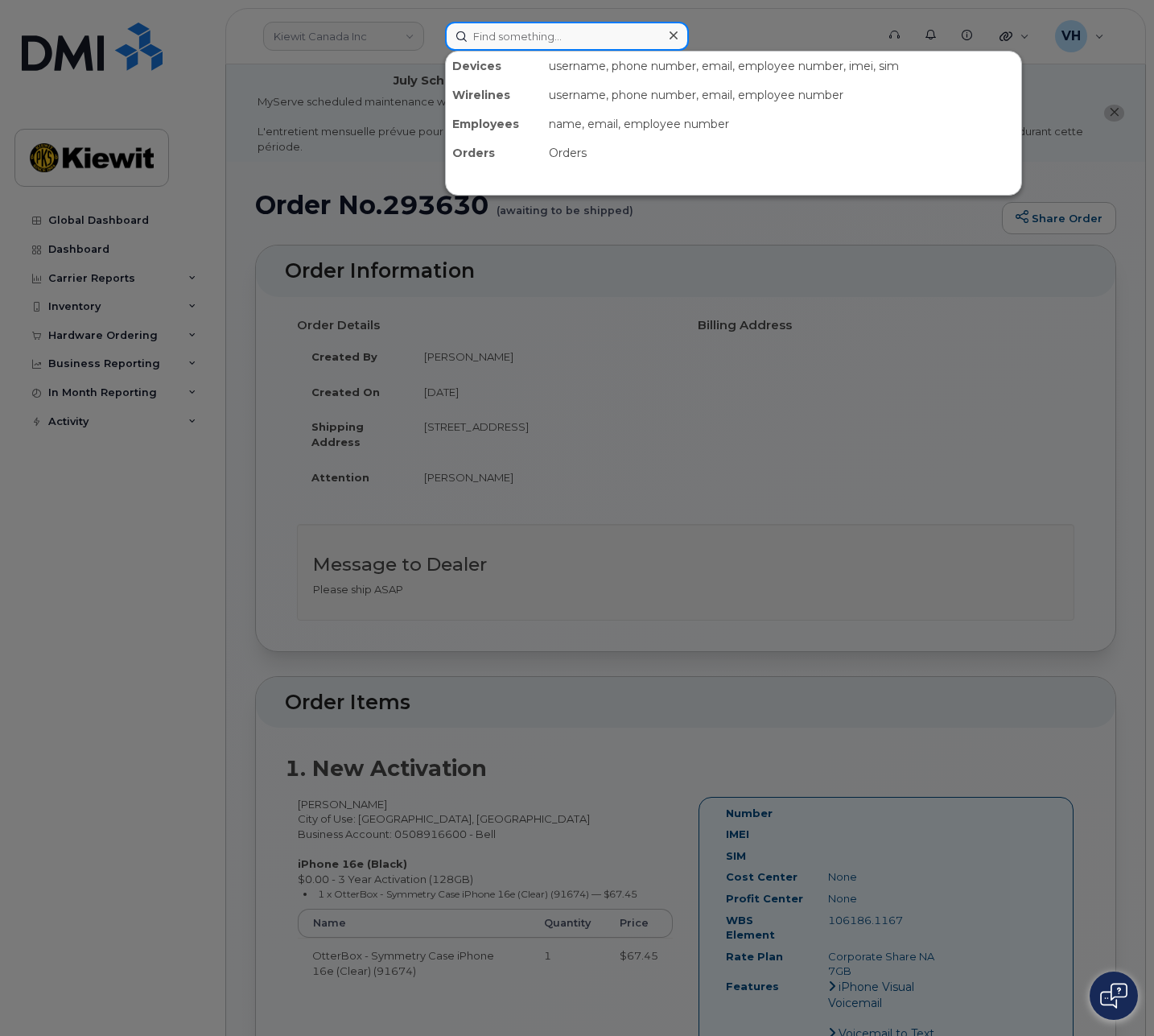 paste on "293784" 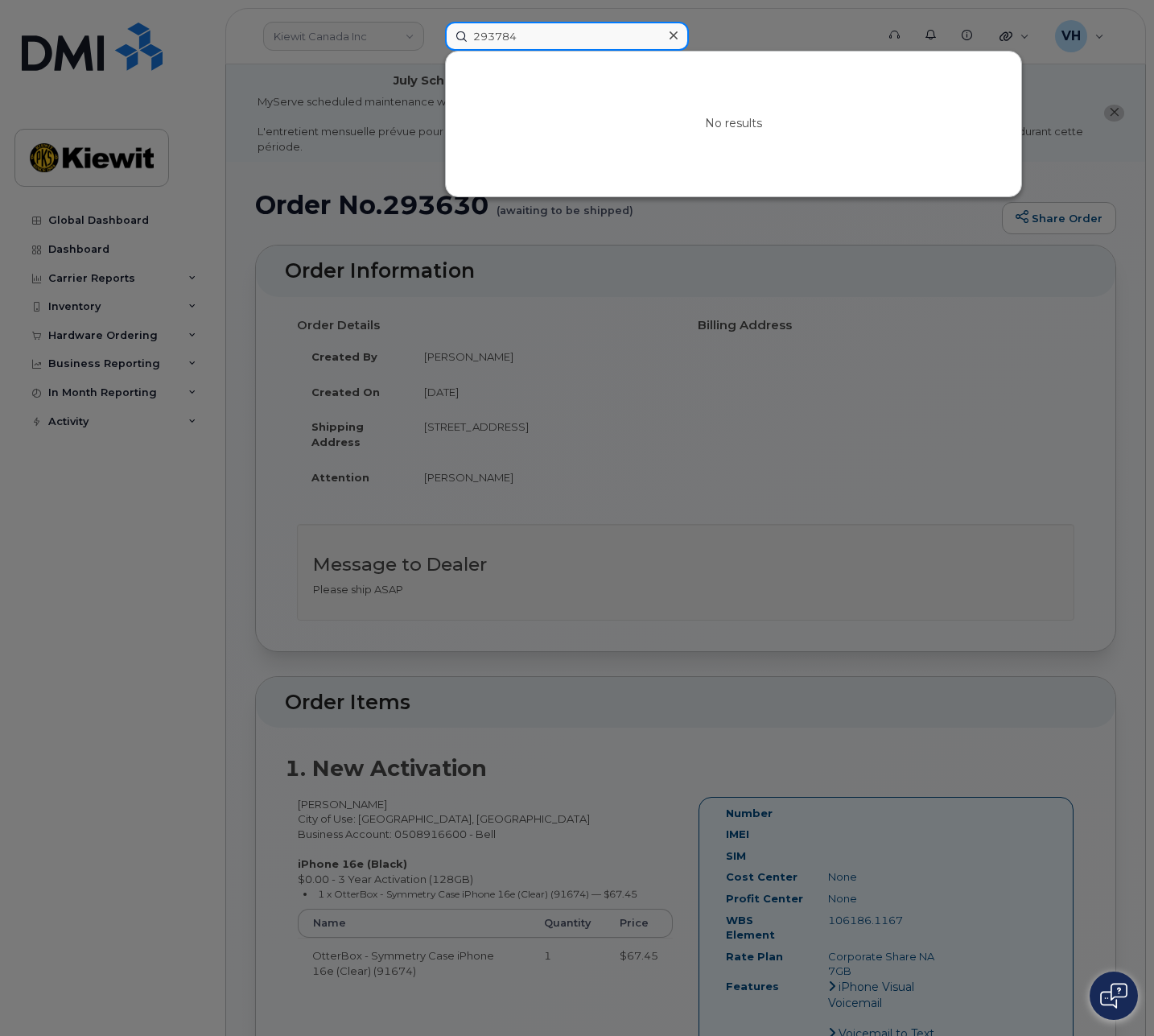 type on "293784" 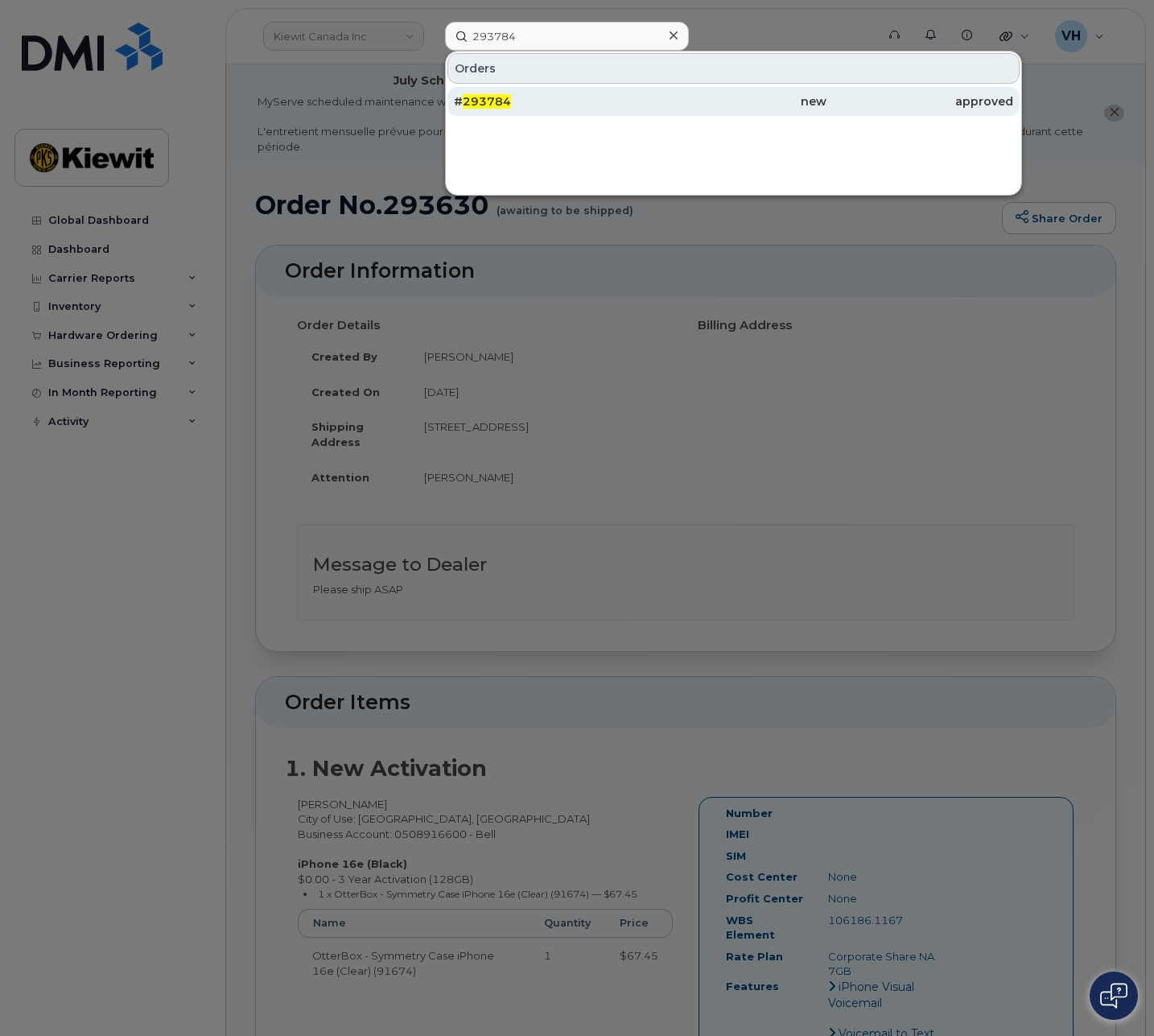click on "new" at bounding box center [734, 101] 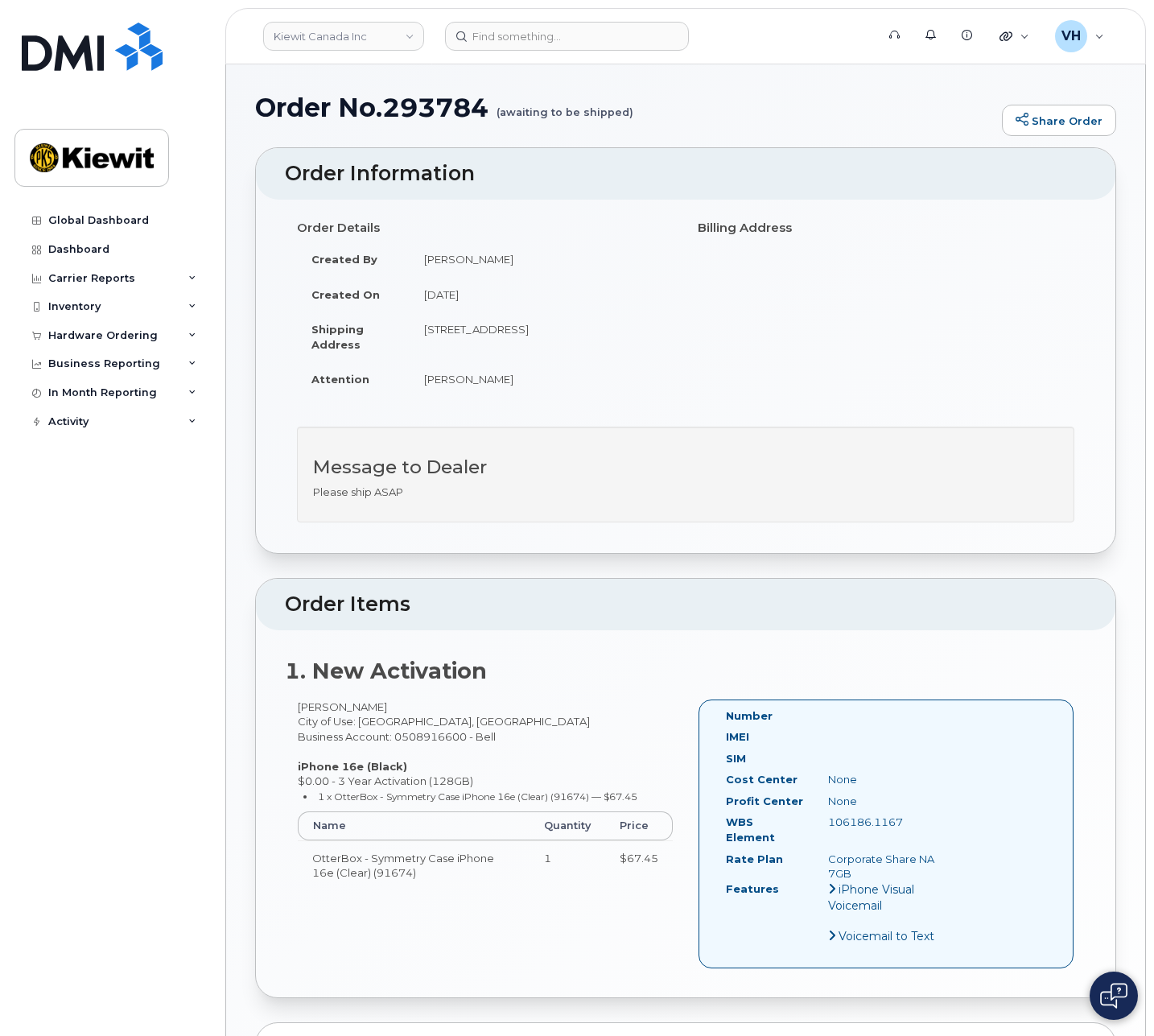 scroll, scrollTop: 0, scrollLeft: 0, axis: both 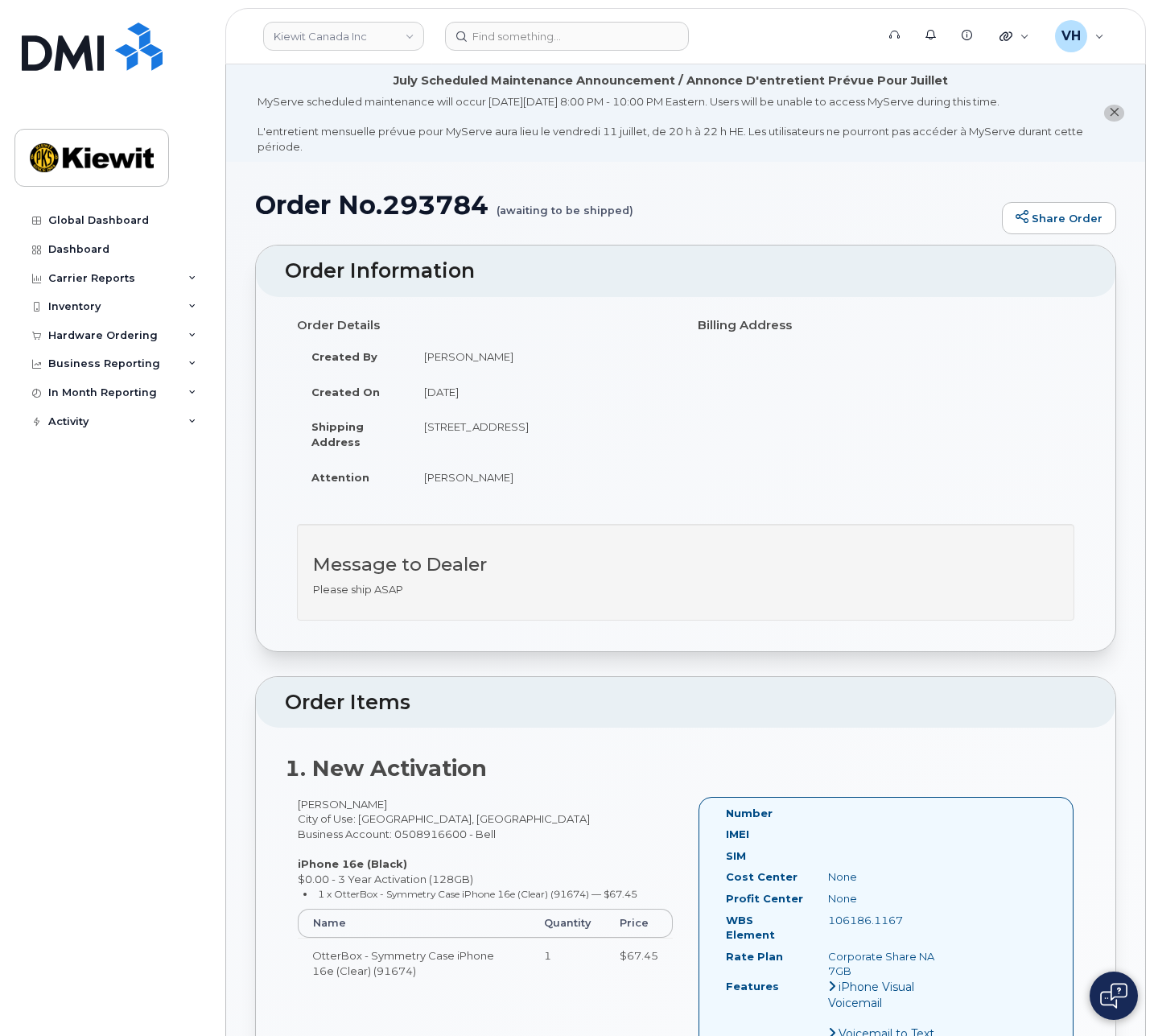 drag, startPoint x: 525, startPoint y: 58, endPoint x: 525, endPoint y: 45, distance: 13 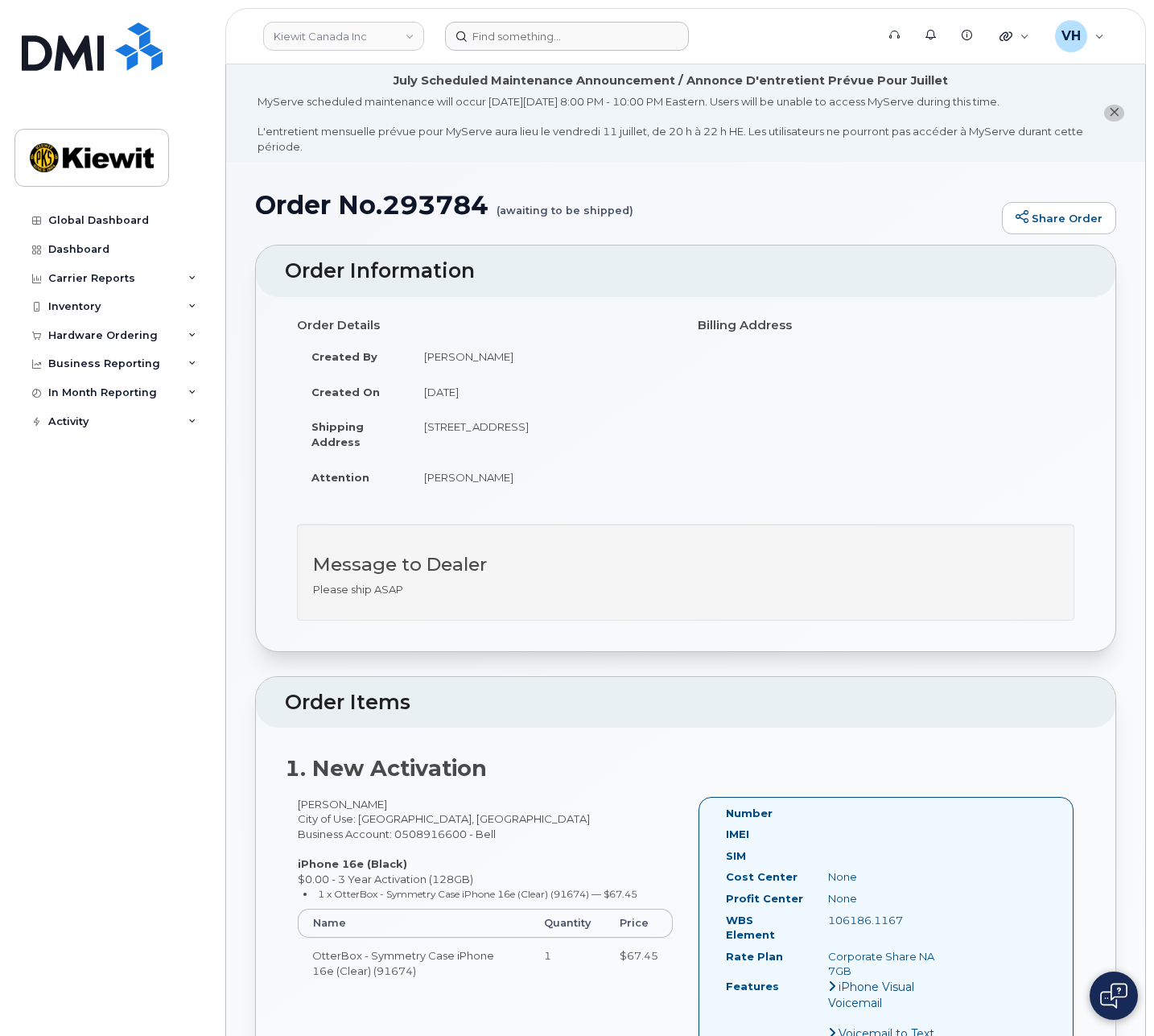 click on "Kiewit Canada Inc   Support   Alerts   Knowledge Base Quicklinks Suspend / Cancel Device Change SIM Card Enable Call Forwarding Reset VM Password Add Roaming Package Order New Device Add Device Transfer Line In Move Device to Another Company VH Valerie Henderson Wireless Admin English Français Adjust Account View Bell 0508916600 100488418 - McNally Canada  0531495220 106318078 - Kiewit Canada Inc 0543022955 Jasper Account  Sign out" at bounding box center [686, 36] 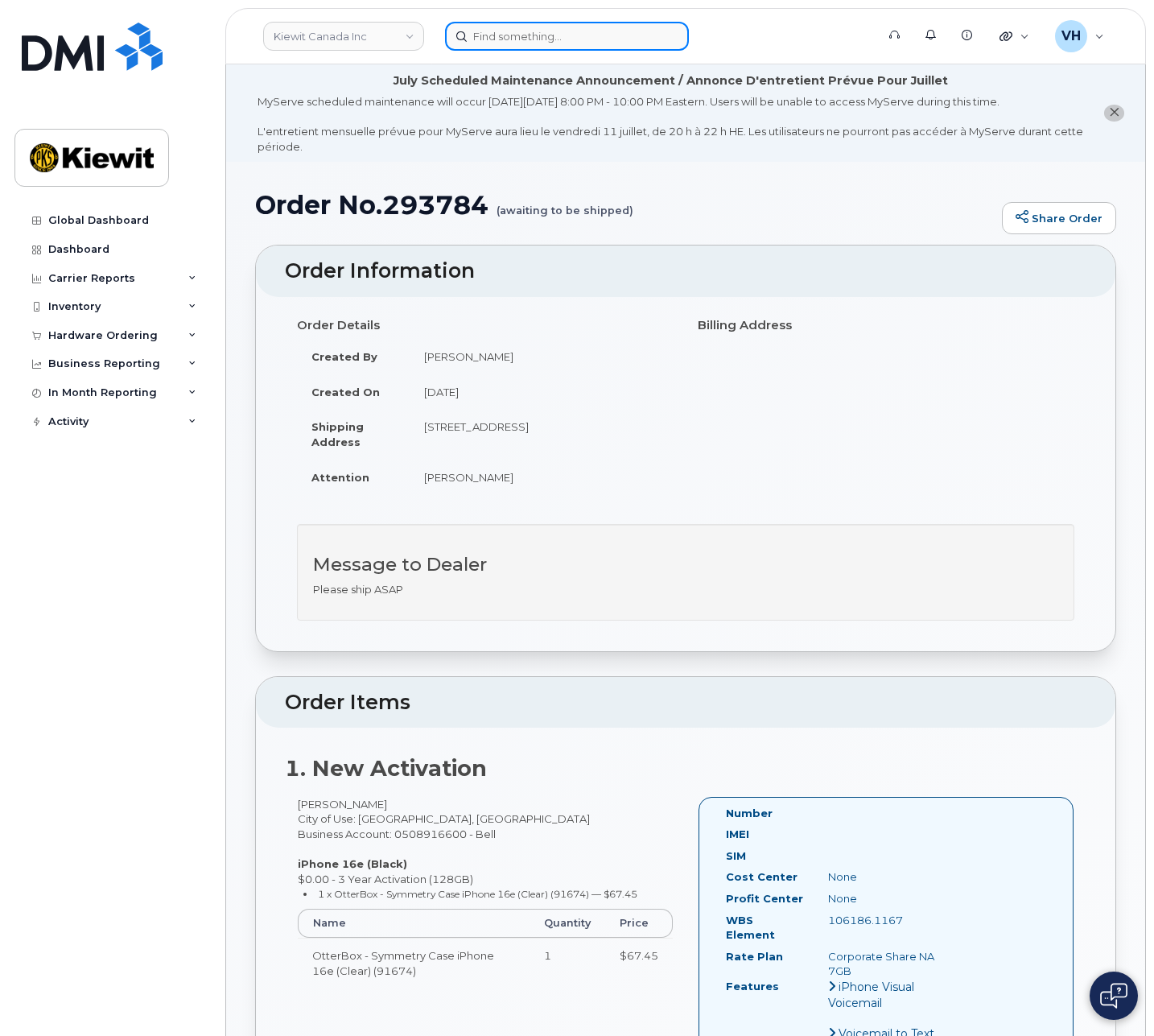click at bounding box center (567, 36) 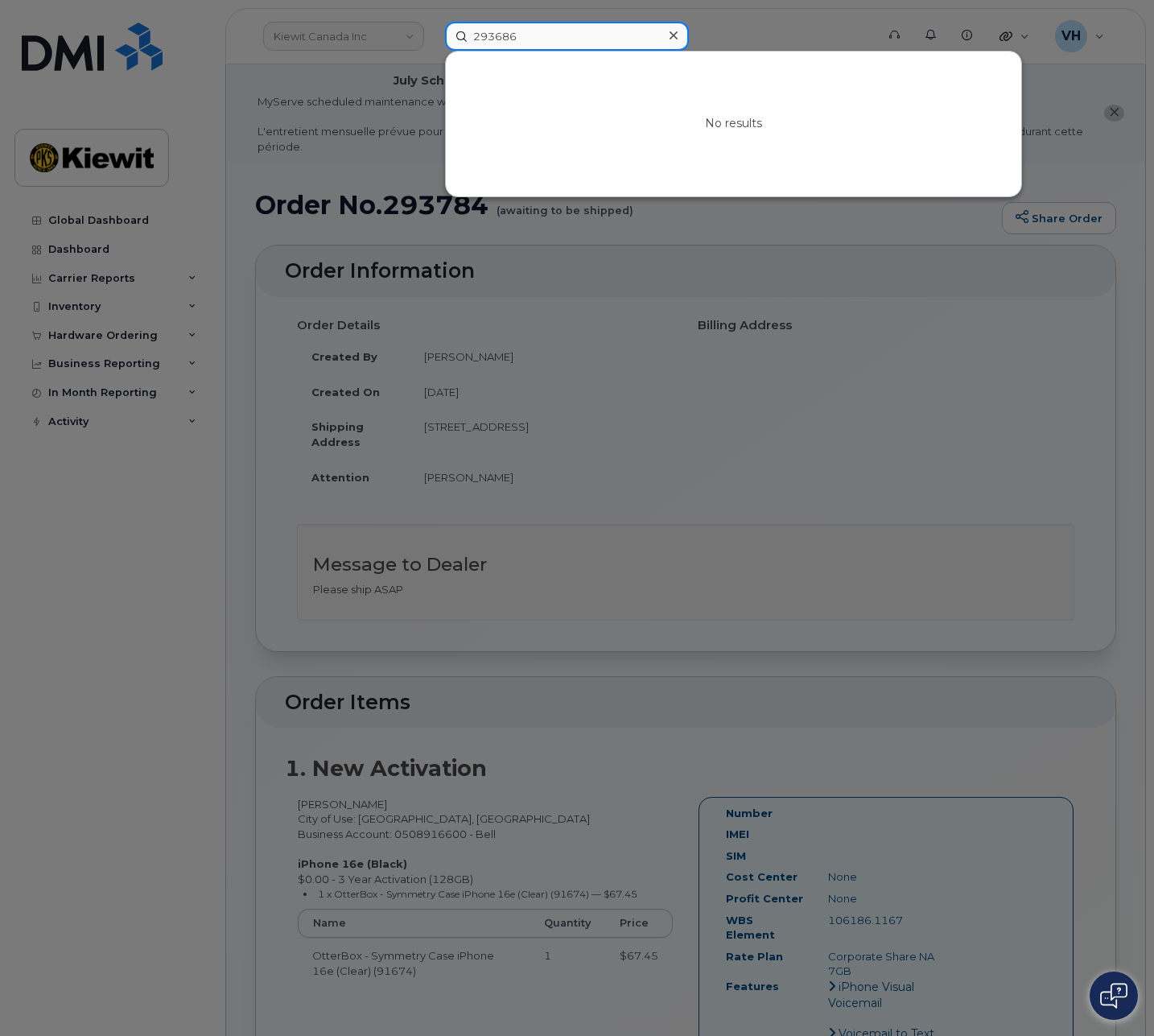 type on "293686" 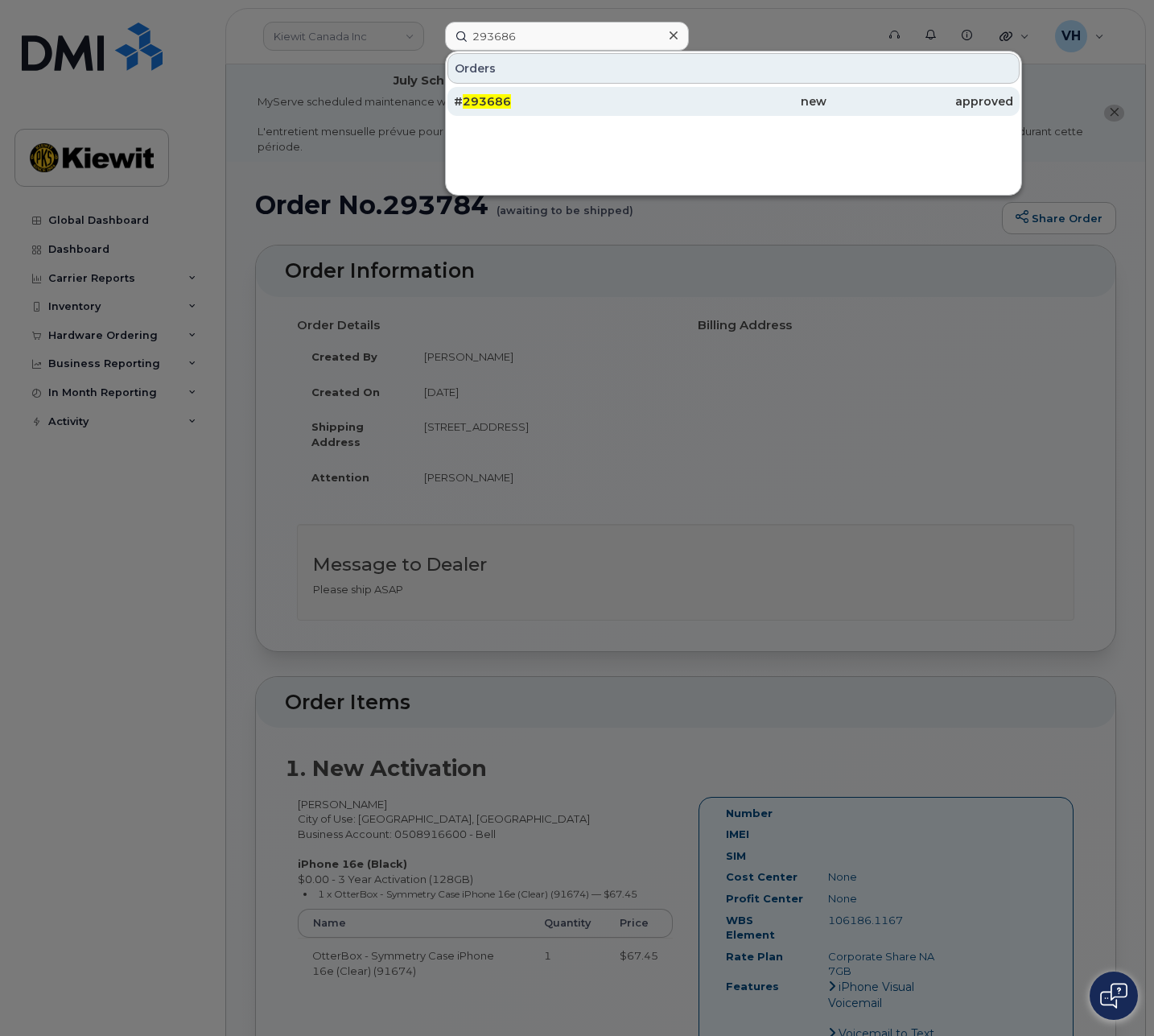 click on "new" at bounding box center [734, 101] 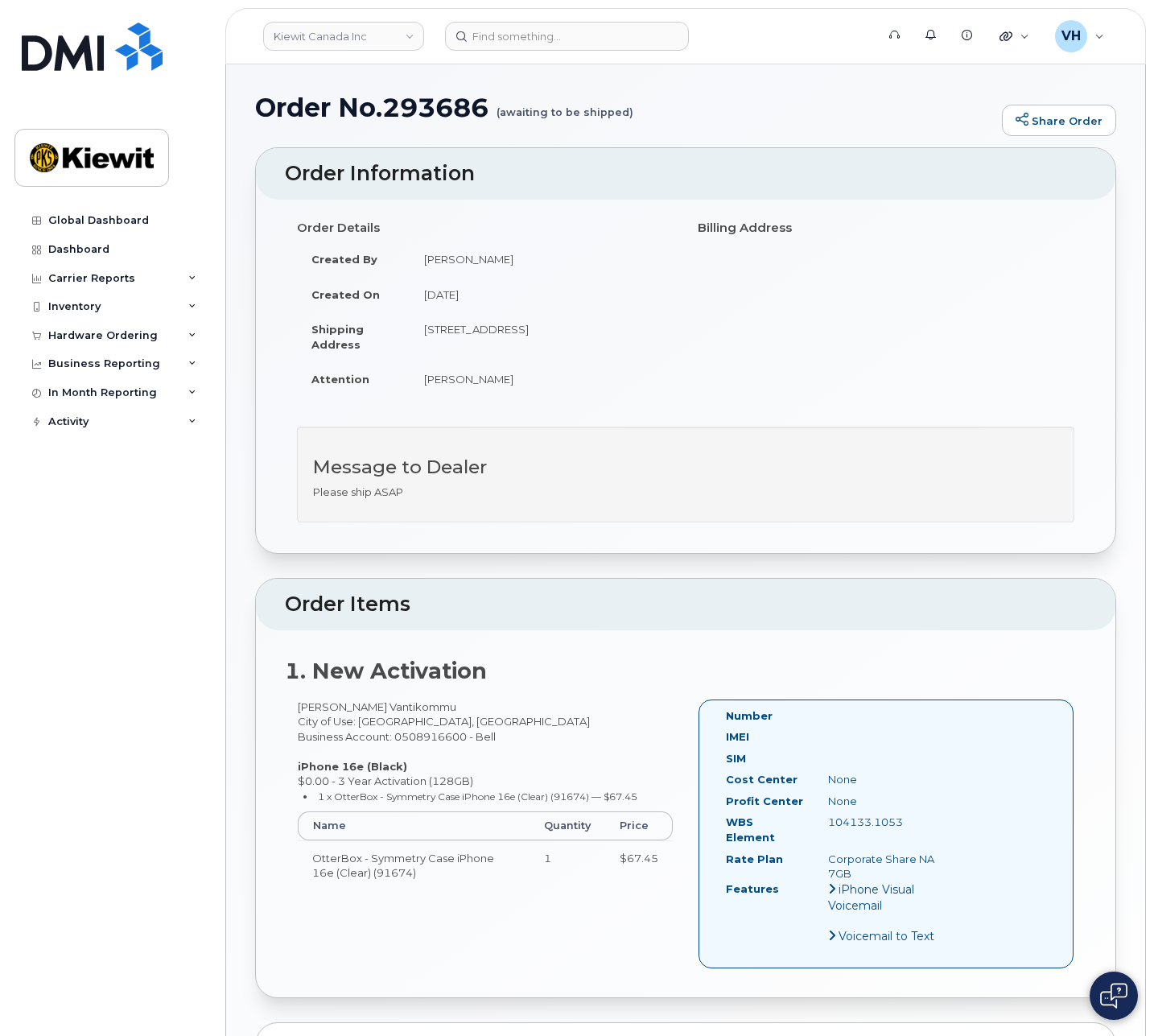 scroll, scrollTop: 0, scrollLeft: 0, axis: both 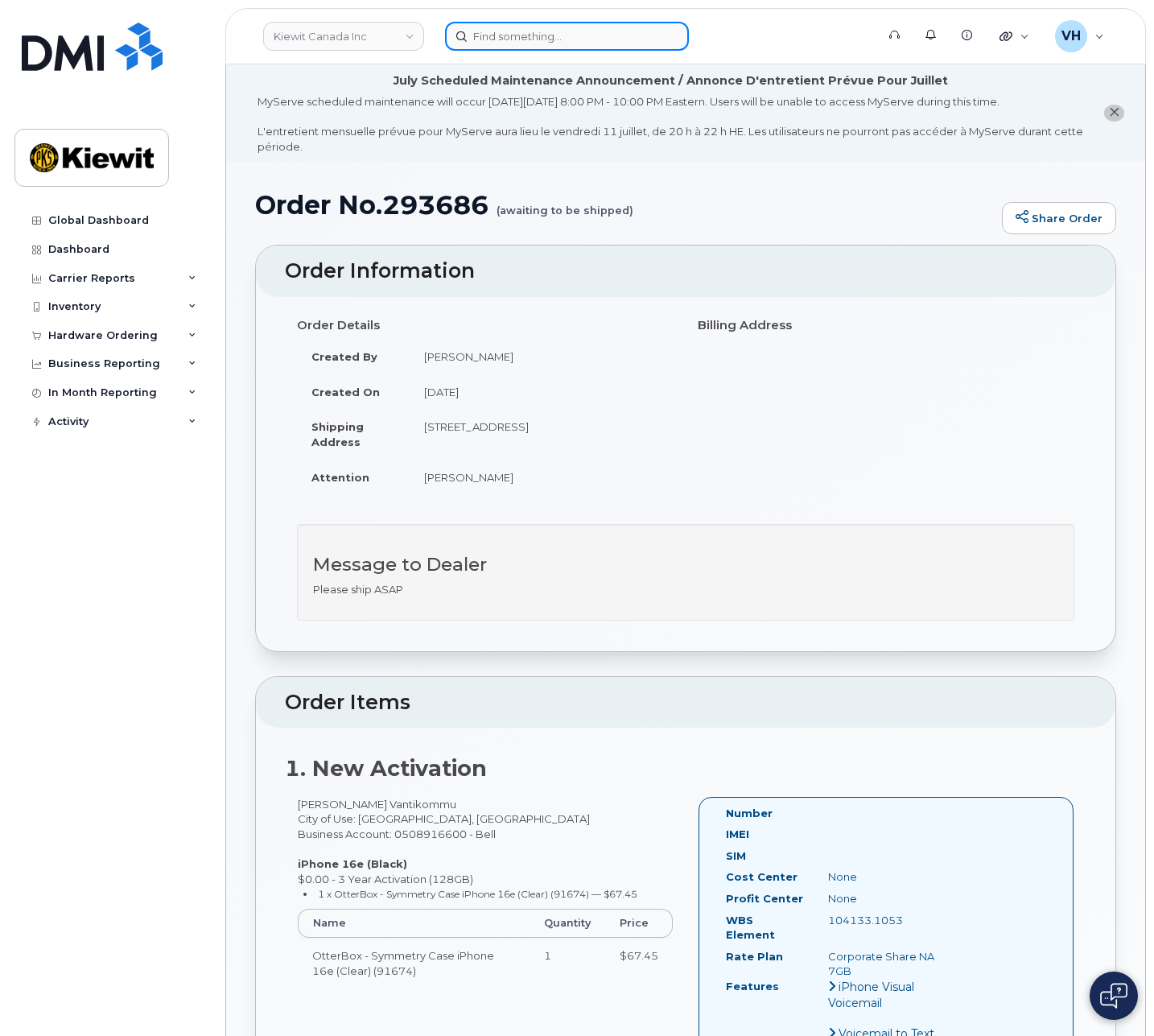 click at bounding box center (567, 36) 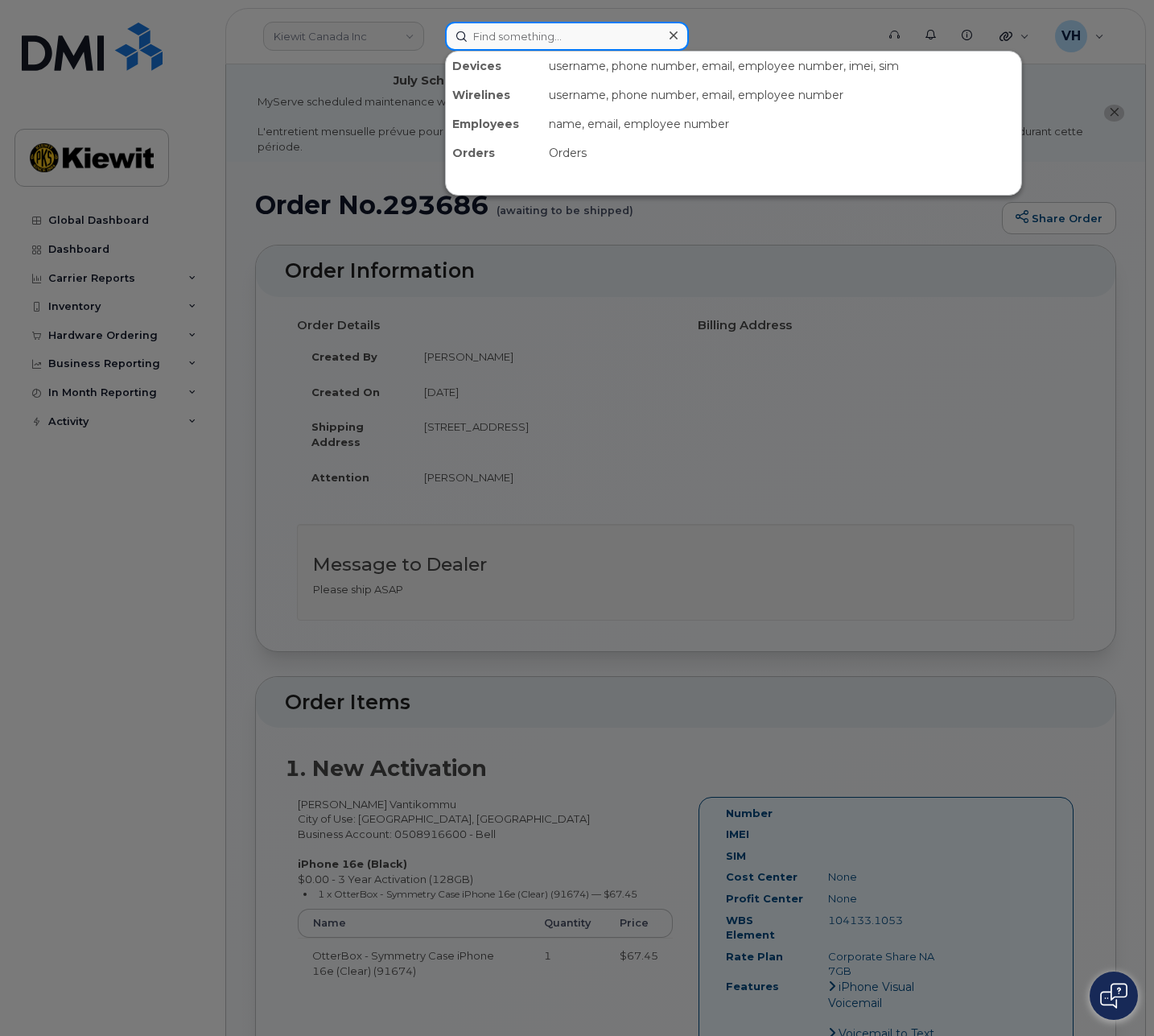 paste on "293689" 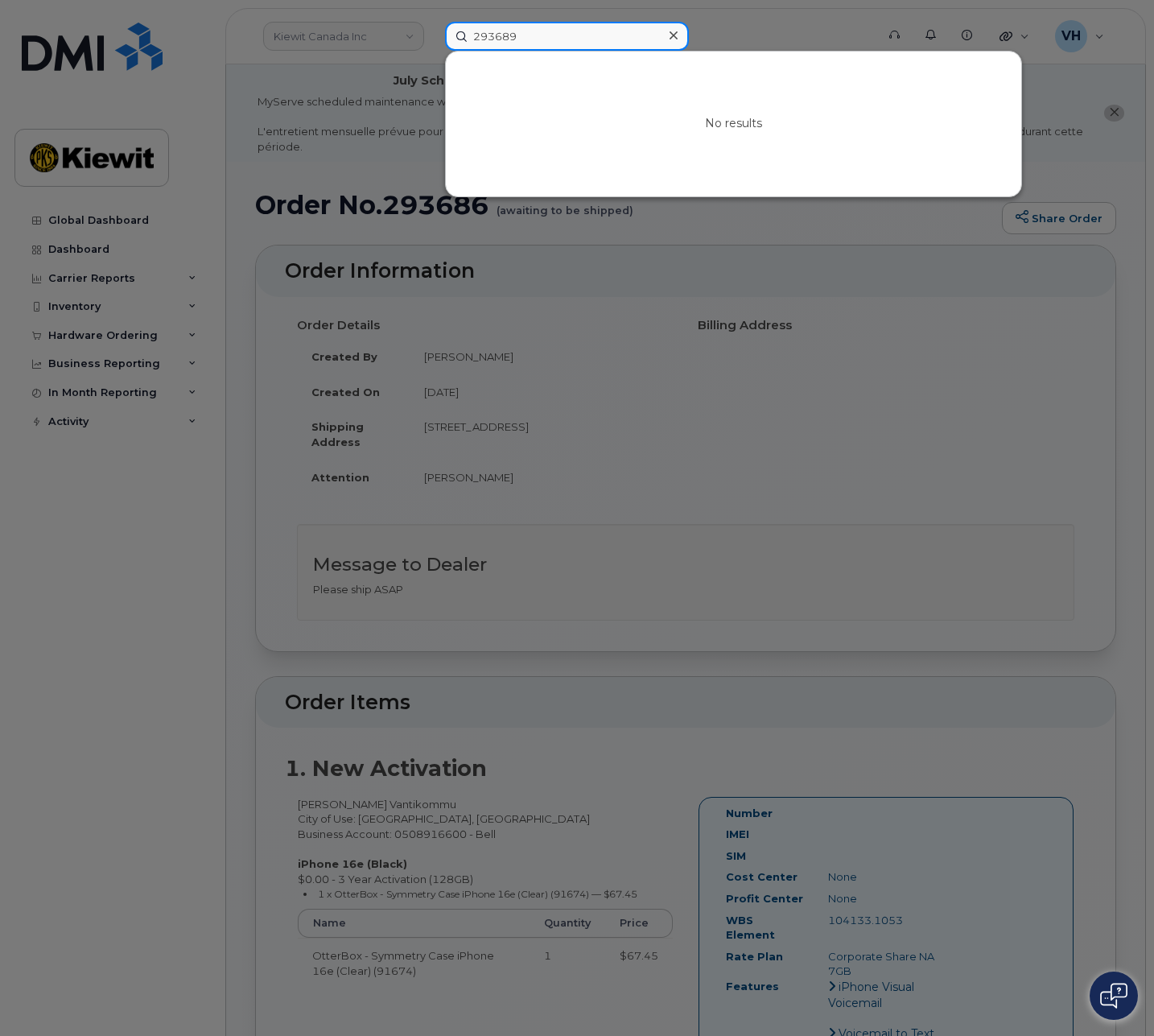 type on "293689" 